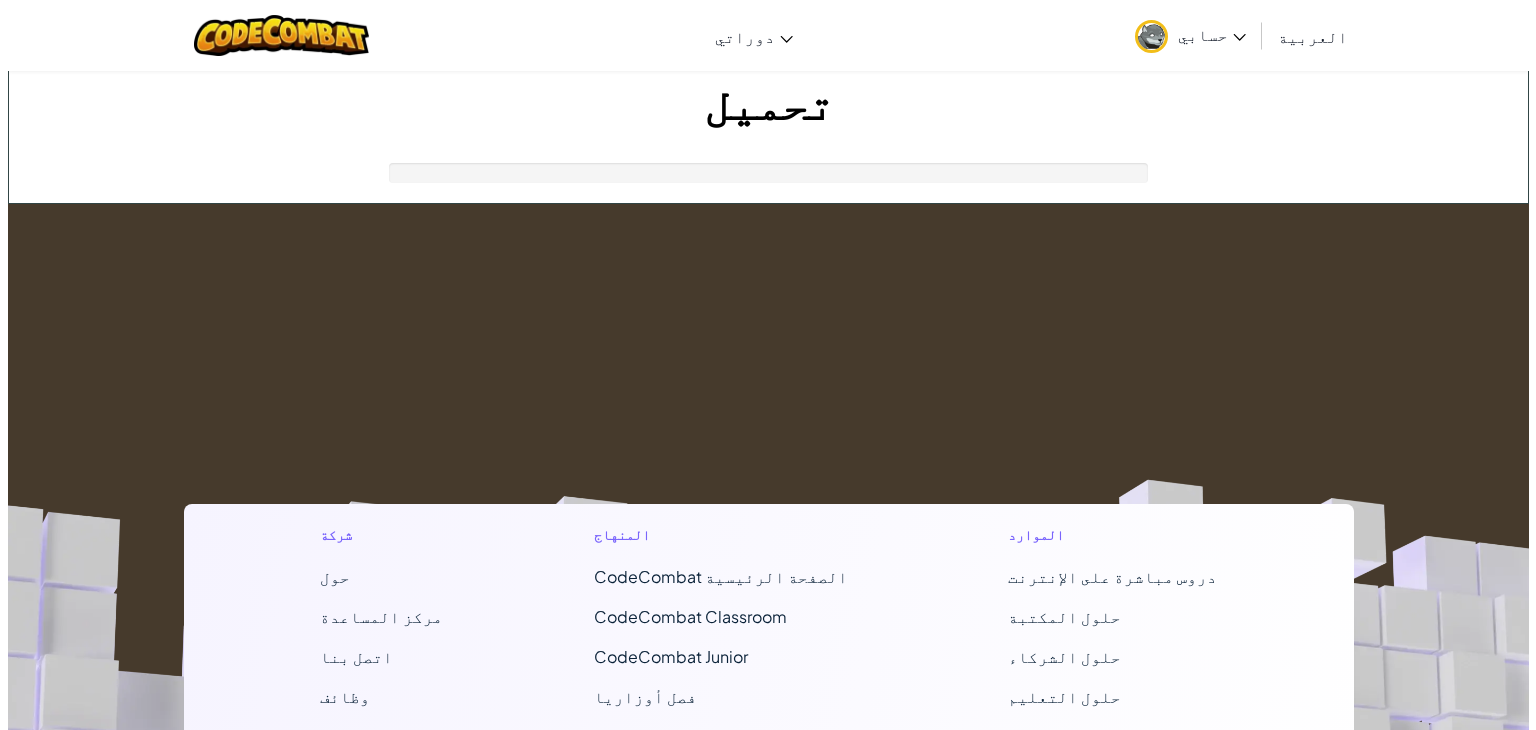scroll, scrollTop: 0, scrollLeft: 0, axis: both 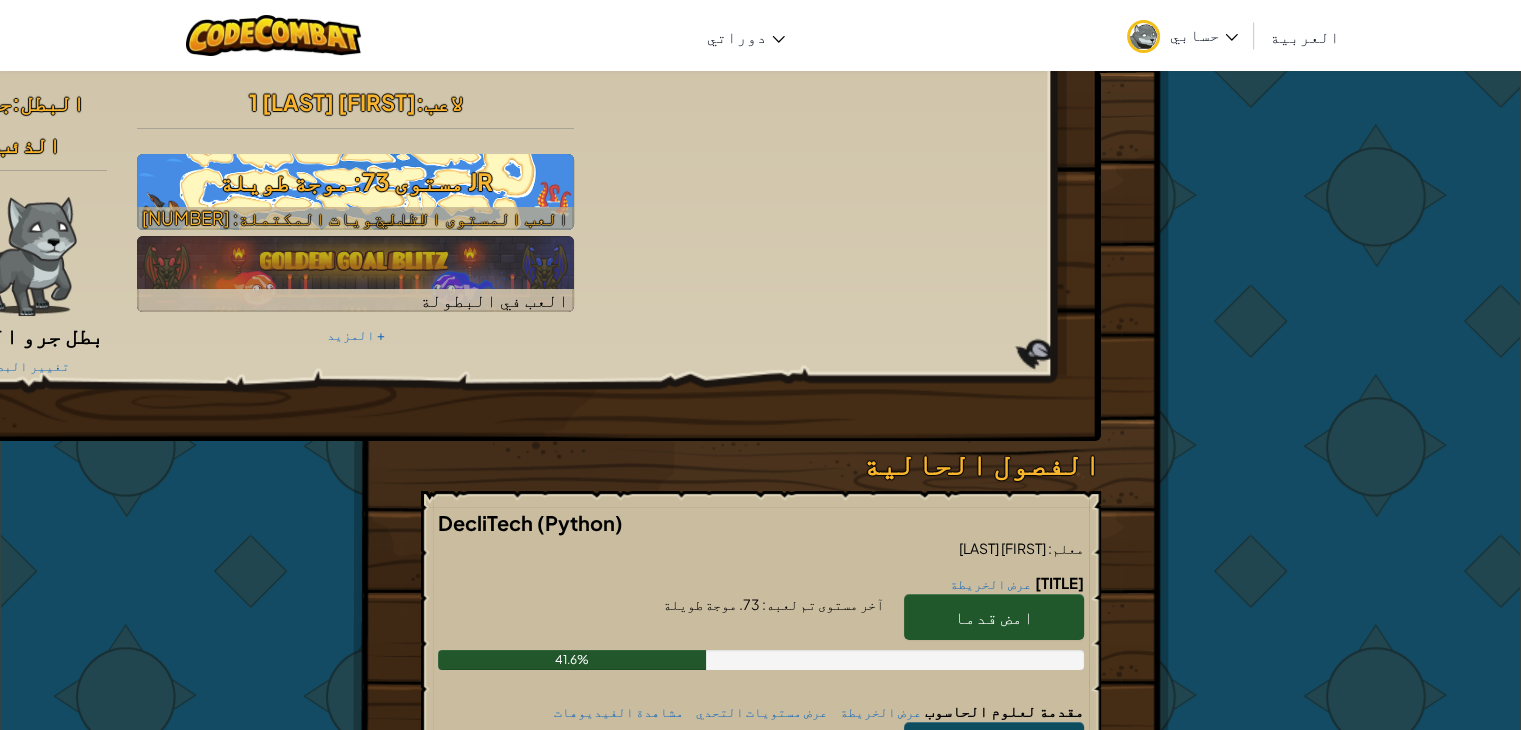 click on "JR مستوى 73: موجة طويلة" at bounding box center [355, 181] 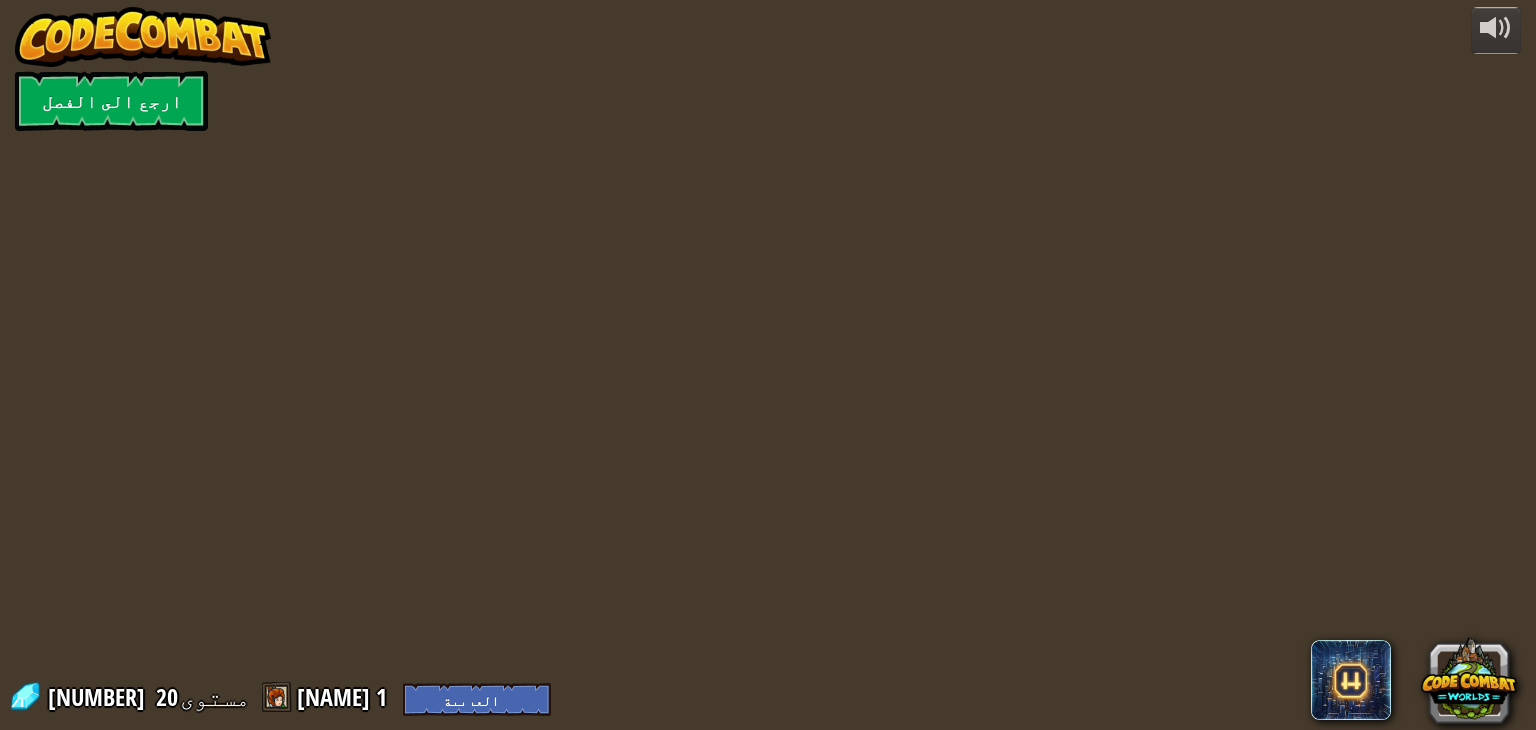 select on "ar" 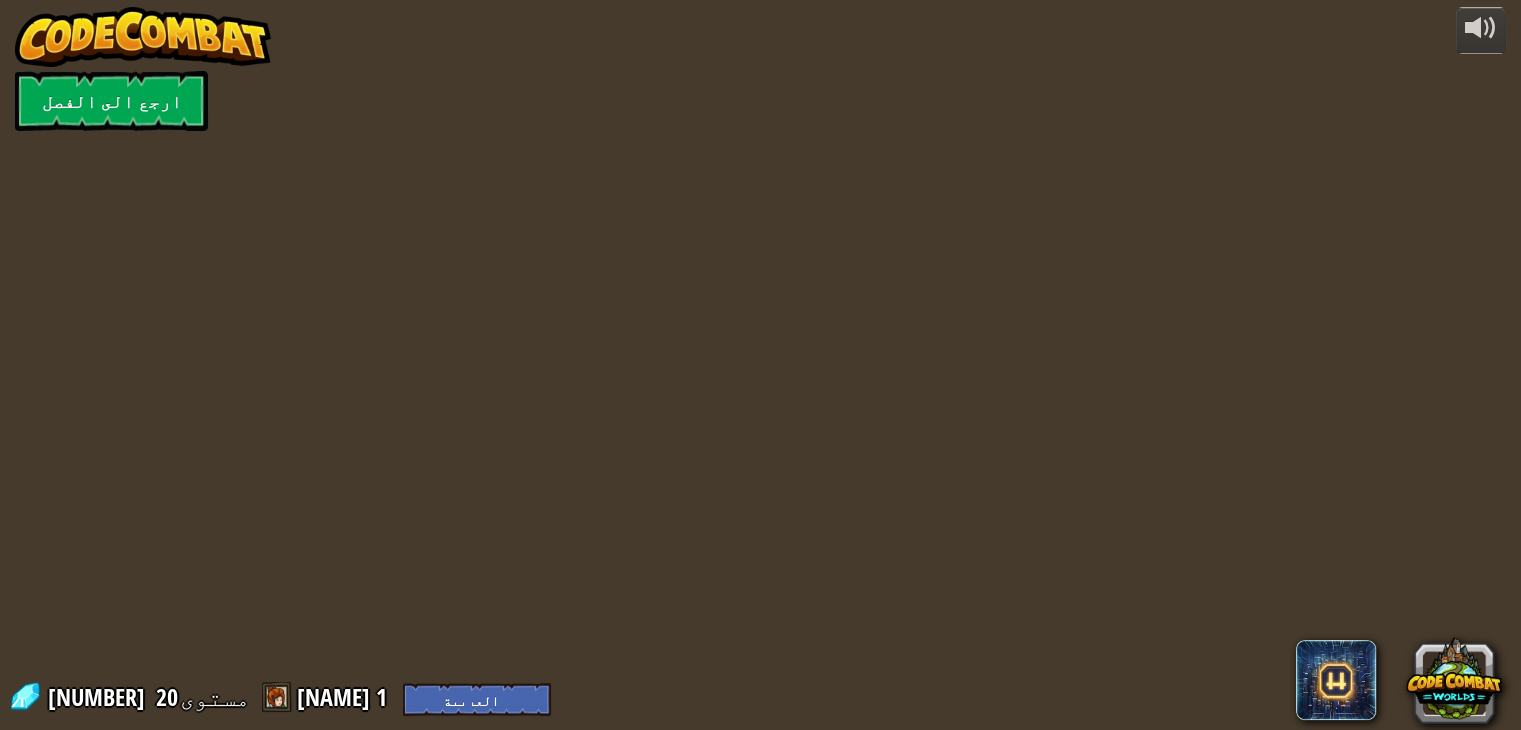 select on "ar" 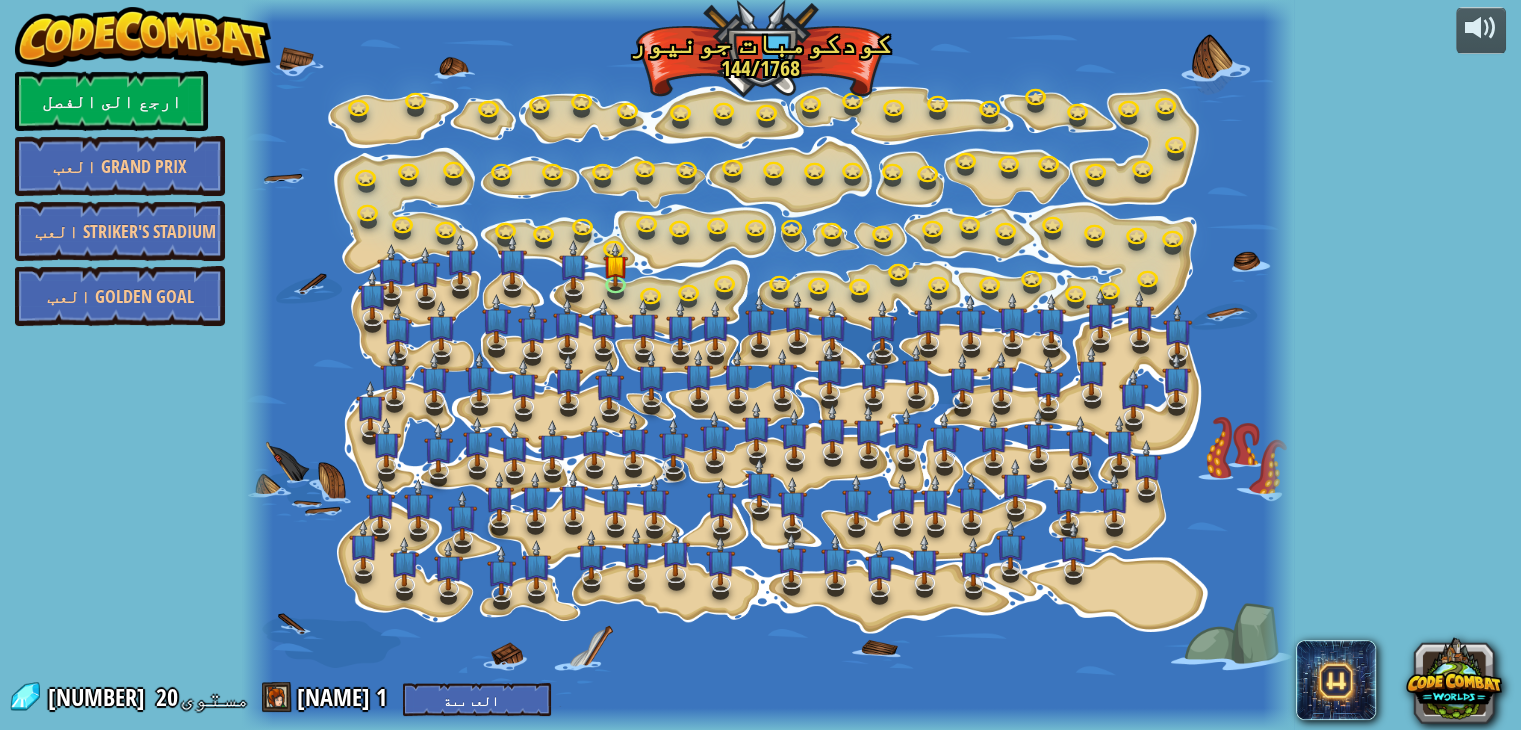 select on "ar" 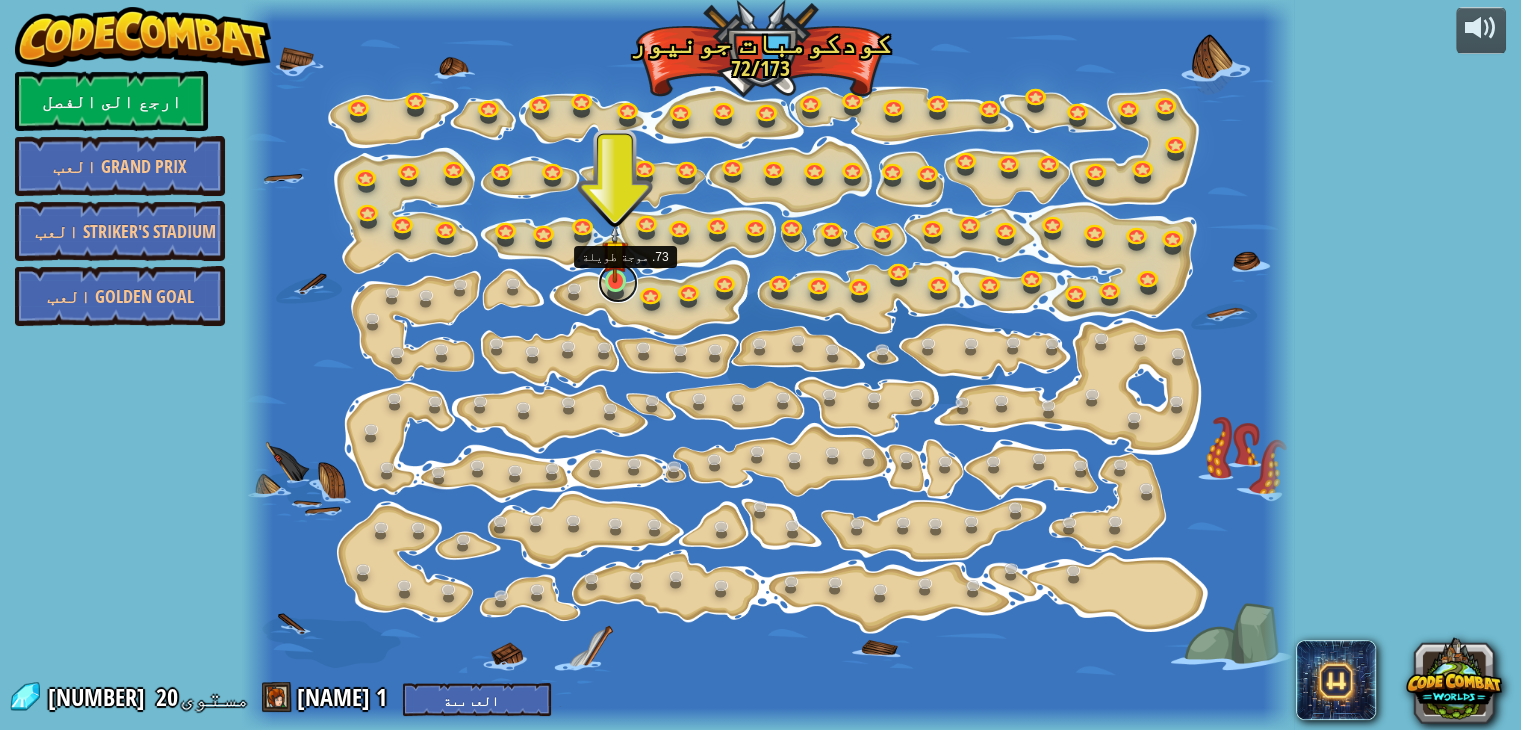 click at bounding box center (618, 283) 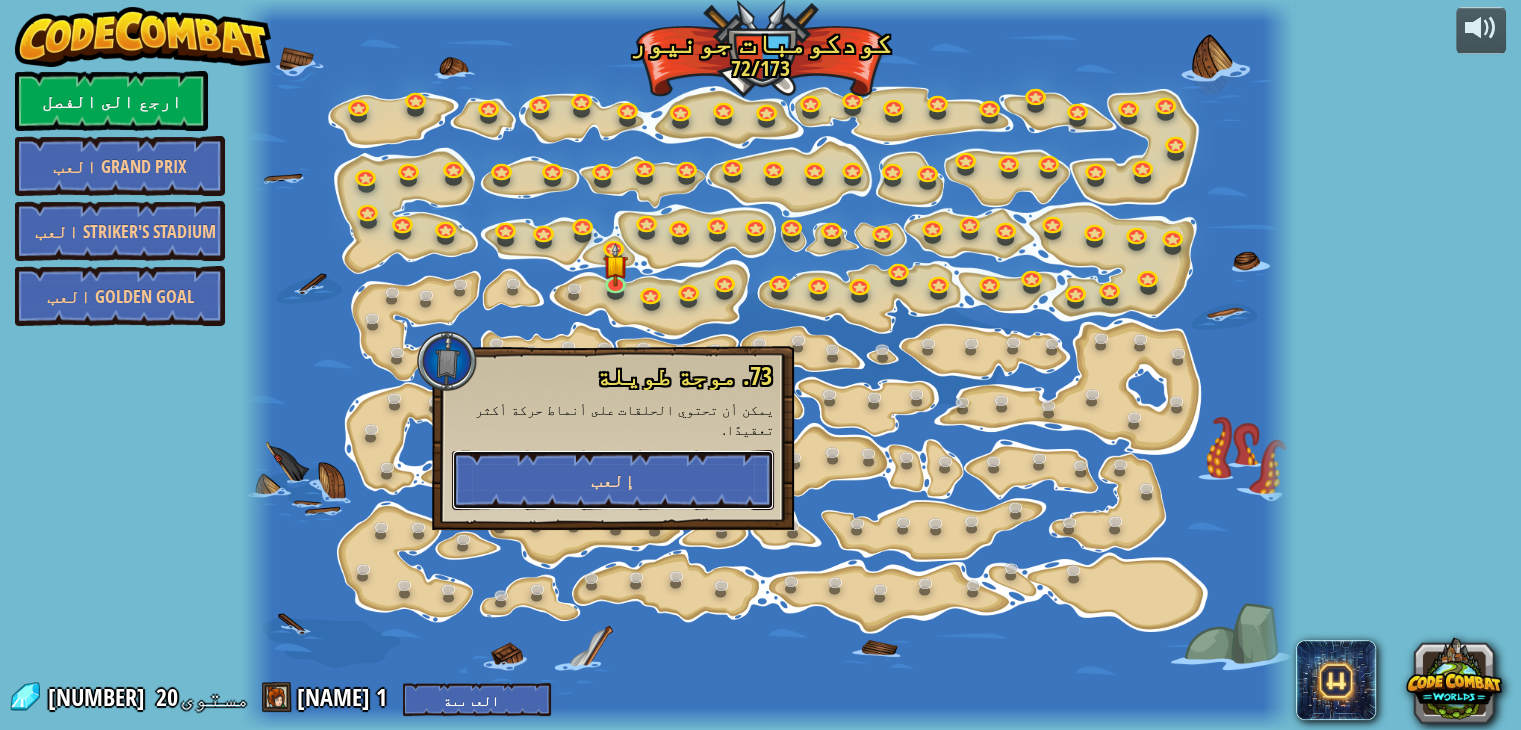click on "إلعب" at bounding box center [613, 480] 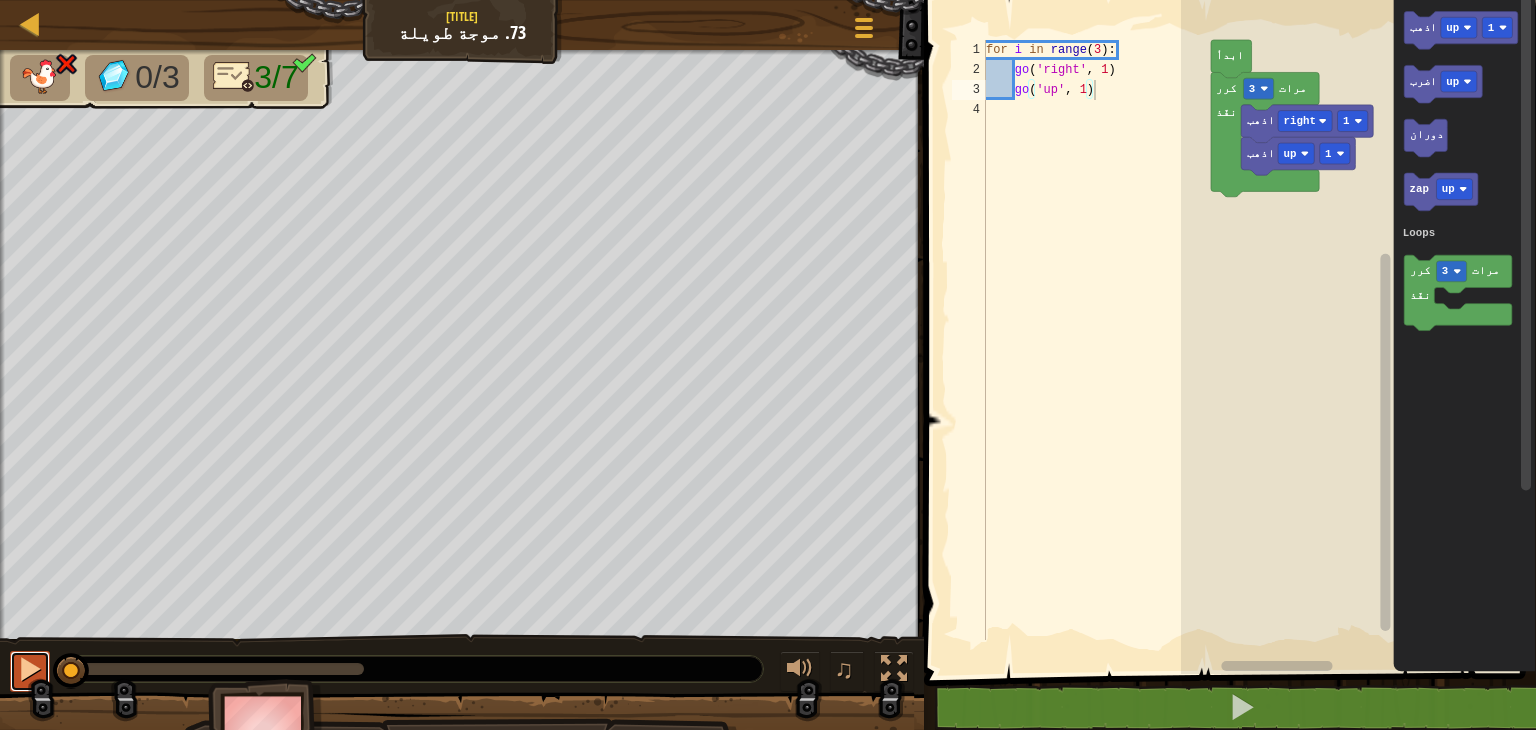 click at bounding box center (30, 669) 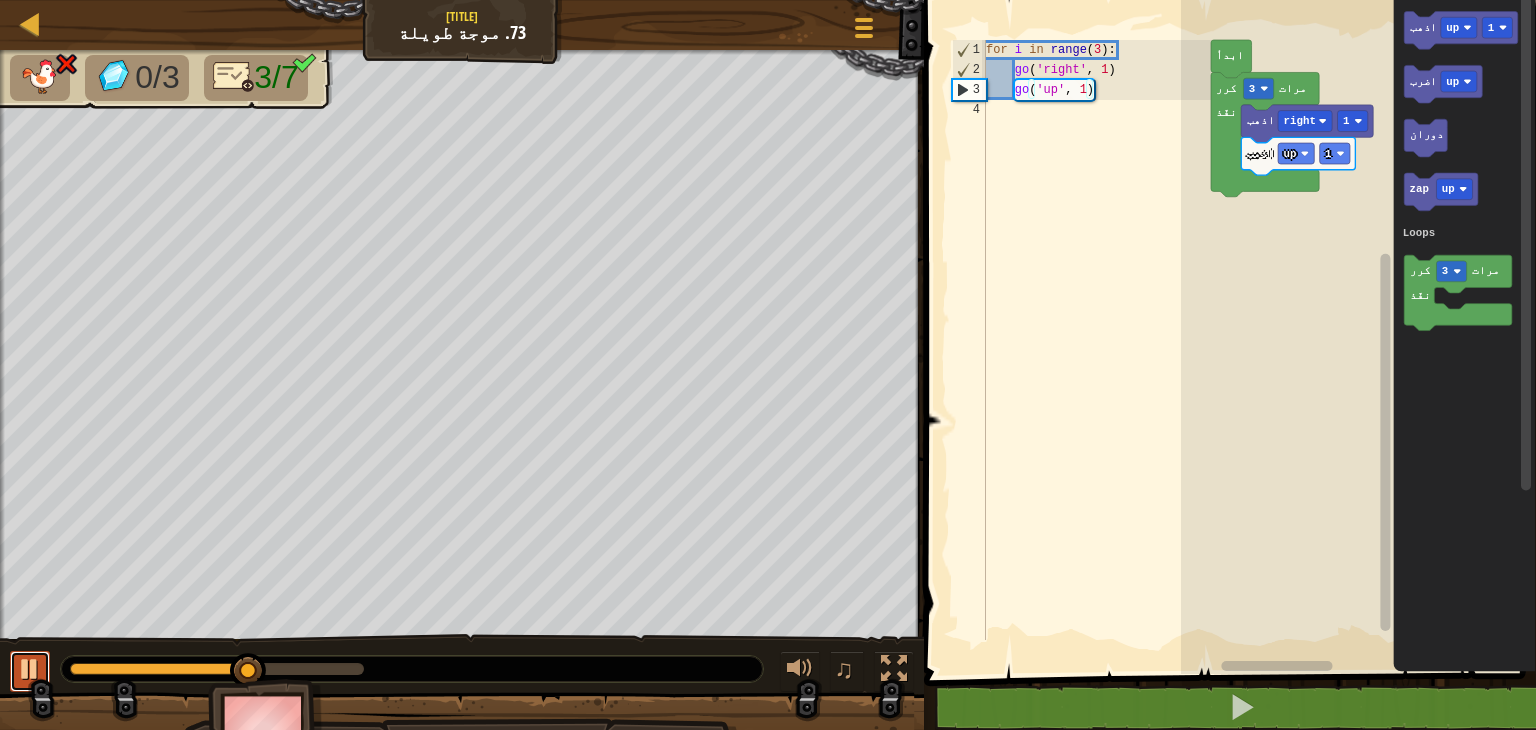 click at bounding box center [30, 671] 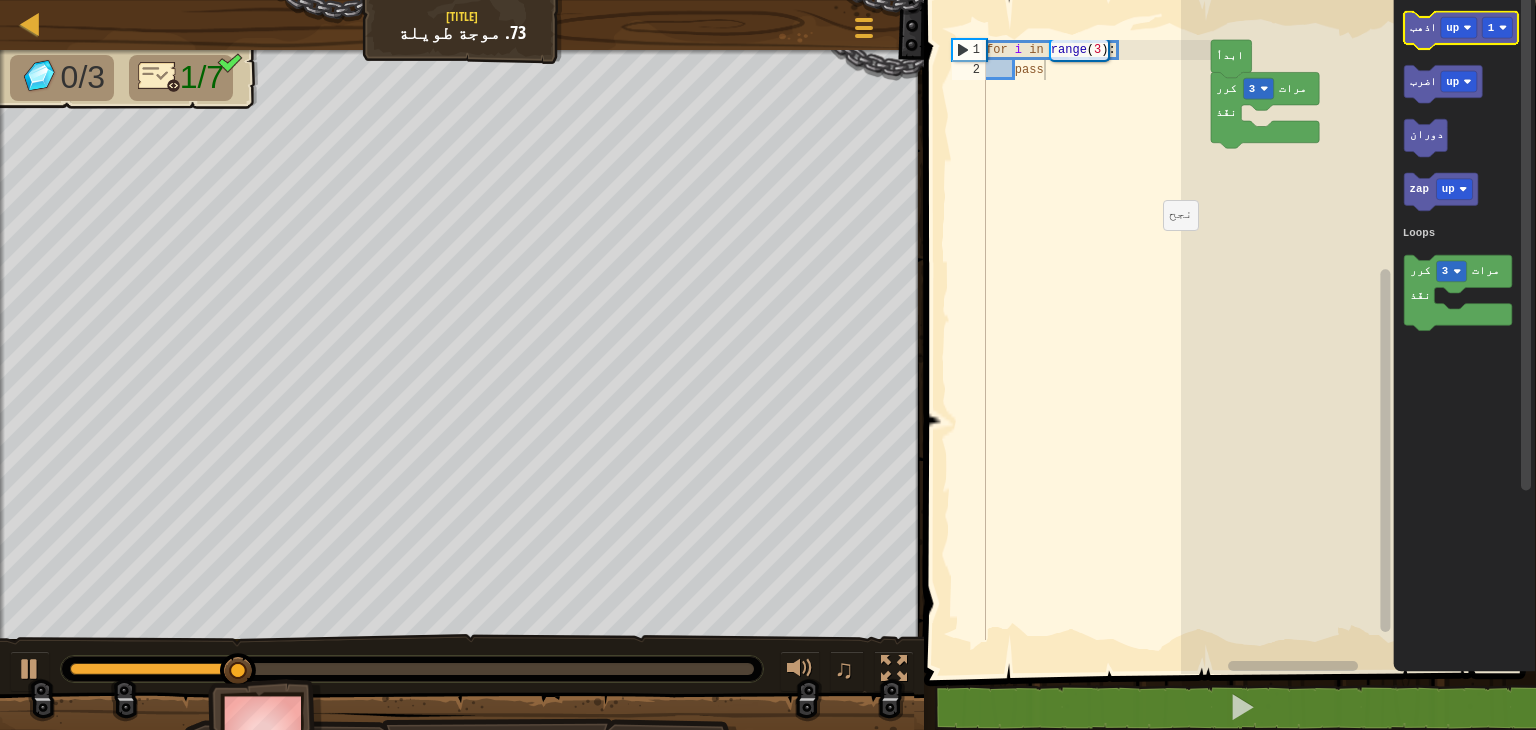 click 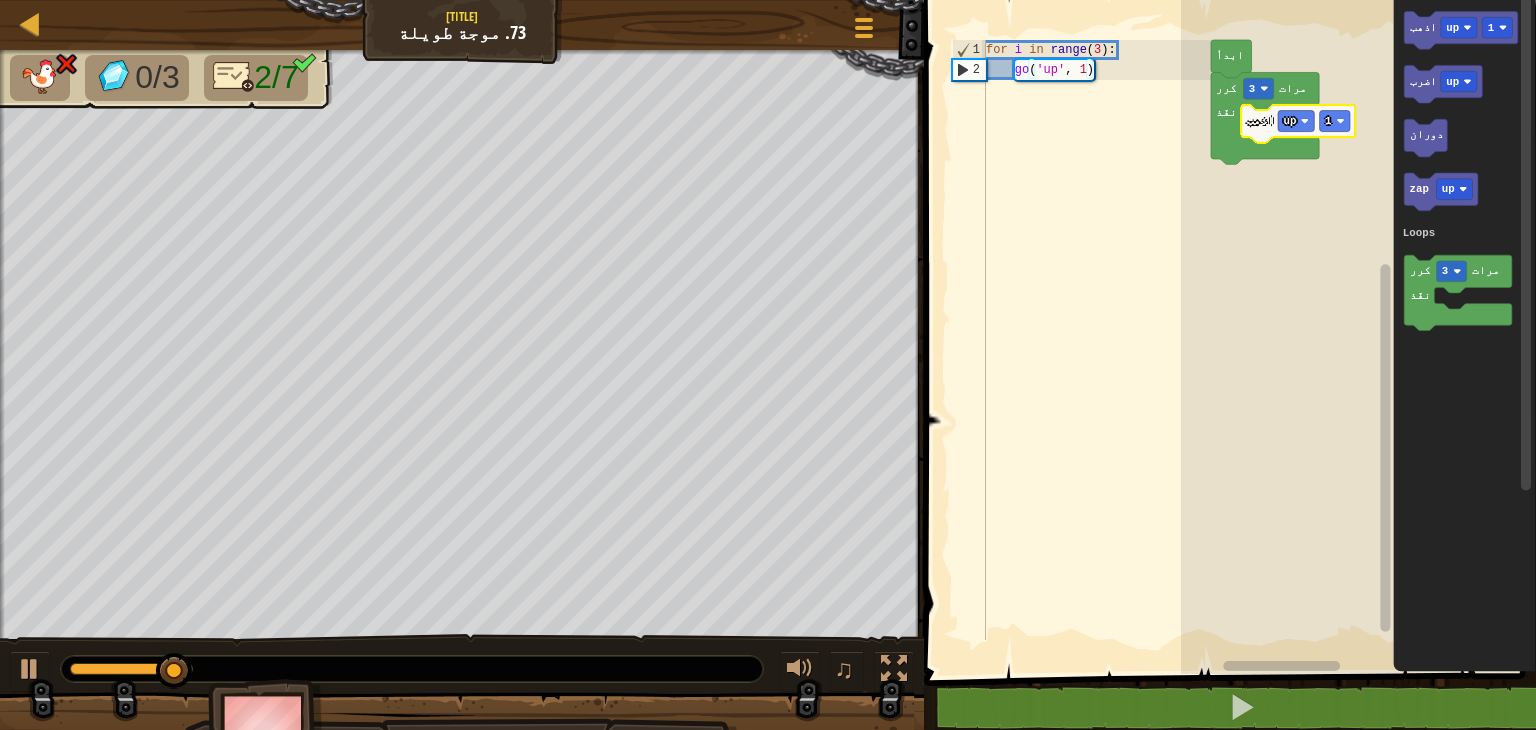 click 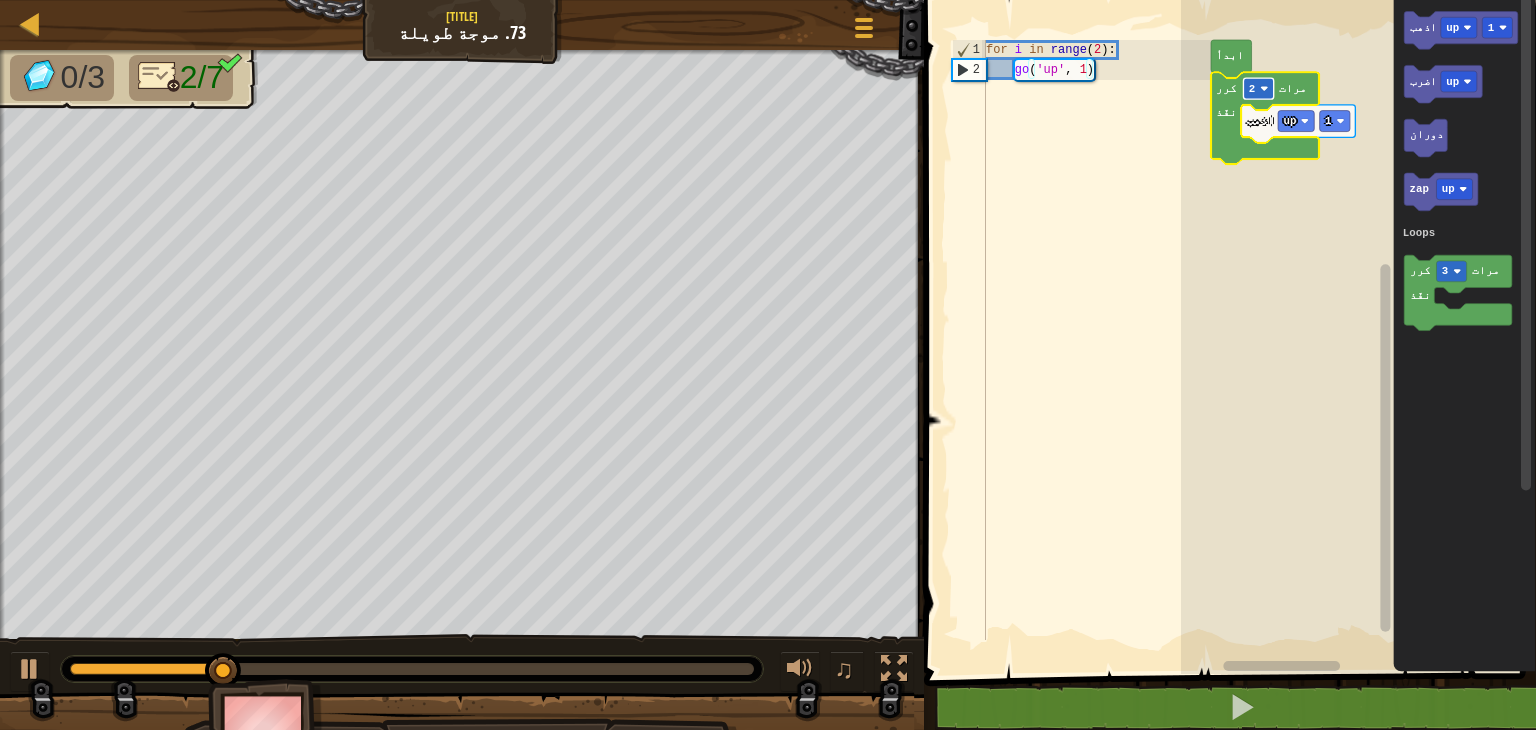 click on "2" 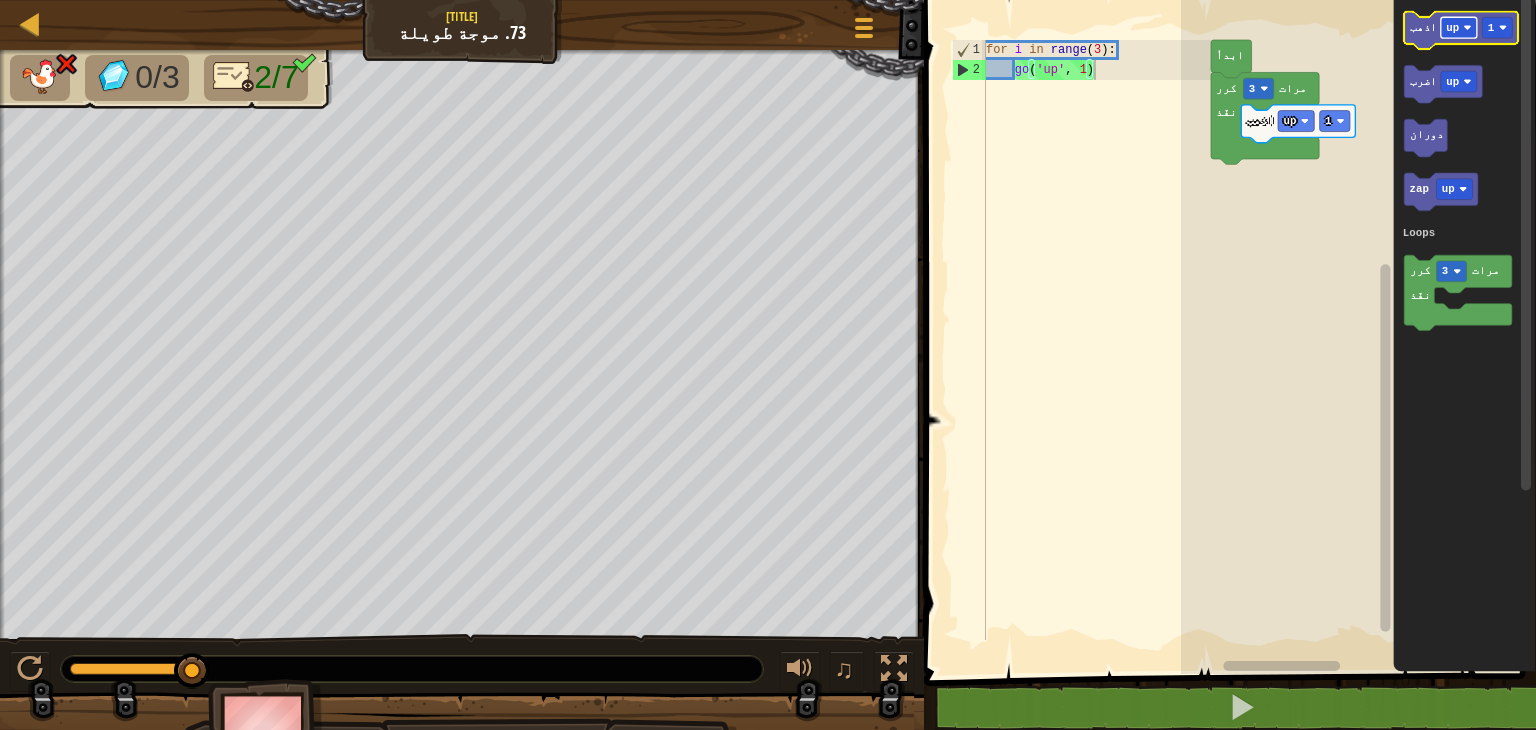 click 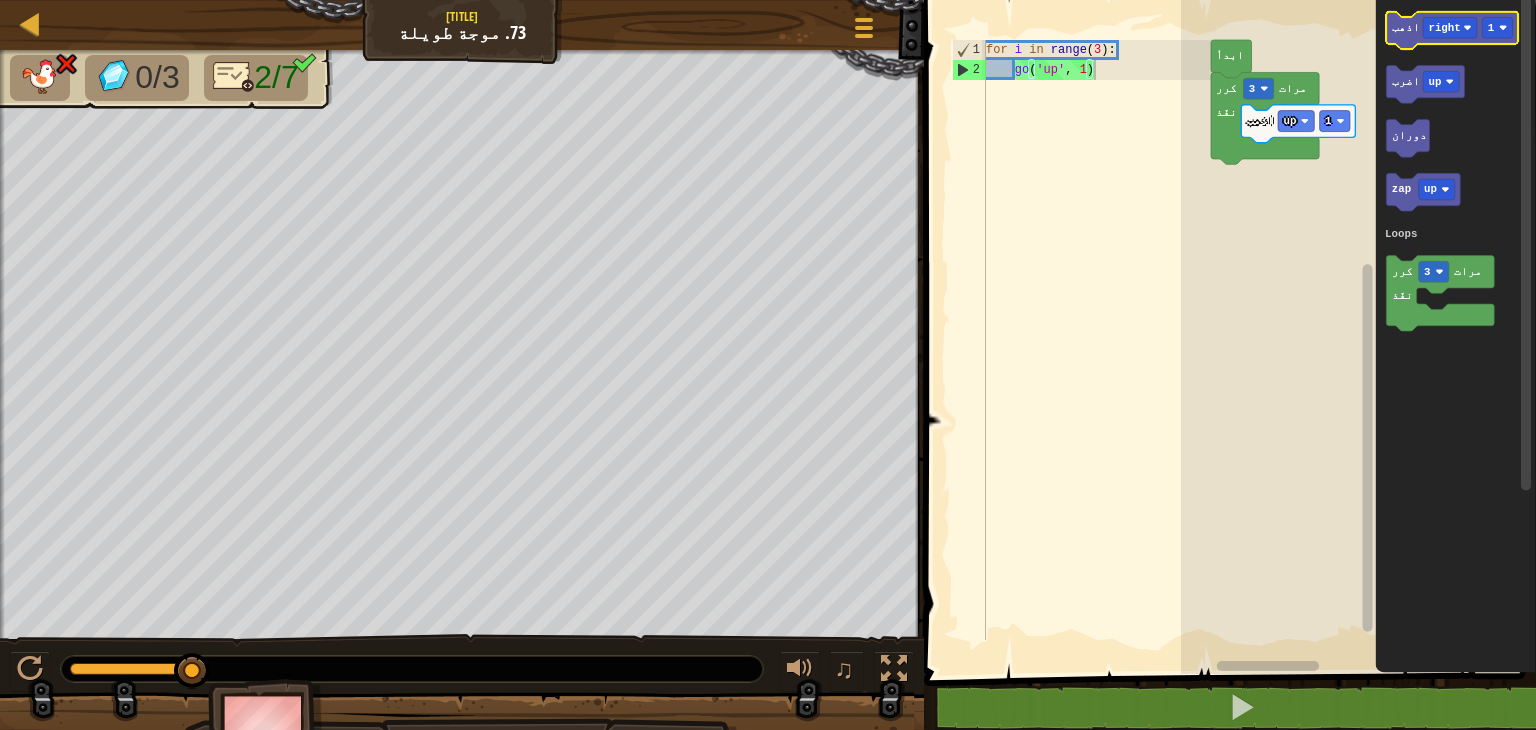 click on "اذهب" 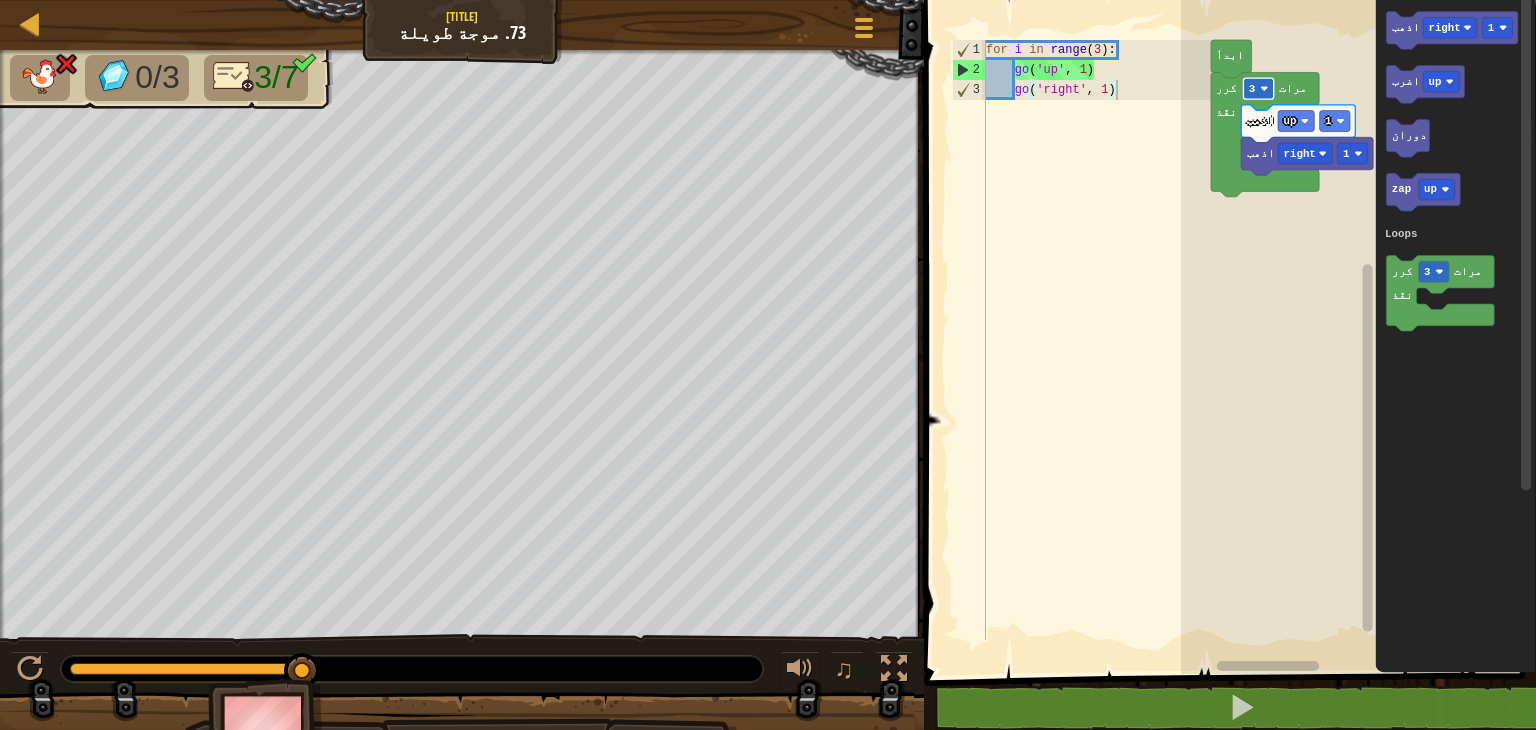 click on "3" 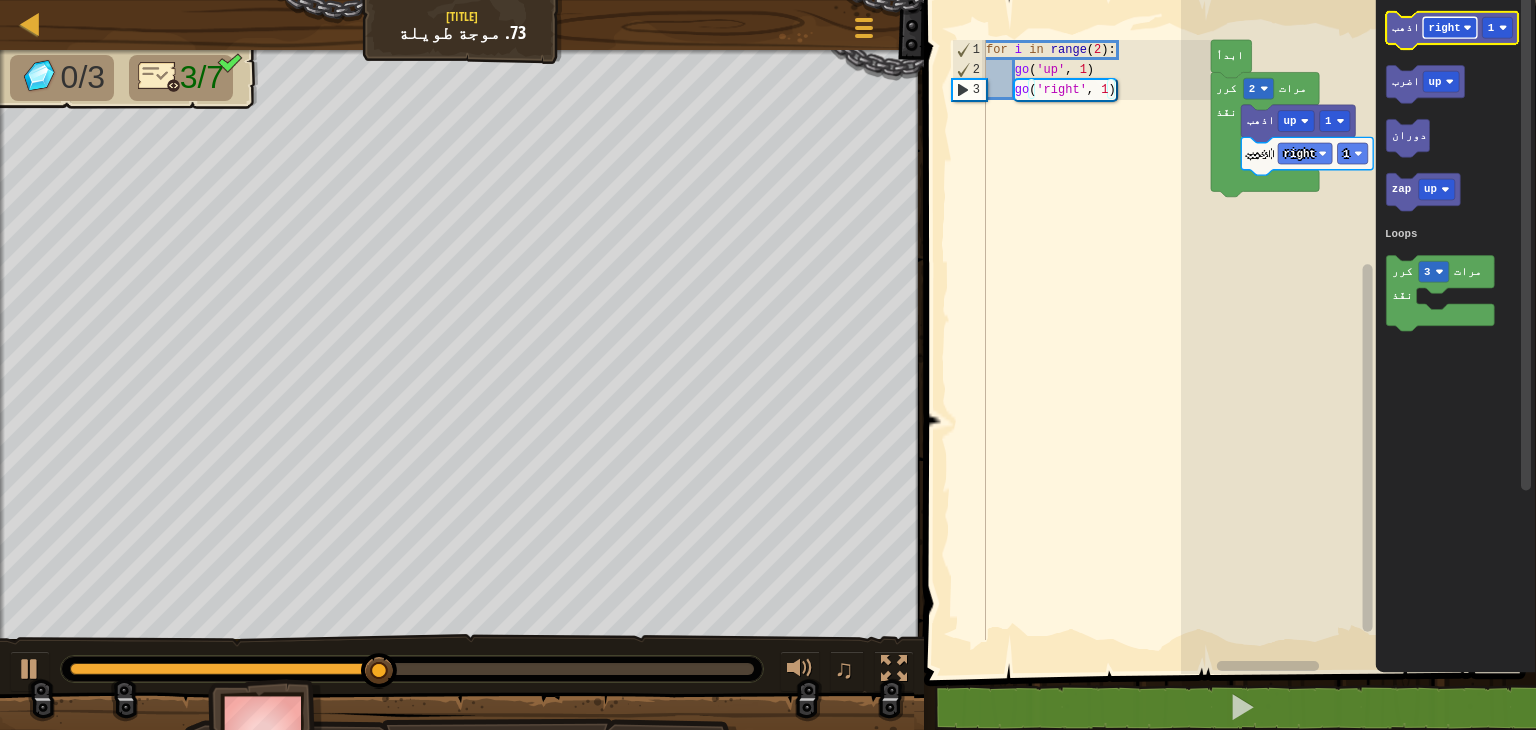click 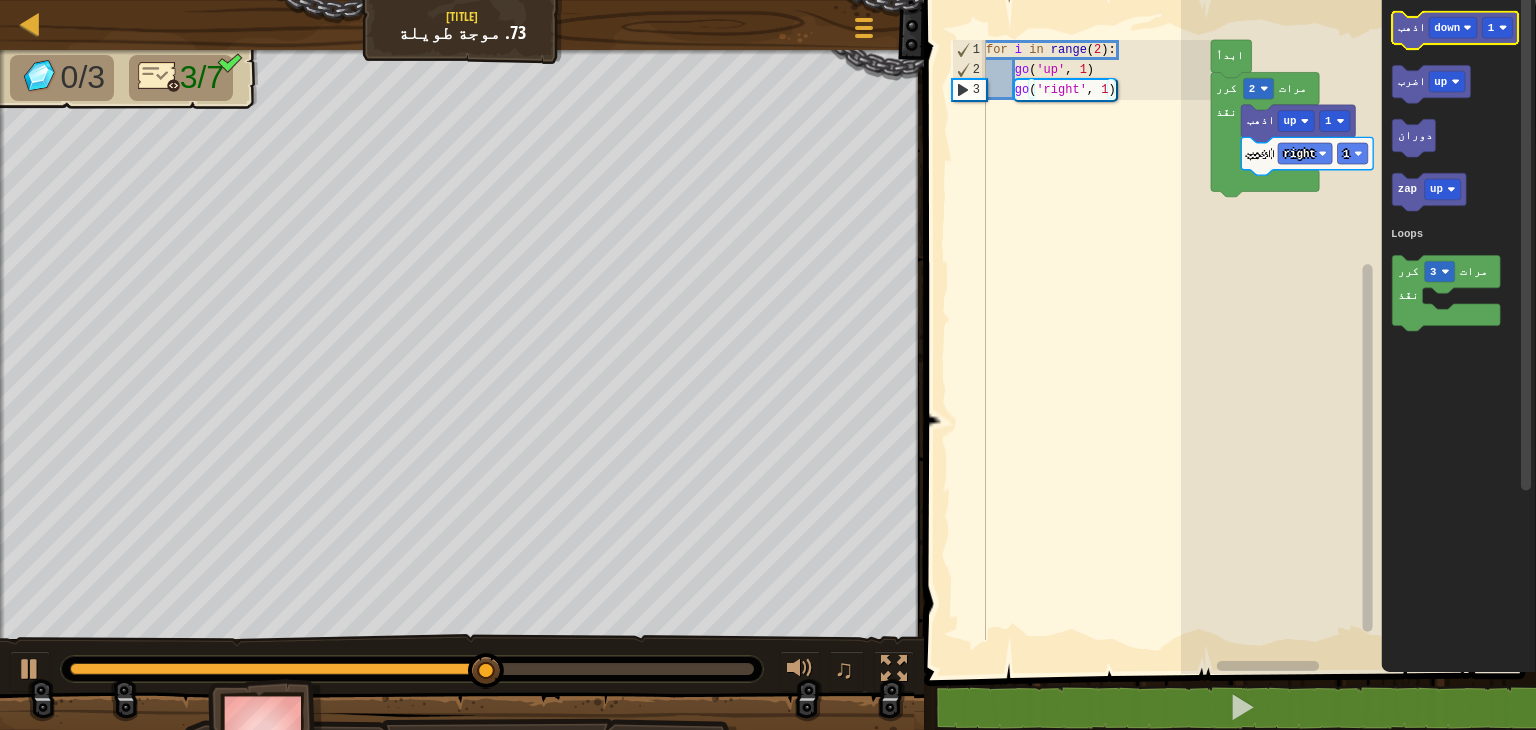 click 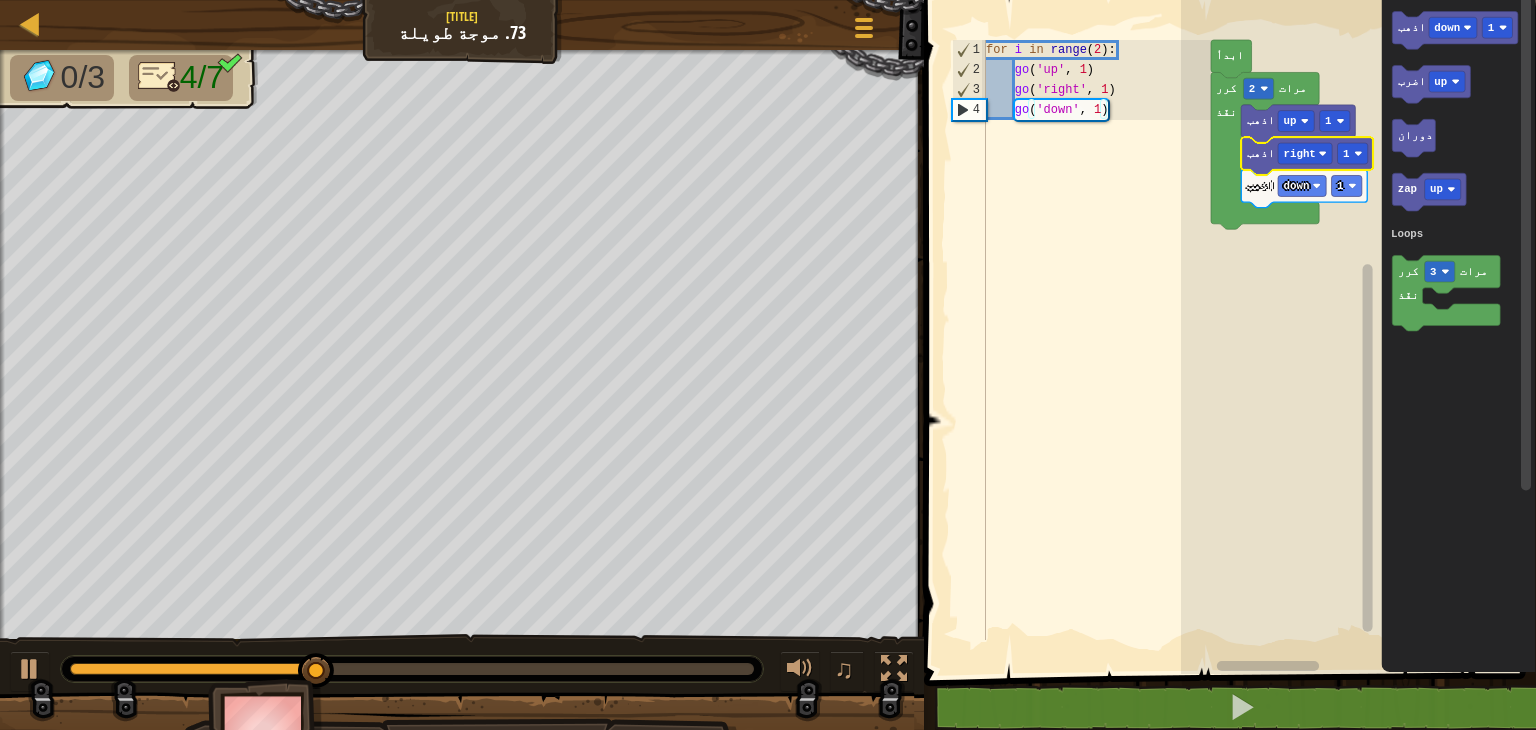 click on "اذهب right 1 اذهب down 1" 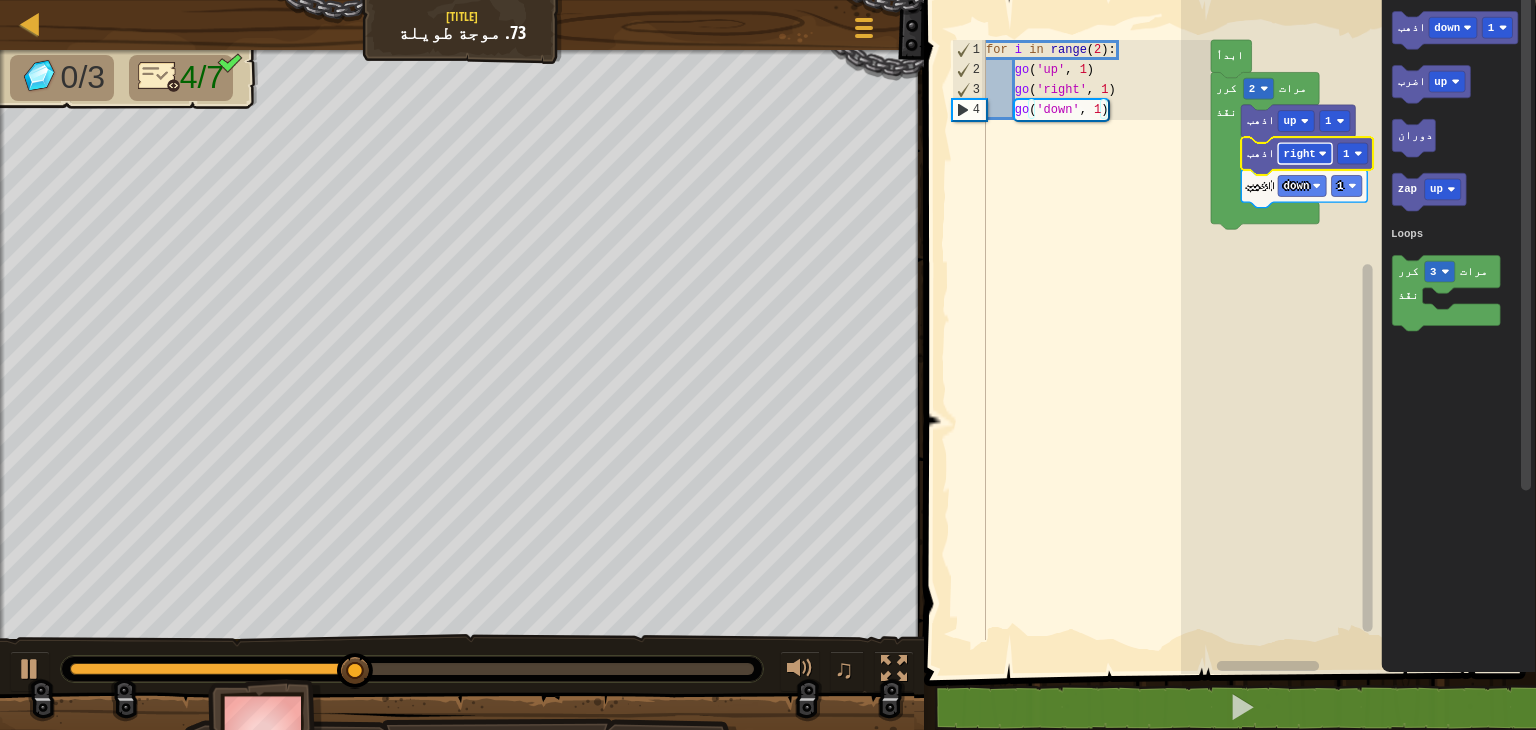 click on "right" 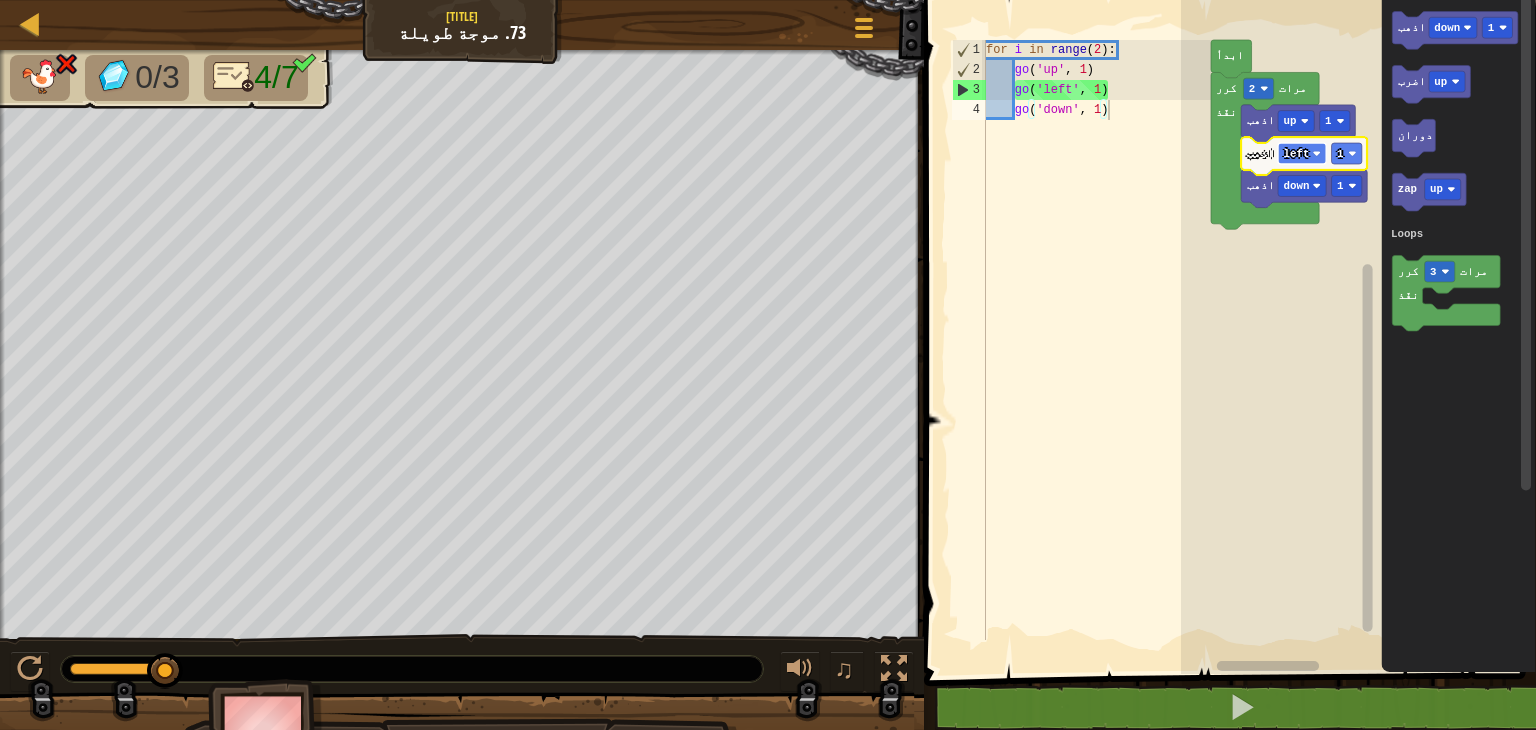 click on "left" 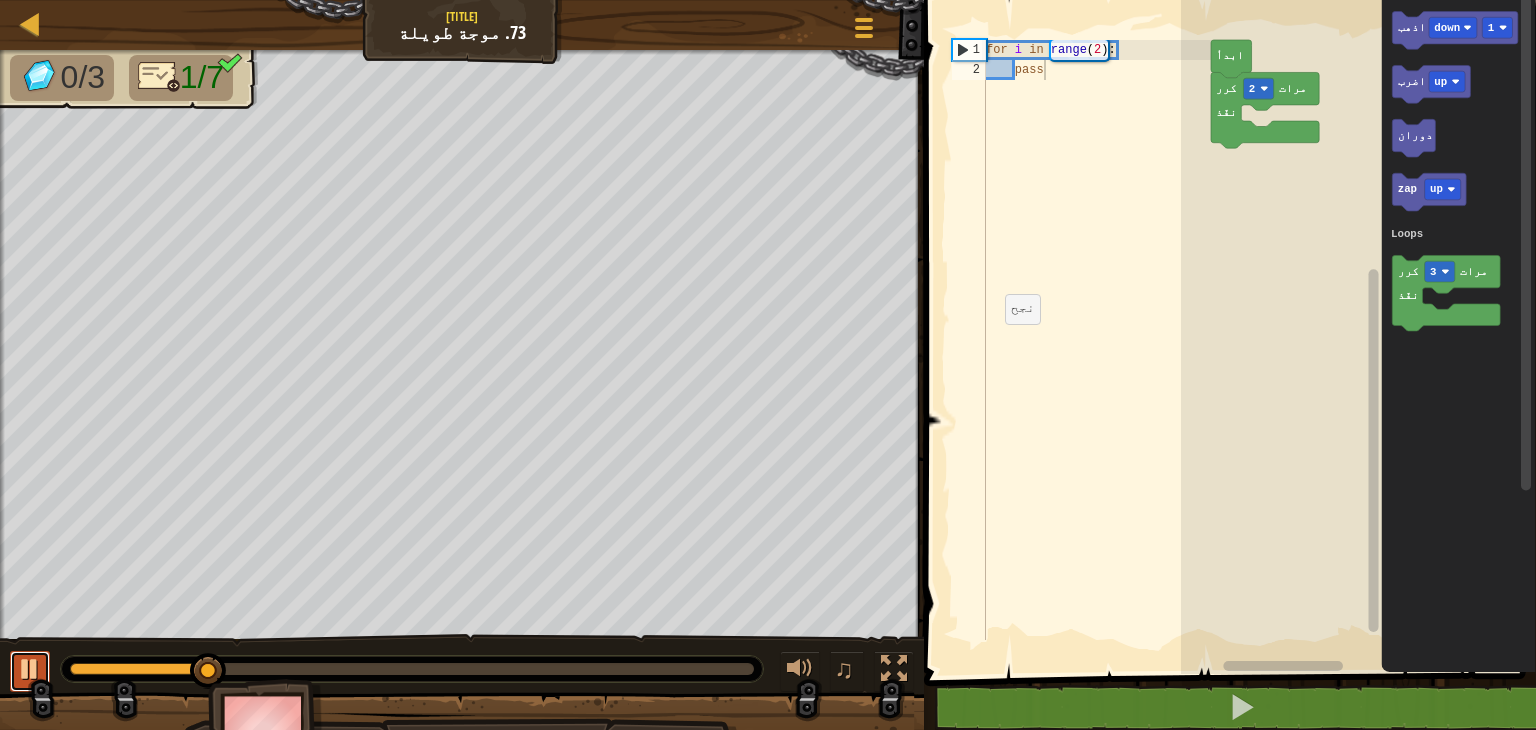 click at bounding box center [30, 669] 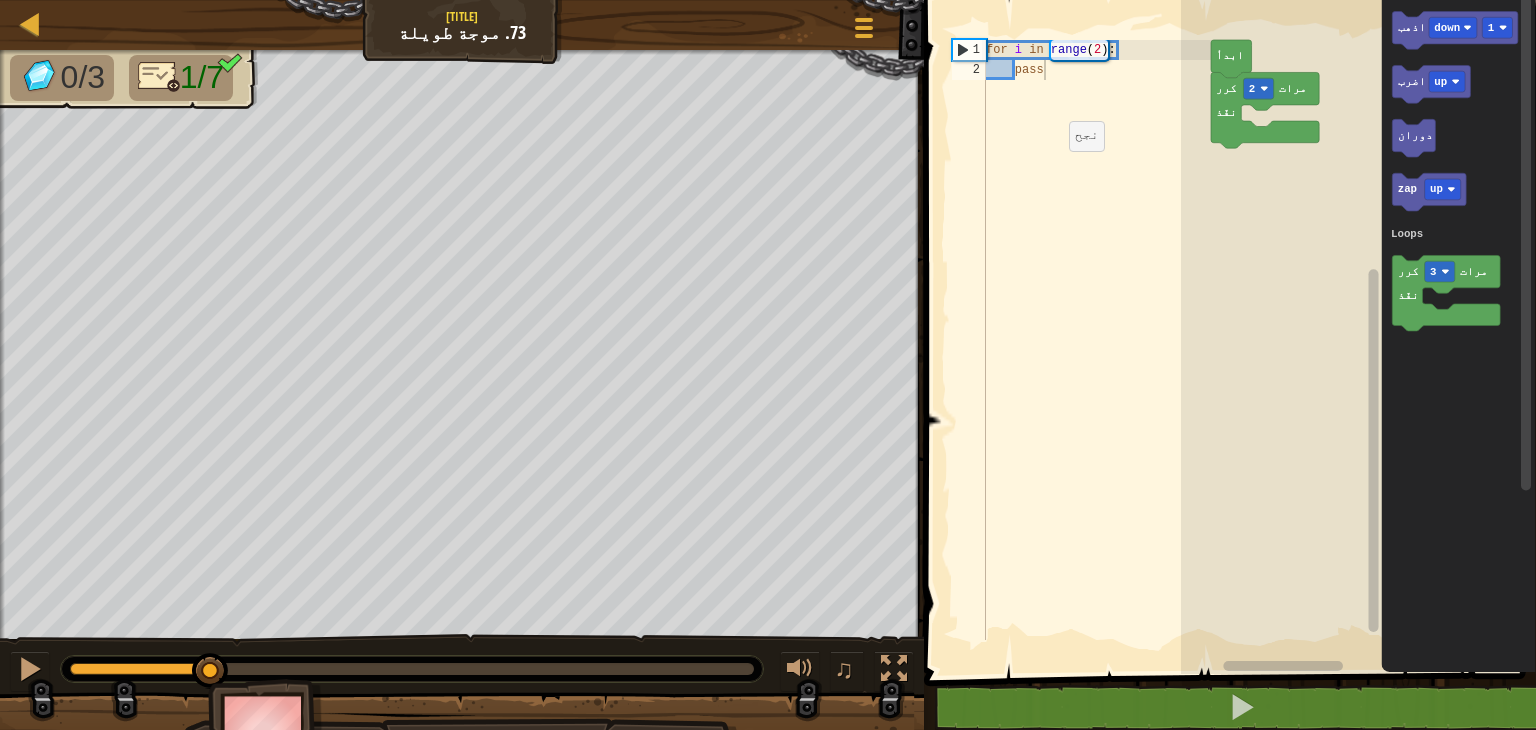 type on "pass" 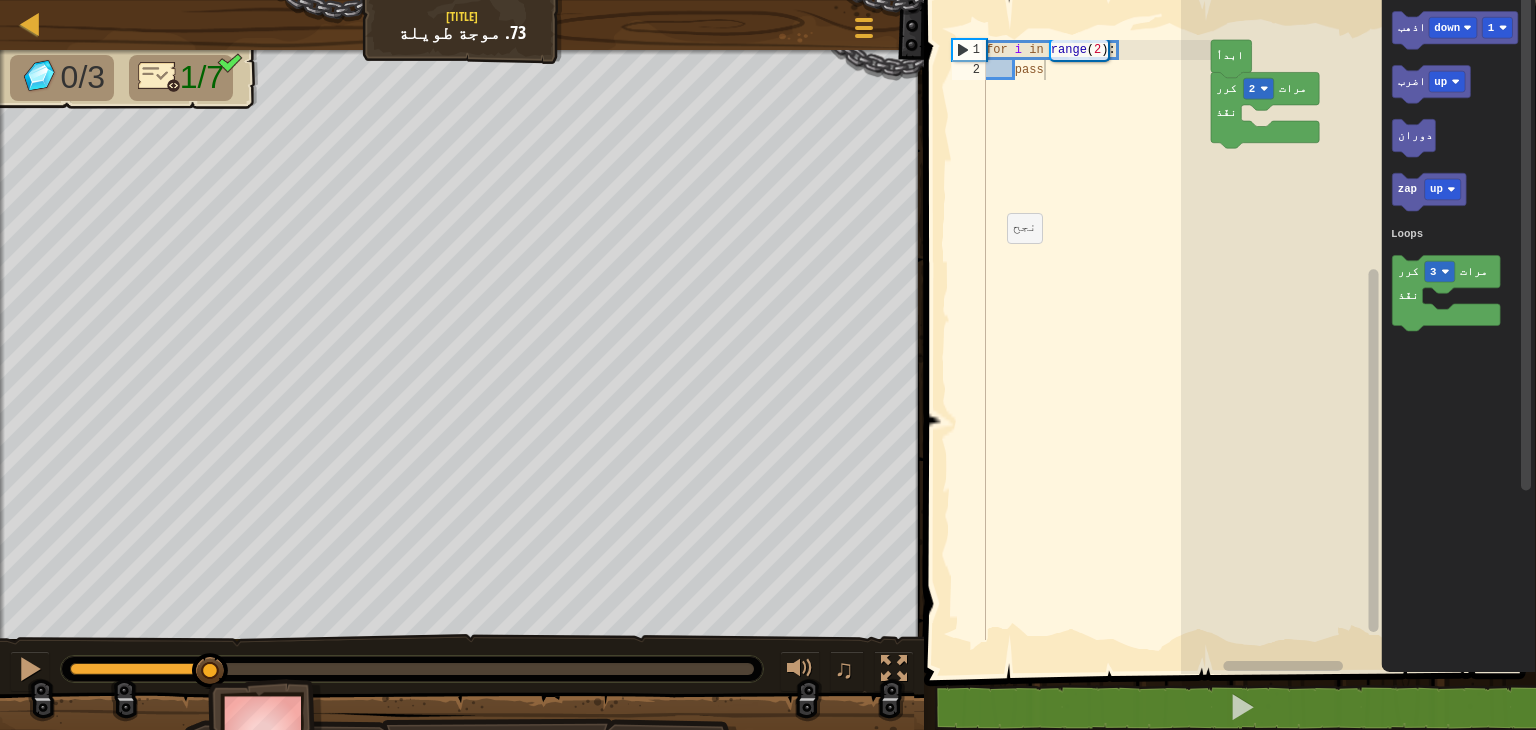 drag, startPoint x: 936, startPoint y: 309, endPoint x: 920, endPoint y: 450, distance: 141.90489 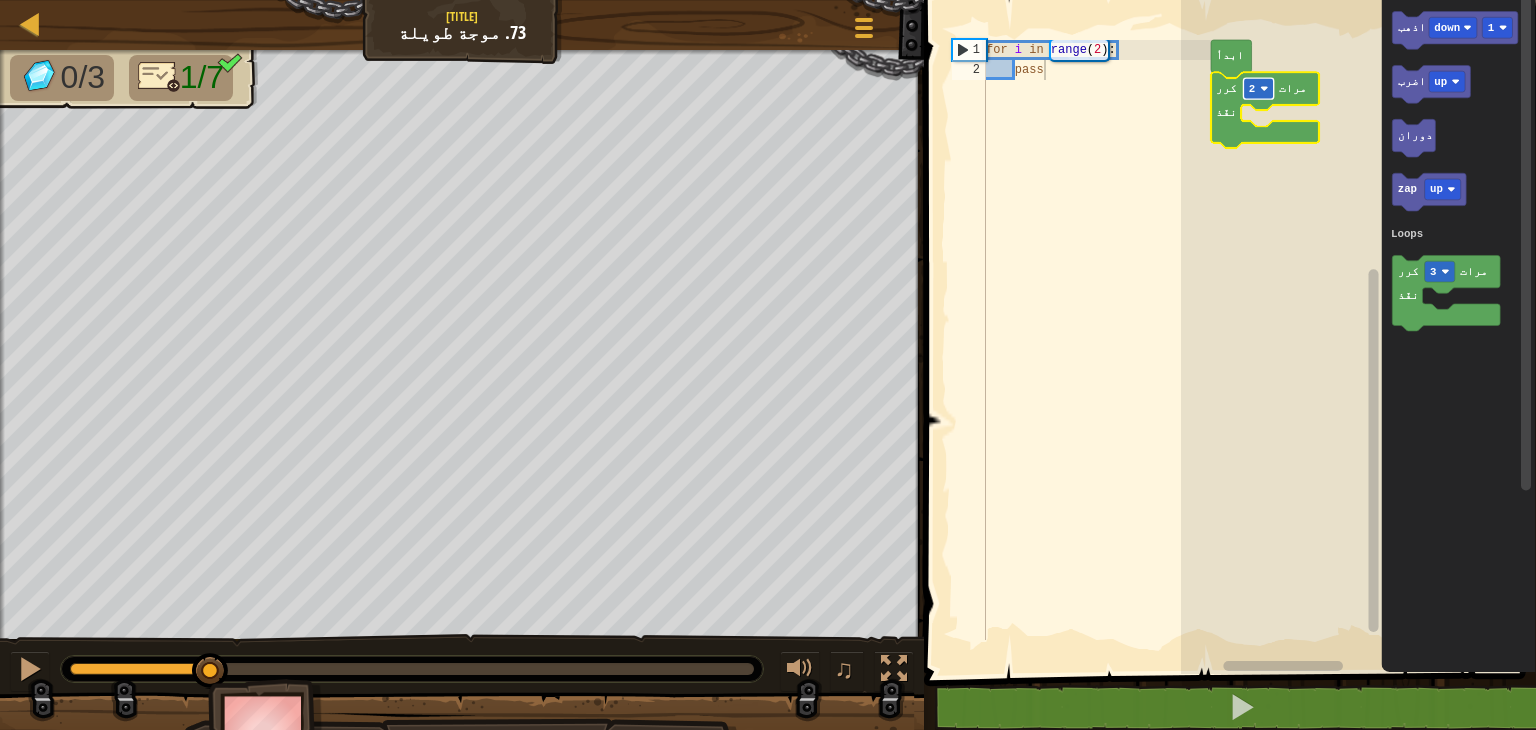 click on "2" 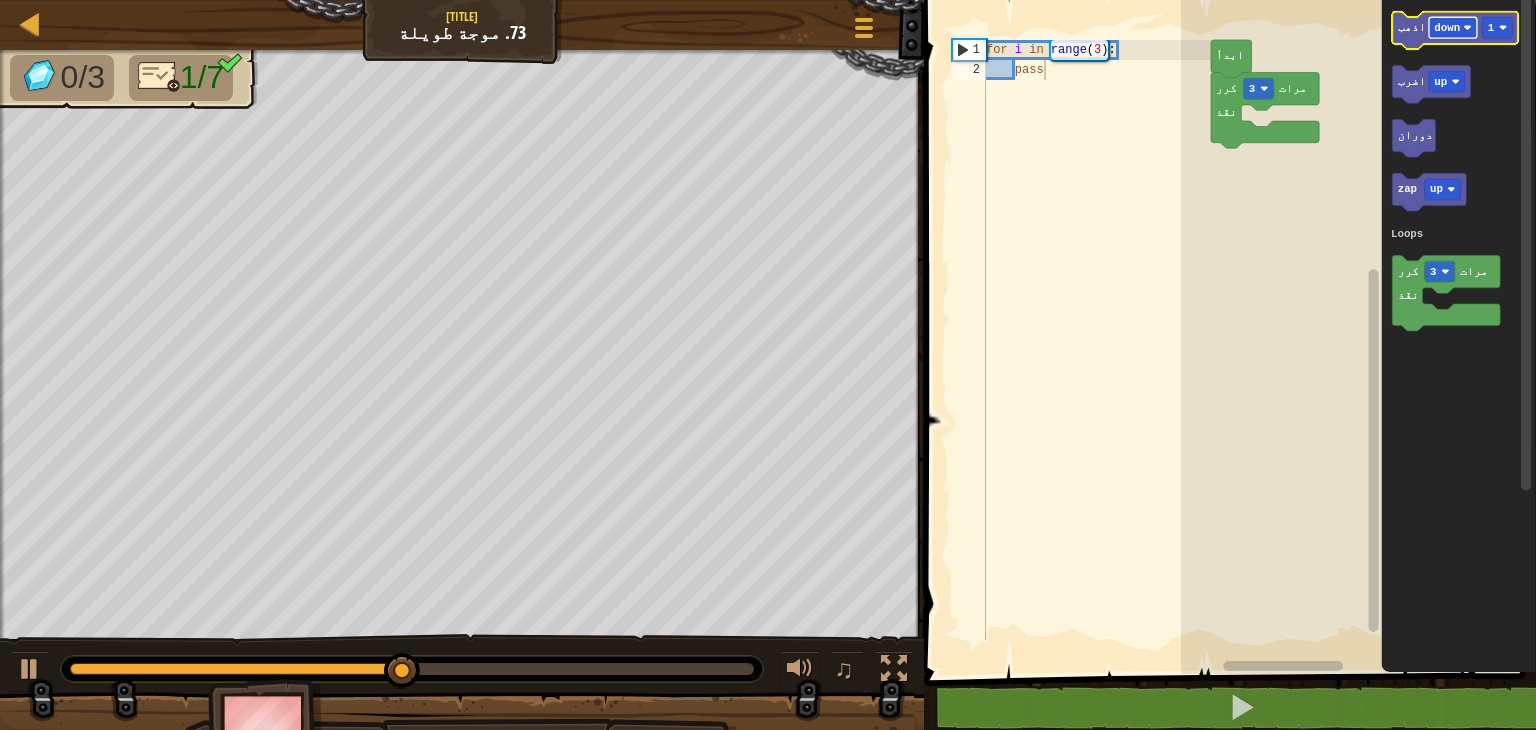 click on "down" 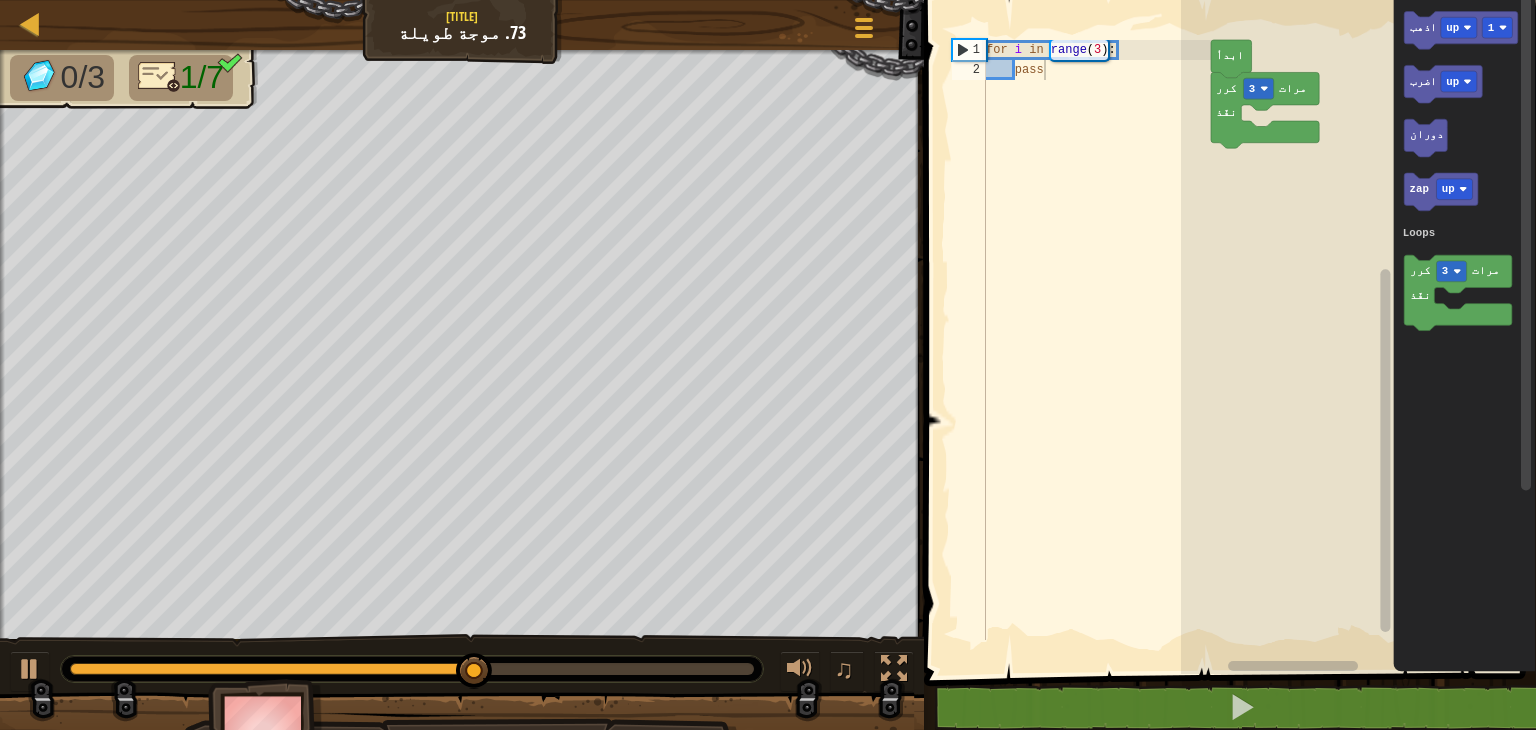 click 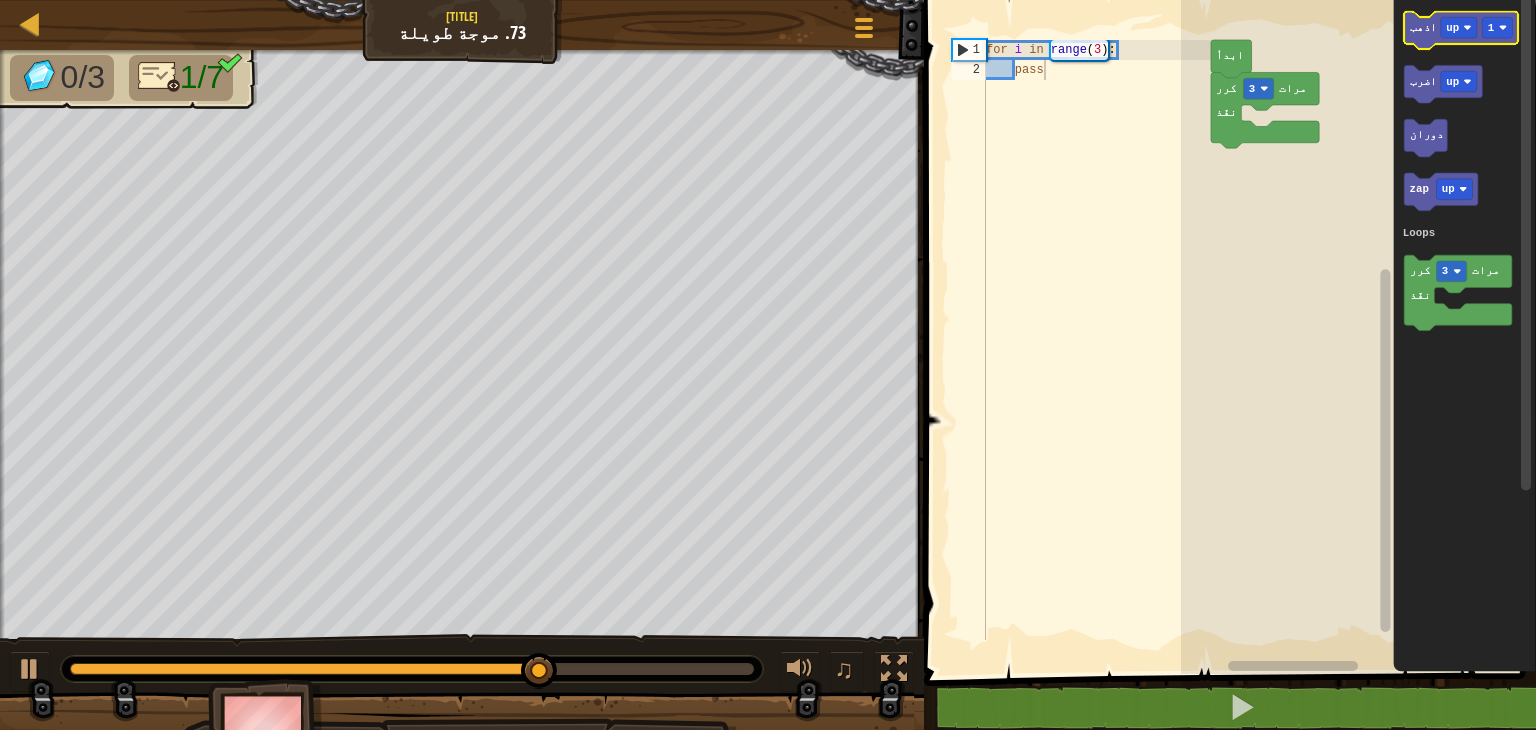 click on "اذهب" 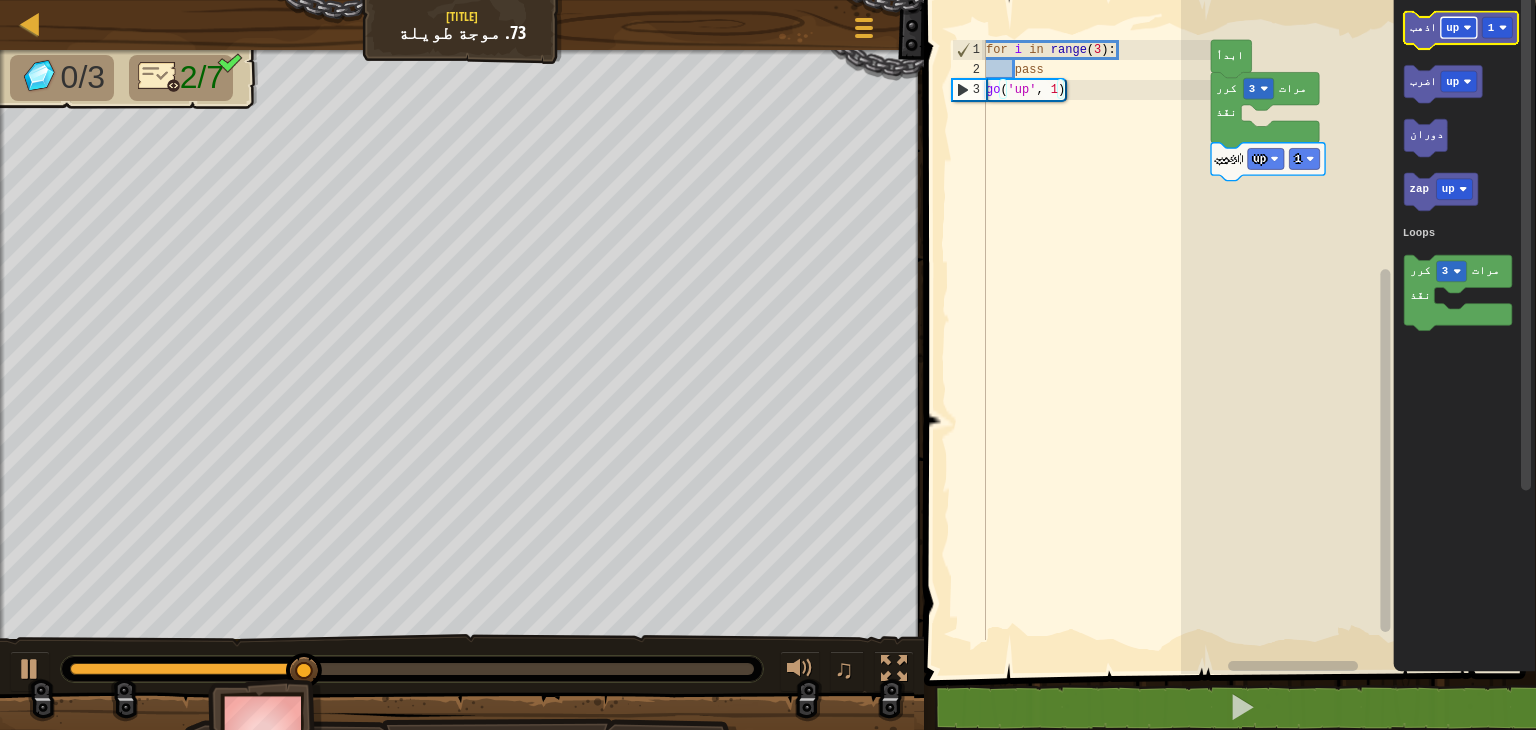 click on "up" 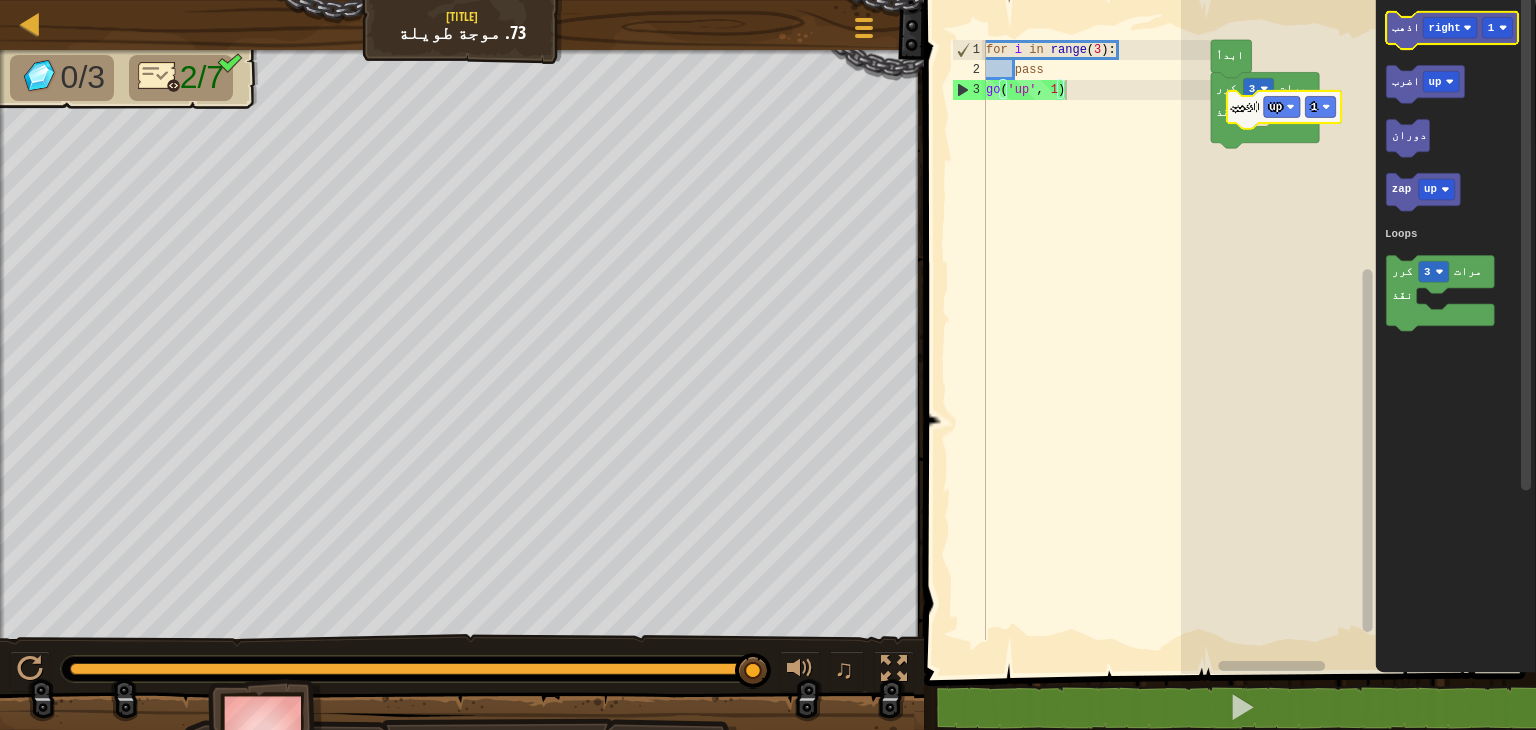 click on "اذهب" 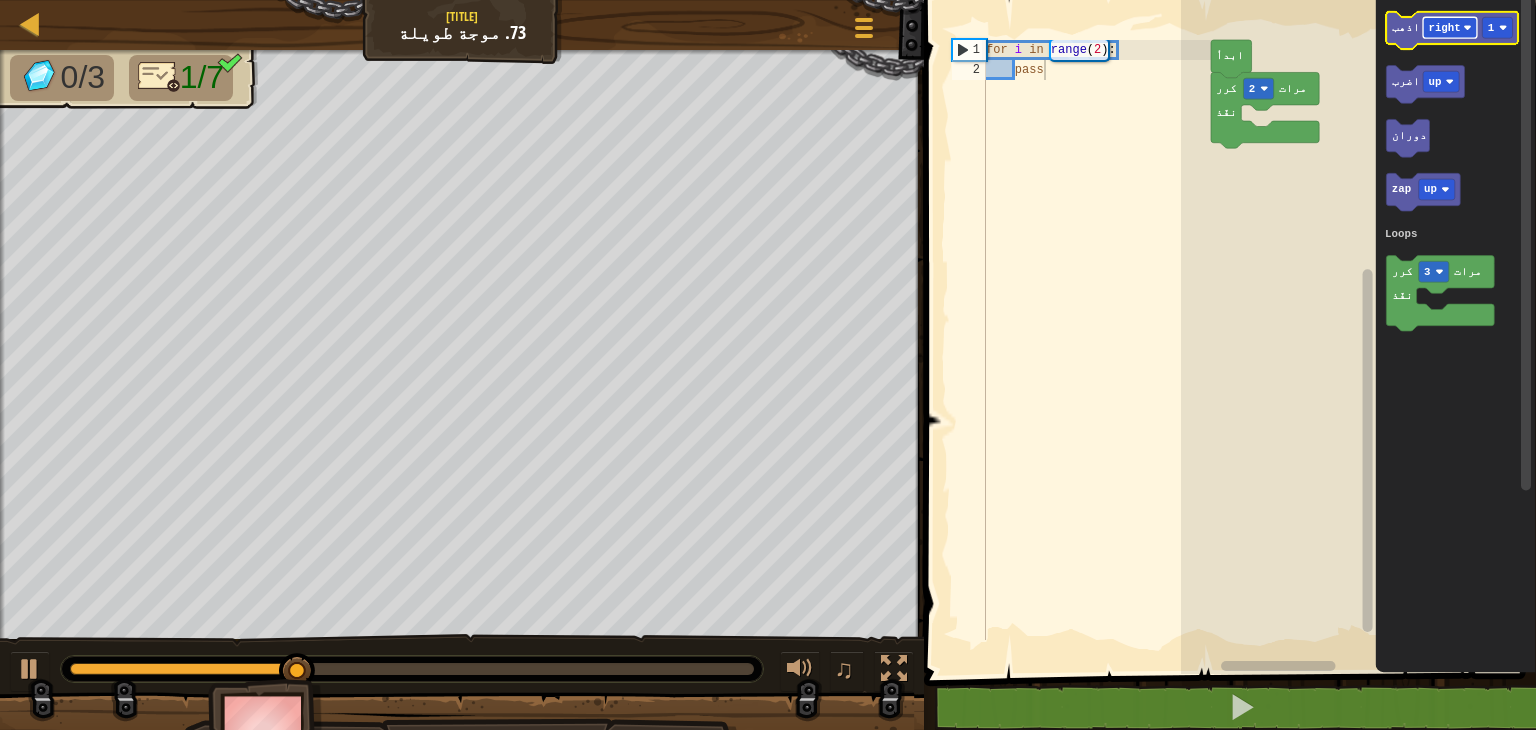 click on "right" 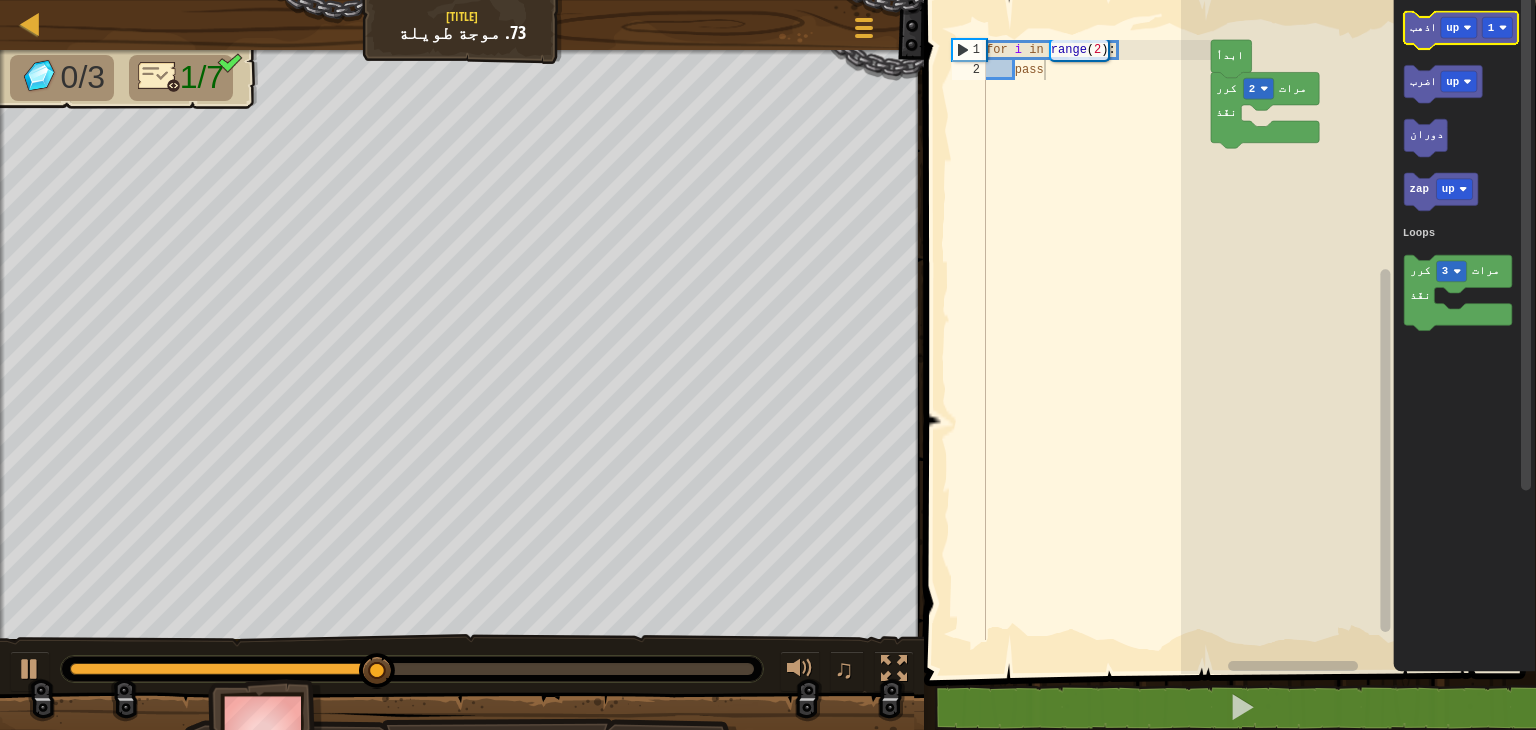 click on "اذهب" 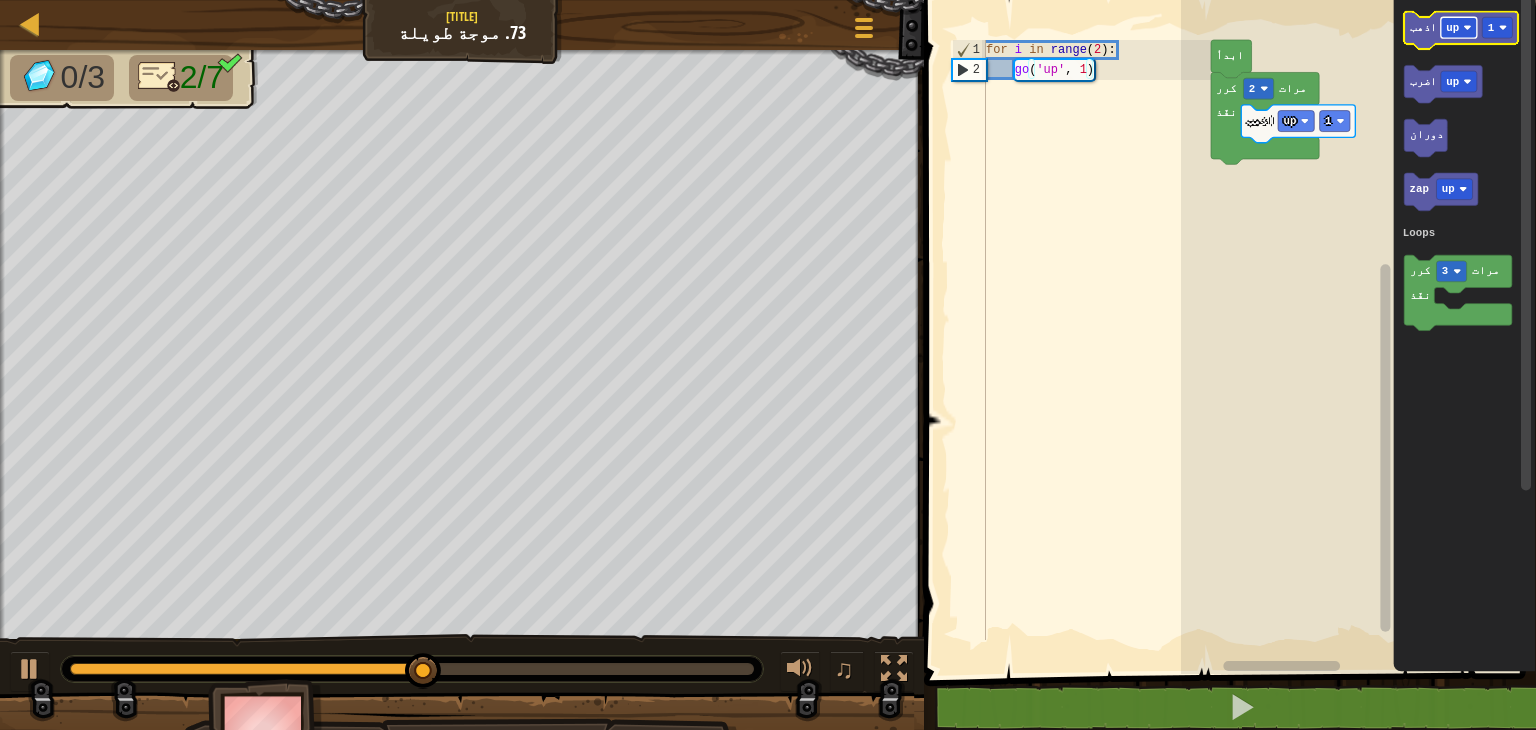 click 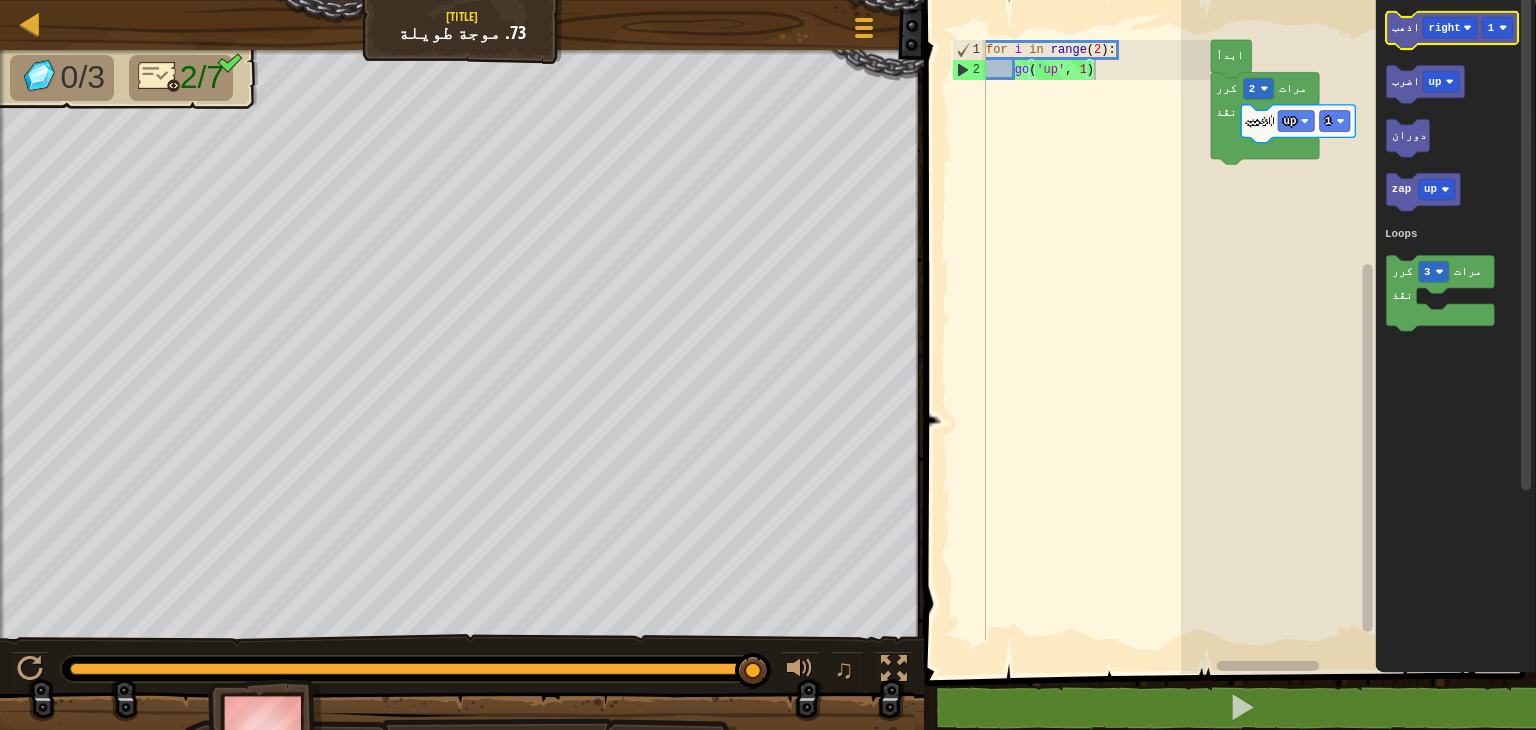 click on "اذهب" 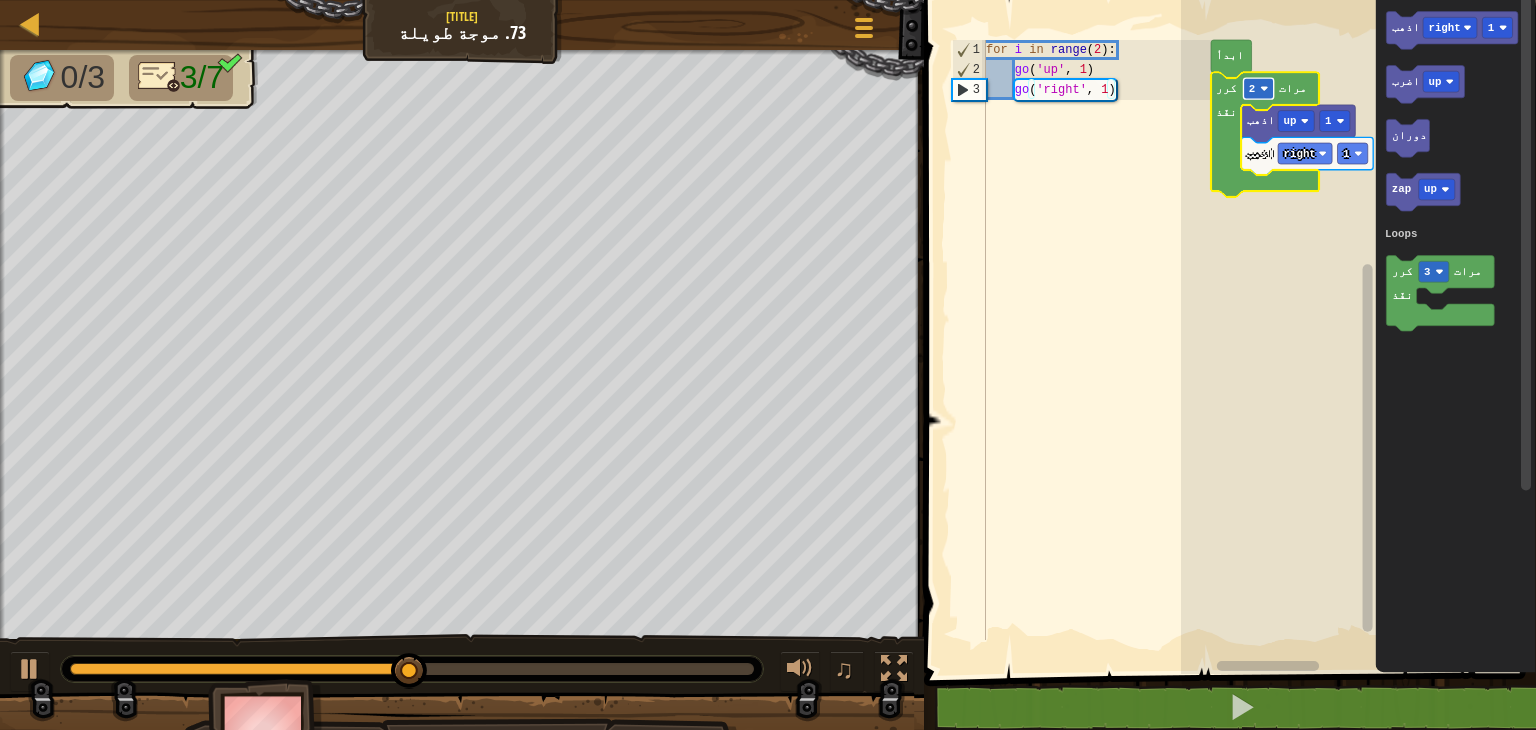 click 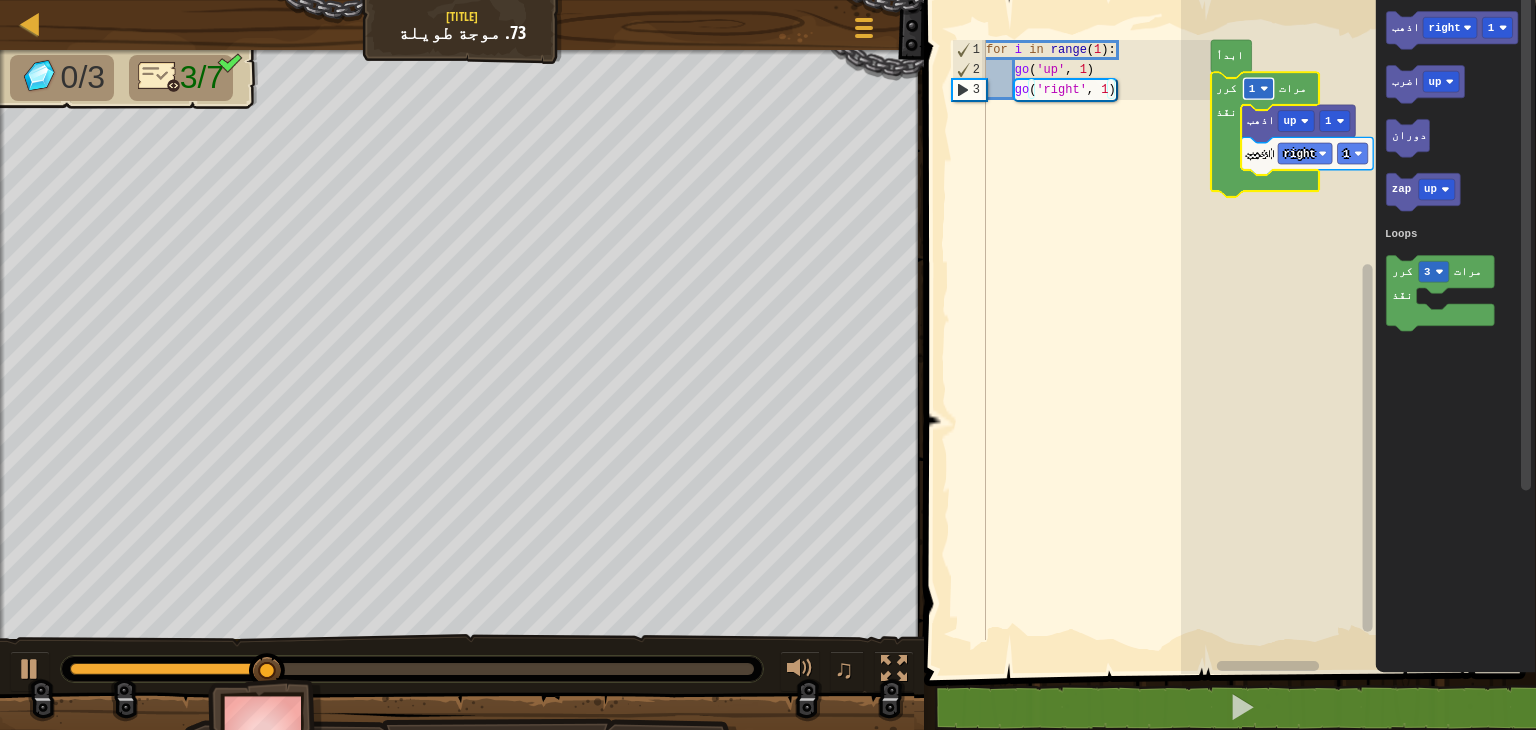 click 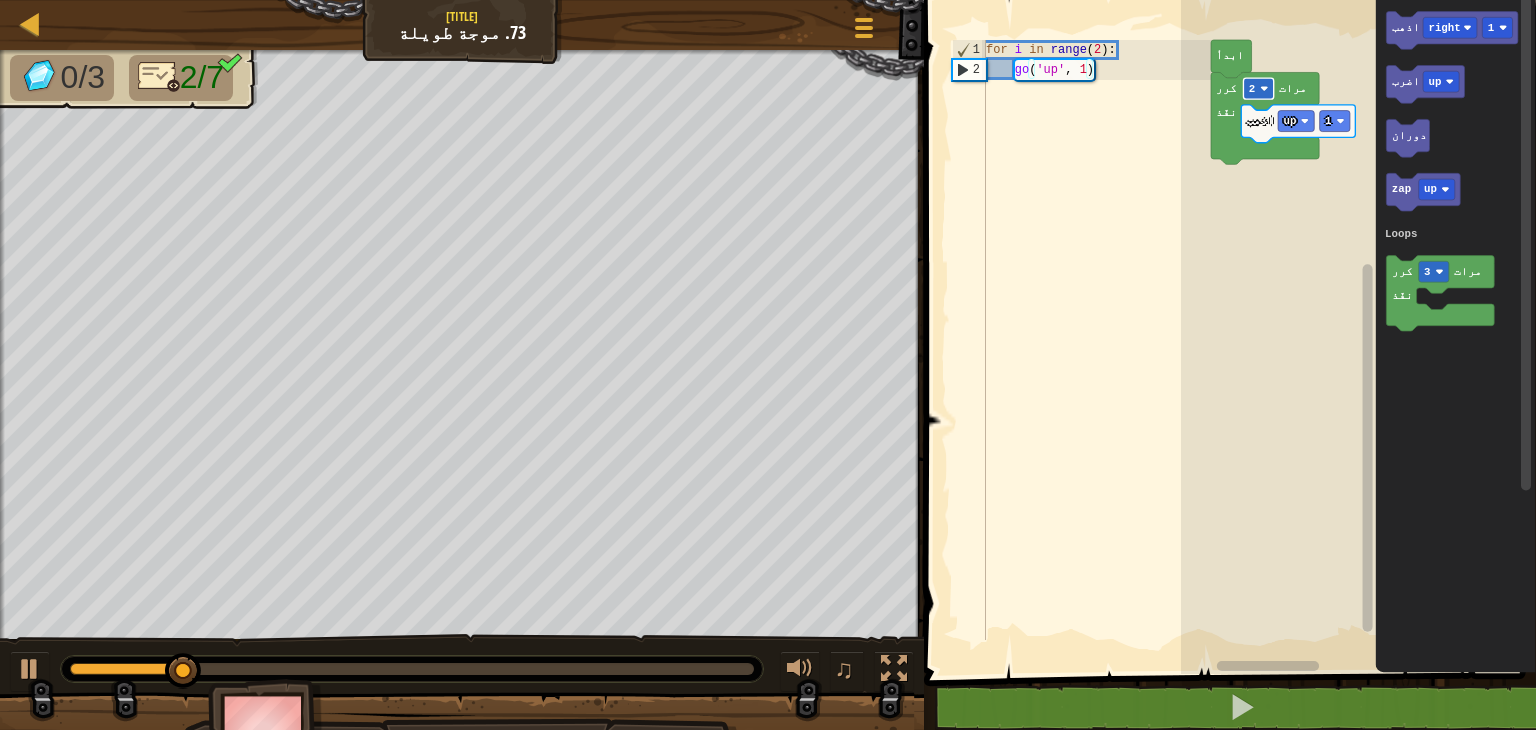 click 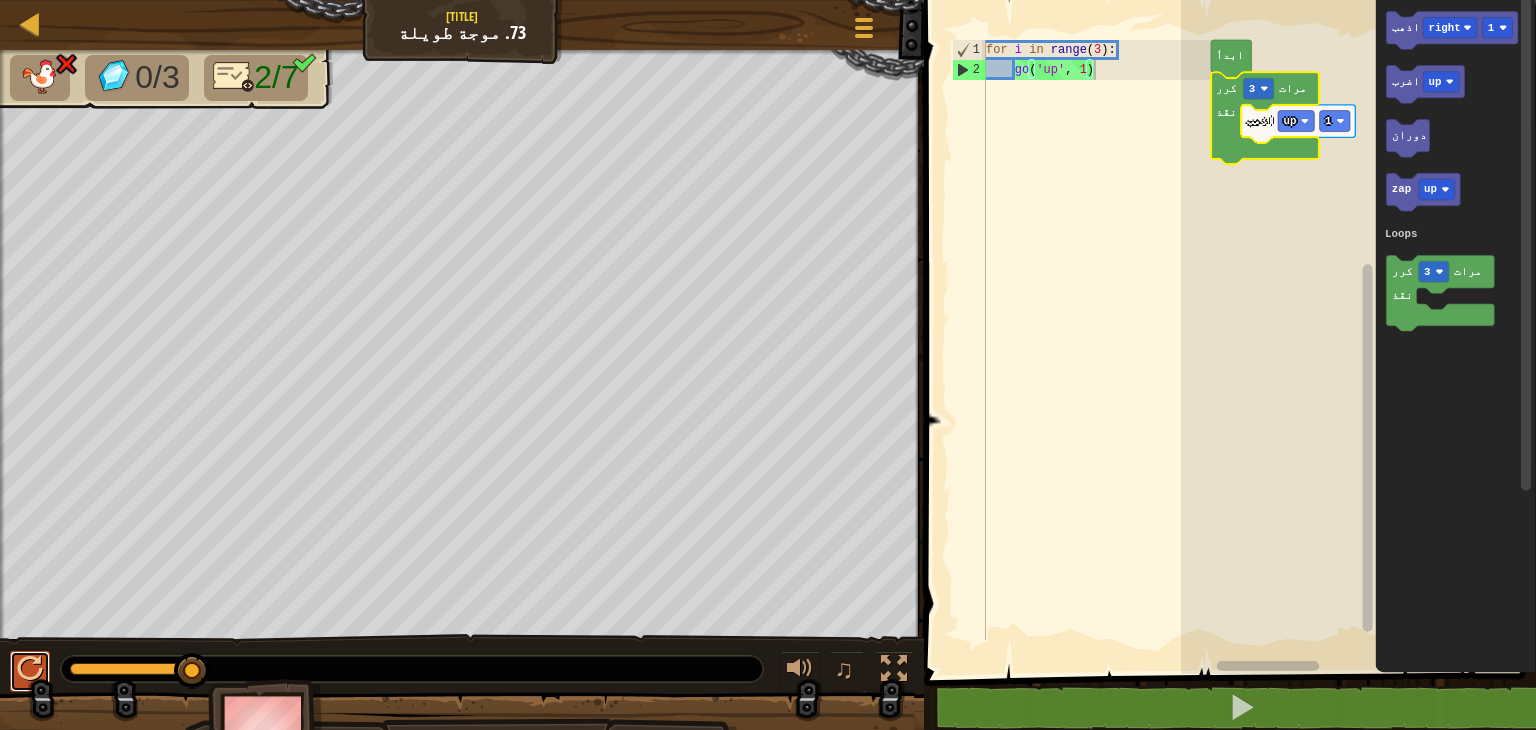 click at bounding box center (30, 671) 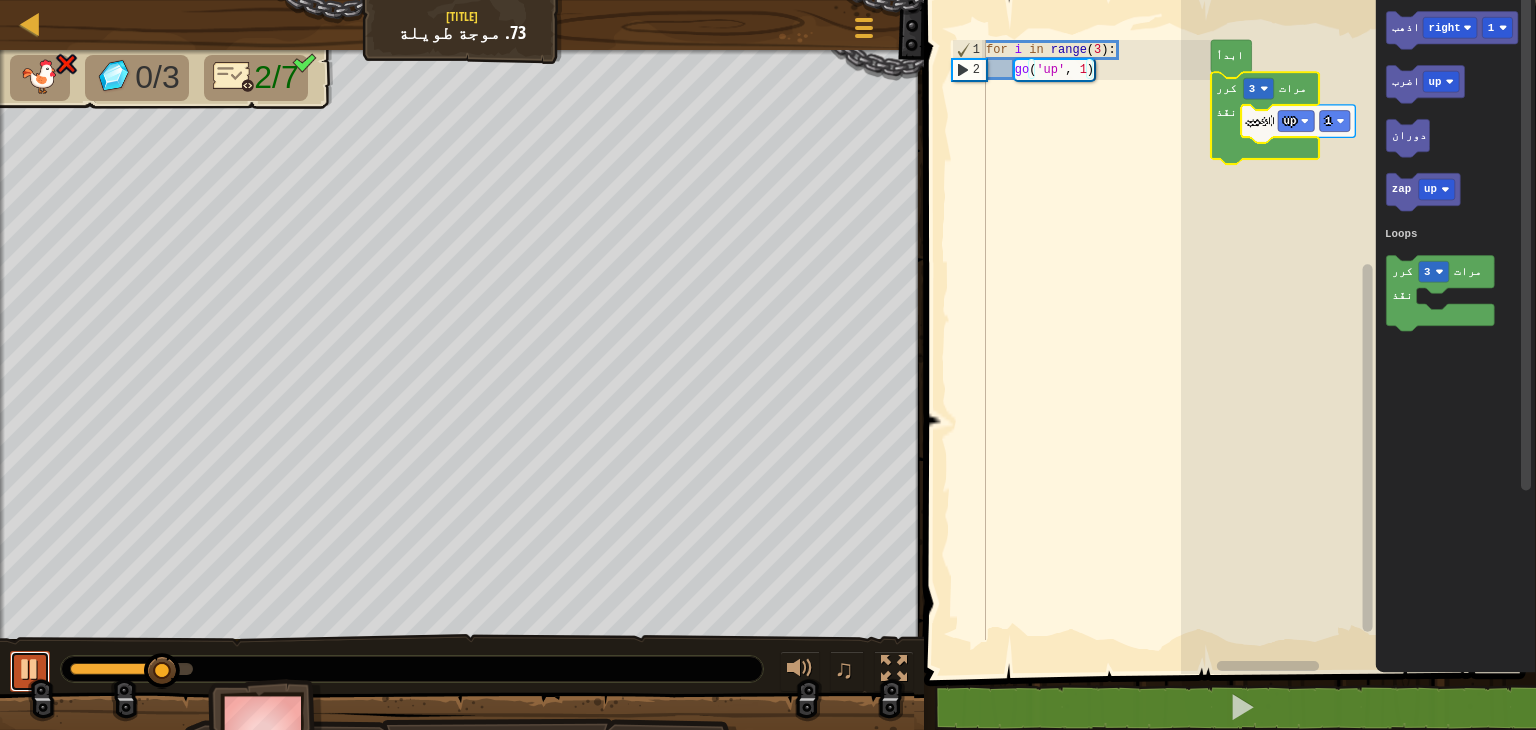 click at bounding box center [30, 669] 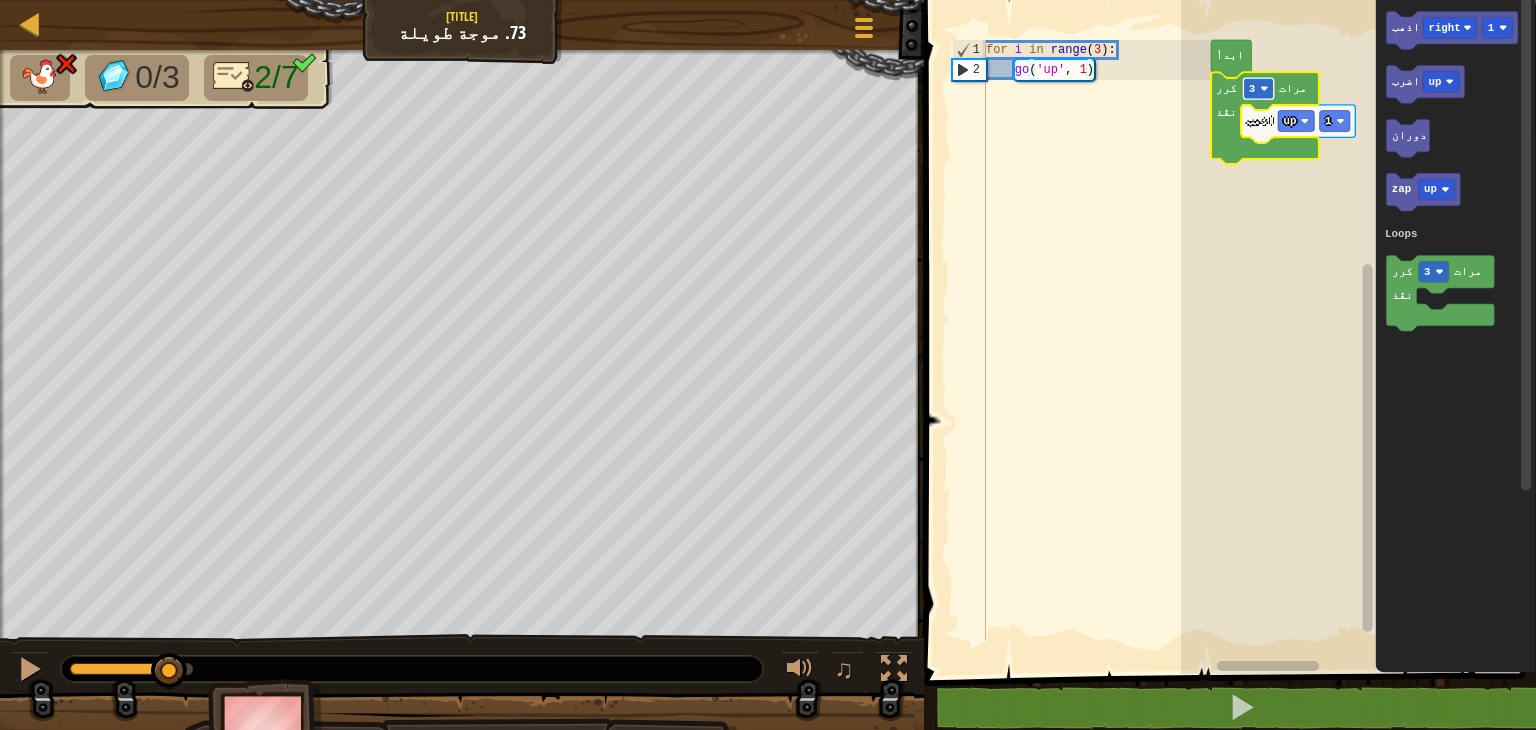 click 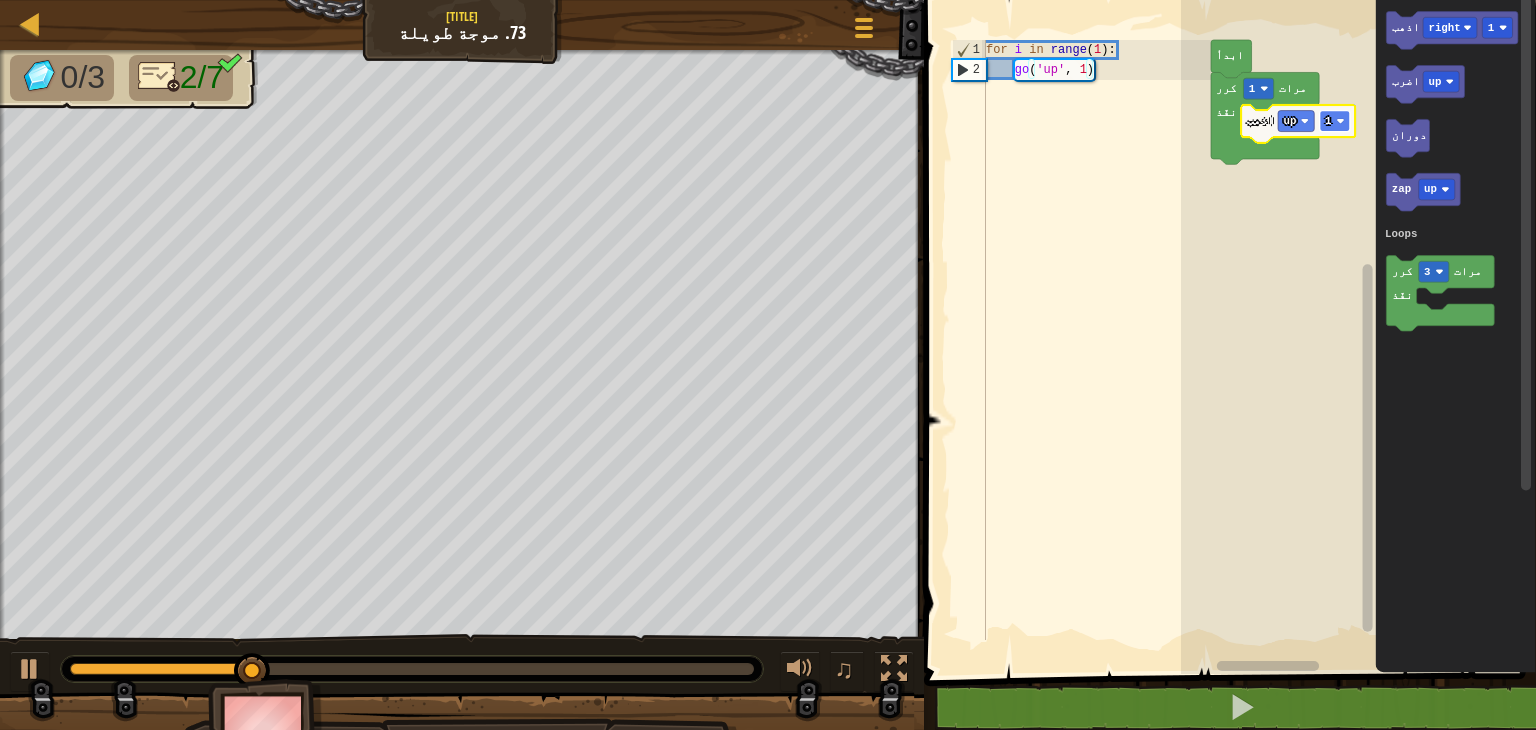 click 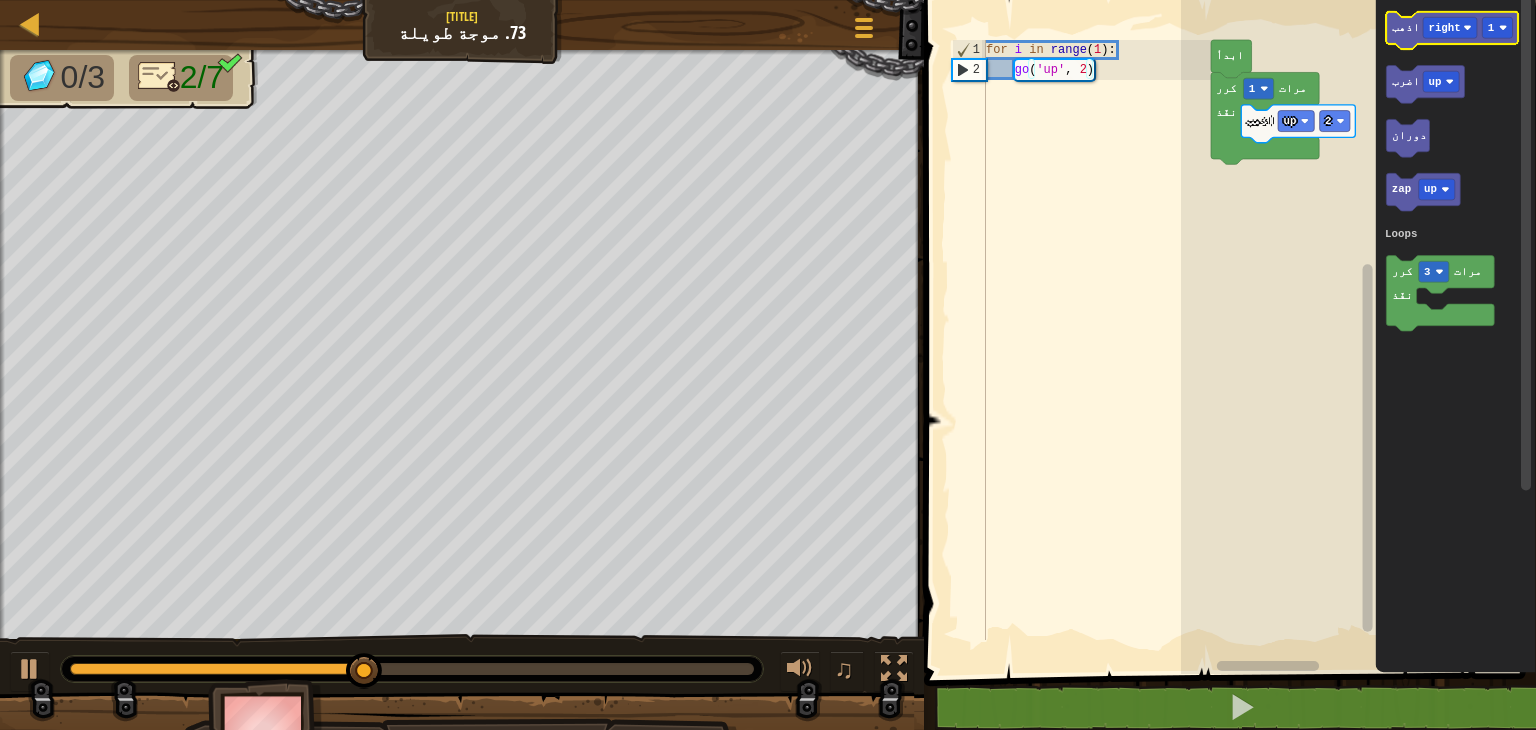 click 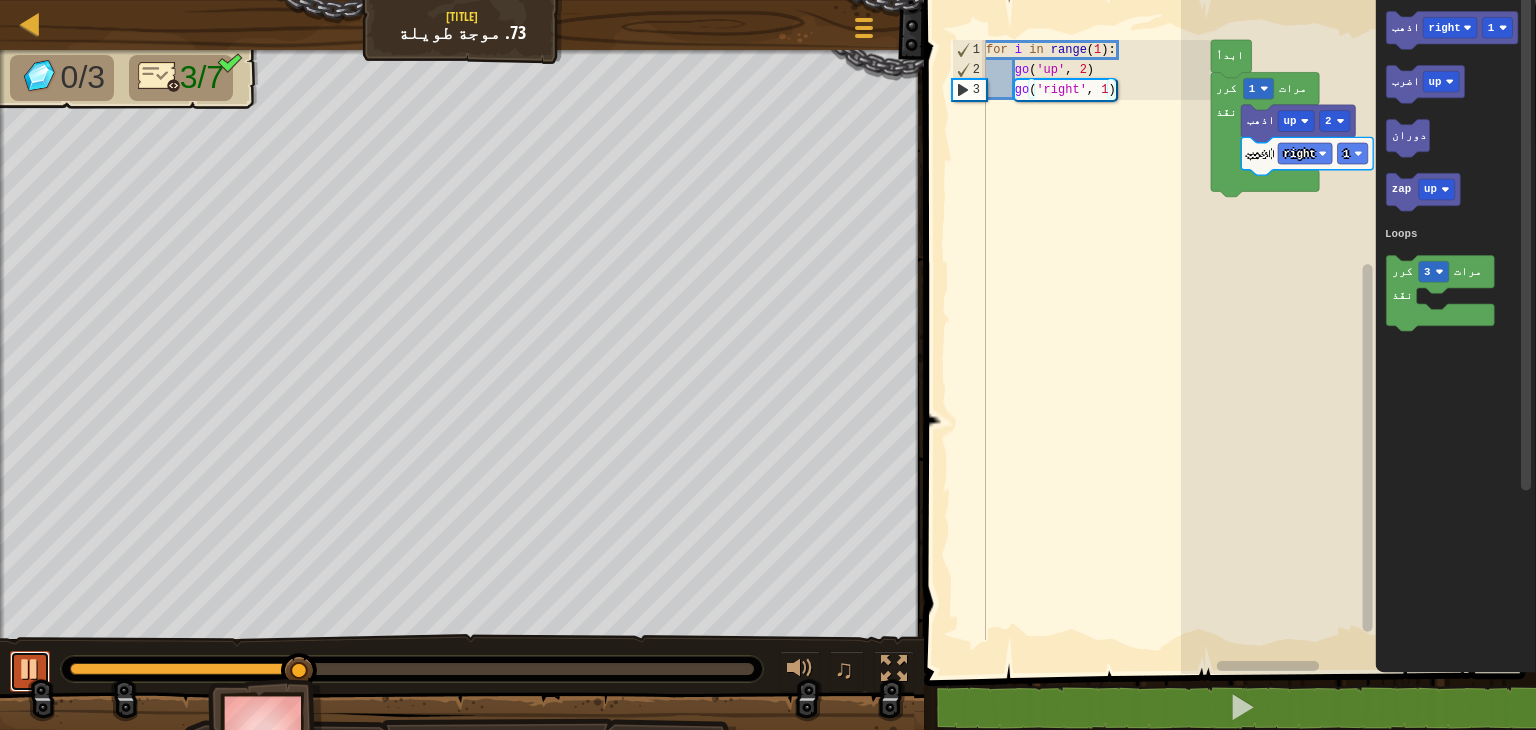 click at bounding box center (30, 669) 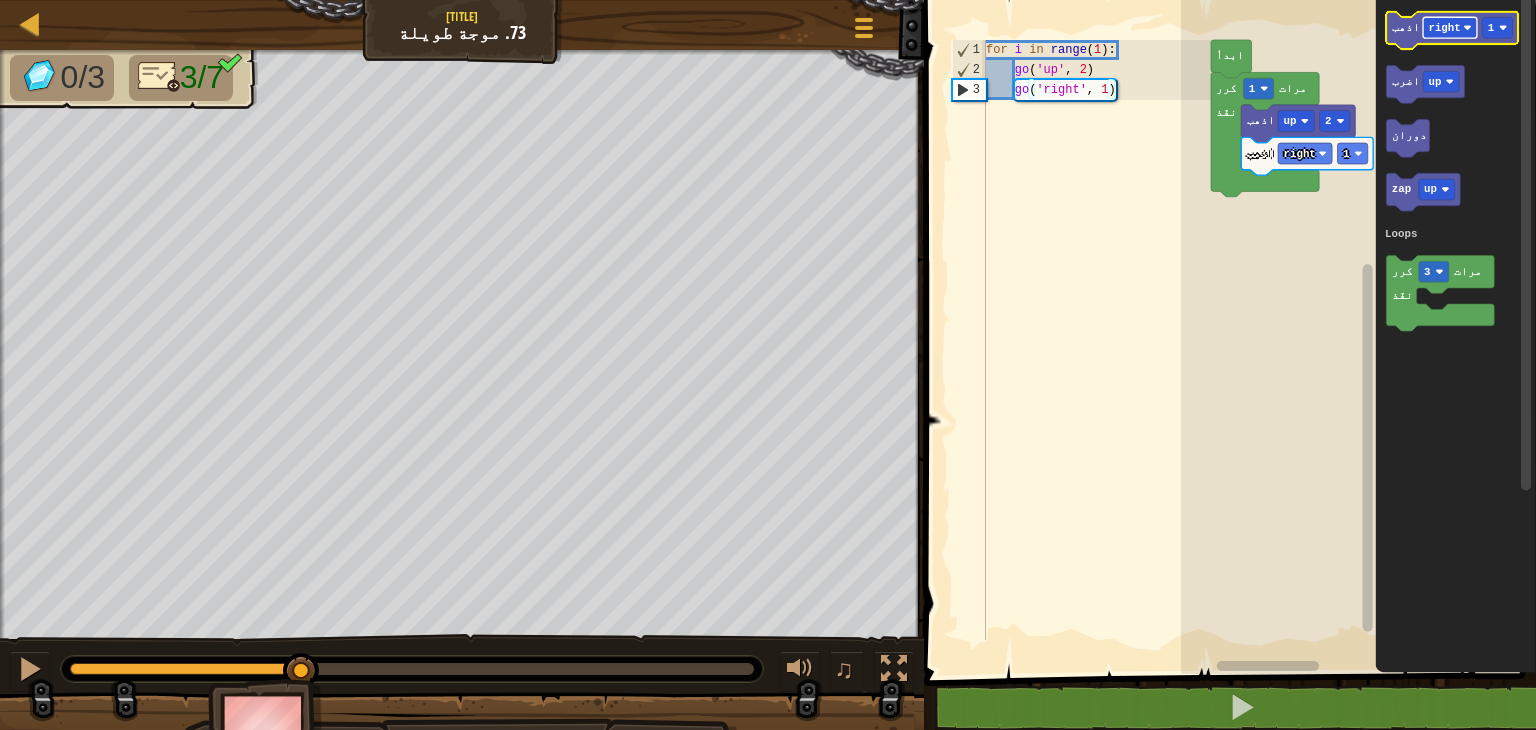 click 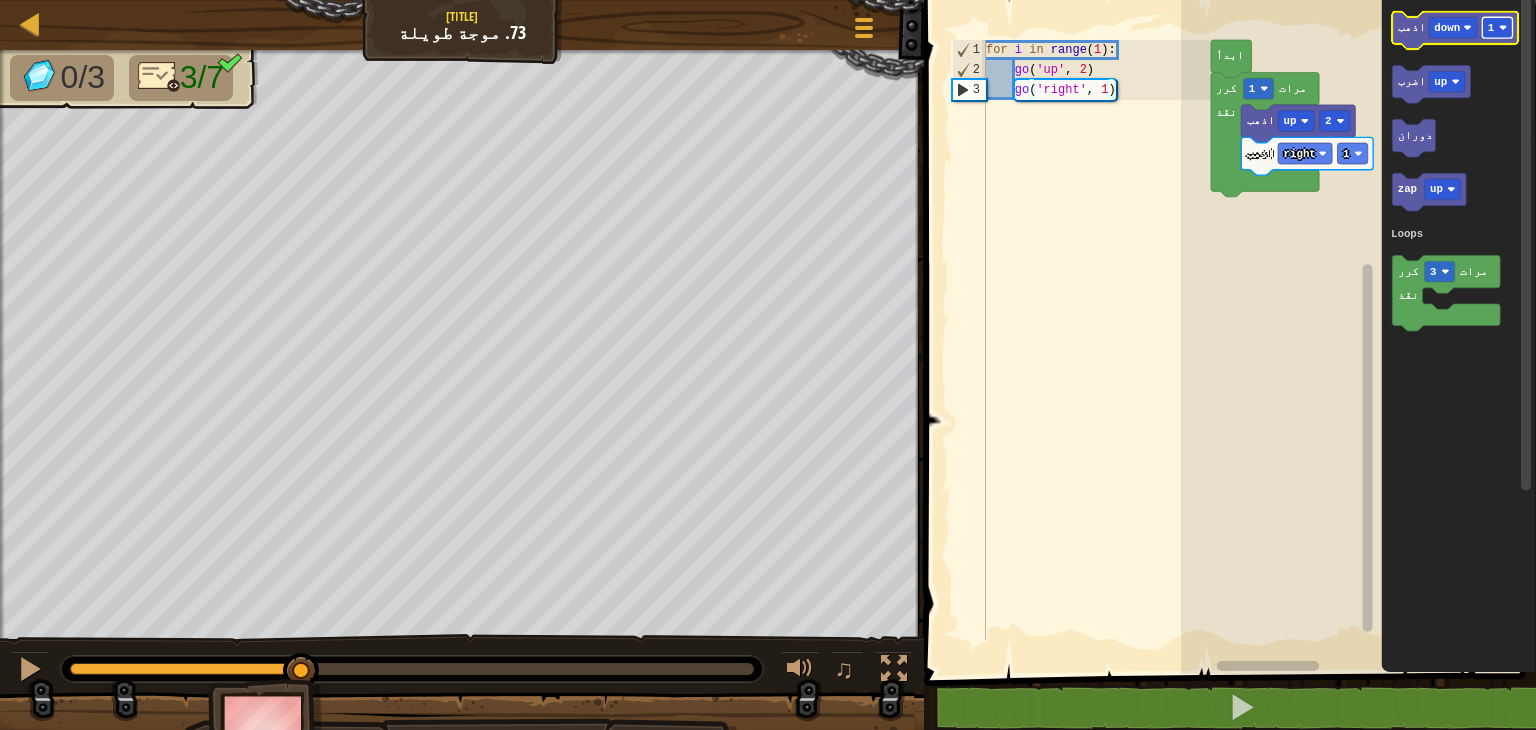 click on "1" 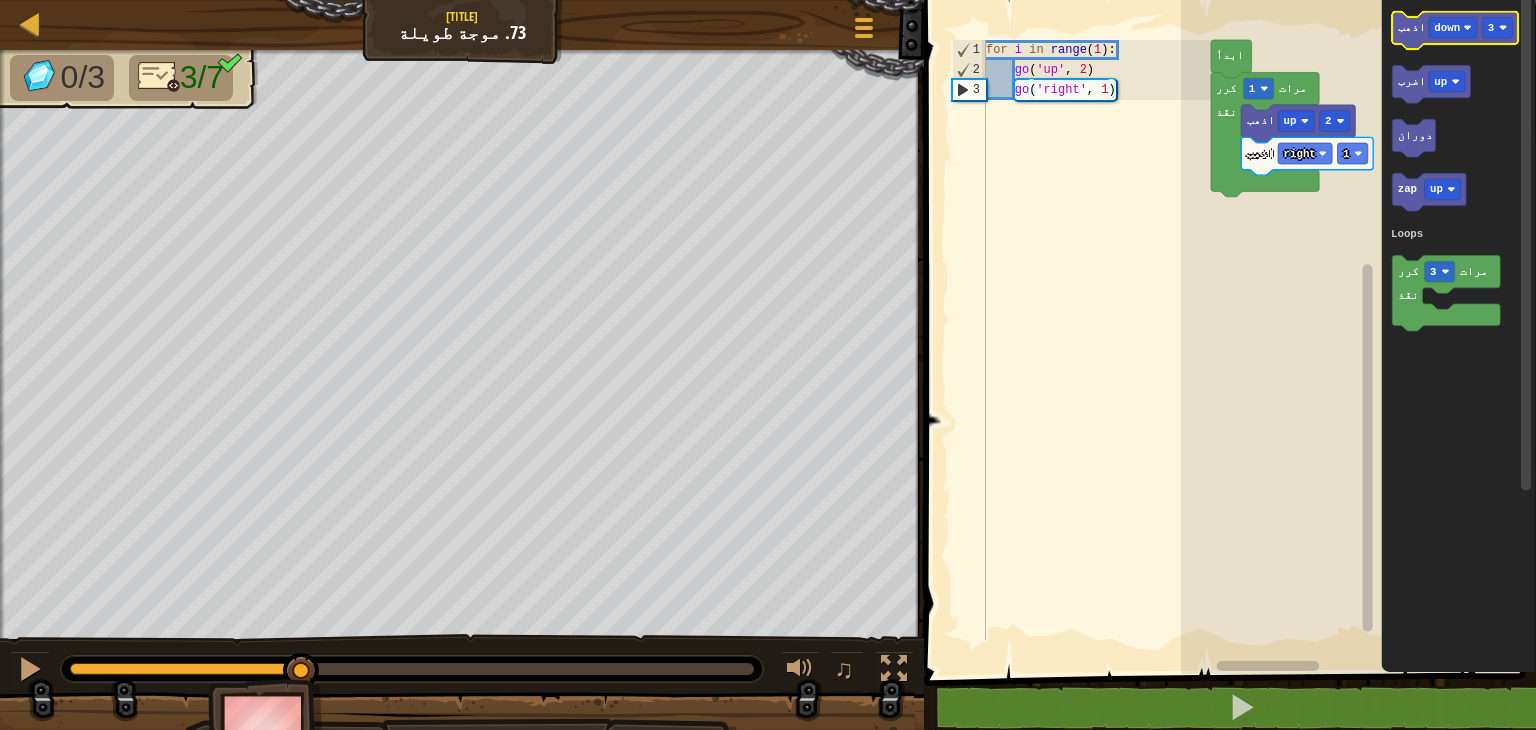 click 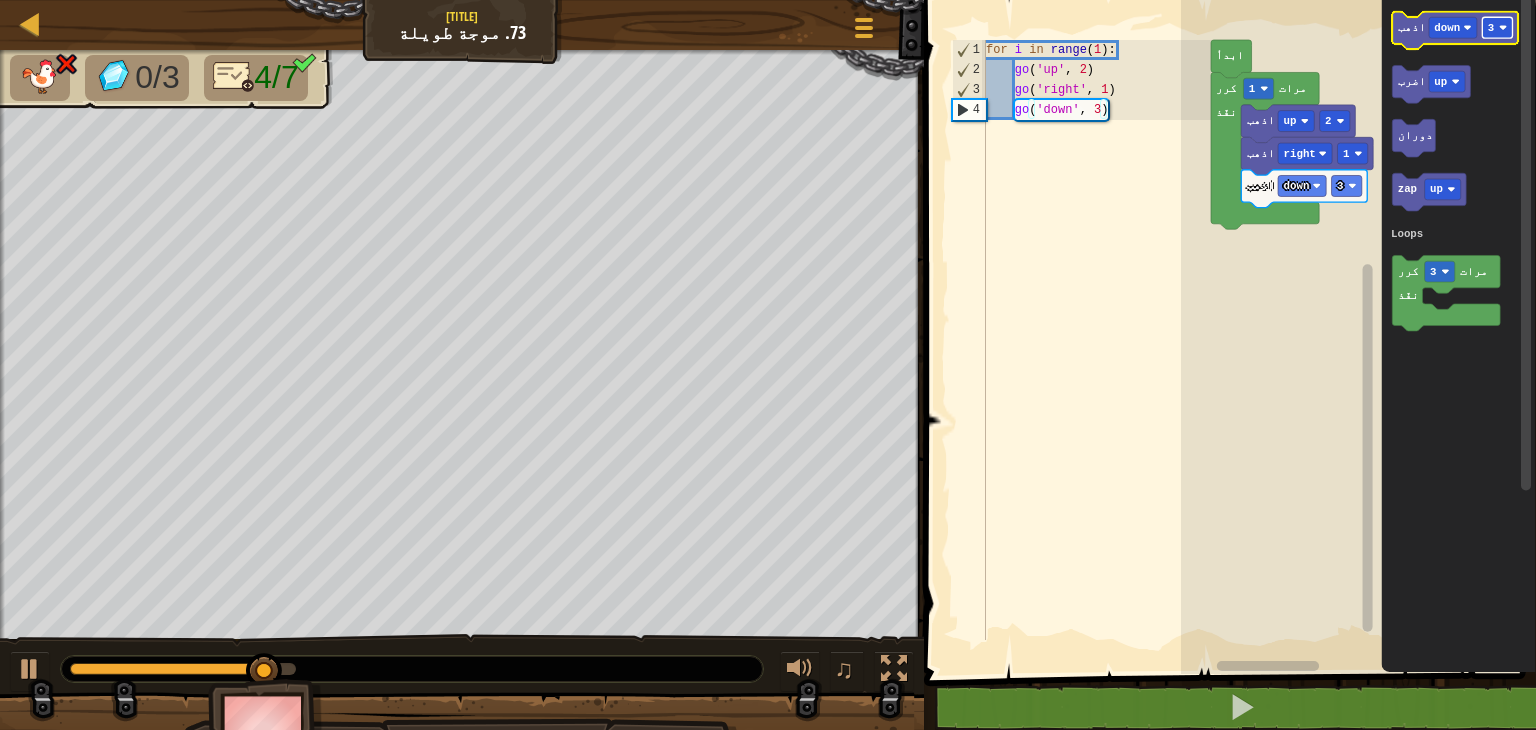 click on "3" 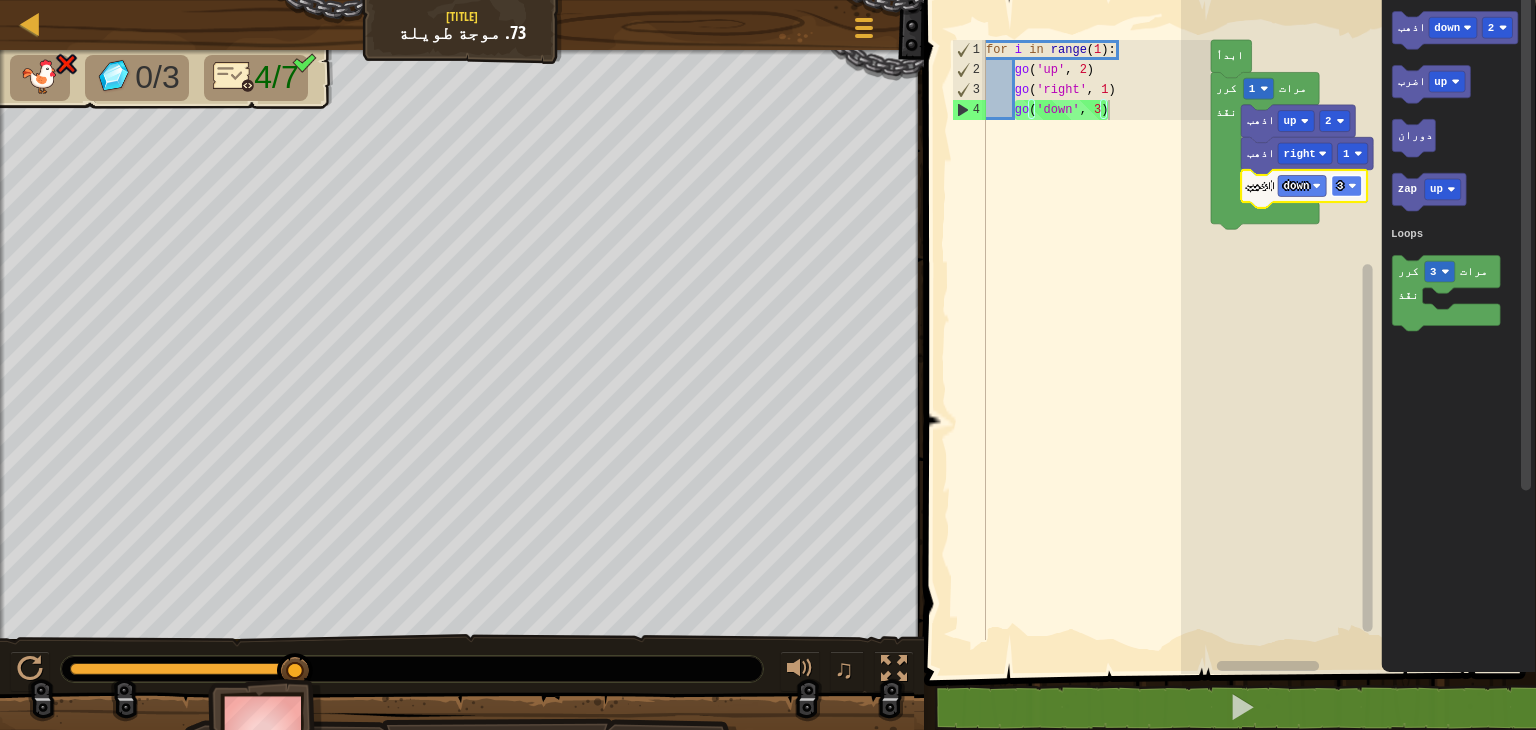 click on "3" 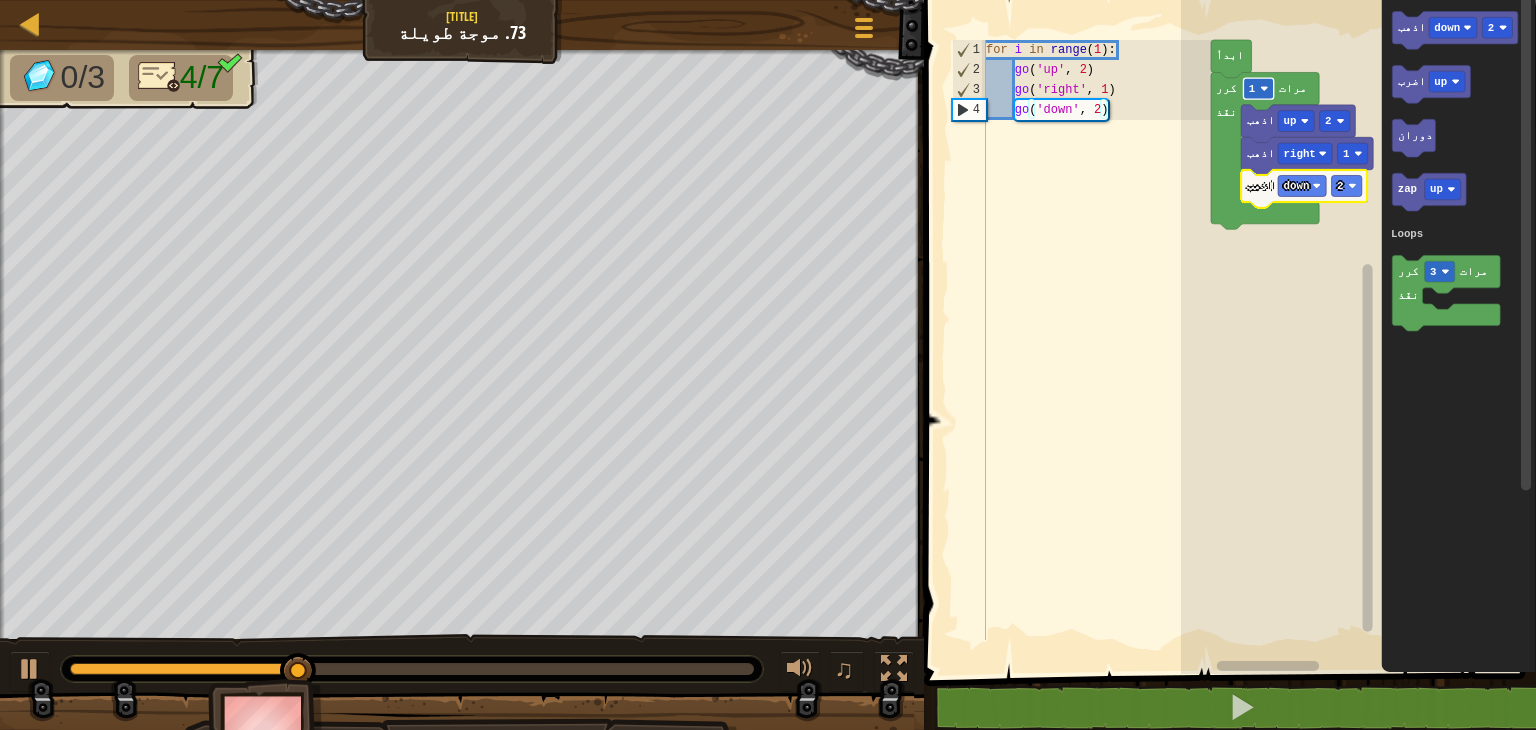 click on "1" 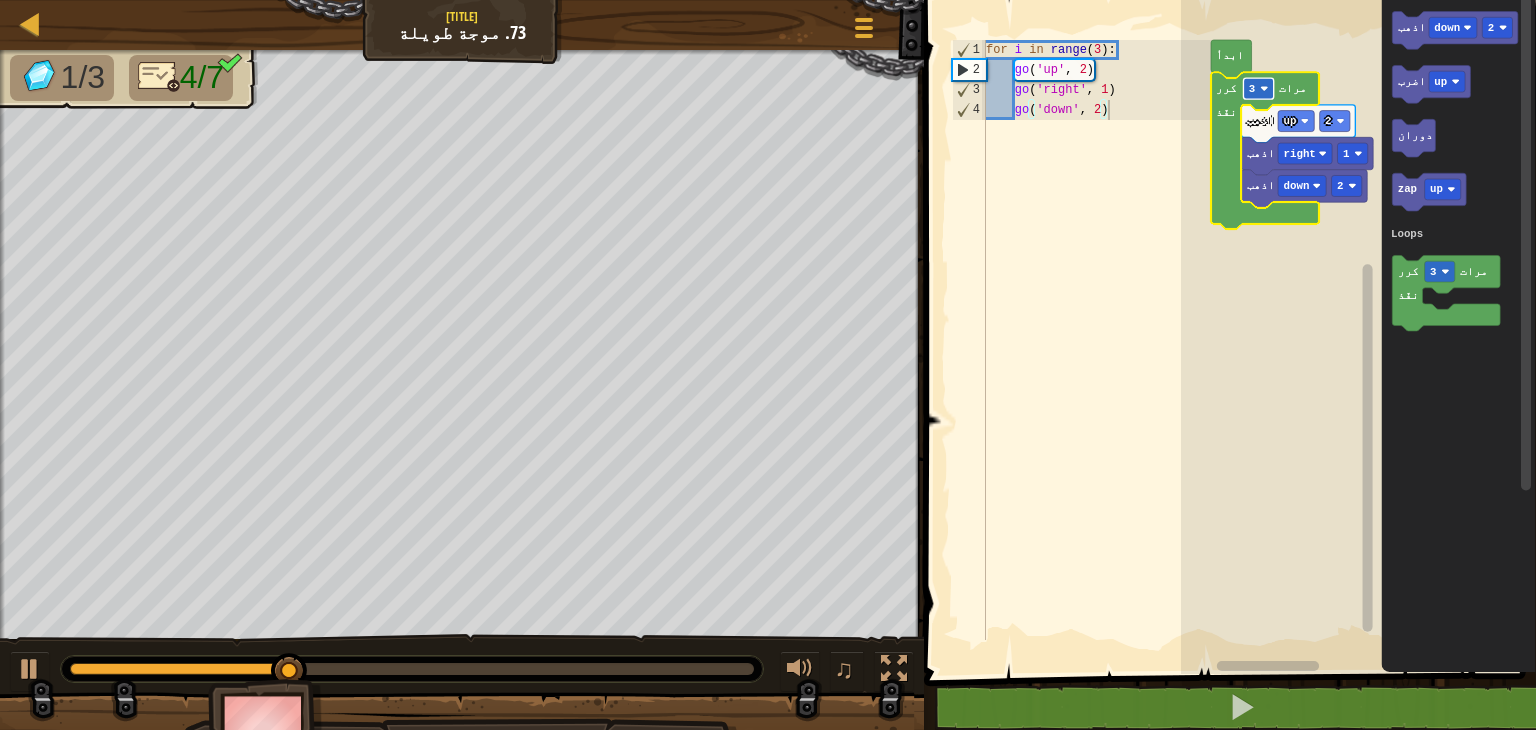 click 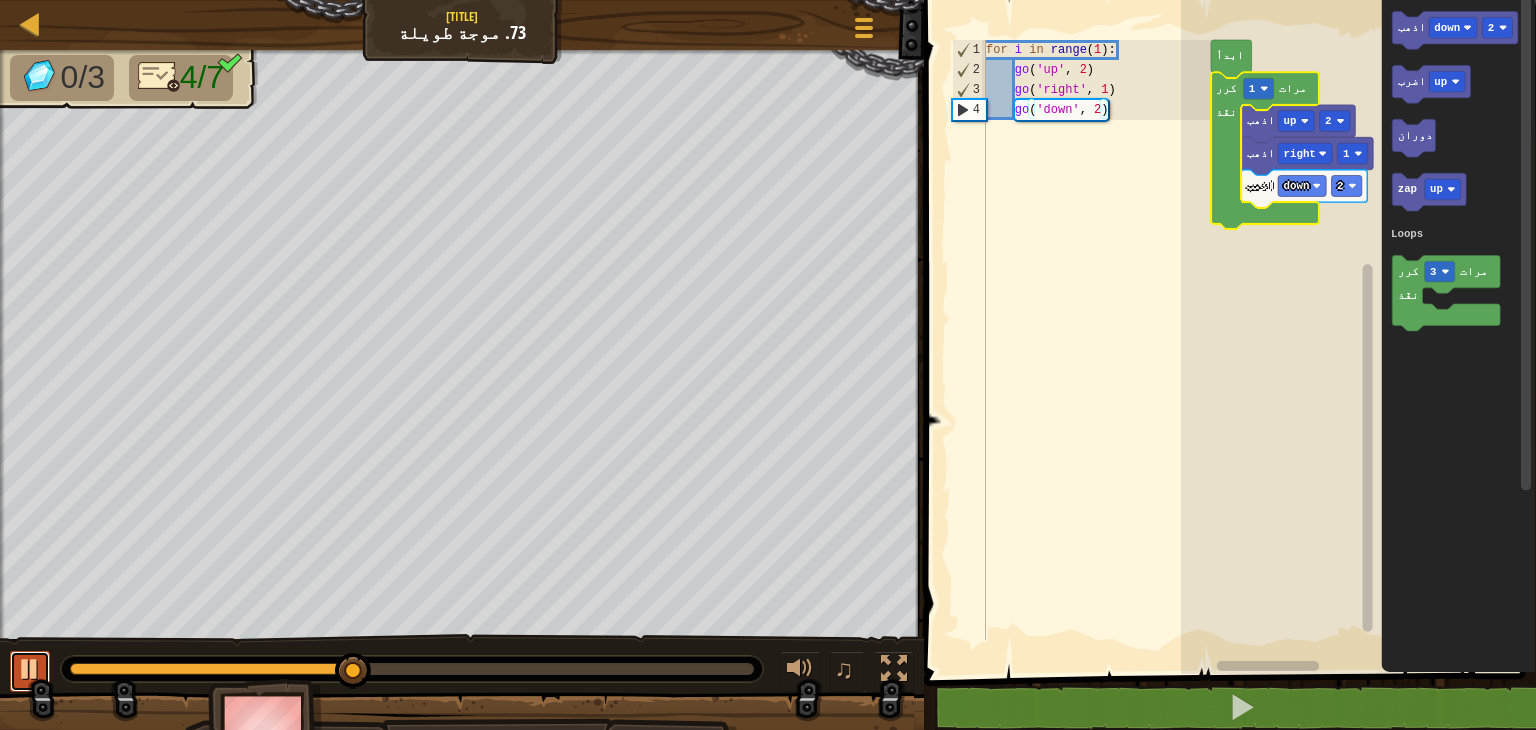 click at bounding box center [30, 669] 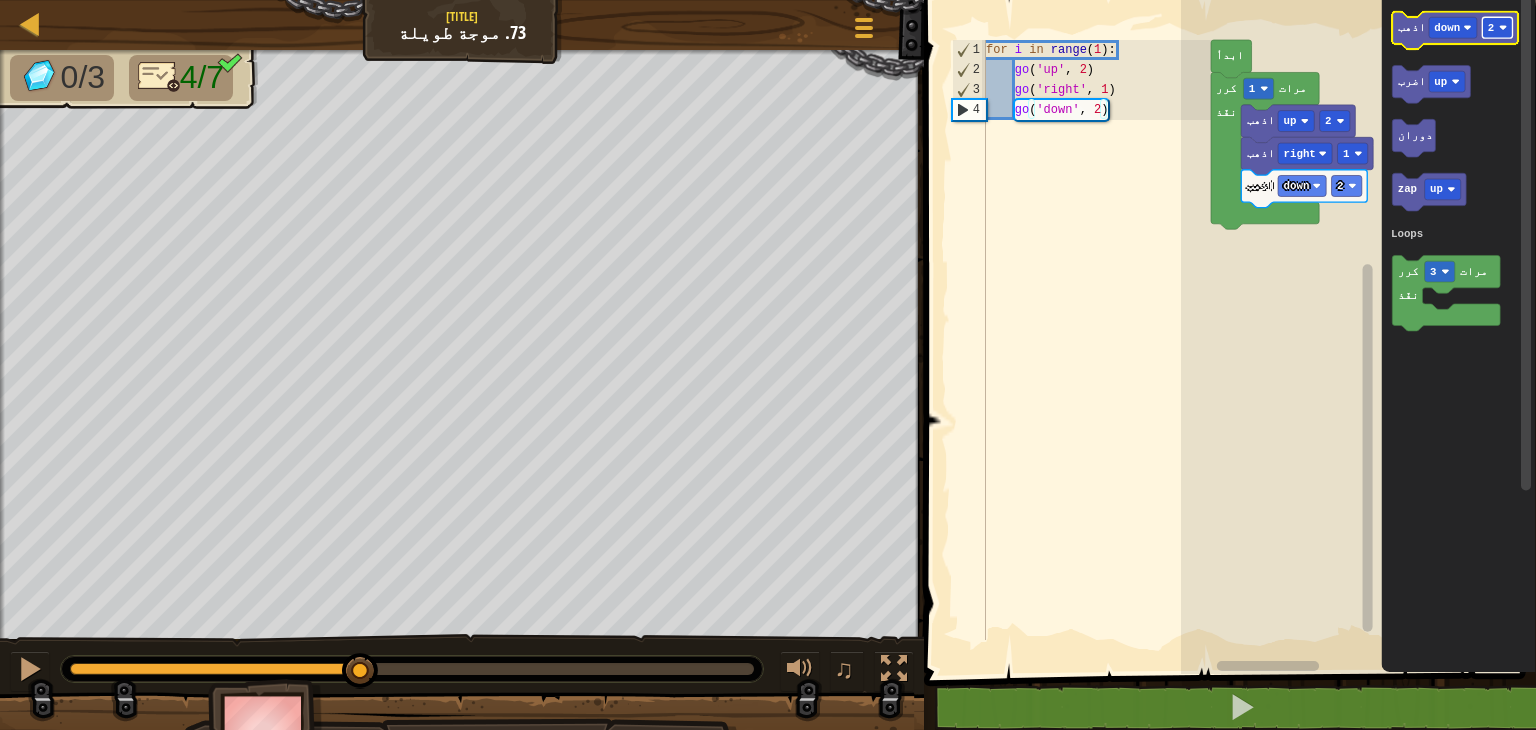 click on "2" 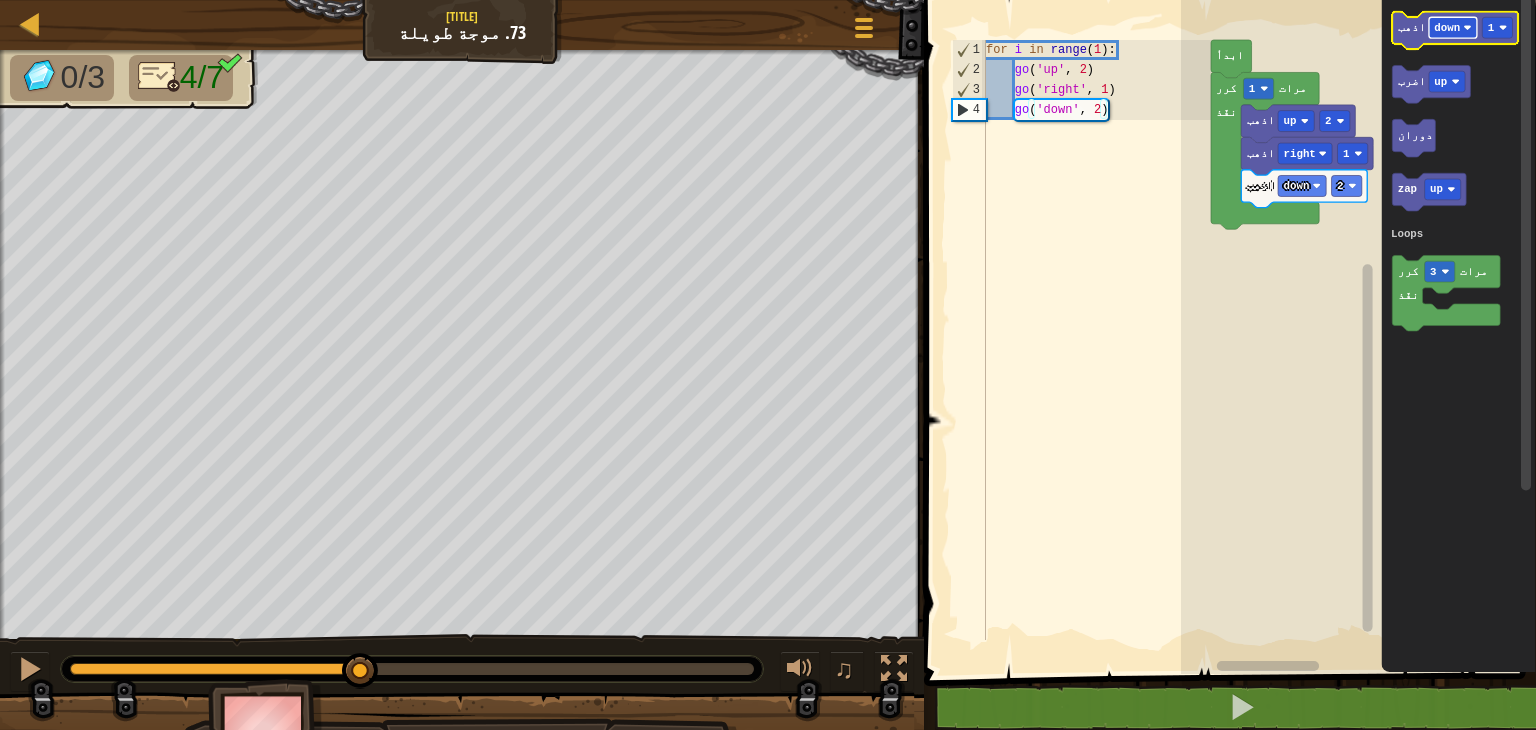 click 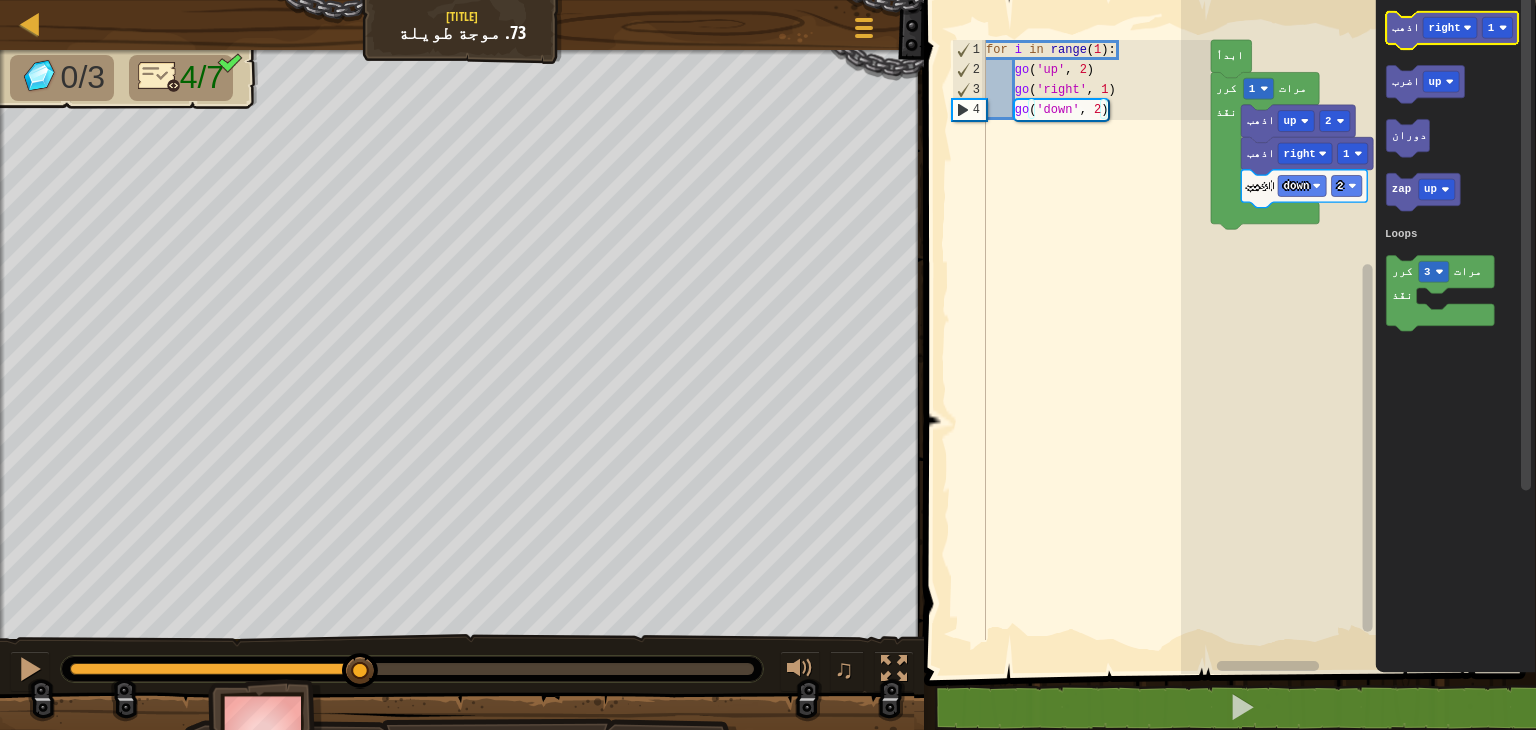 click 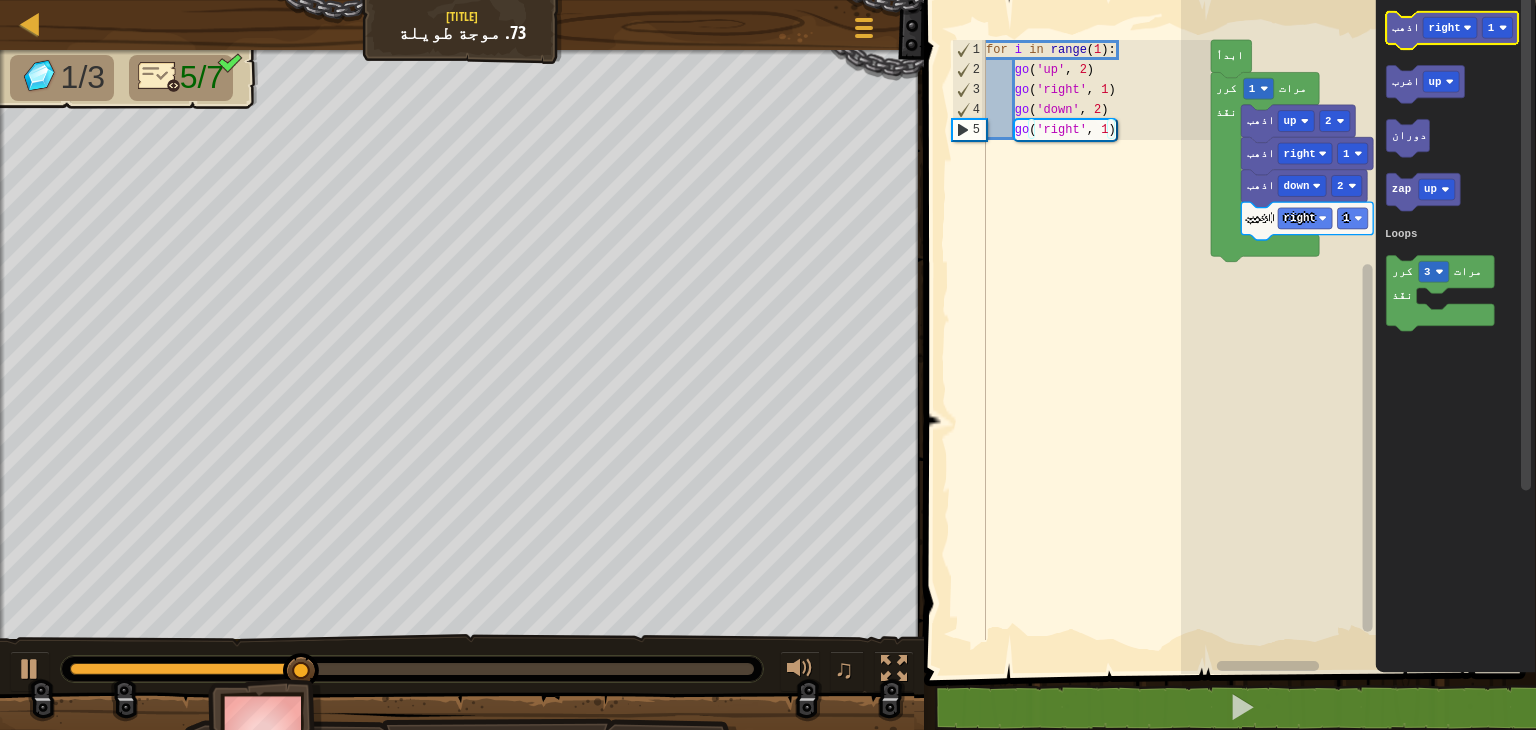 click on "اذهب right 1" 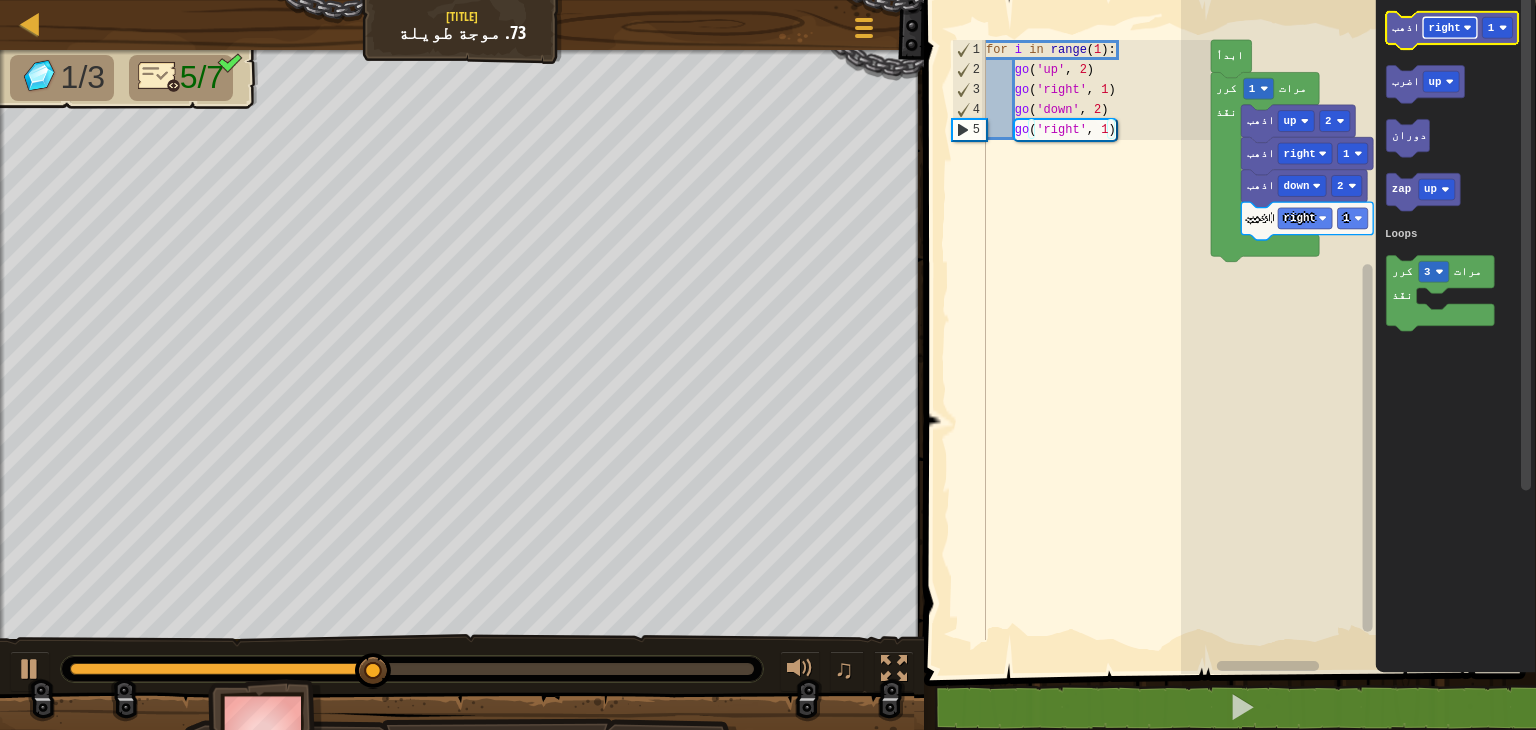 click on "right" 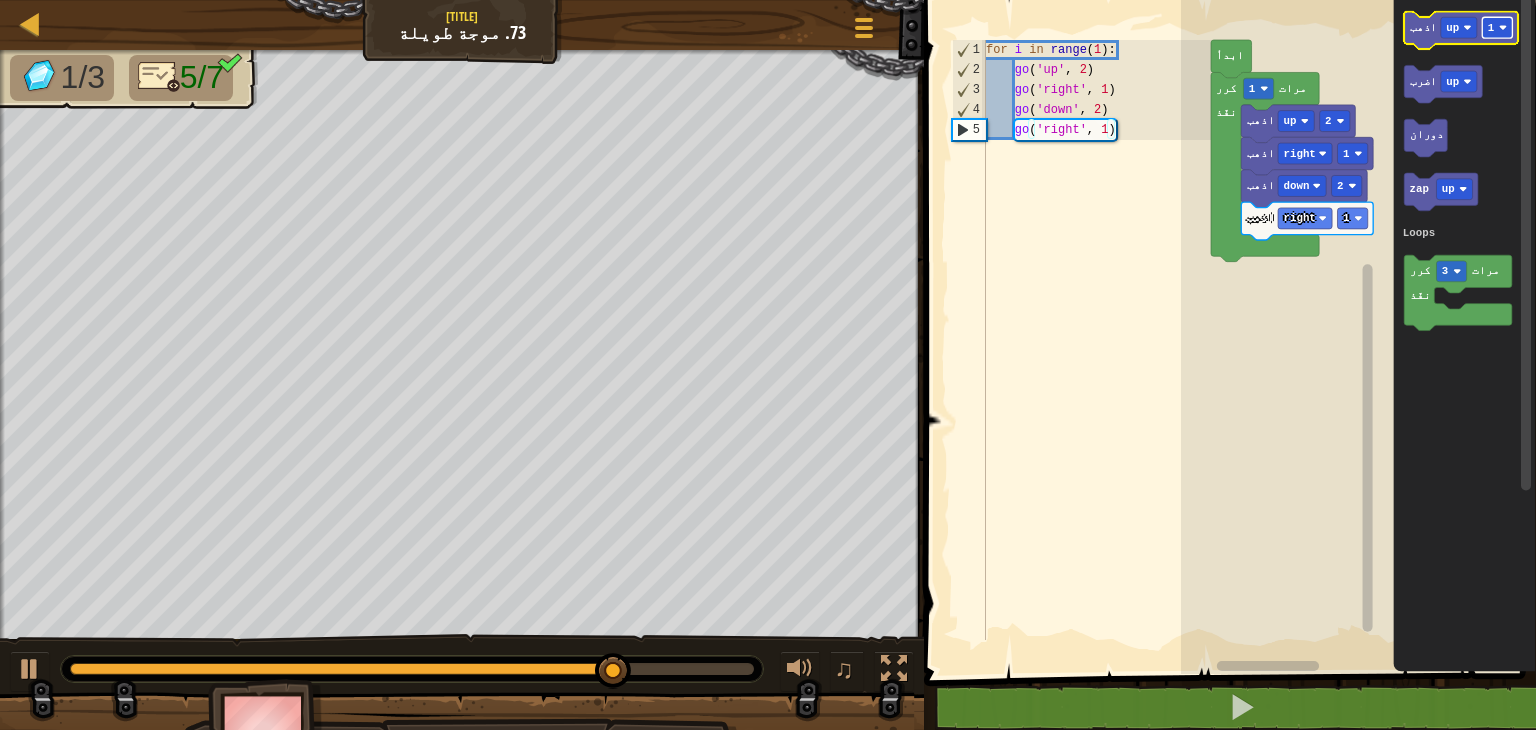 click on "1" 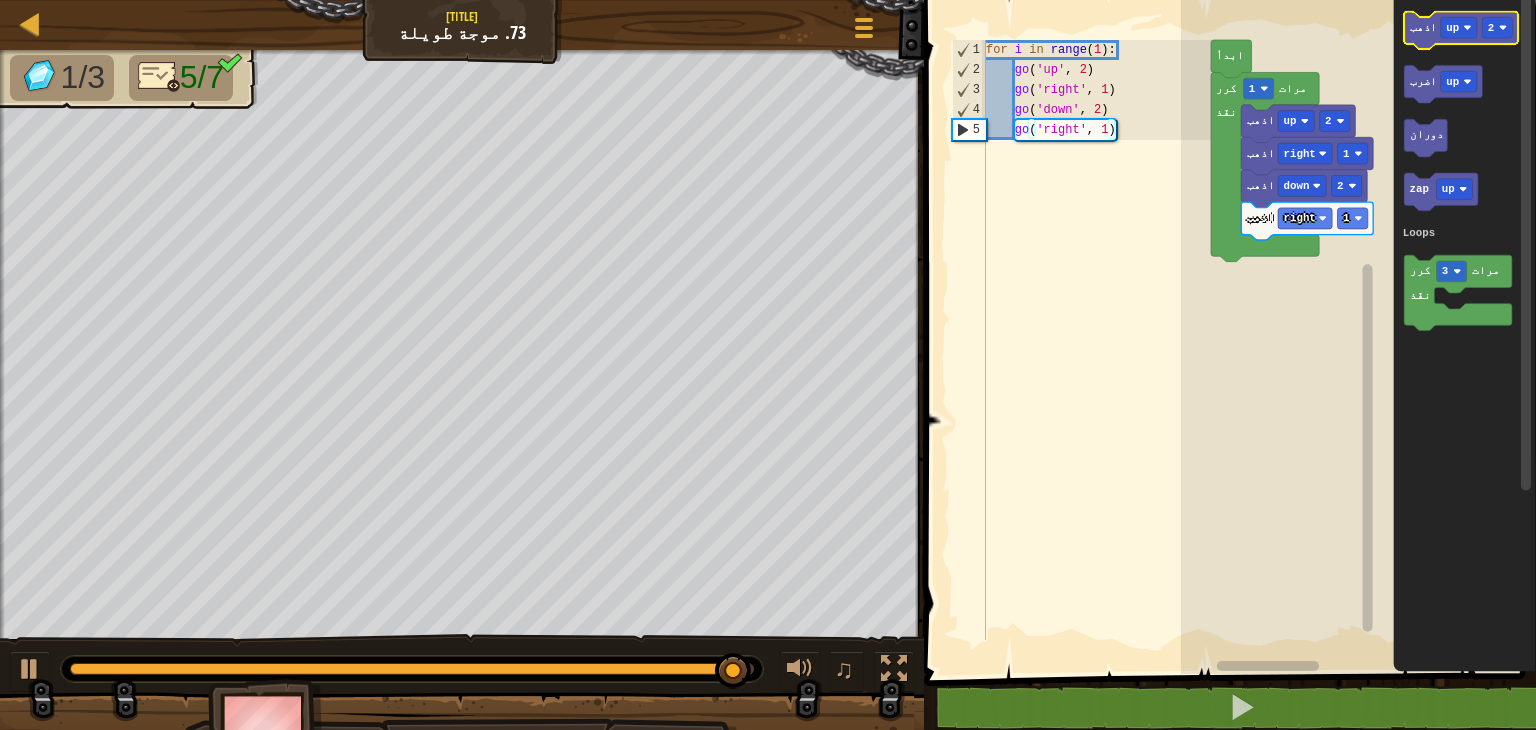 click 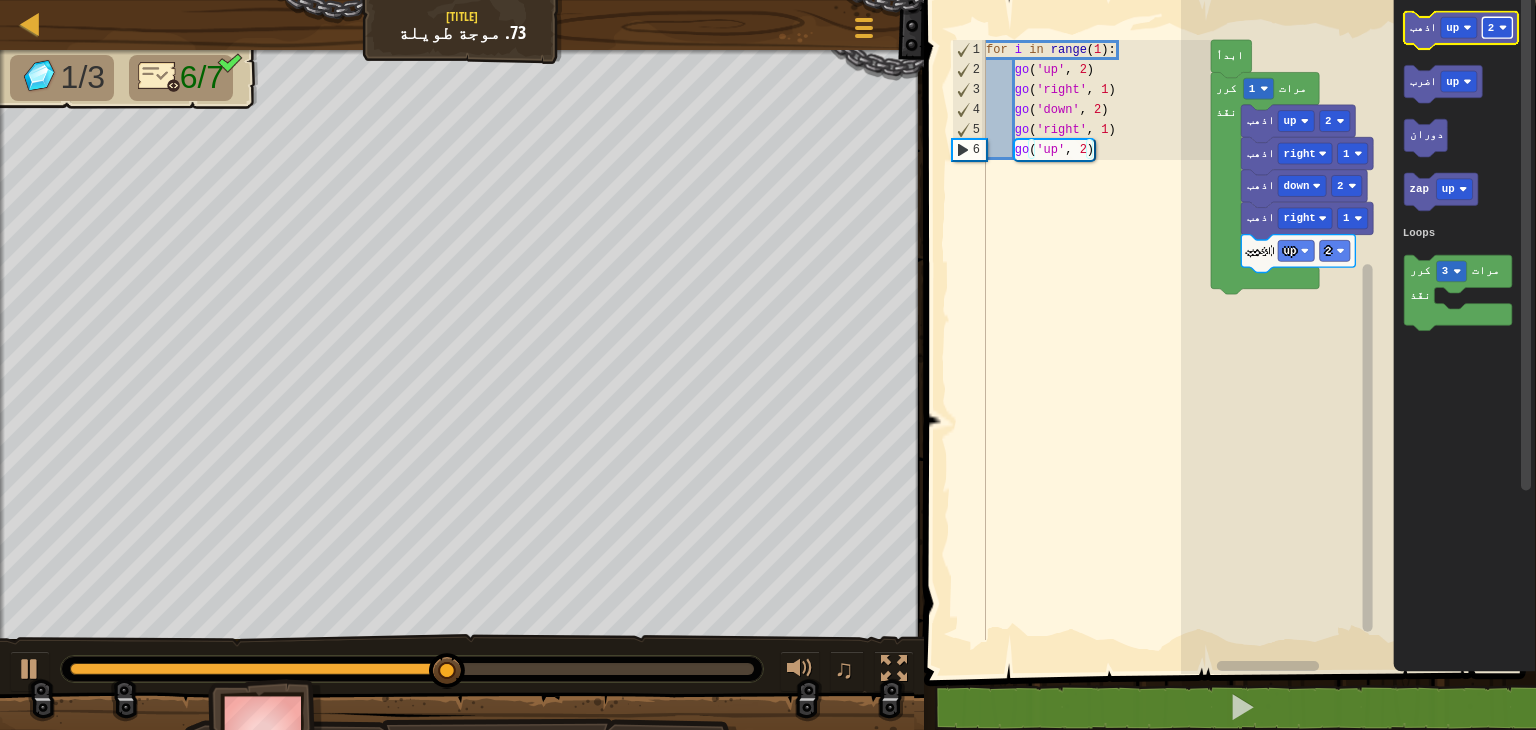 click on "2" 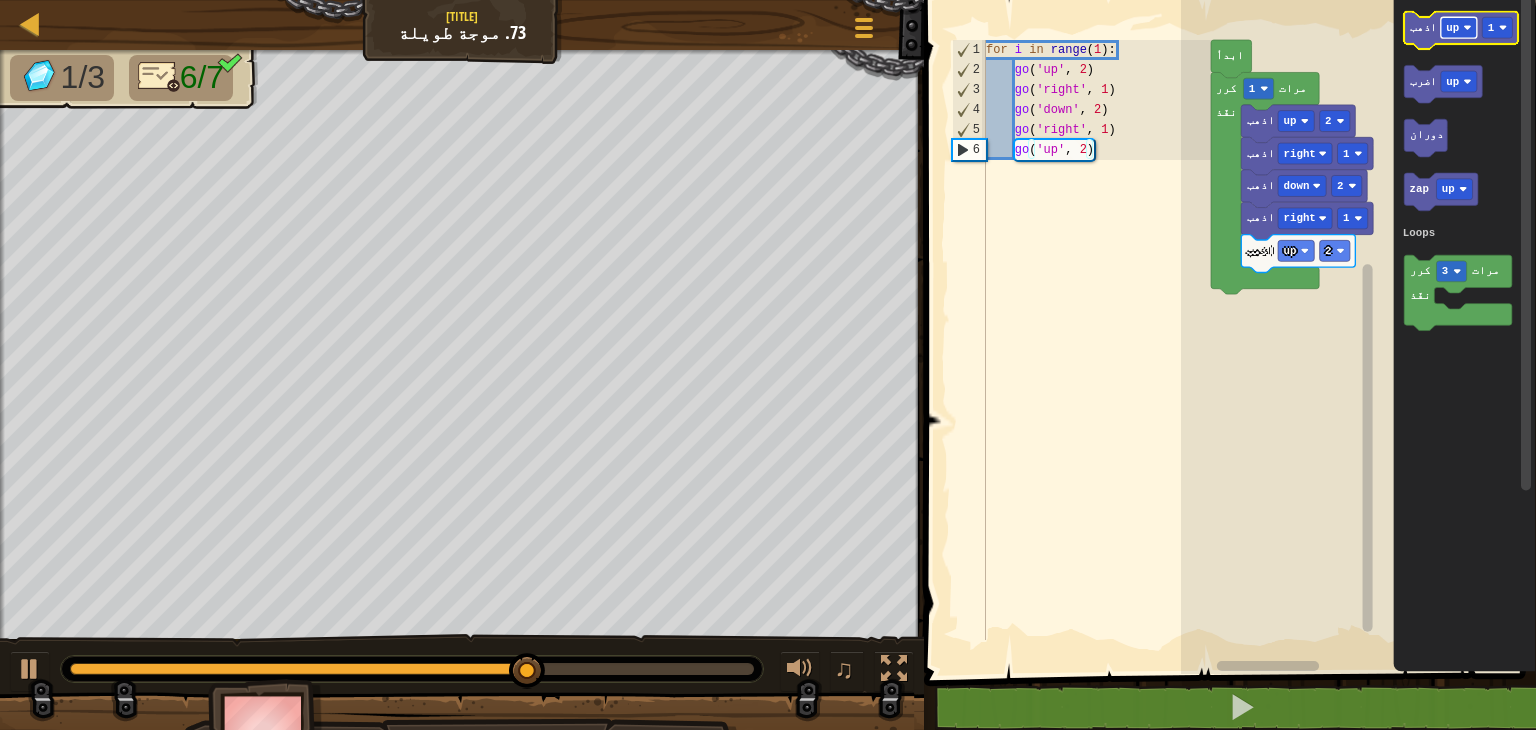 click 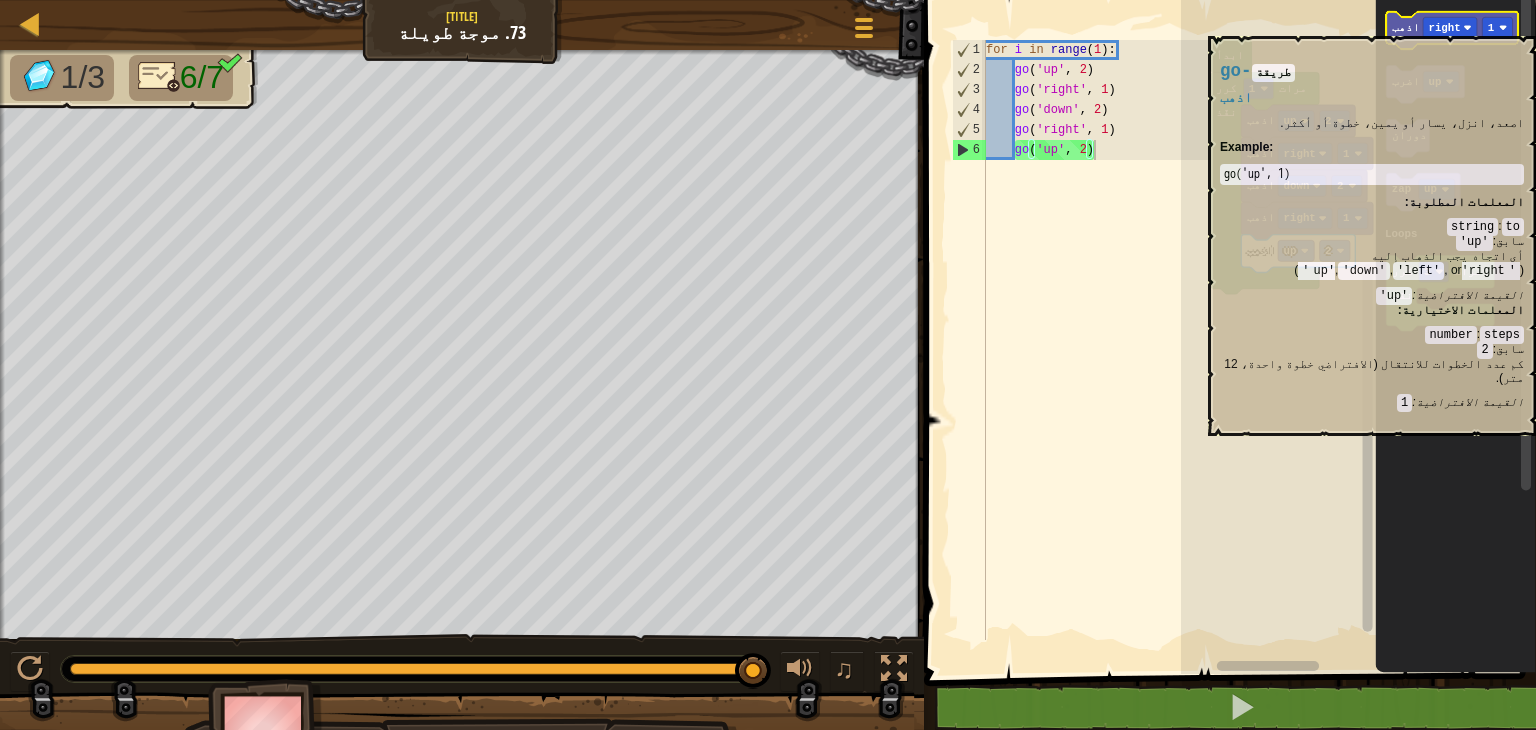 click on "اذهب" 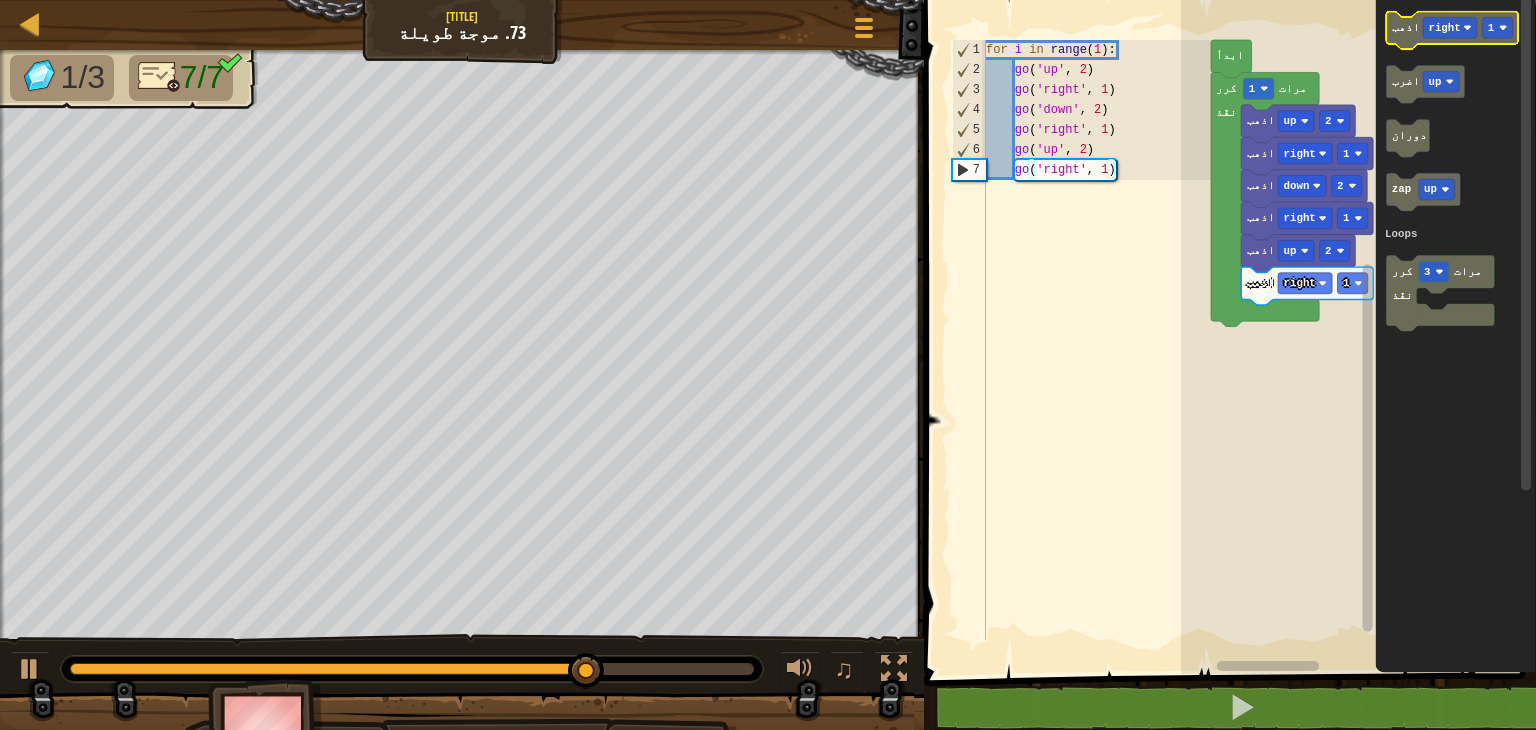 click 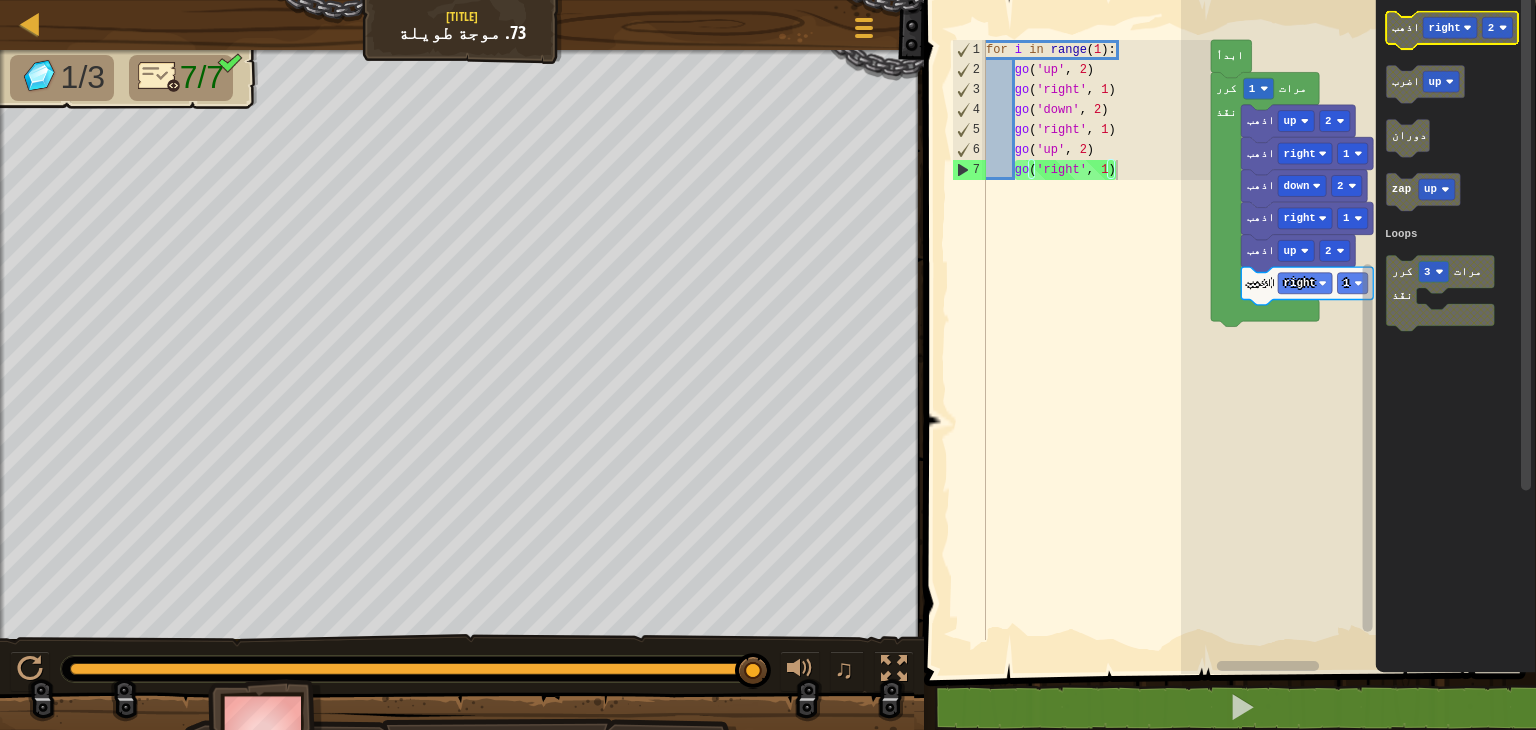 click on "right" 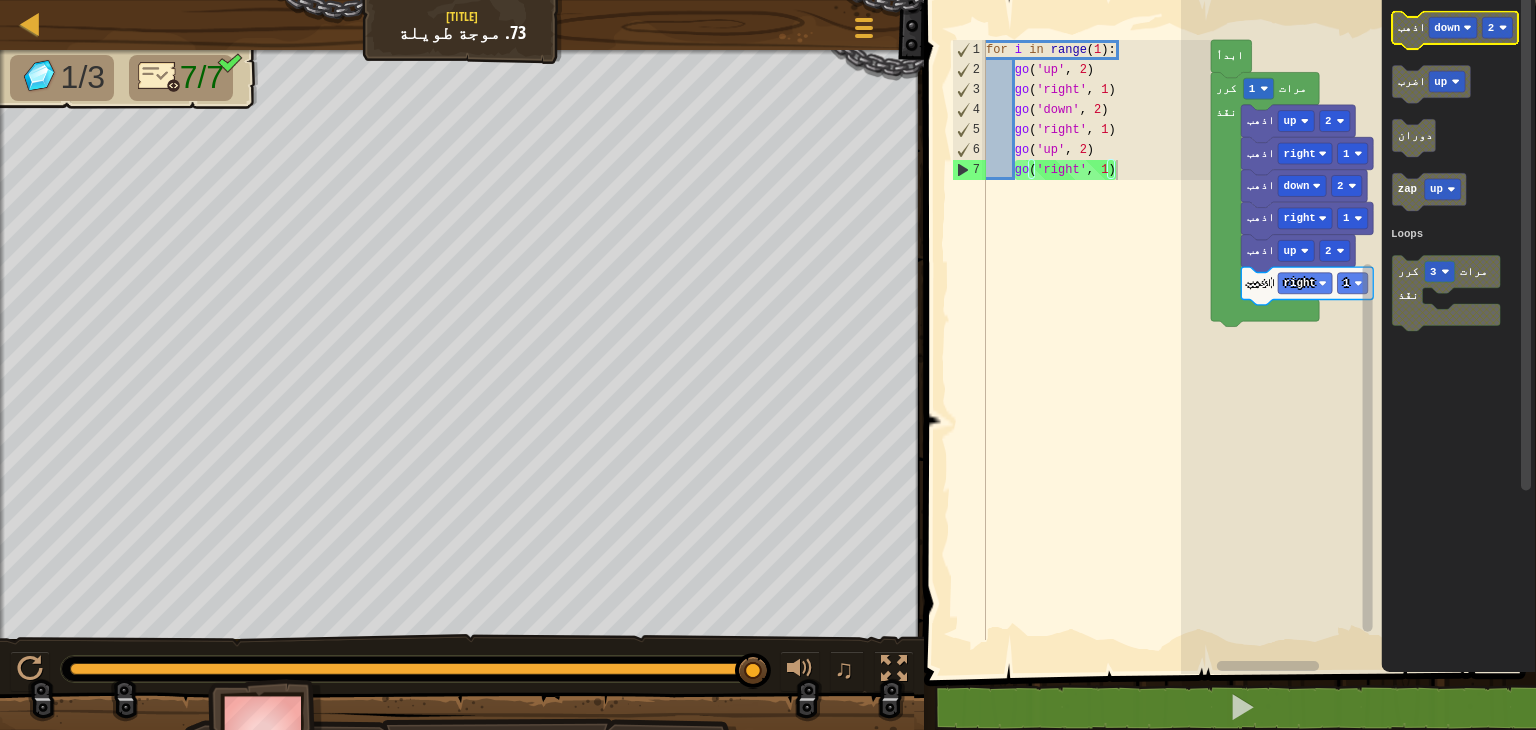 click 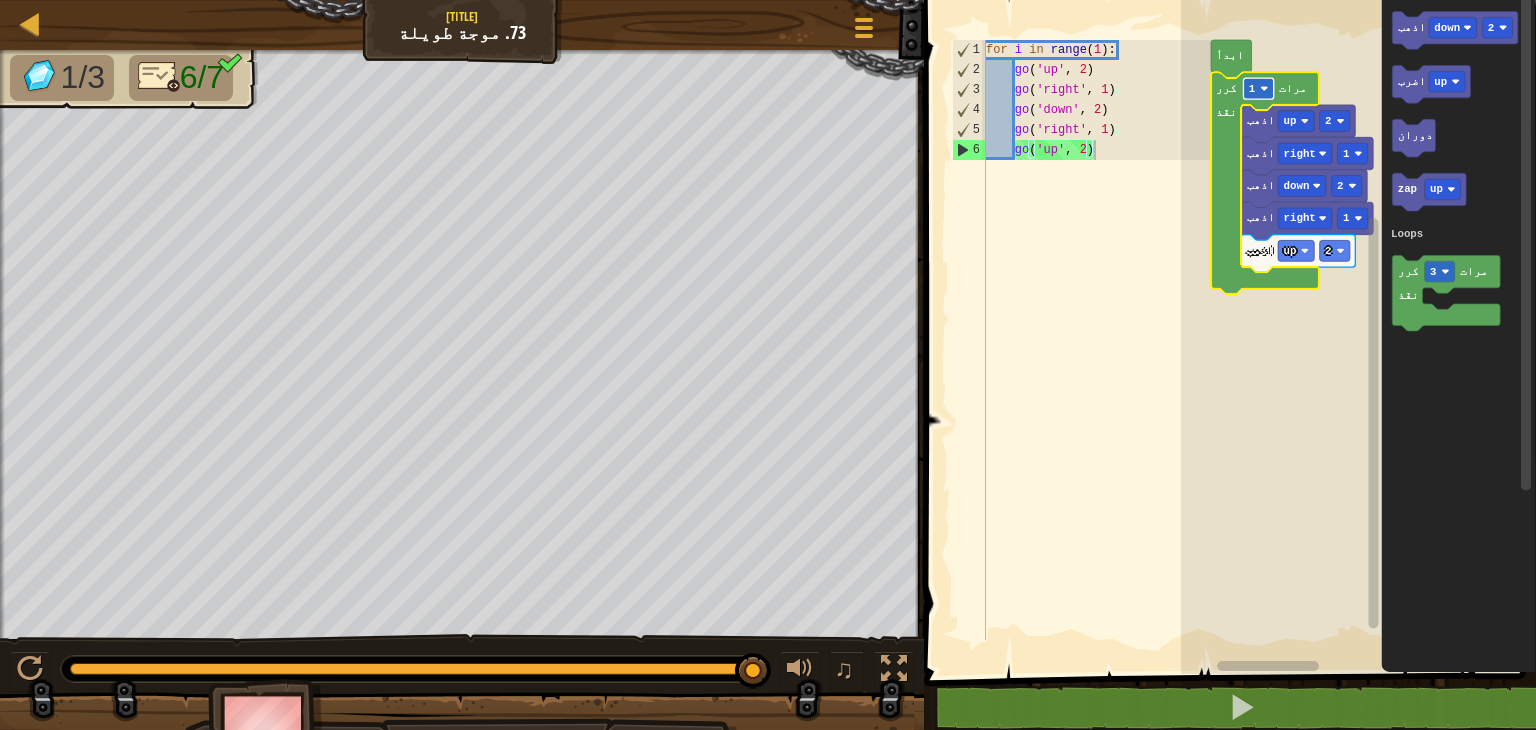 click 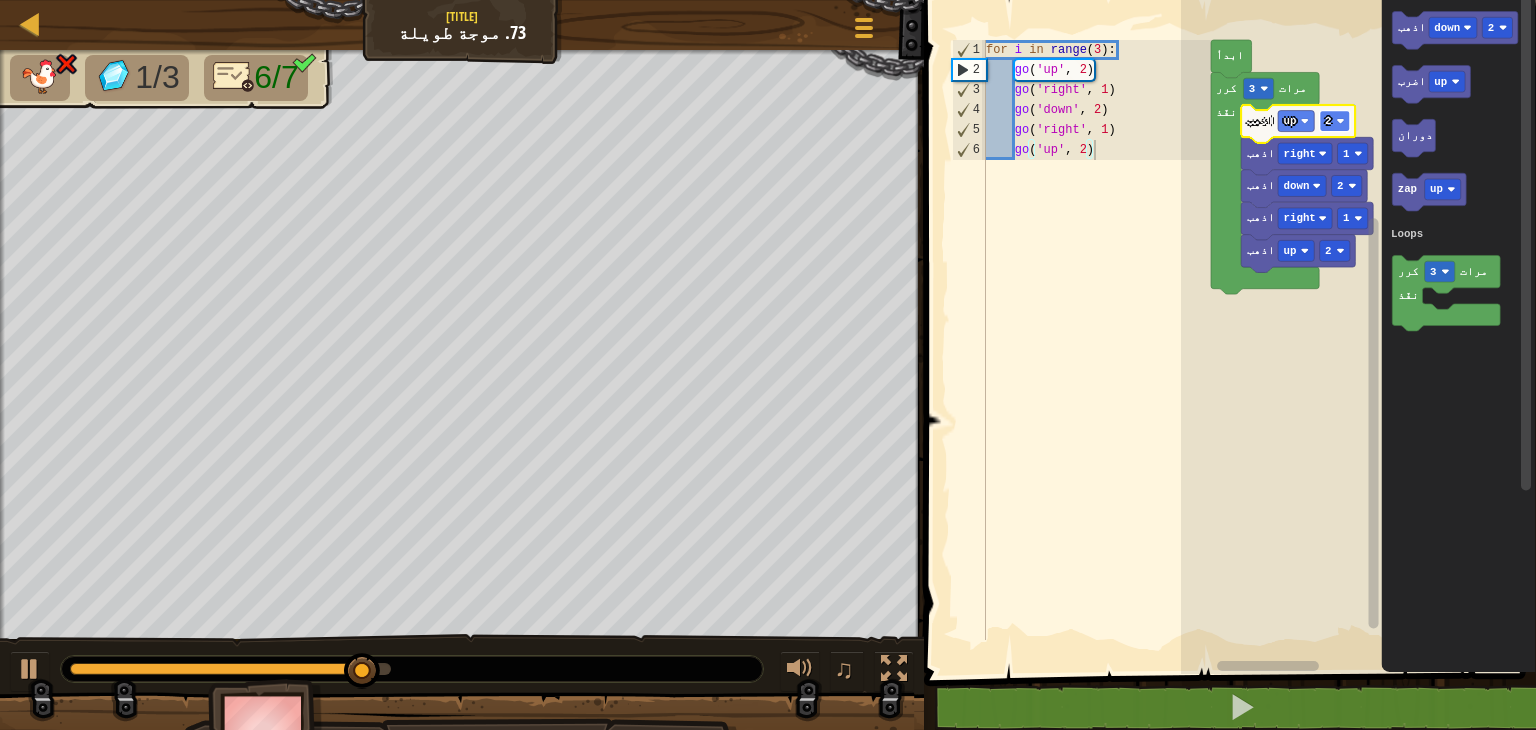 click 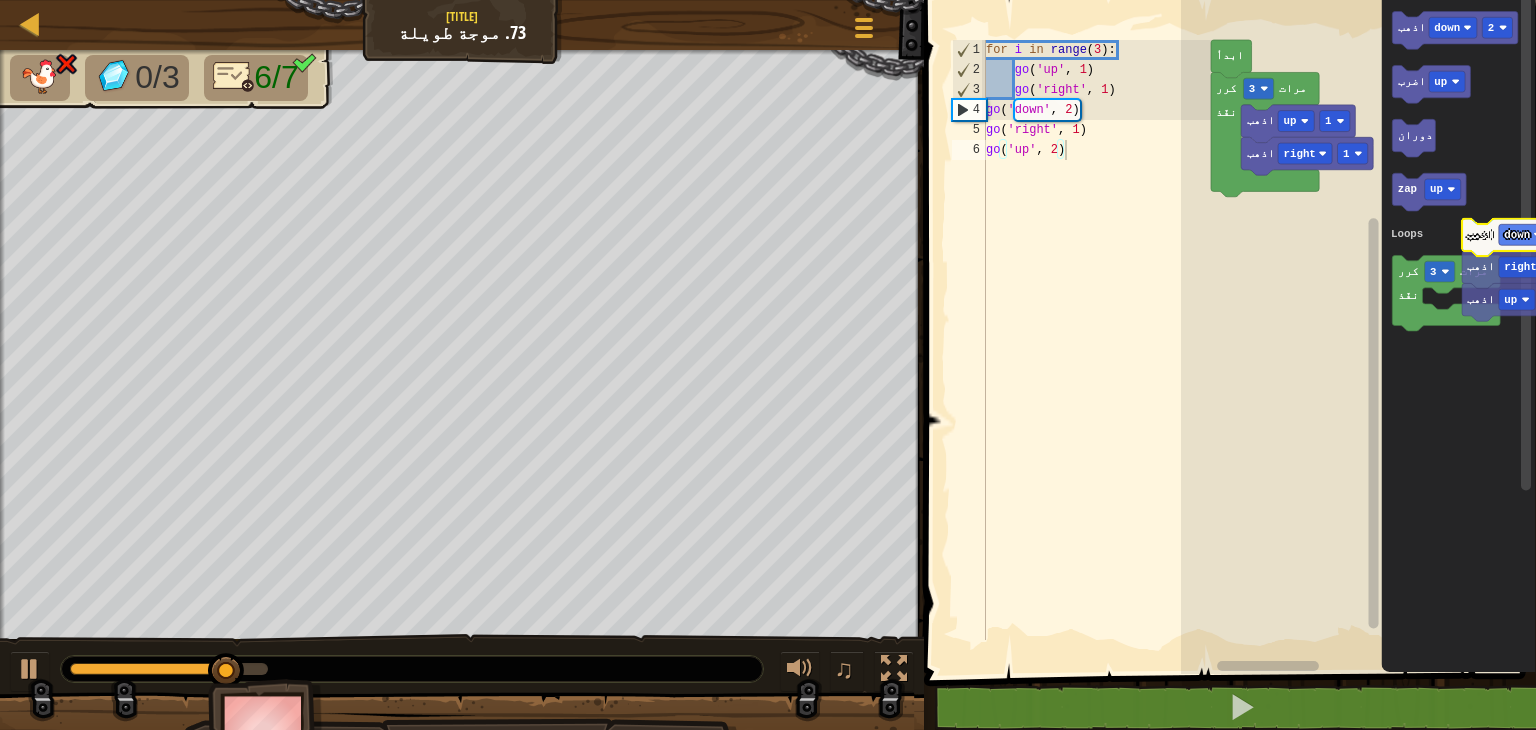 click 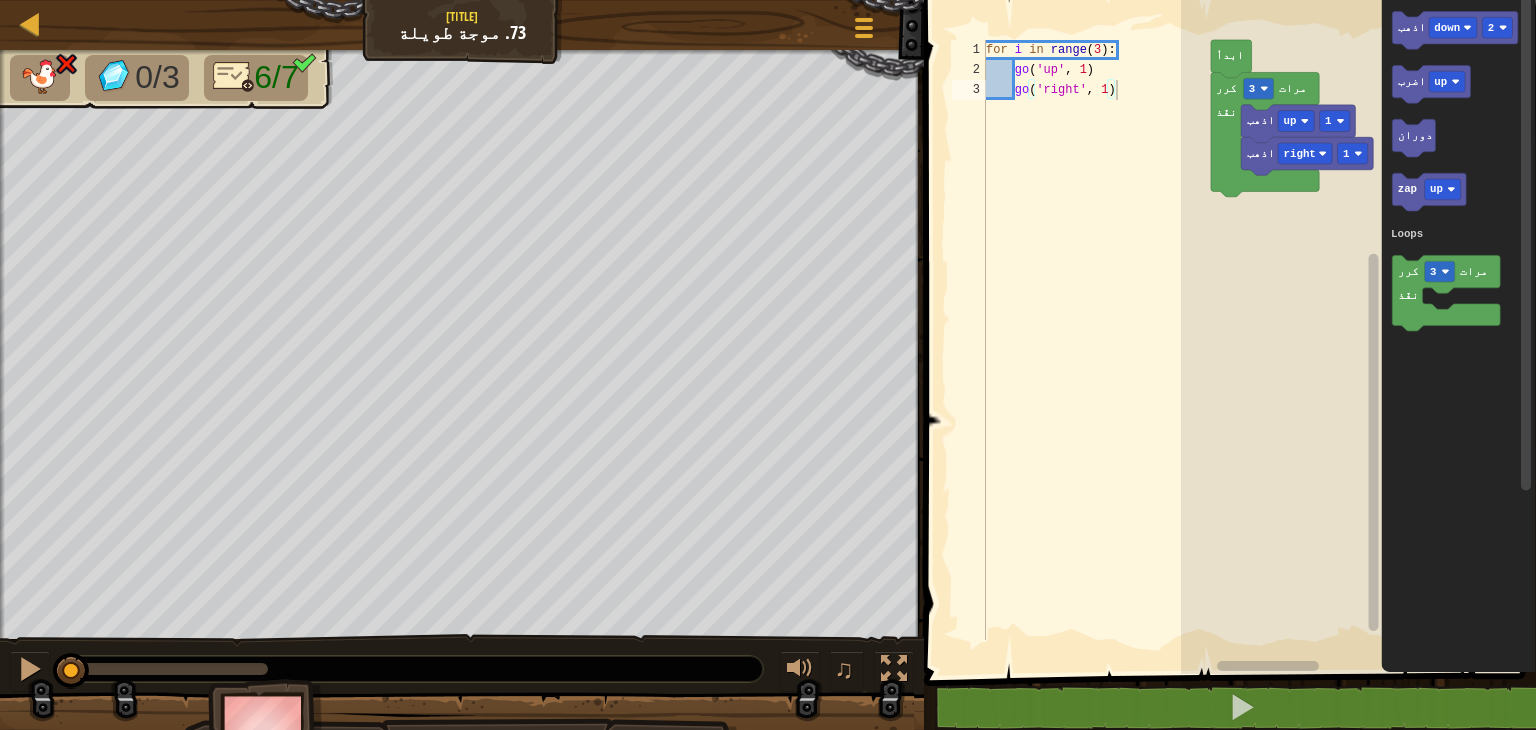 click 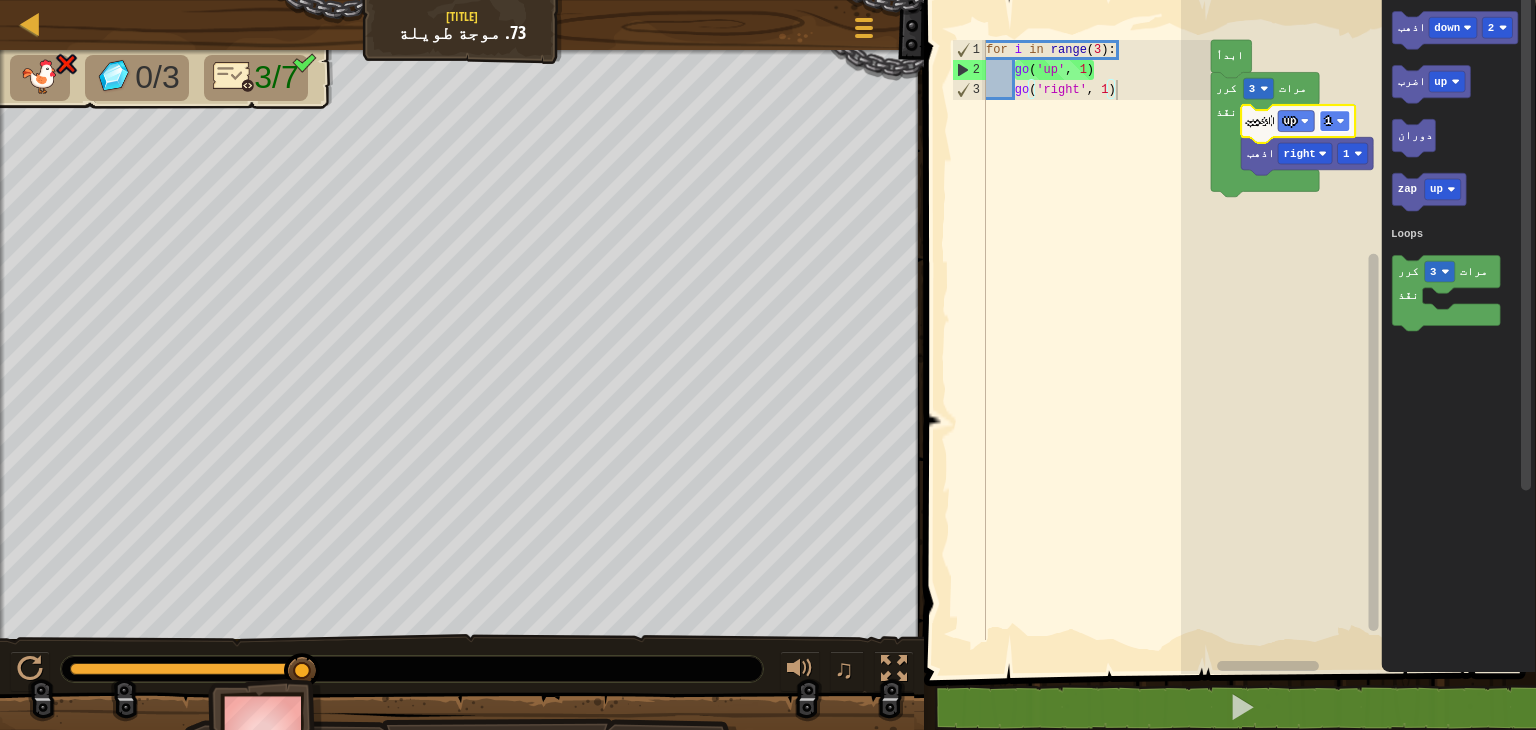 click 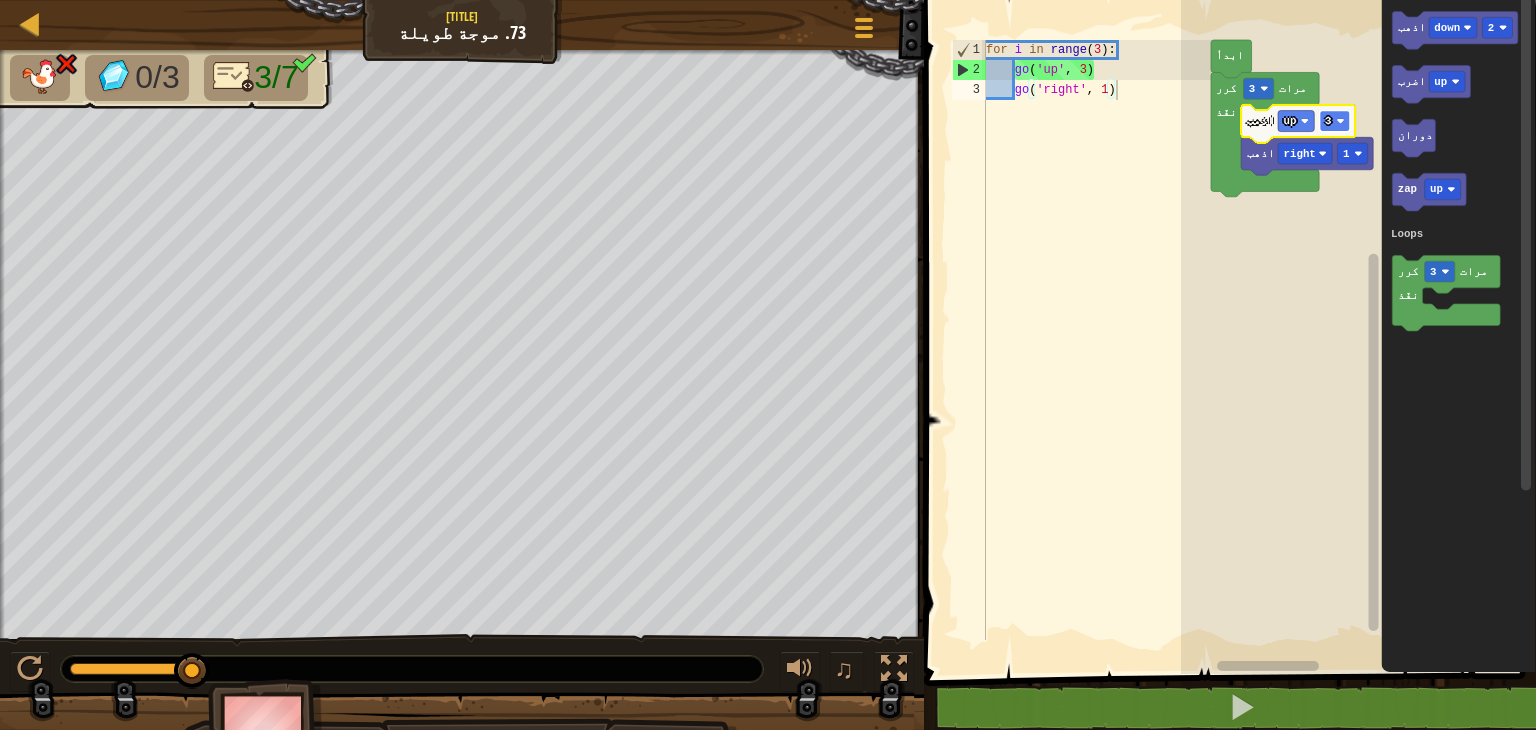 click 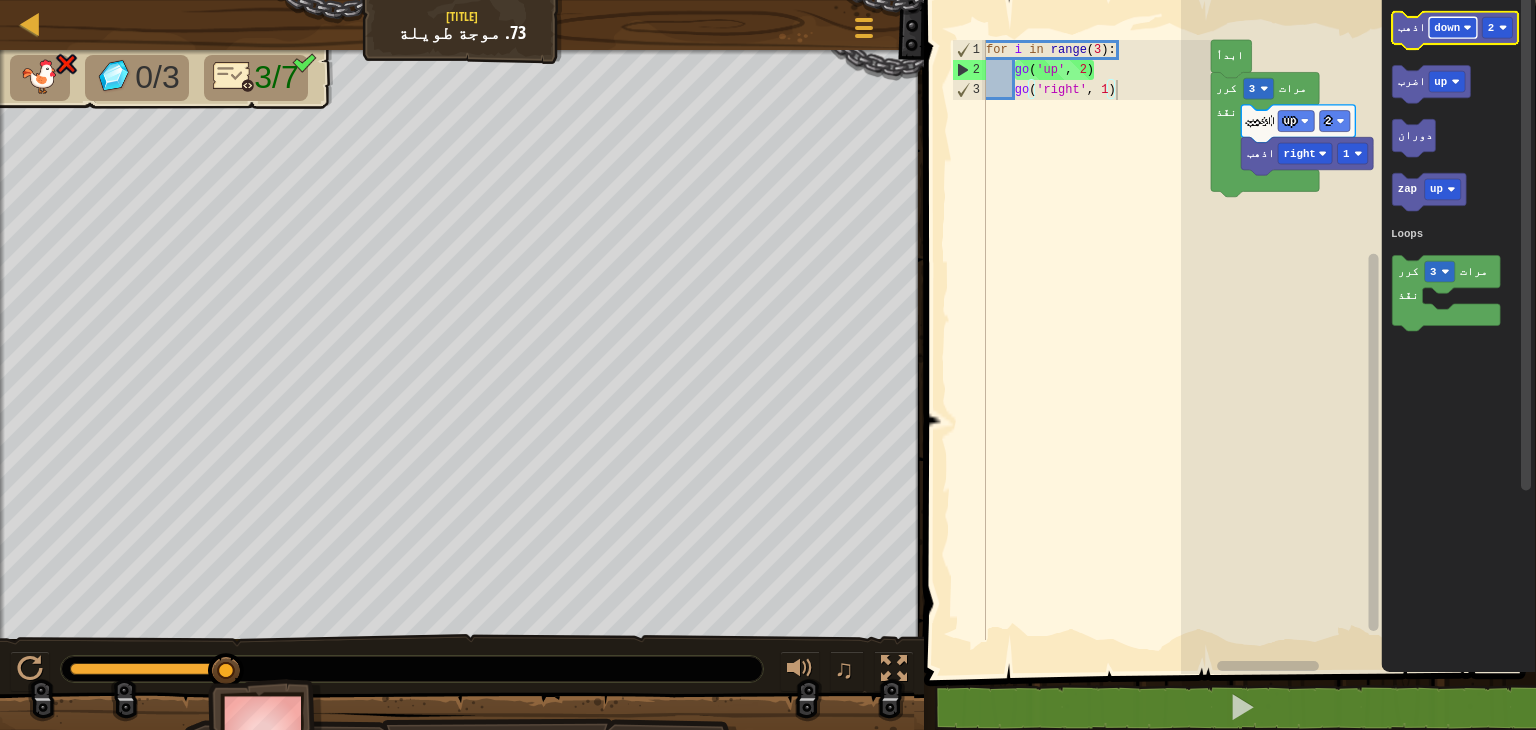 click on "down" 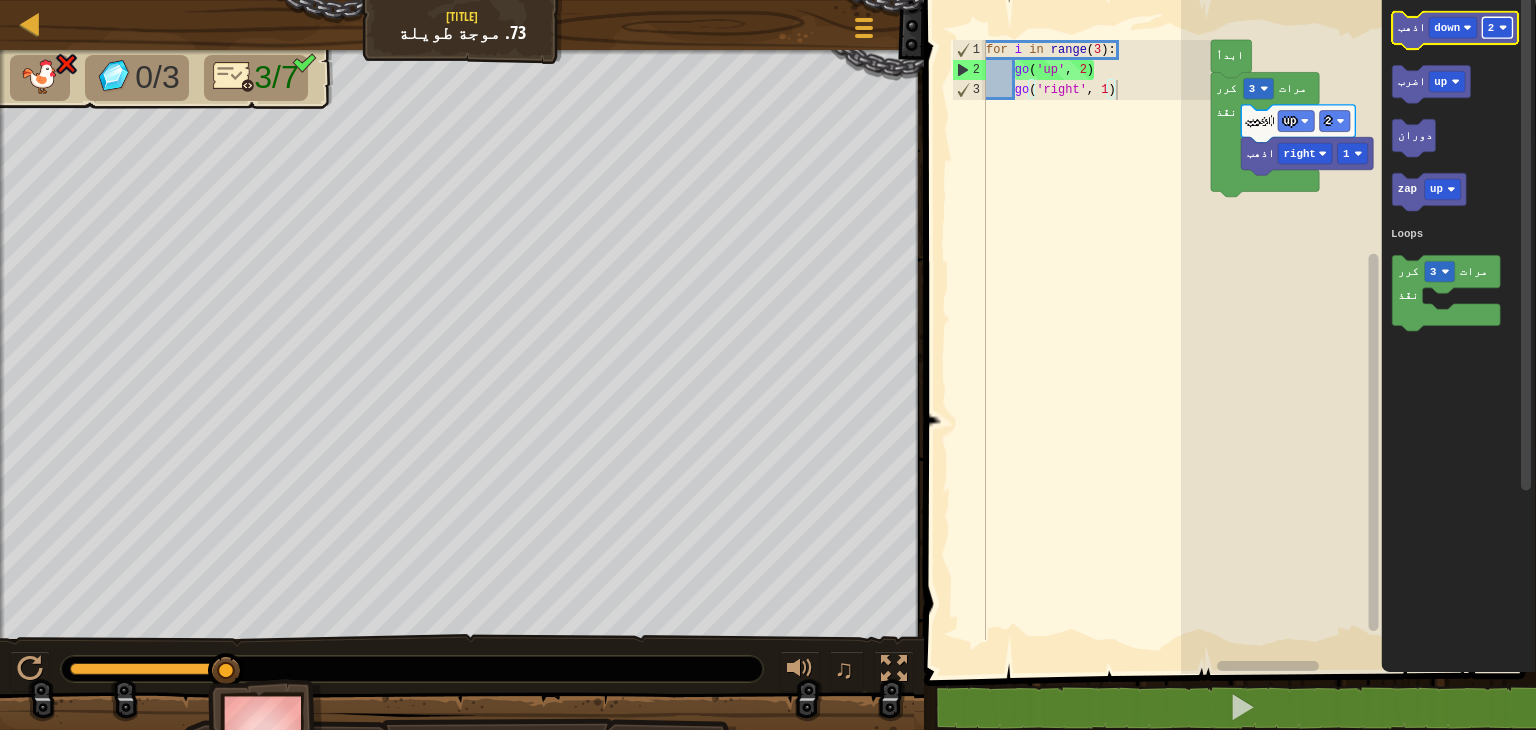click 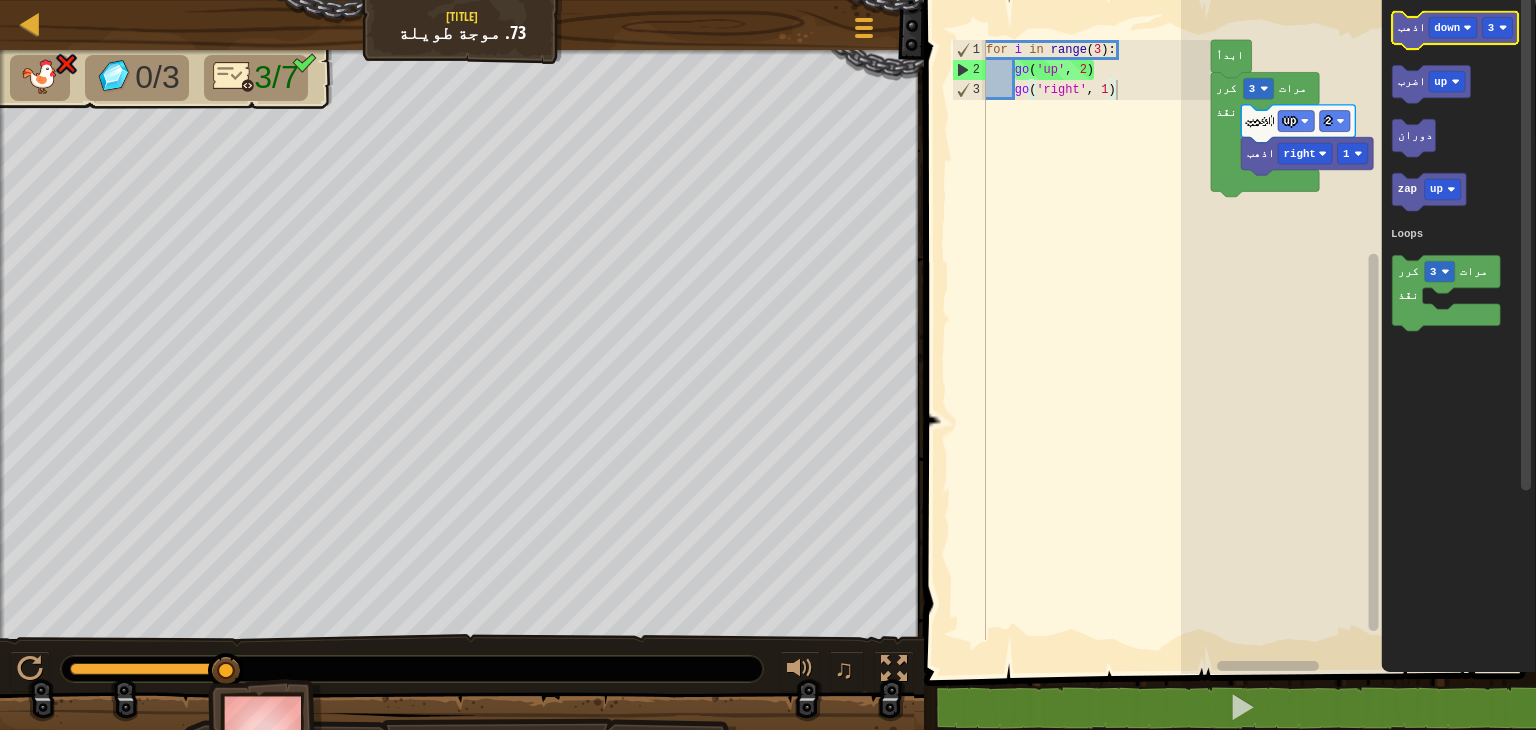 click 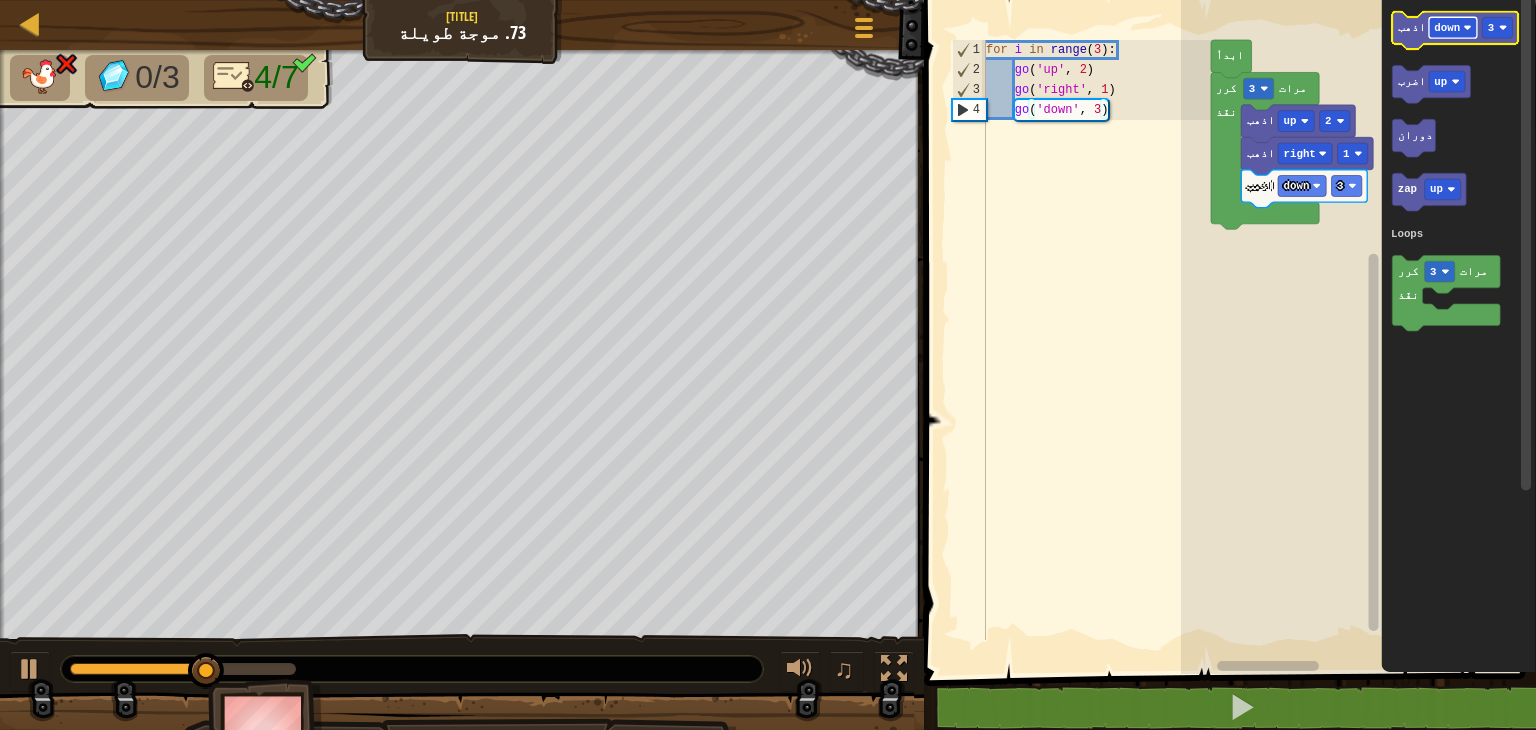 click 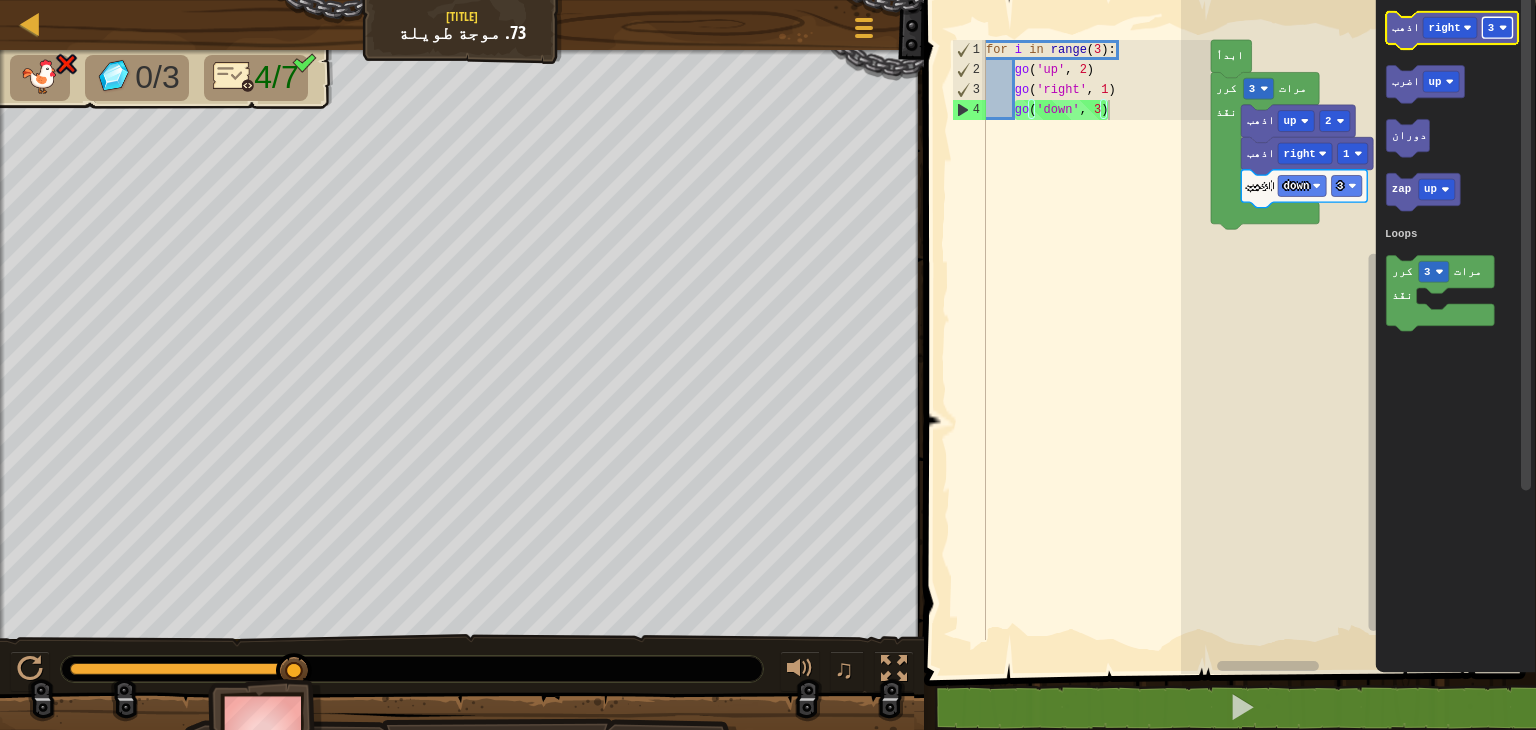 click 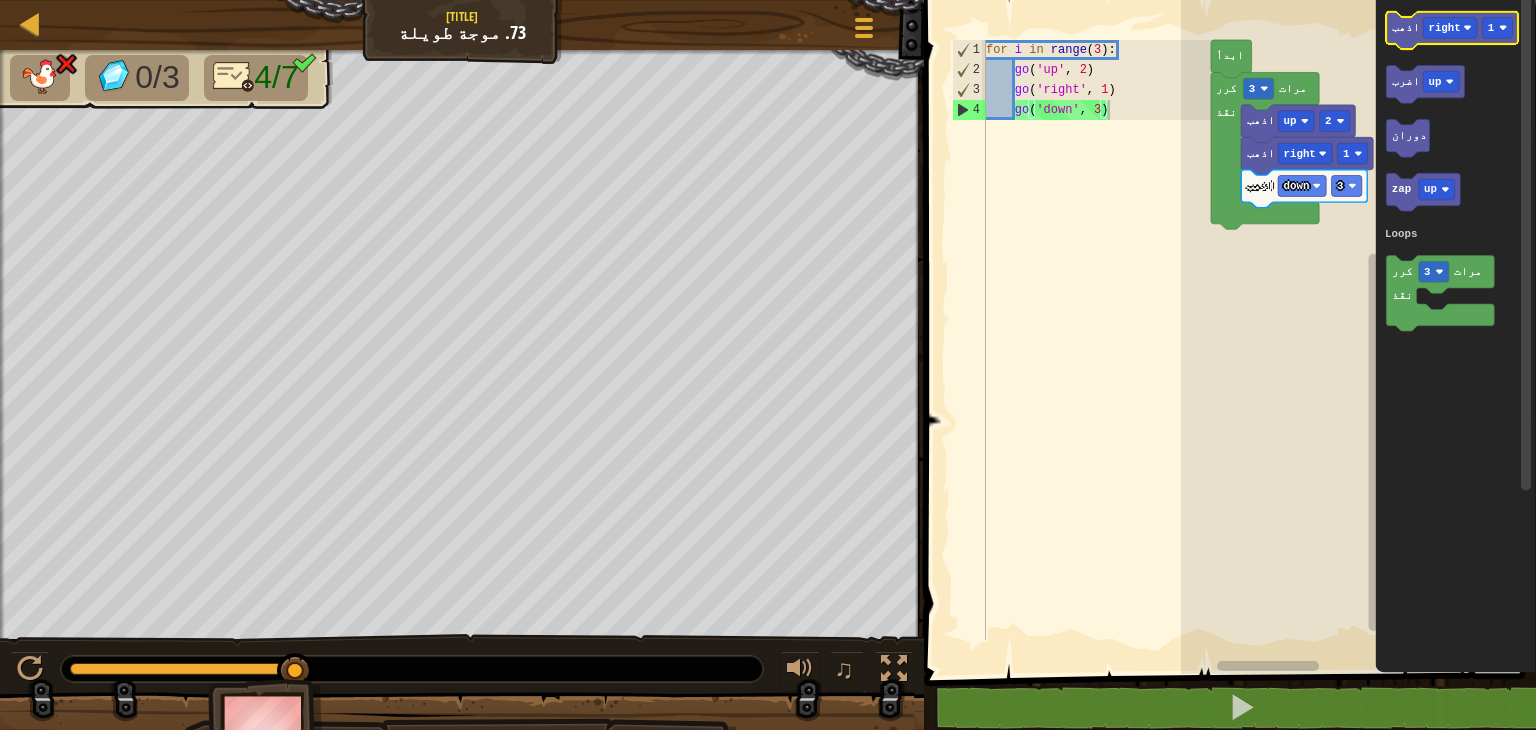 click 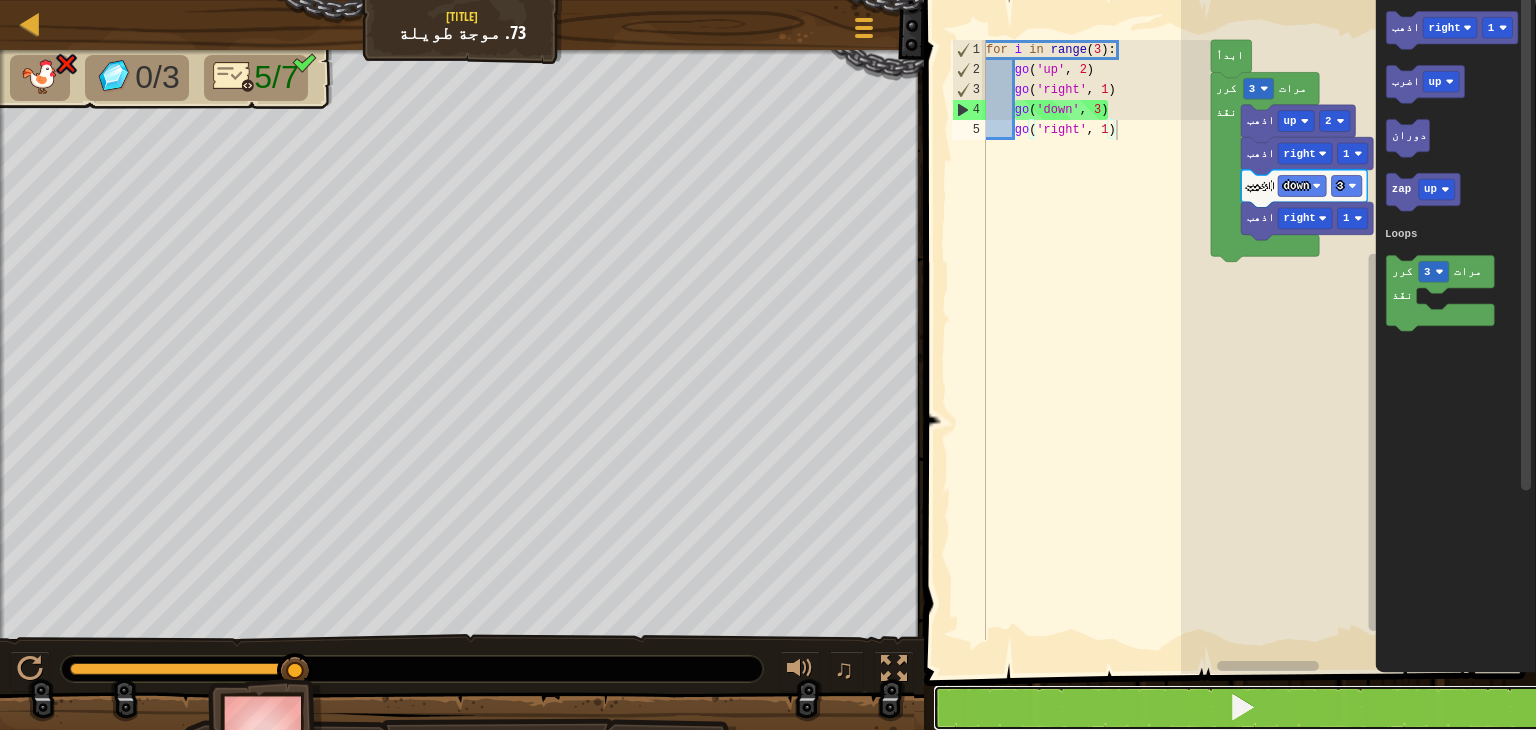 click at bounding box center (1242, 708) 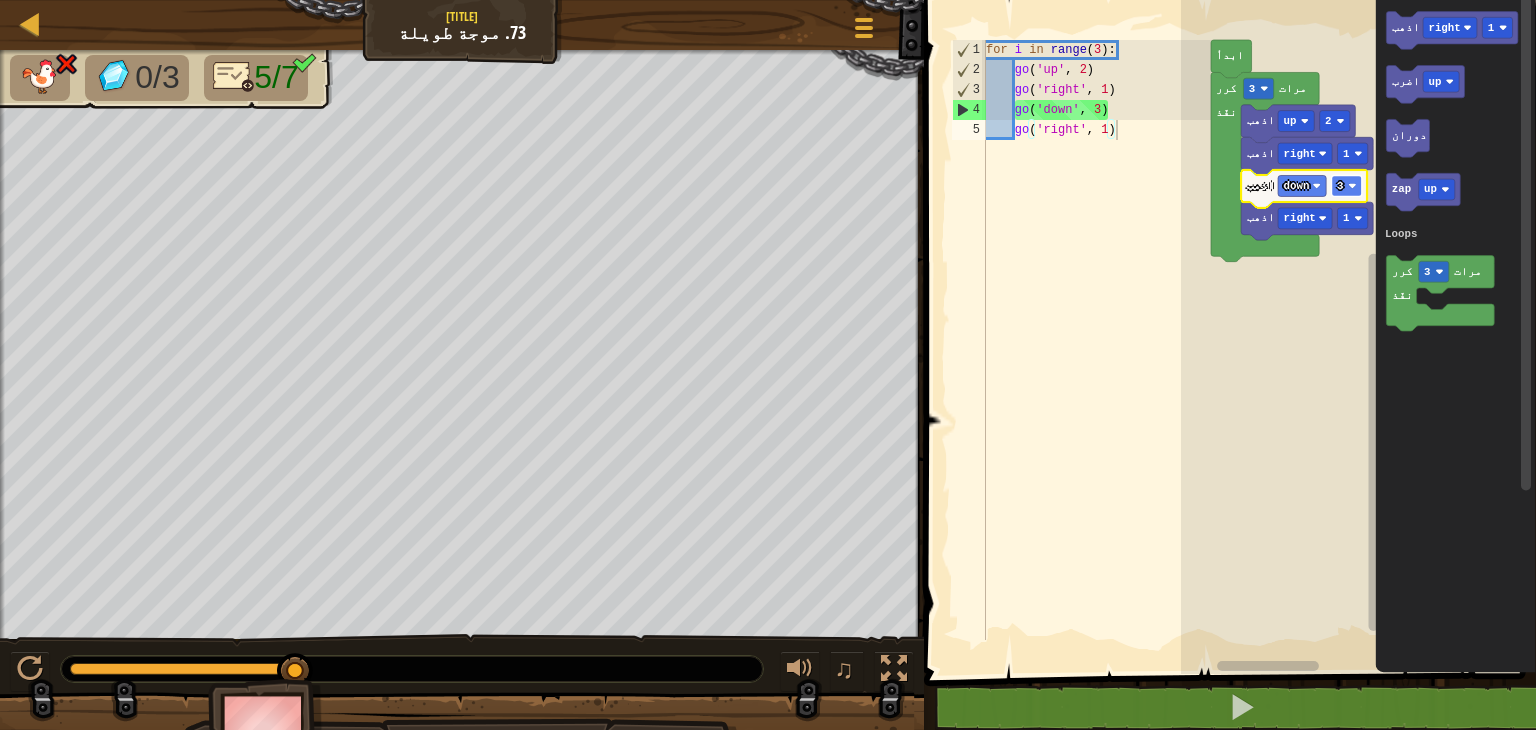 click 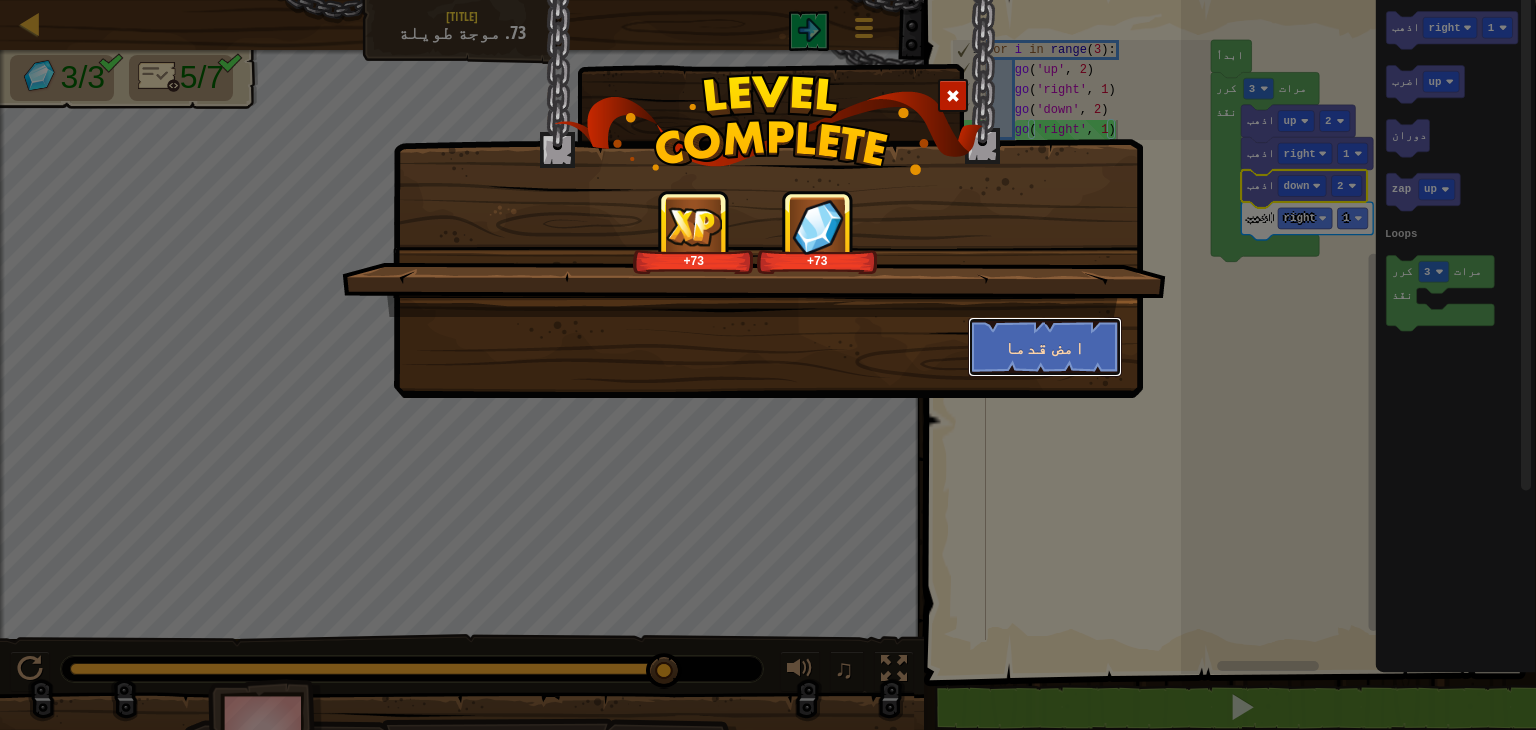 click on "امض قدما" at bounding box center (1045, 347) 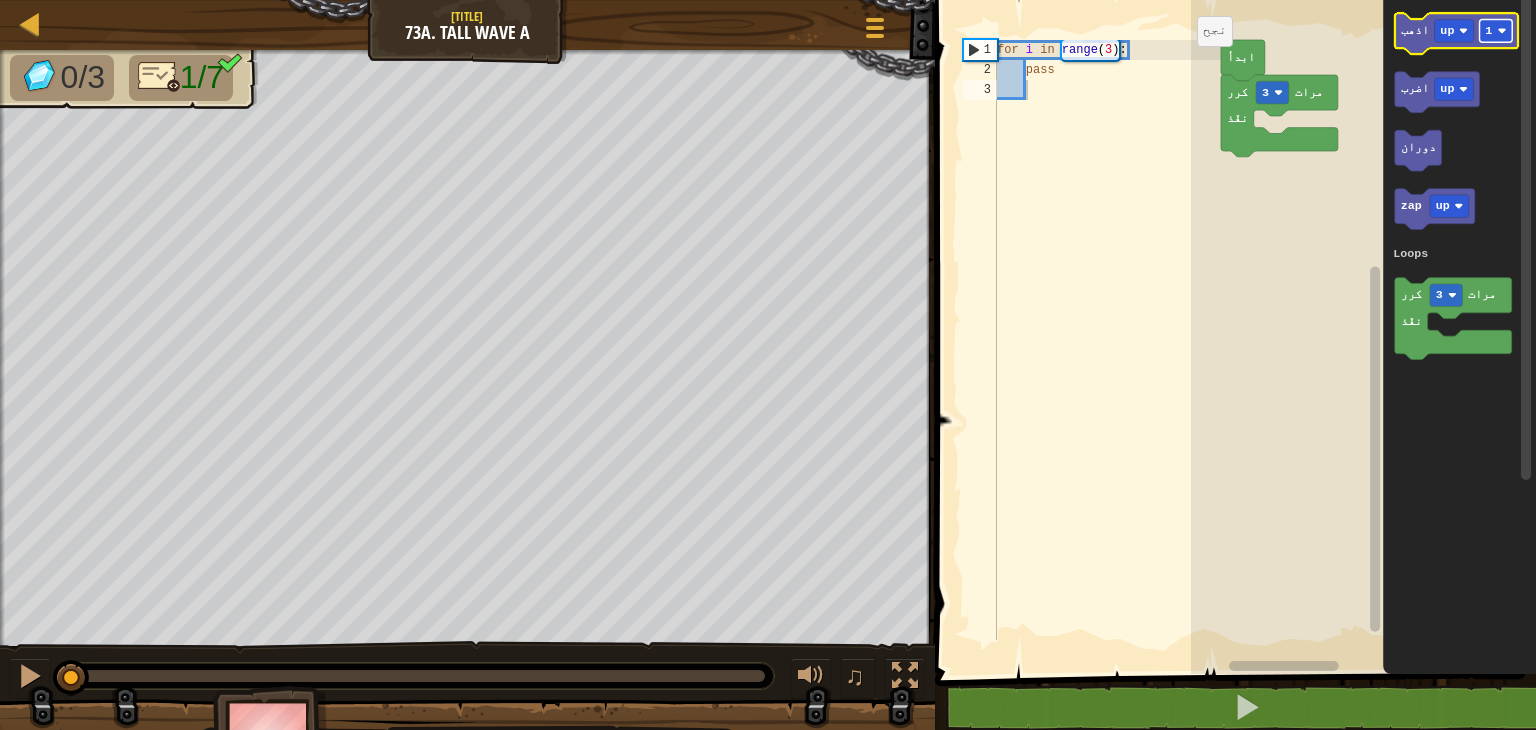 click 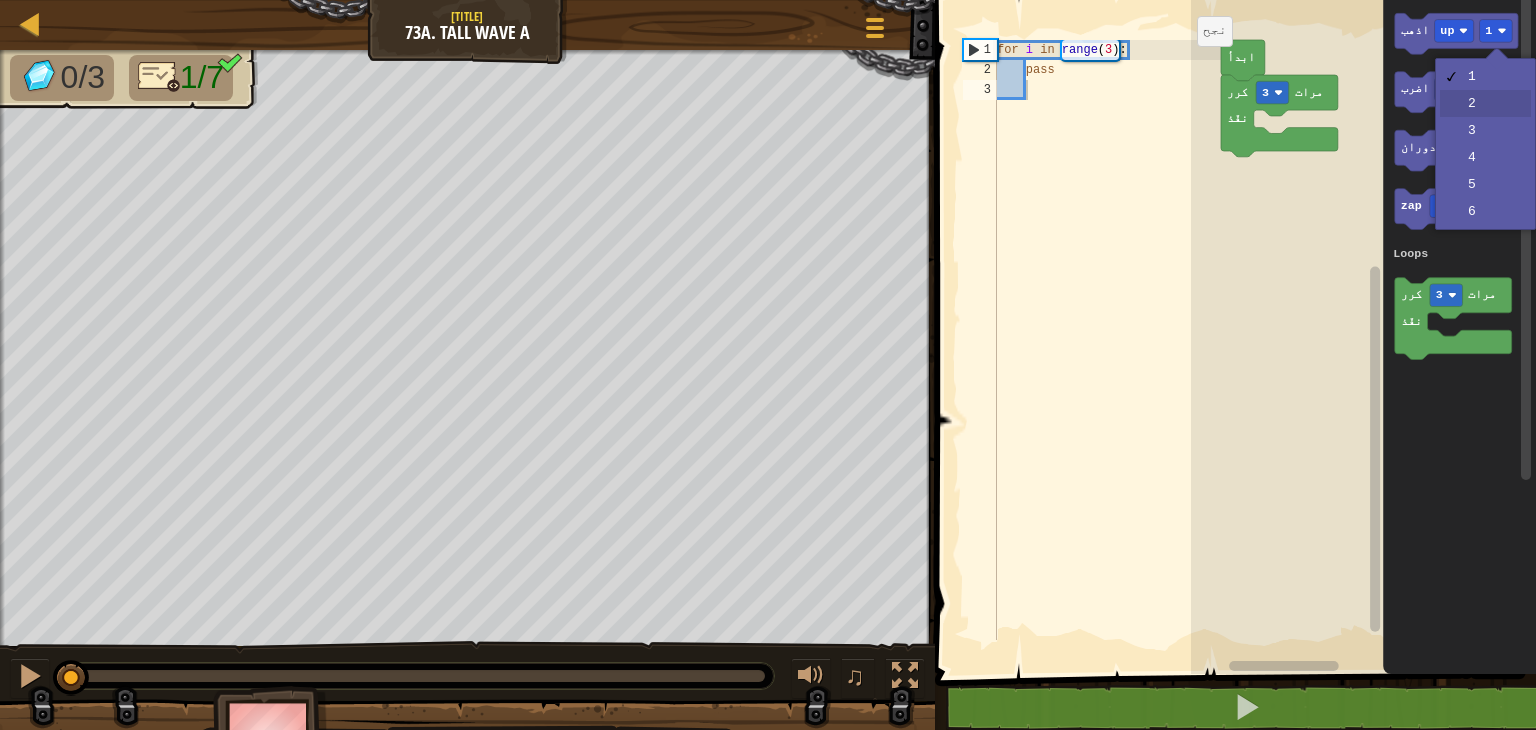 drag, startPoint x: 1481, startPoint y: 109, endPoint x: 1484, endPoint y: 81, distance: 28.160255 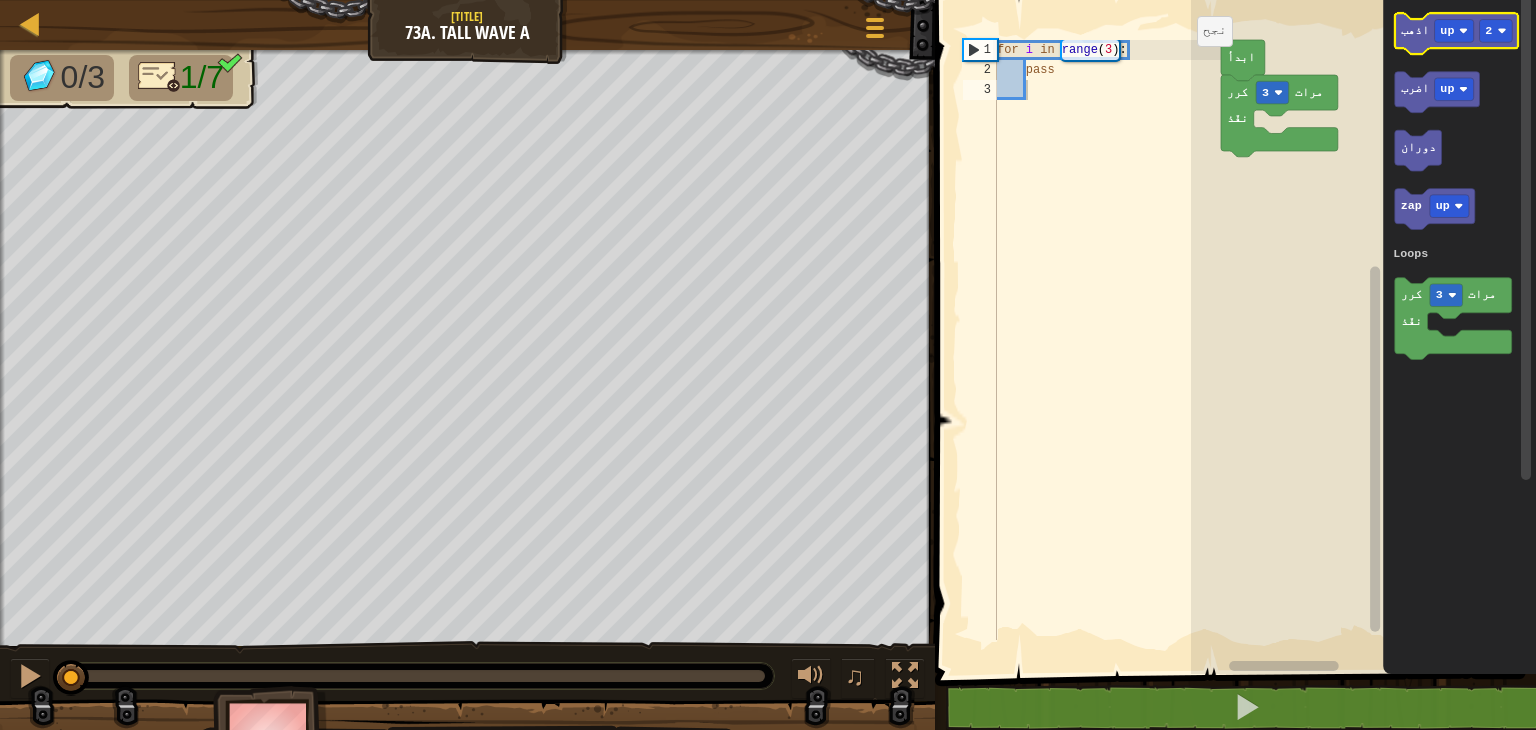 click 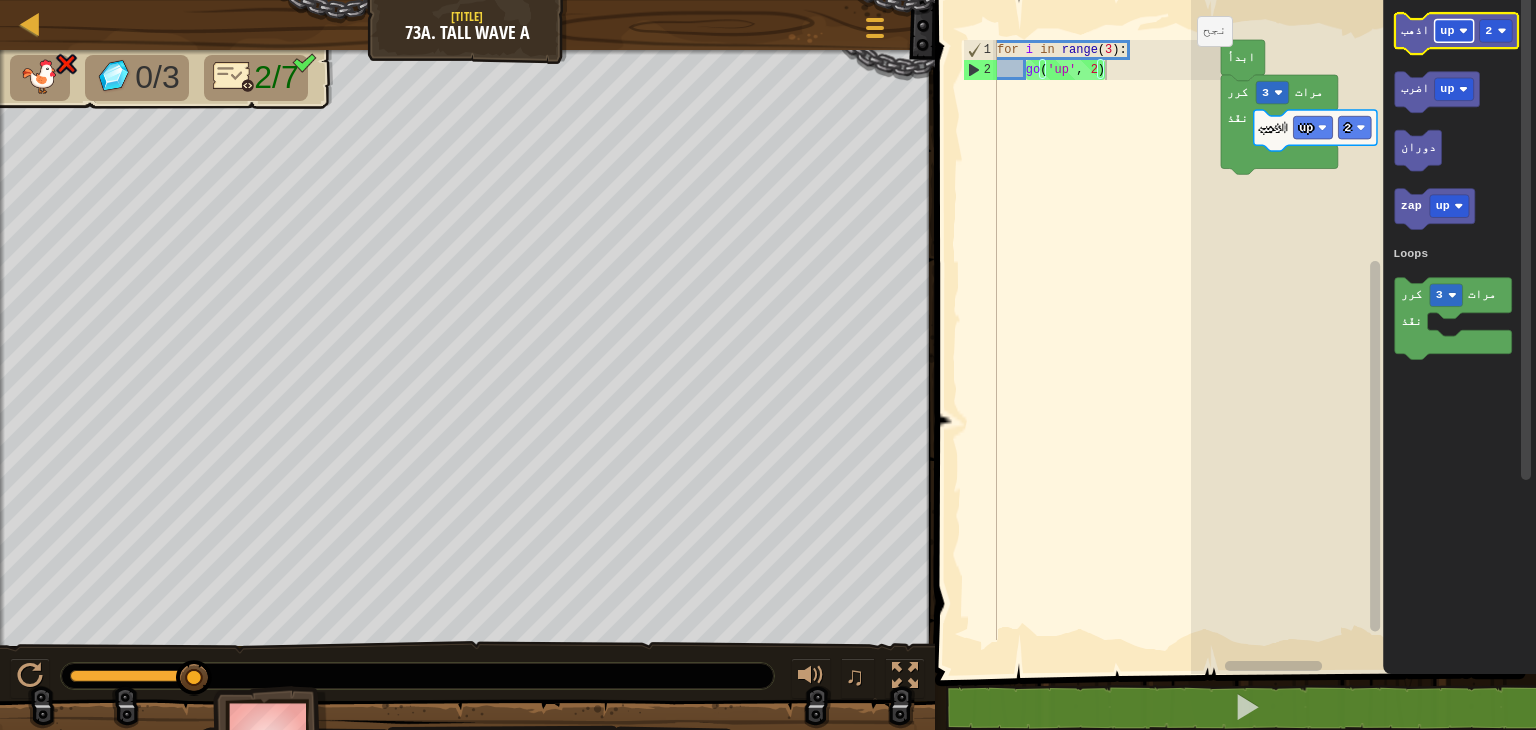 click on "up" 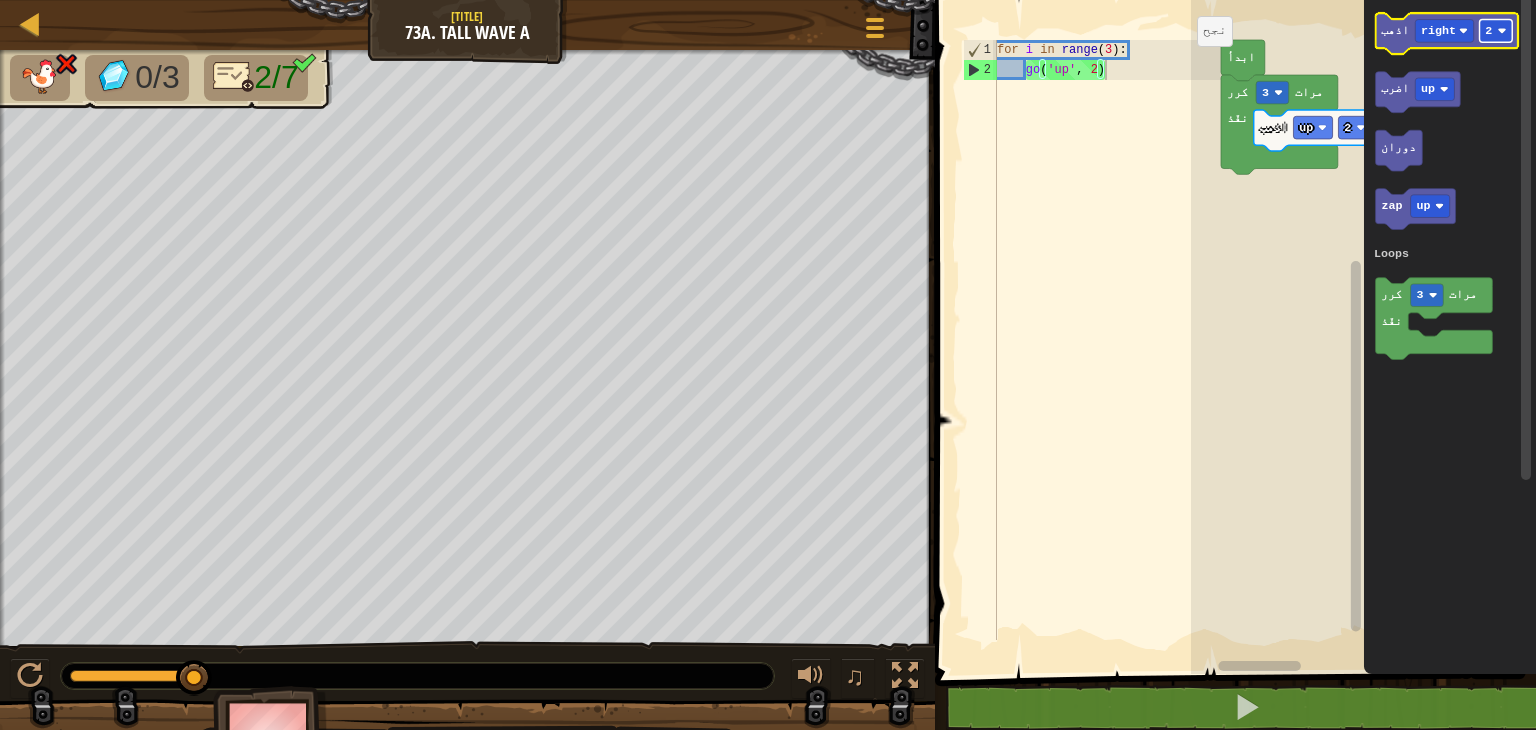 click on "2" 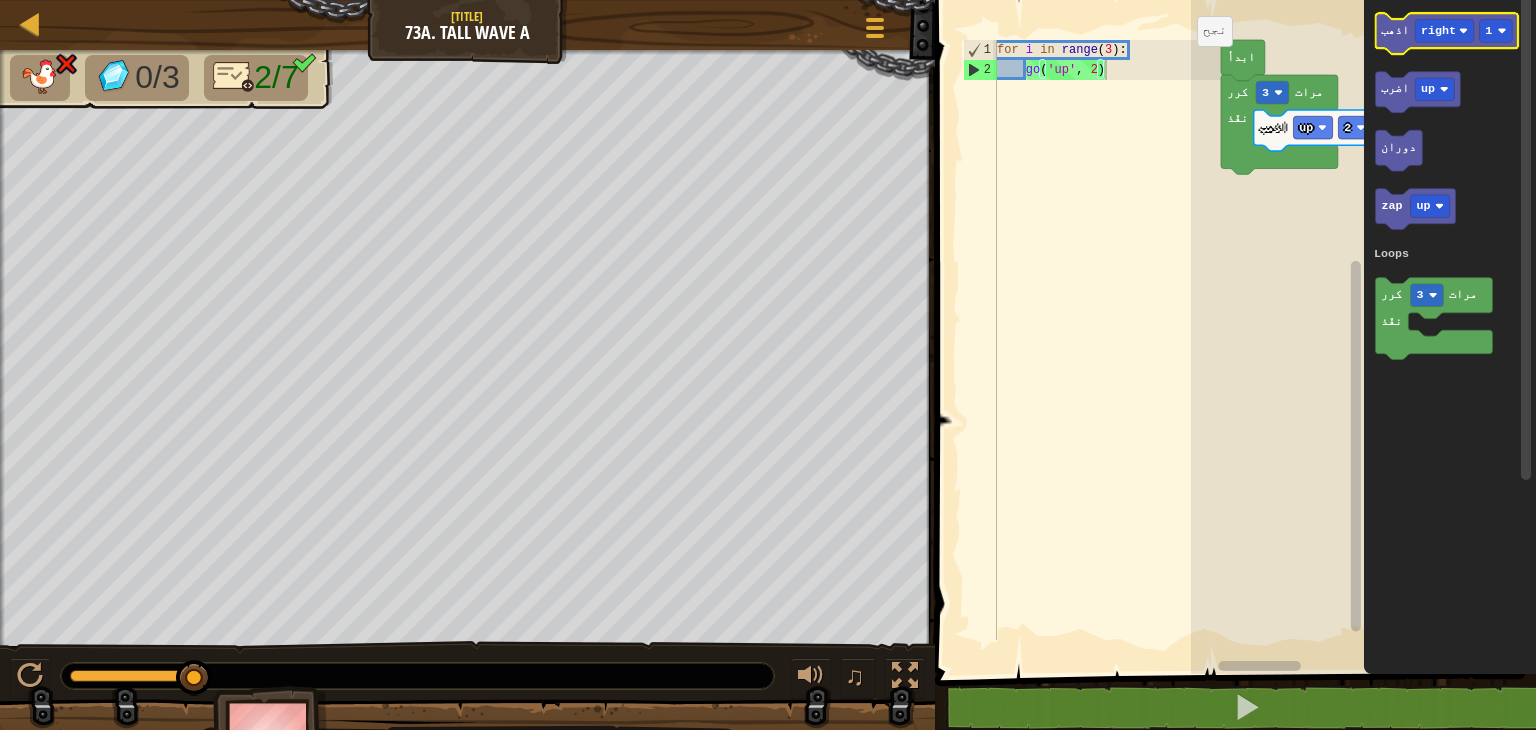 click 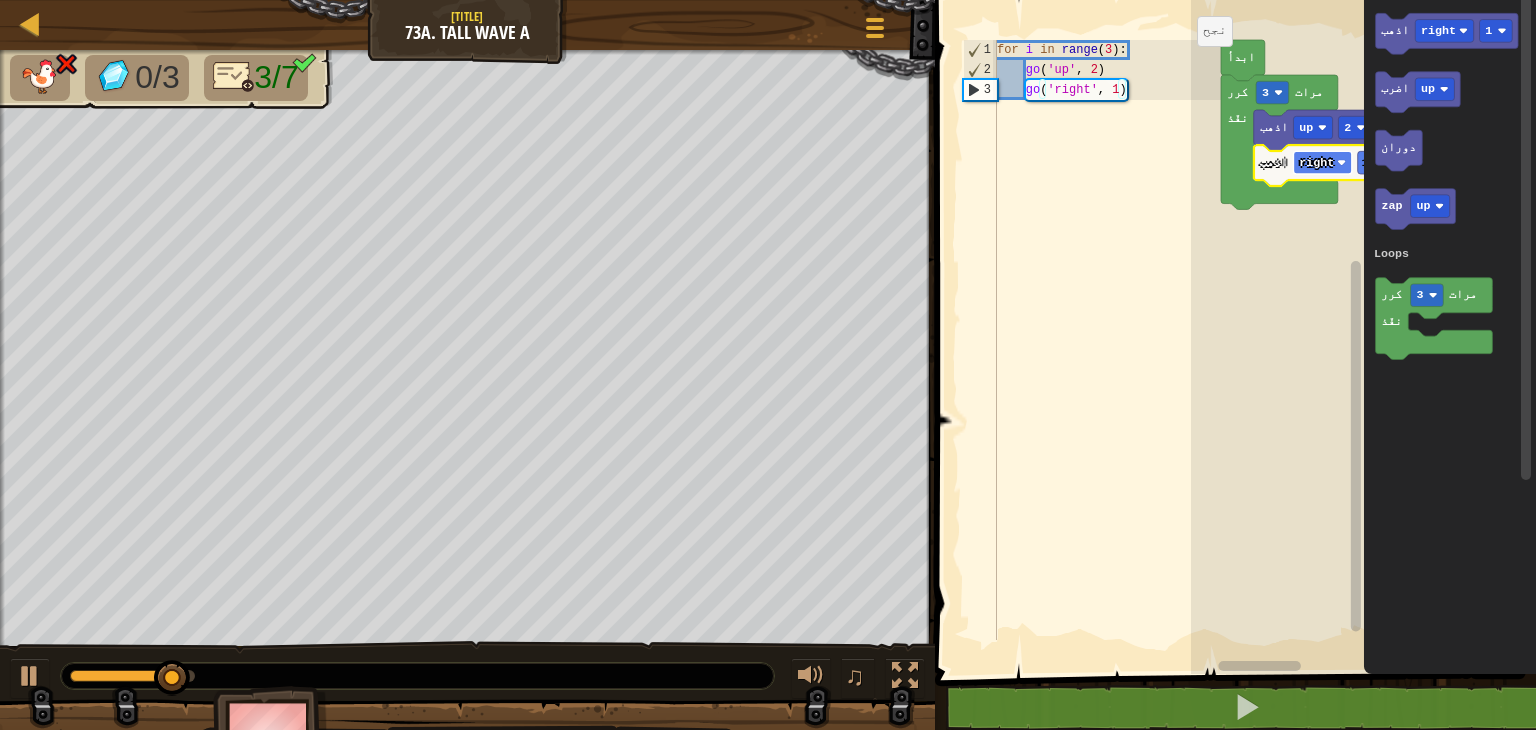 click 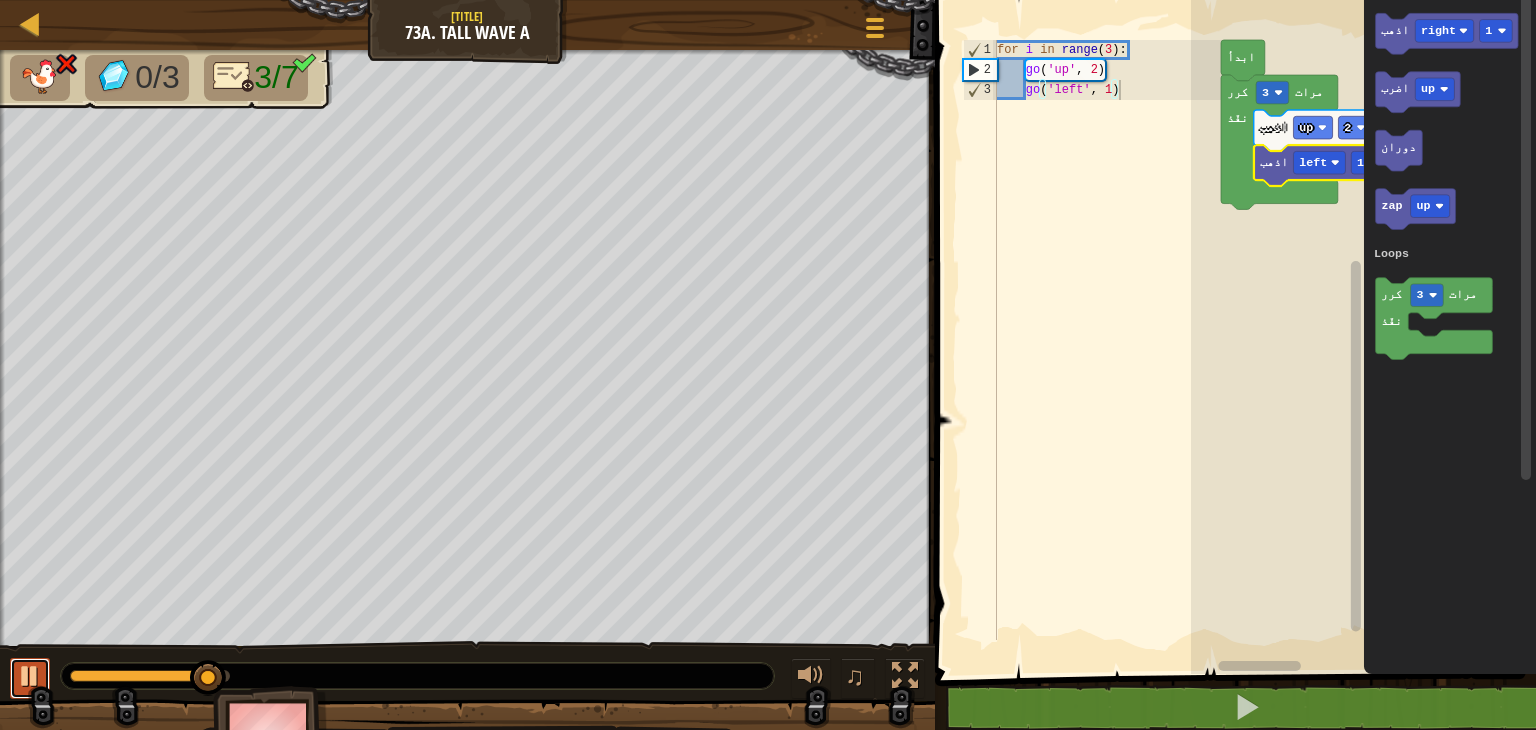 click at bounding box center (30, 676) 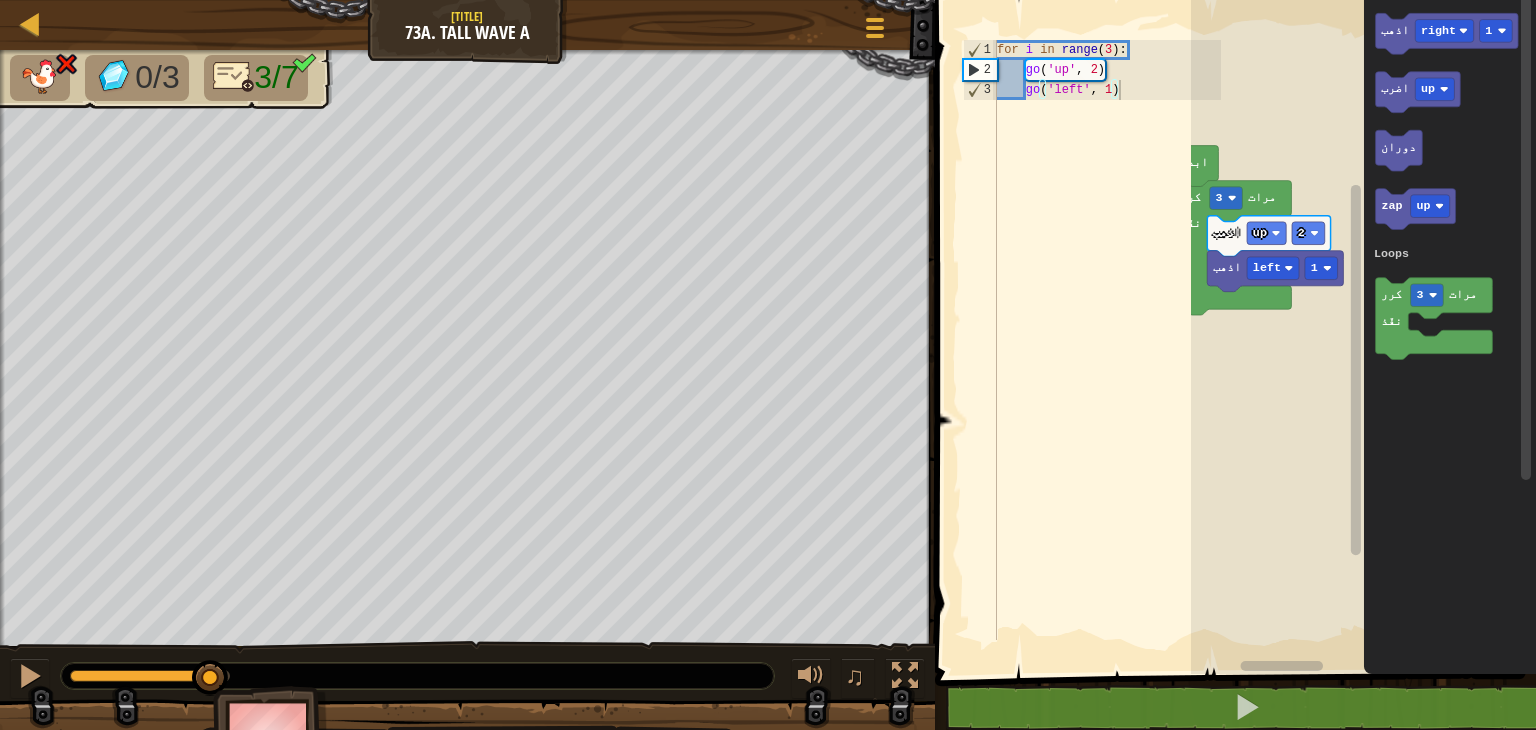 click 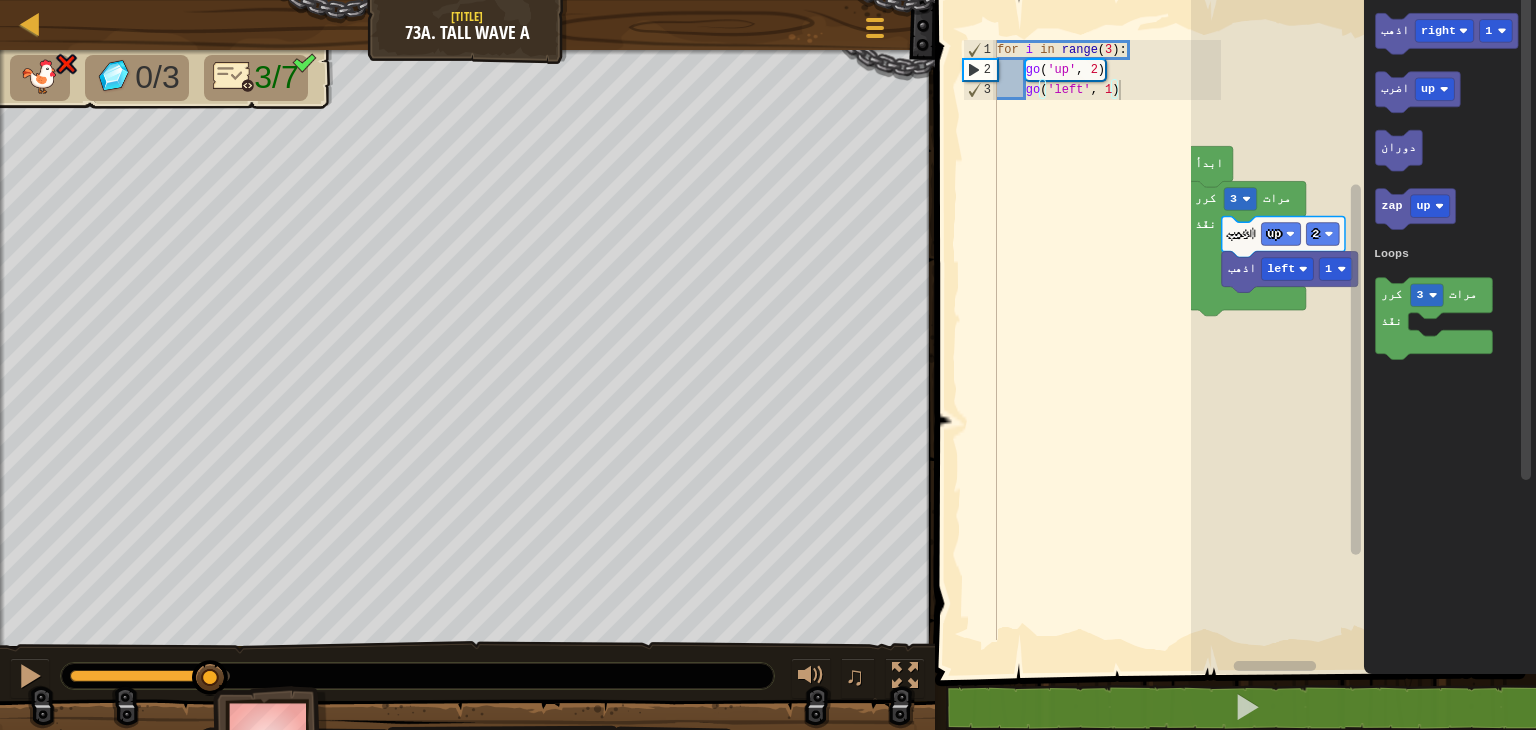 click on "Loops ابدأ كرر 3 مرات نفّذ اذهب up 2 اذهب left 1 اذهب right 1 اضرب up دوران zap up كرر 3 مرات نفّذ Loops" at bounding box center [1363, 332] 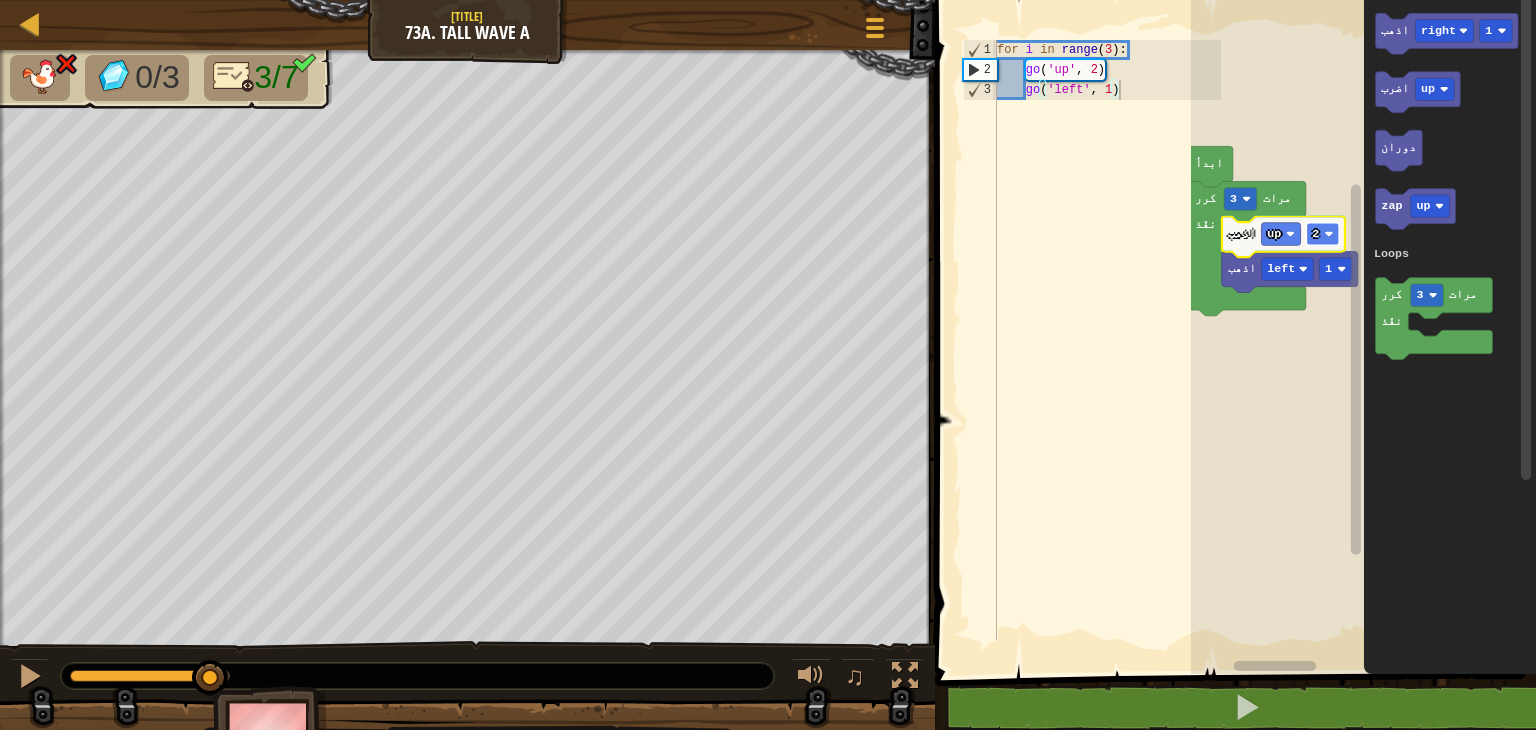 click on "2" 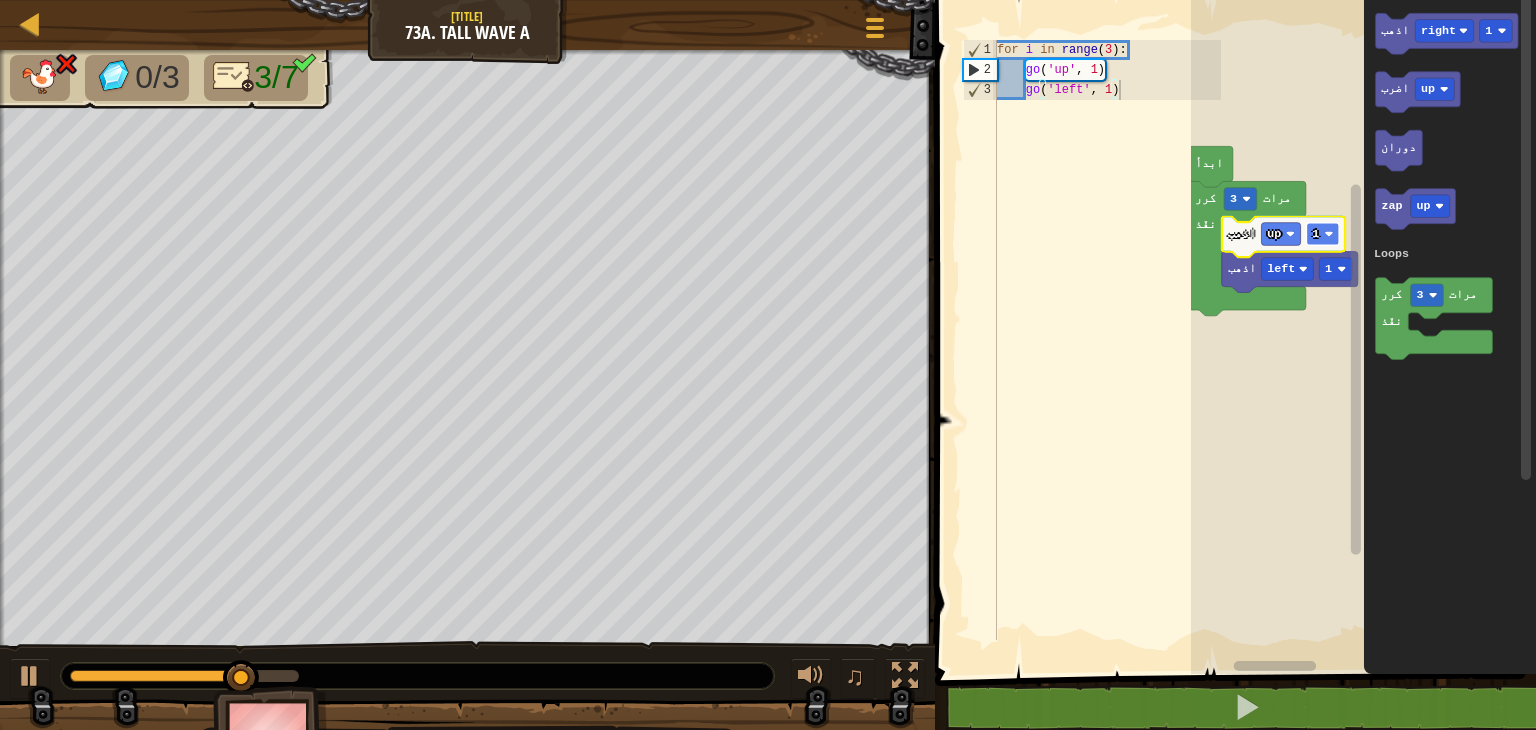 click 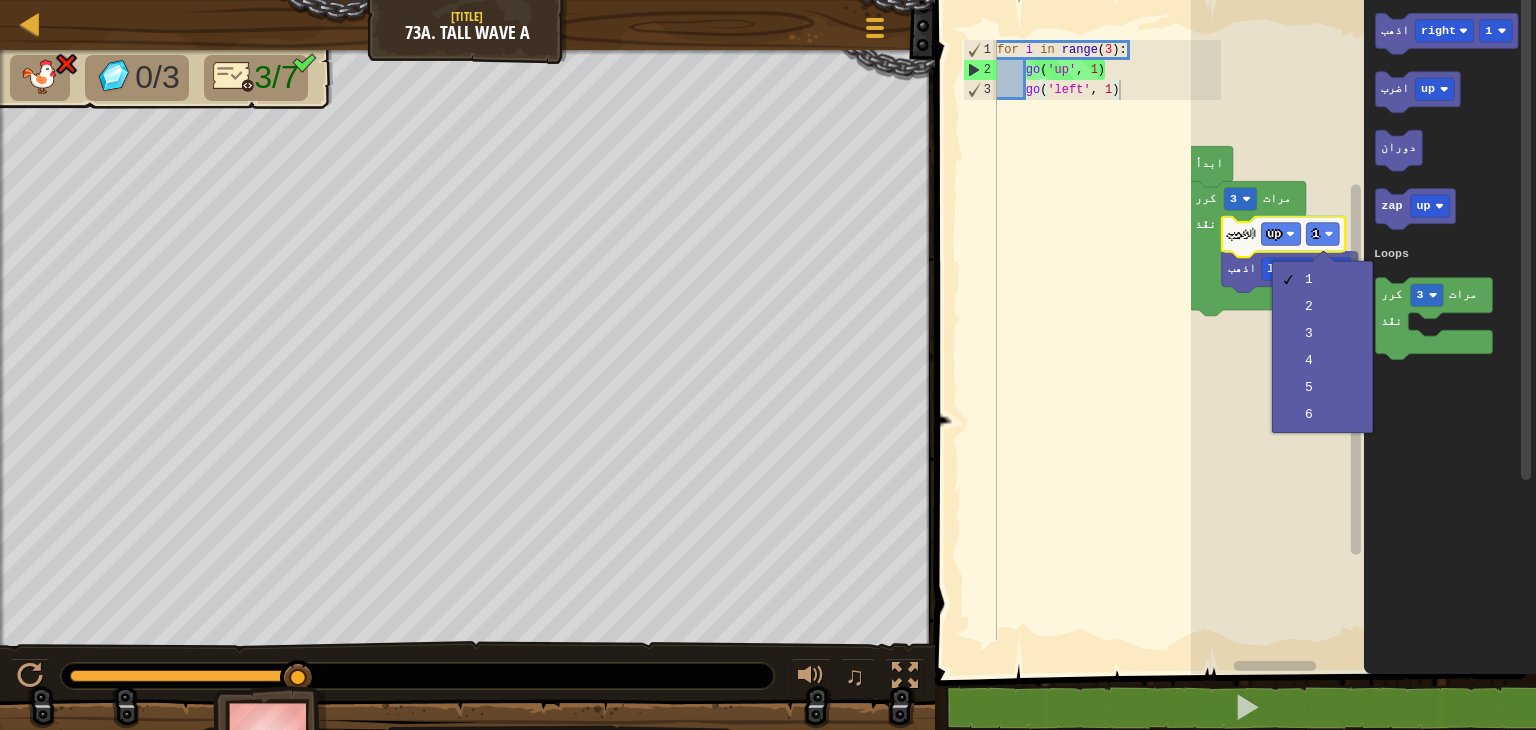 type on "go('left', 1)" 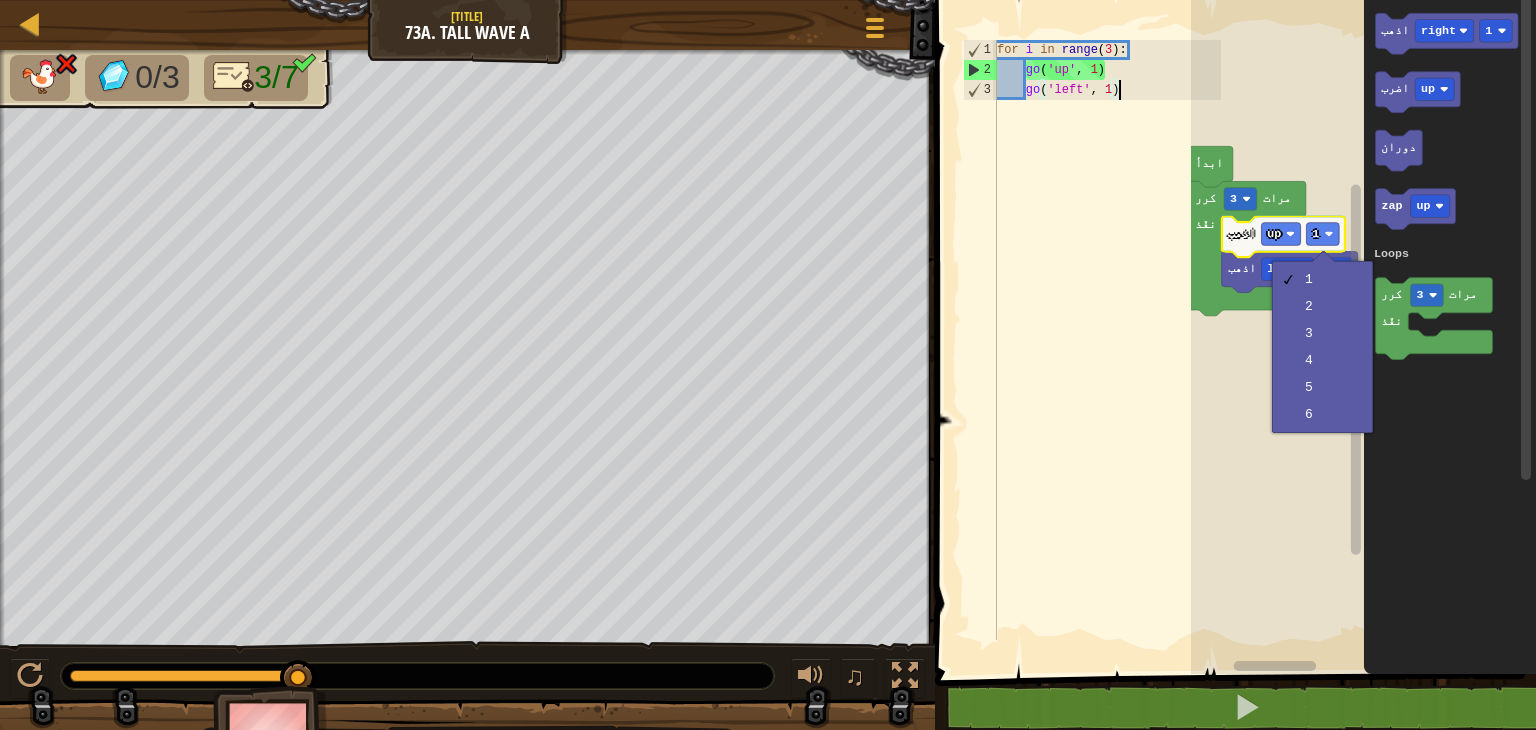 click on "for   i   in   range ( 3 ) :      go ( 'up' ,   1 )      go ( 'left' ,   1 )" at bounding box center (1107, 360) 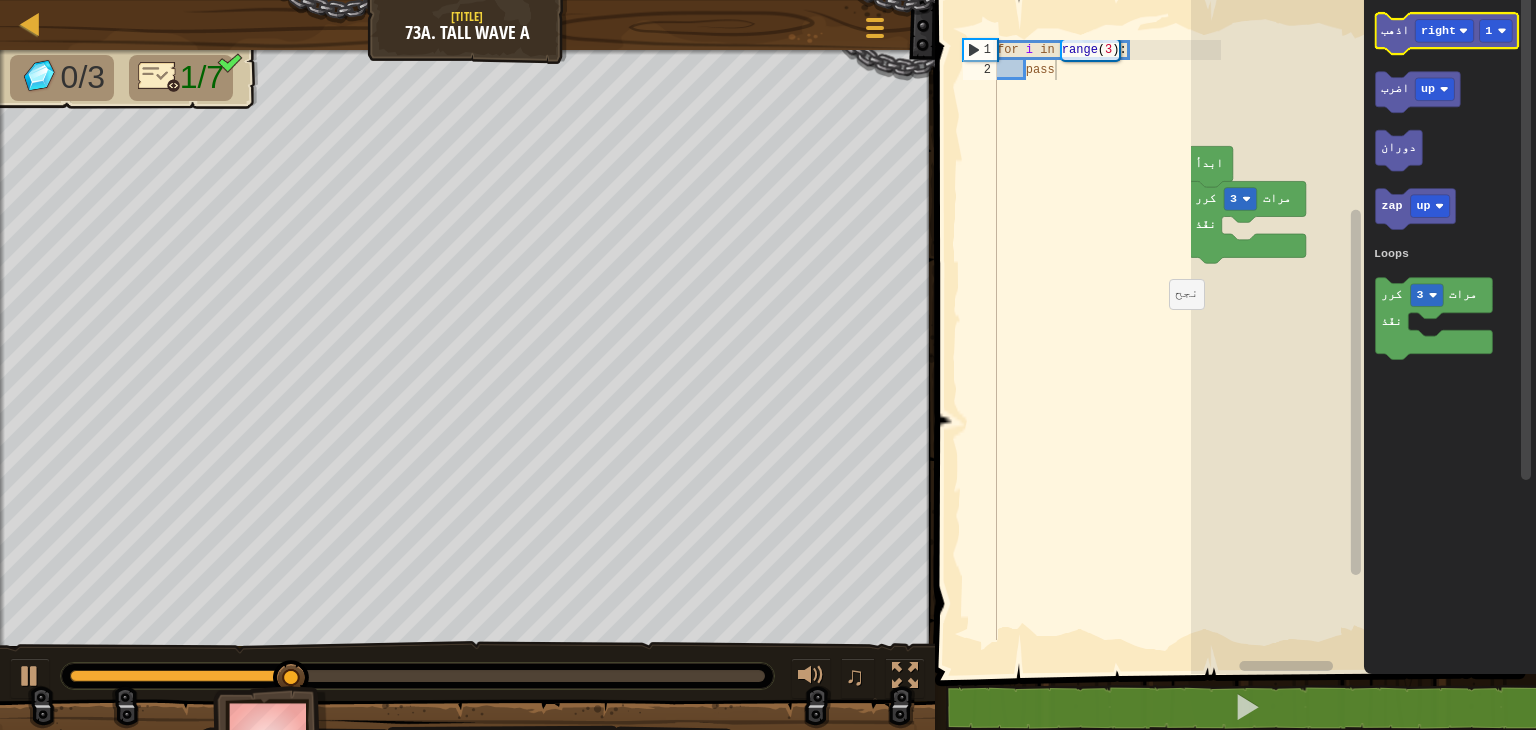 click 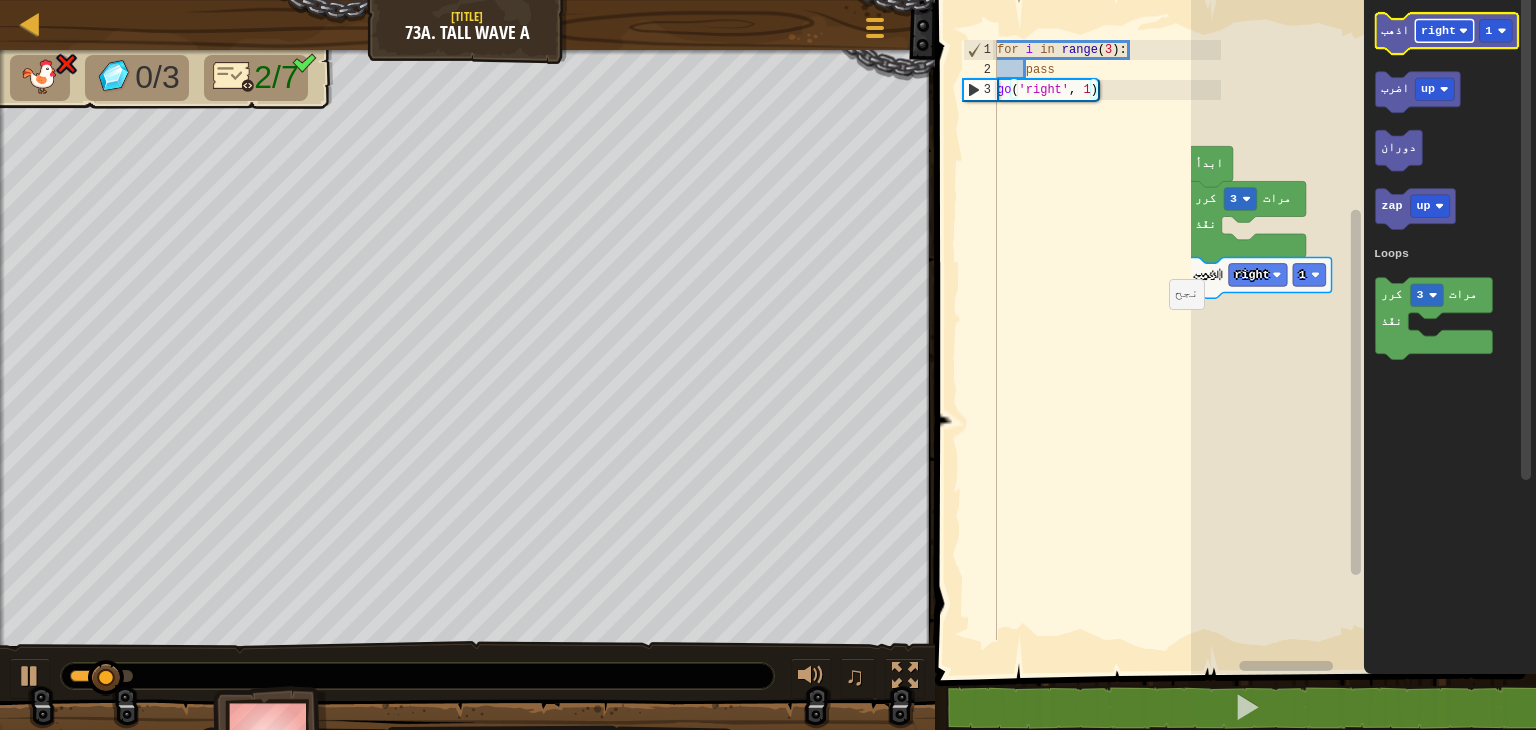 click on "right" 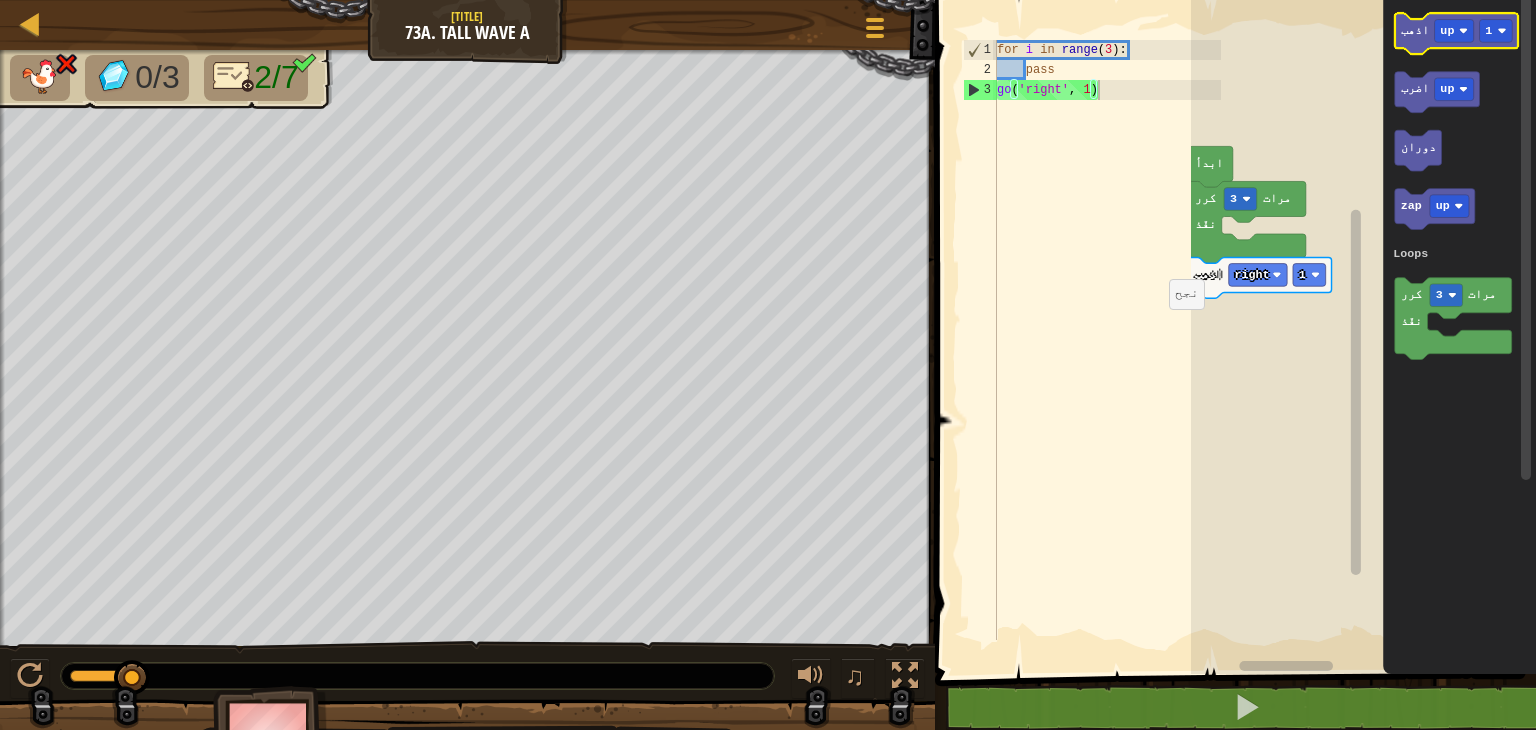 click on "اذهب" 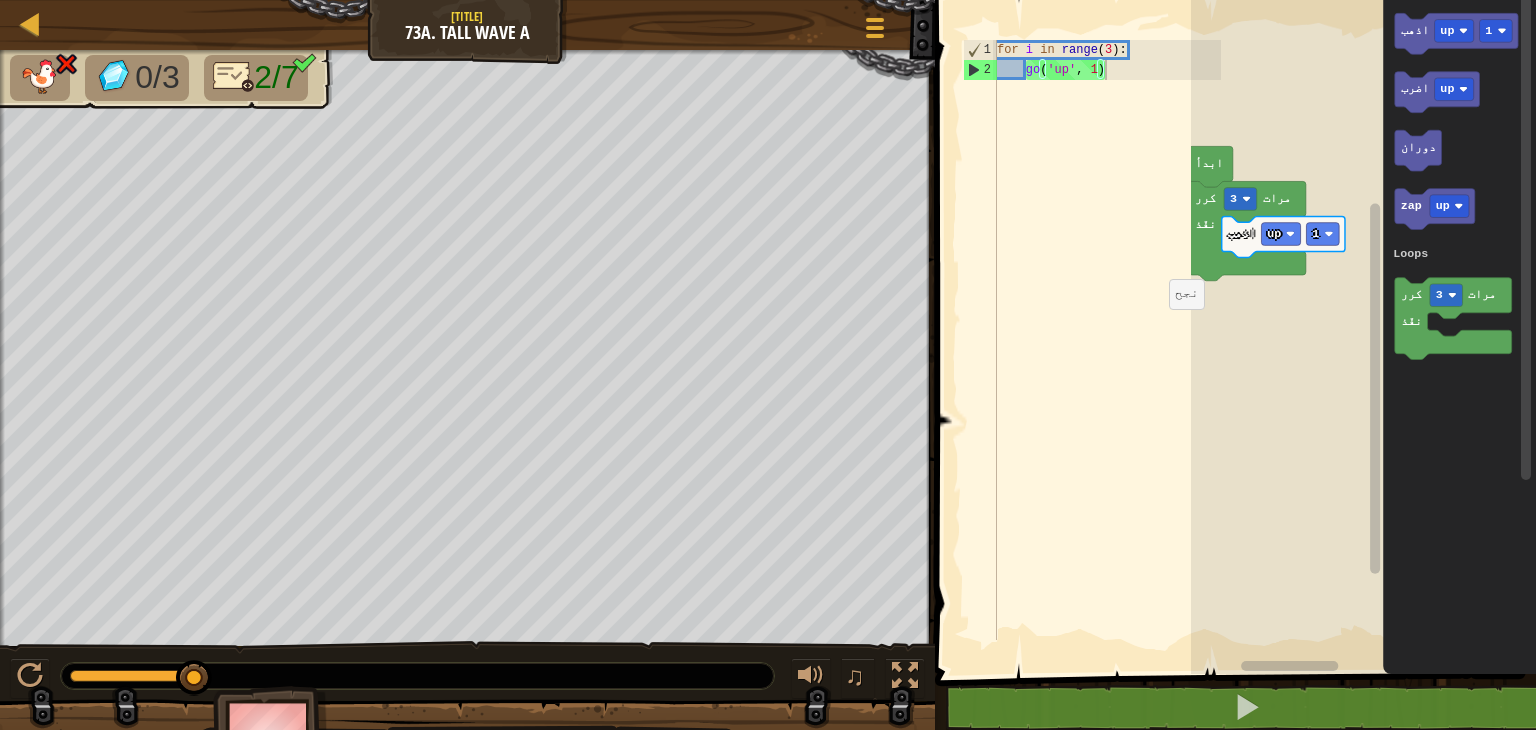 drag, startPoint x: 1535, startPoint y: 1, endPoint x: 1027, endPoint y: 677, distance: 845.6004 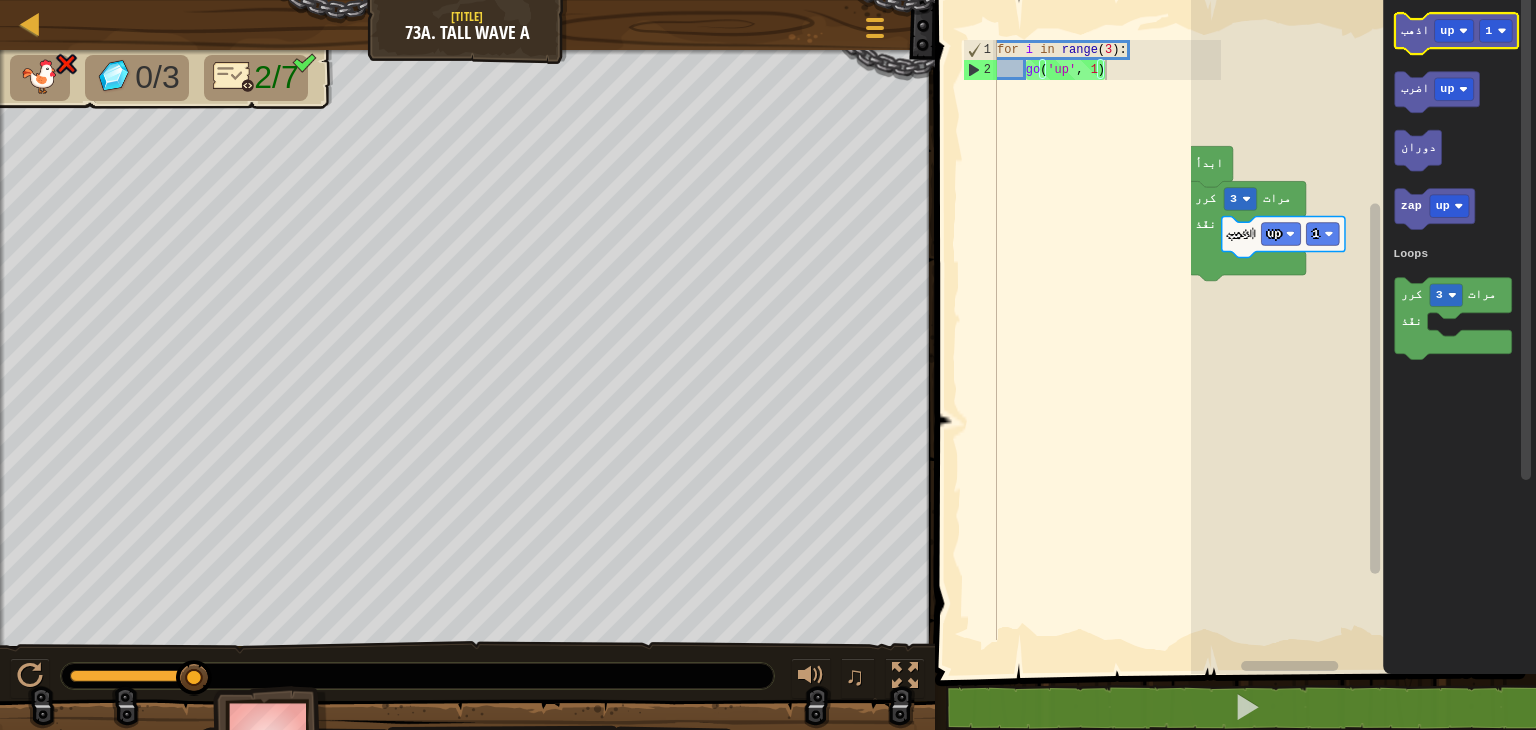 click on "اذهب up 1" 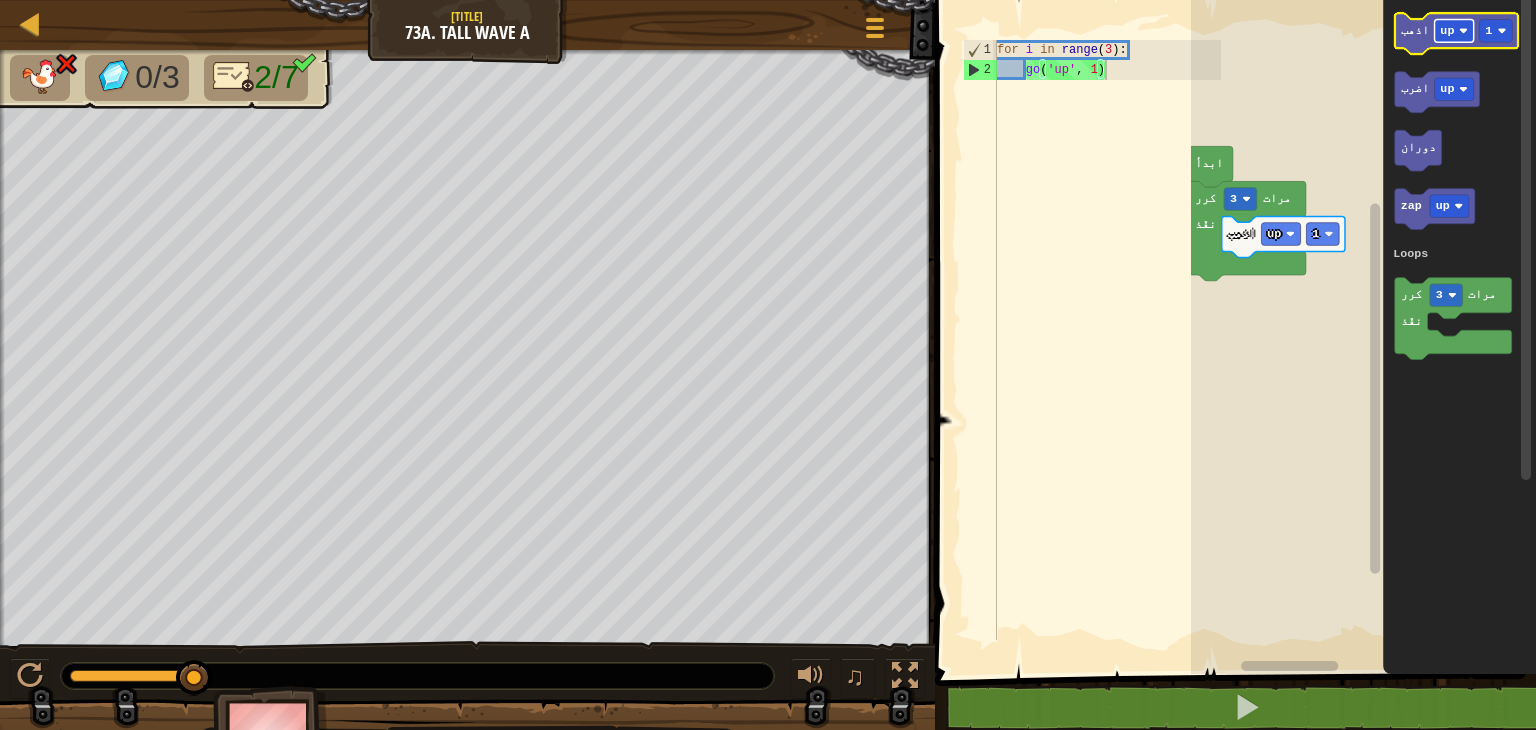 click 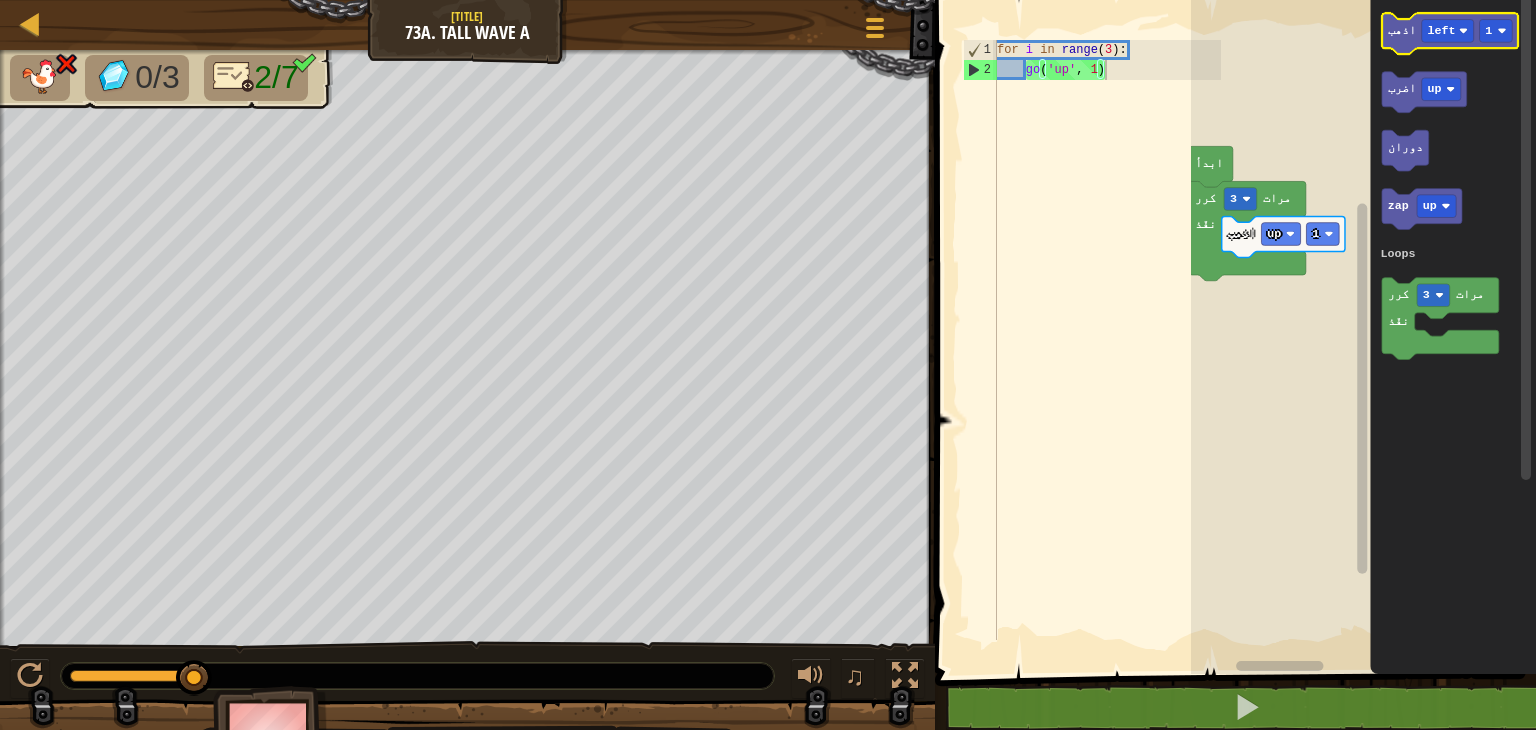 click on "اذهب" 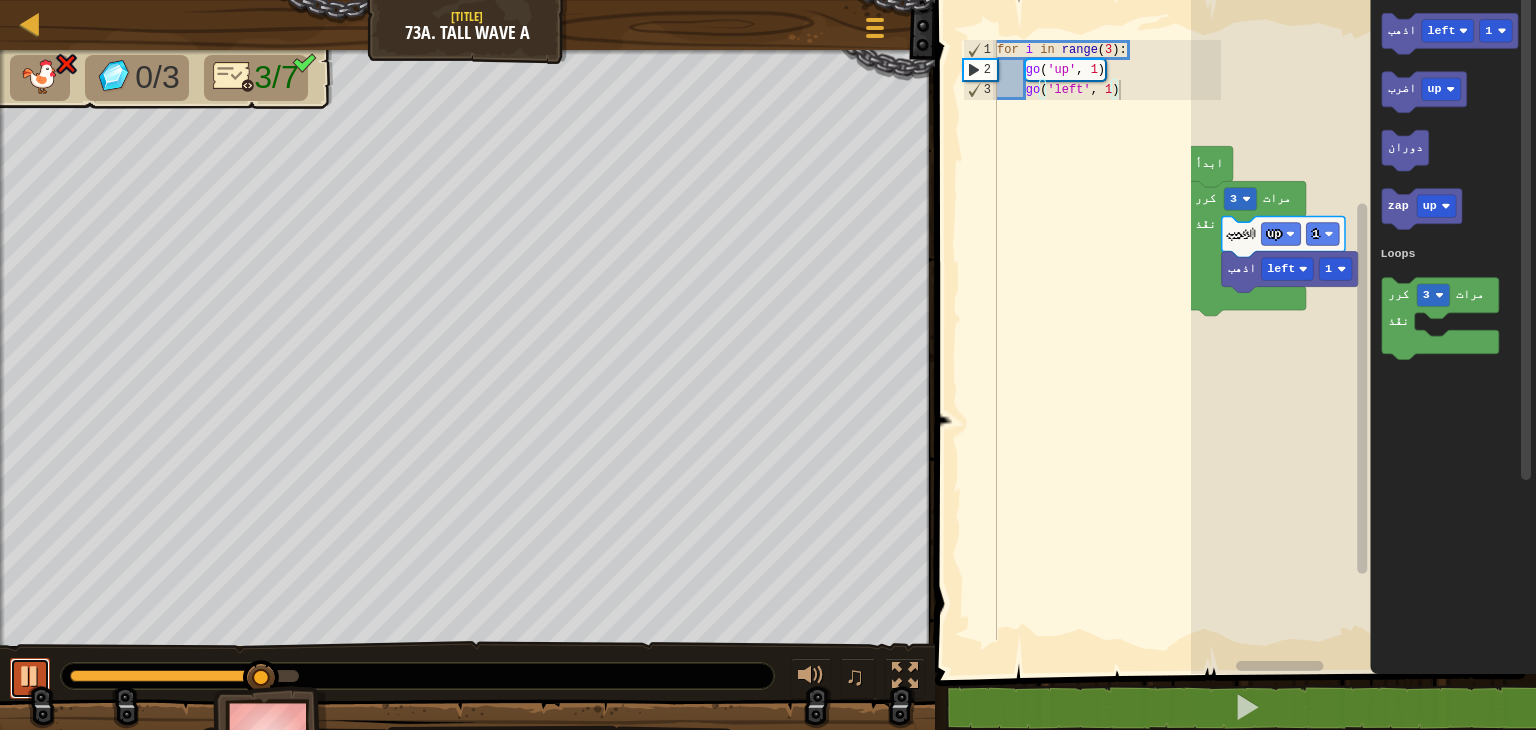 click at bounding box center [30, 676] 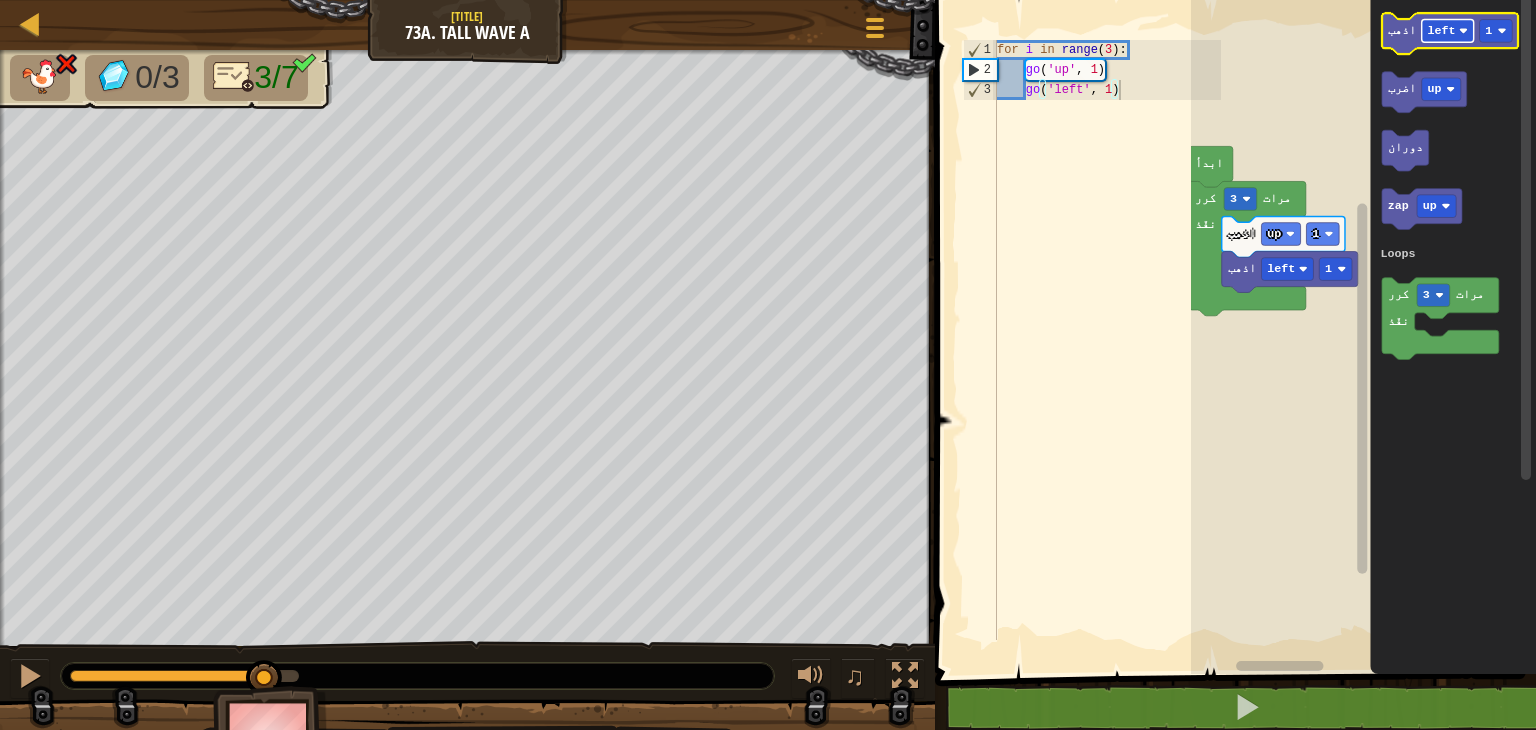 click on "left" 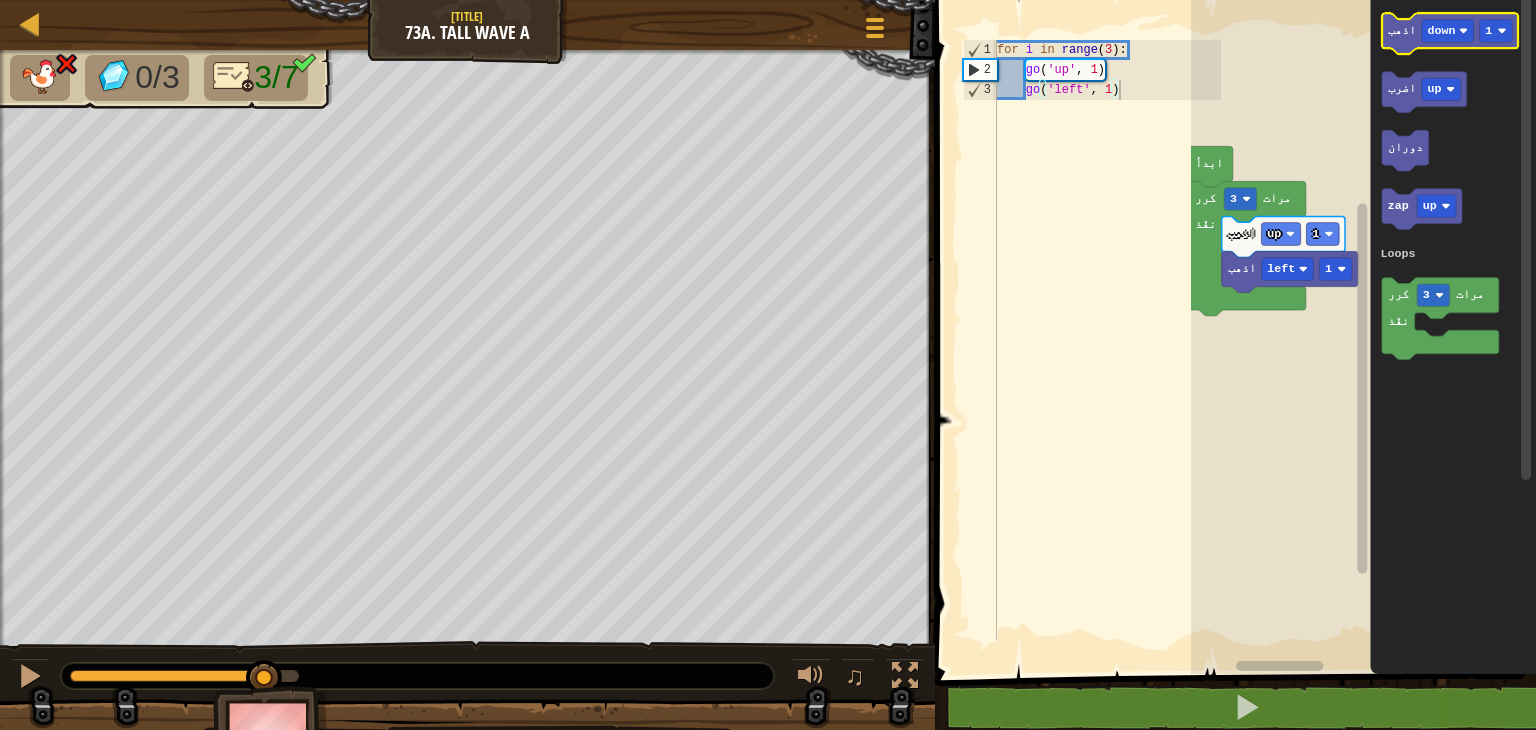 click on "اذهب" 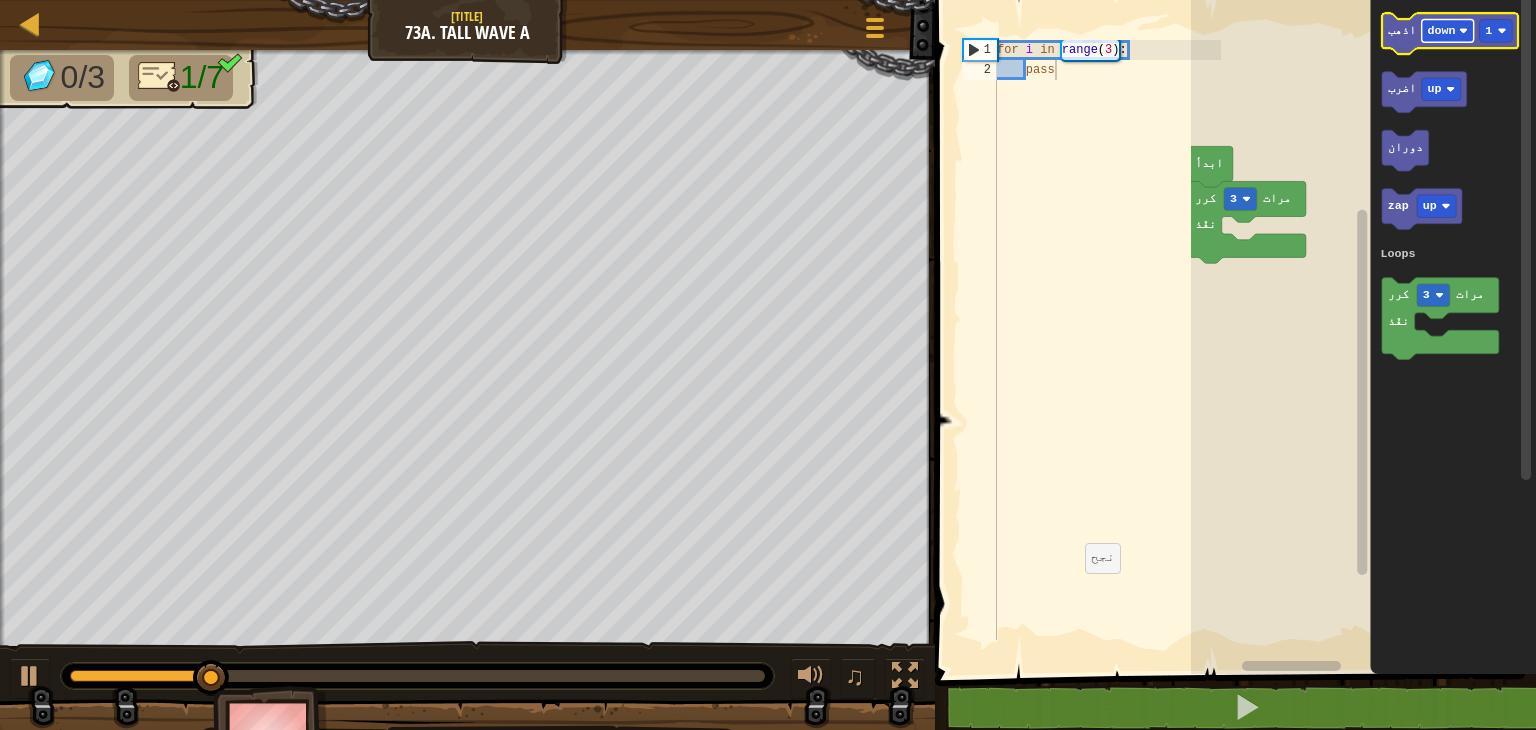 click 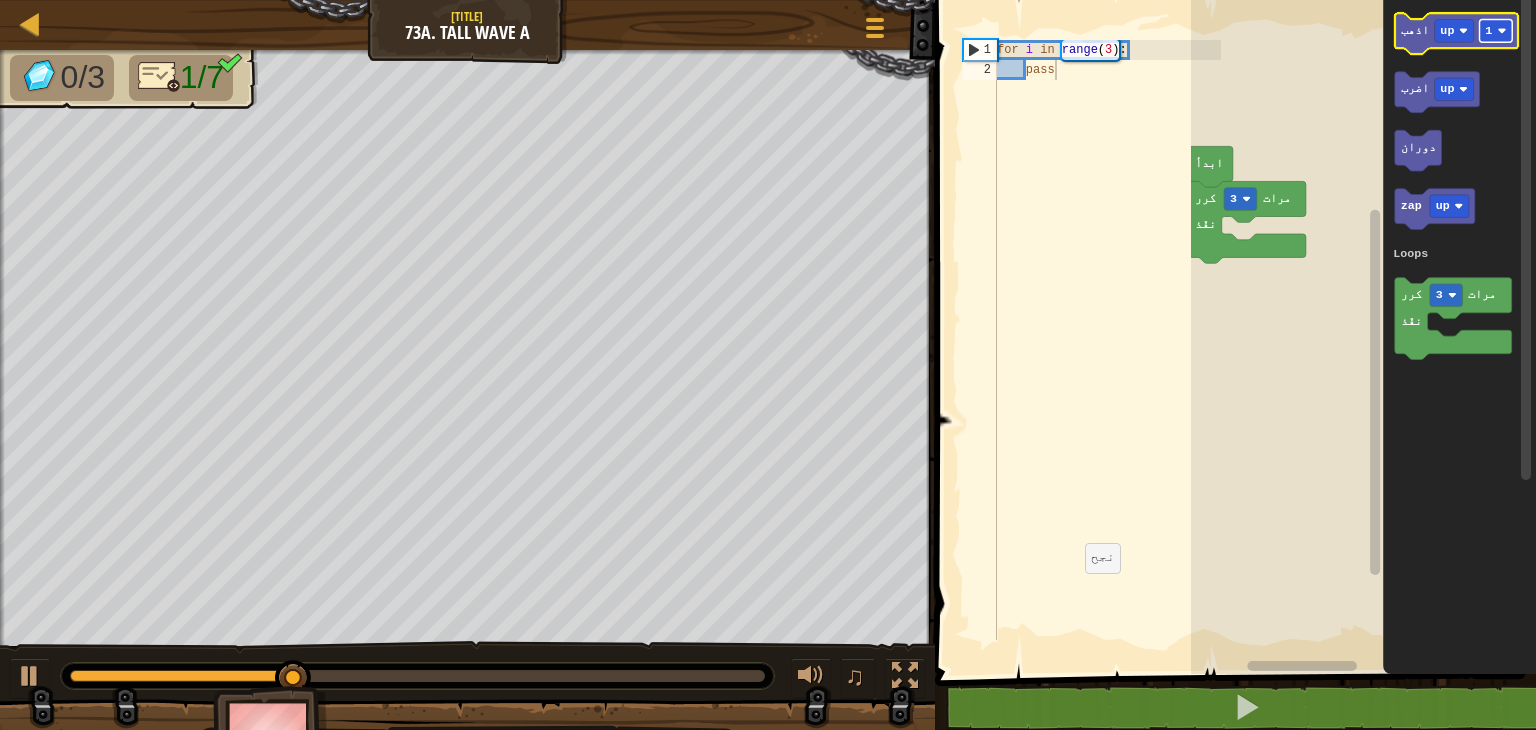 click on "1" 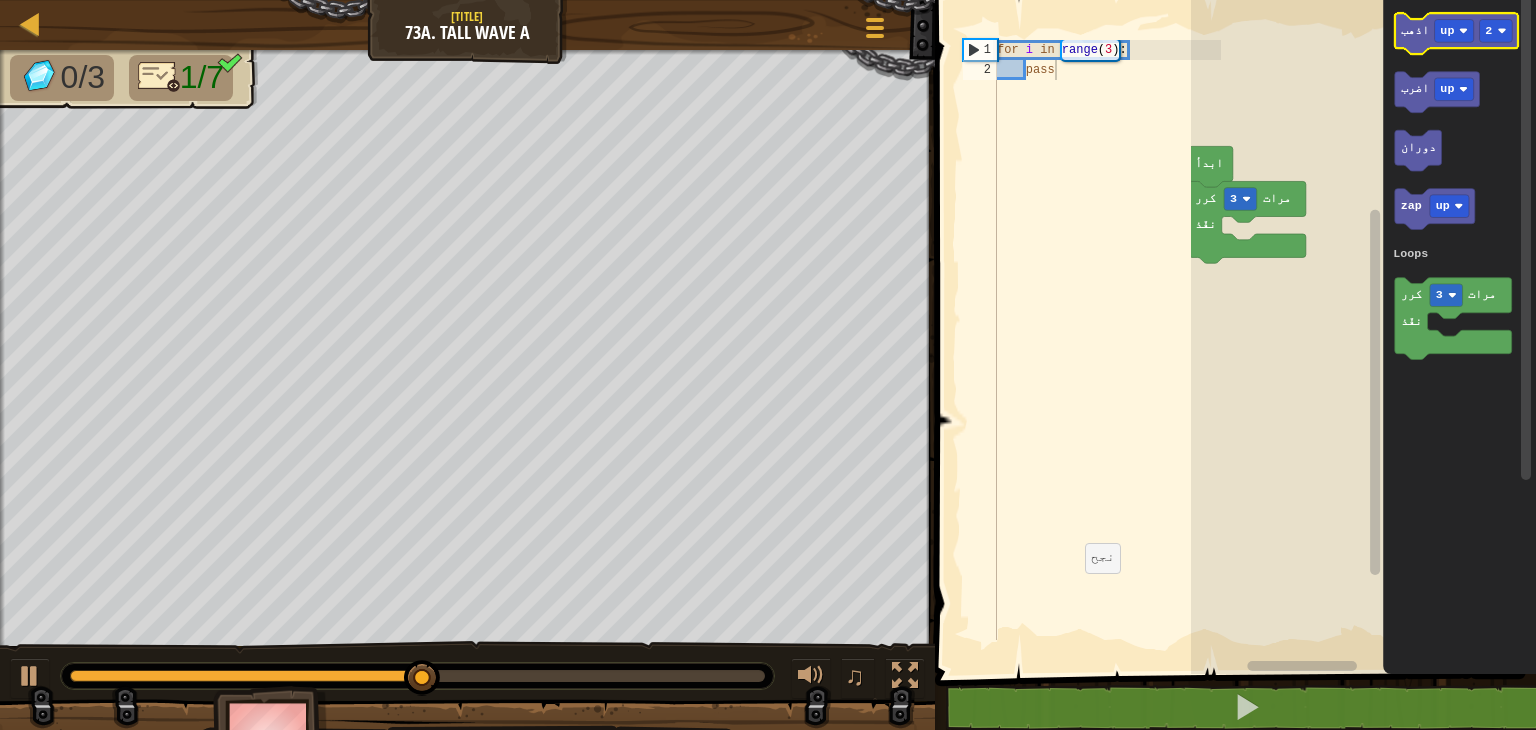 click 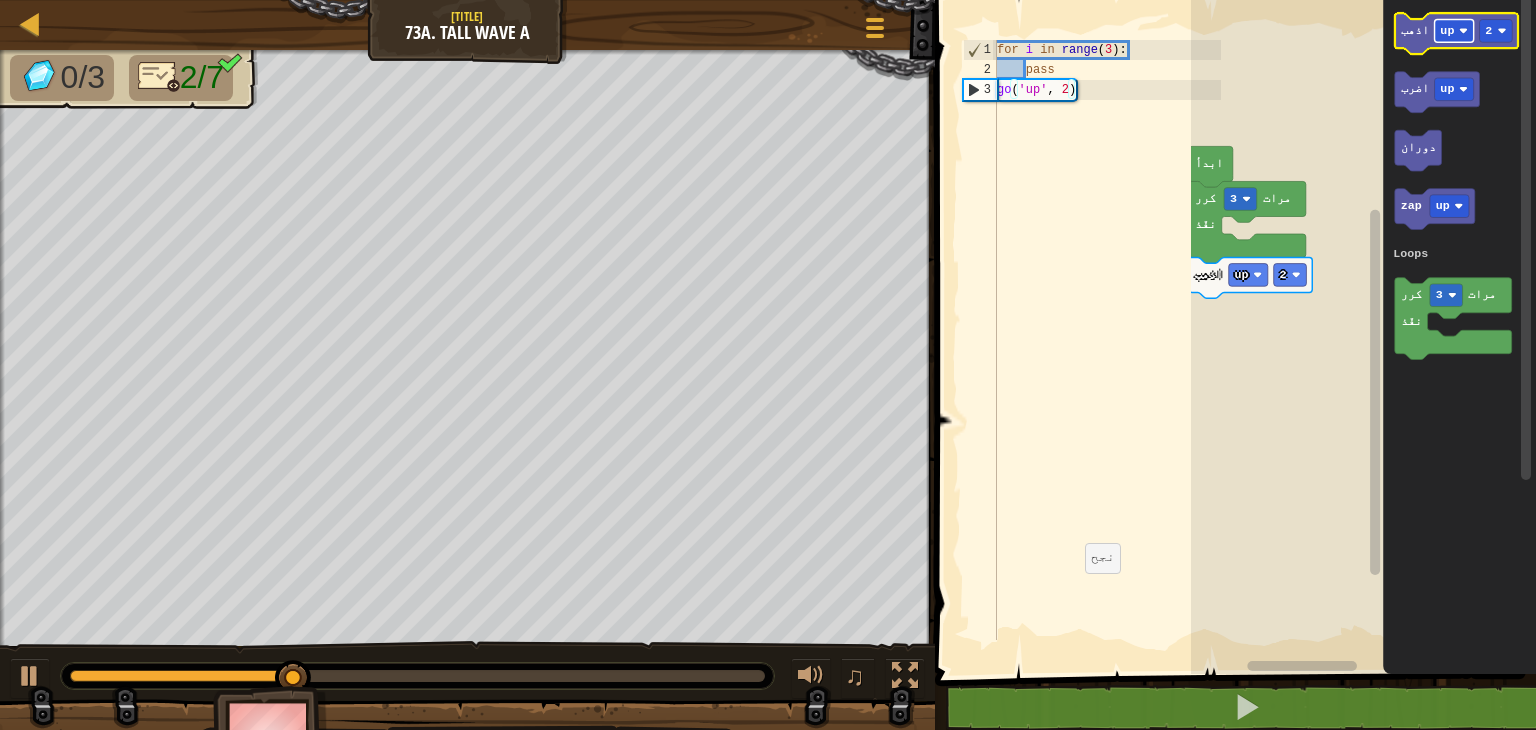 click on "up" 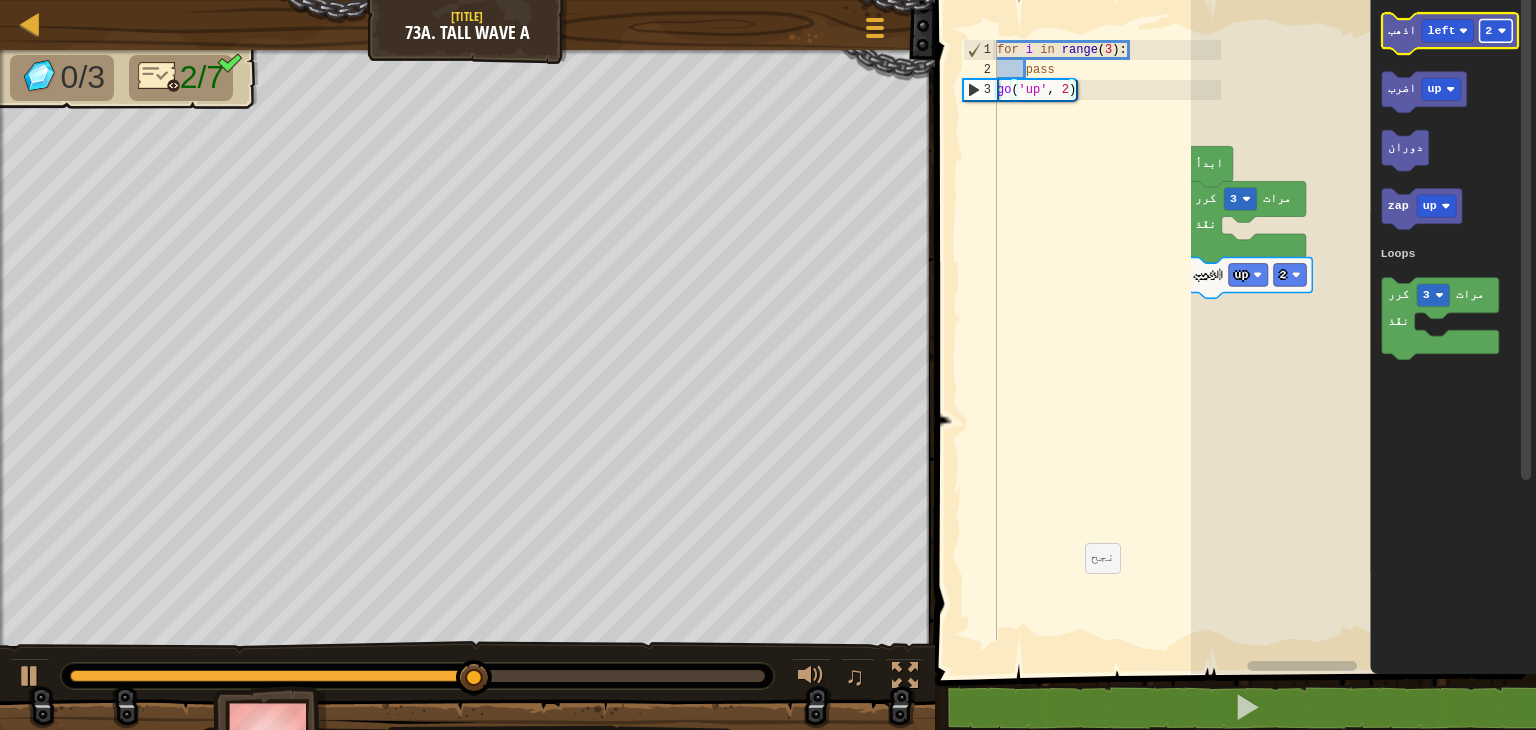 click 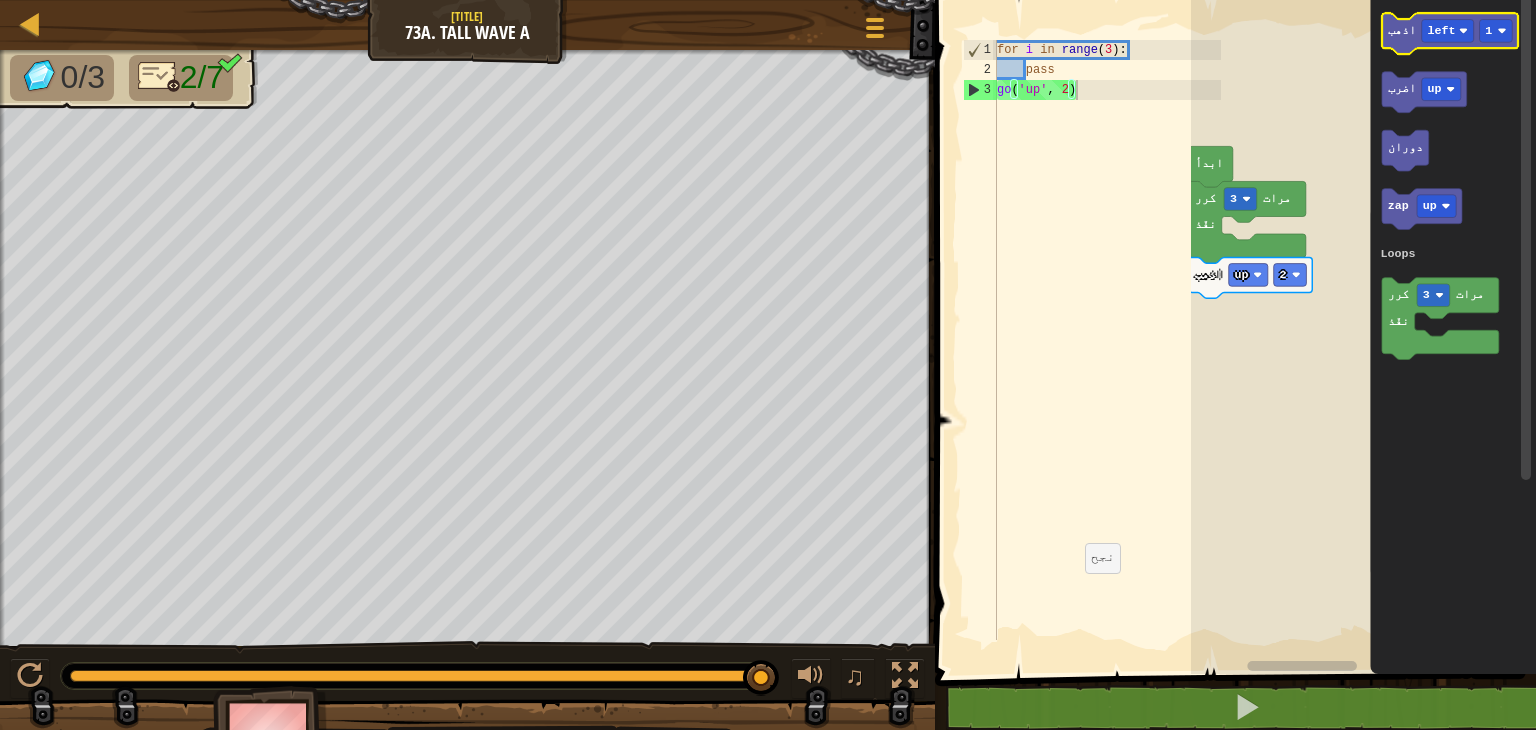 click on "اذهب" 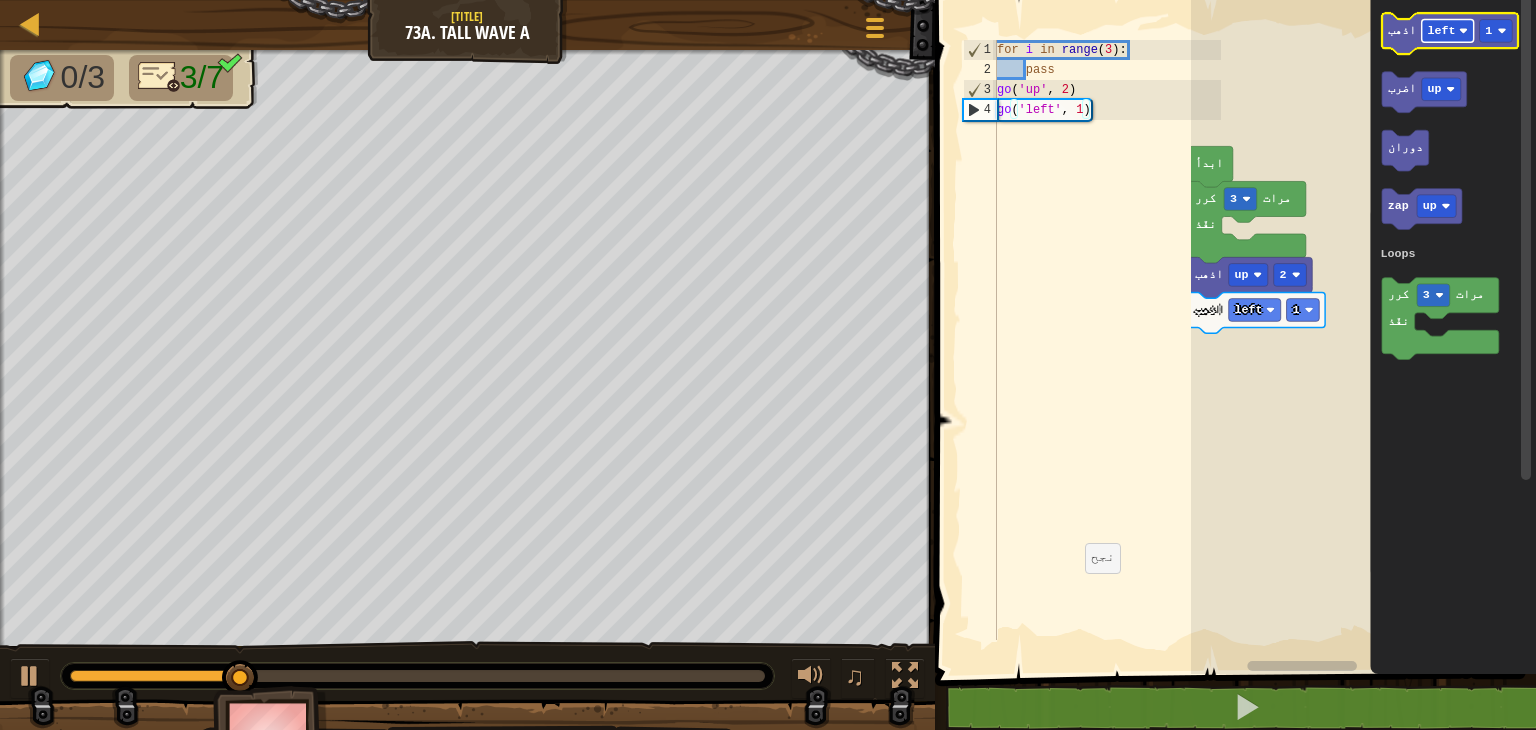 click on "left" 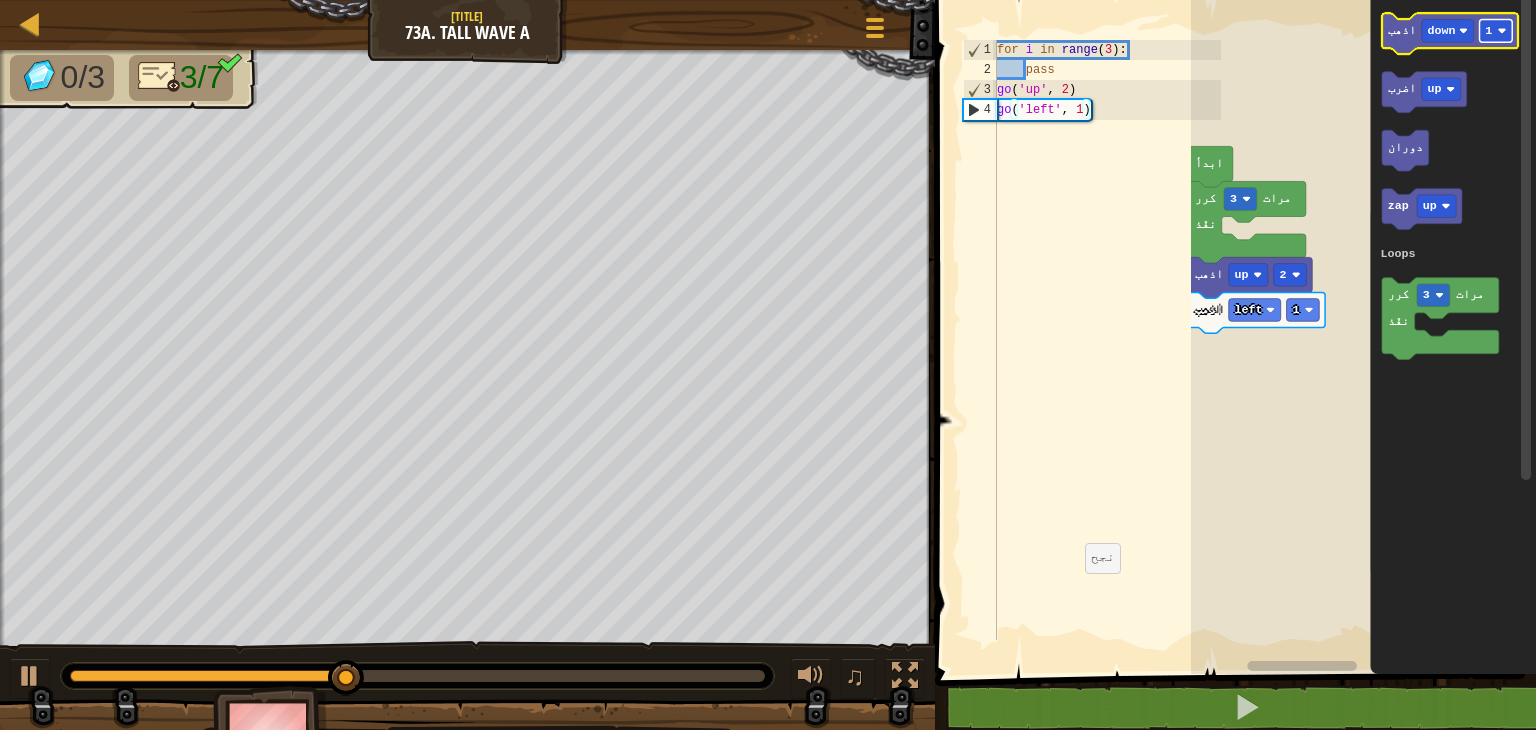 click 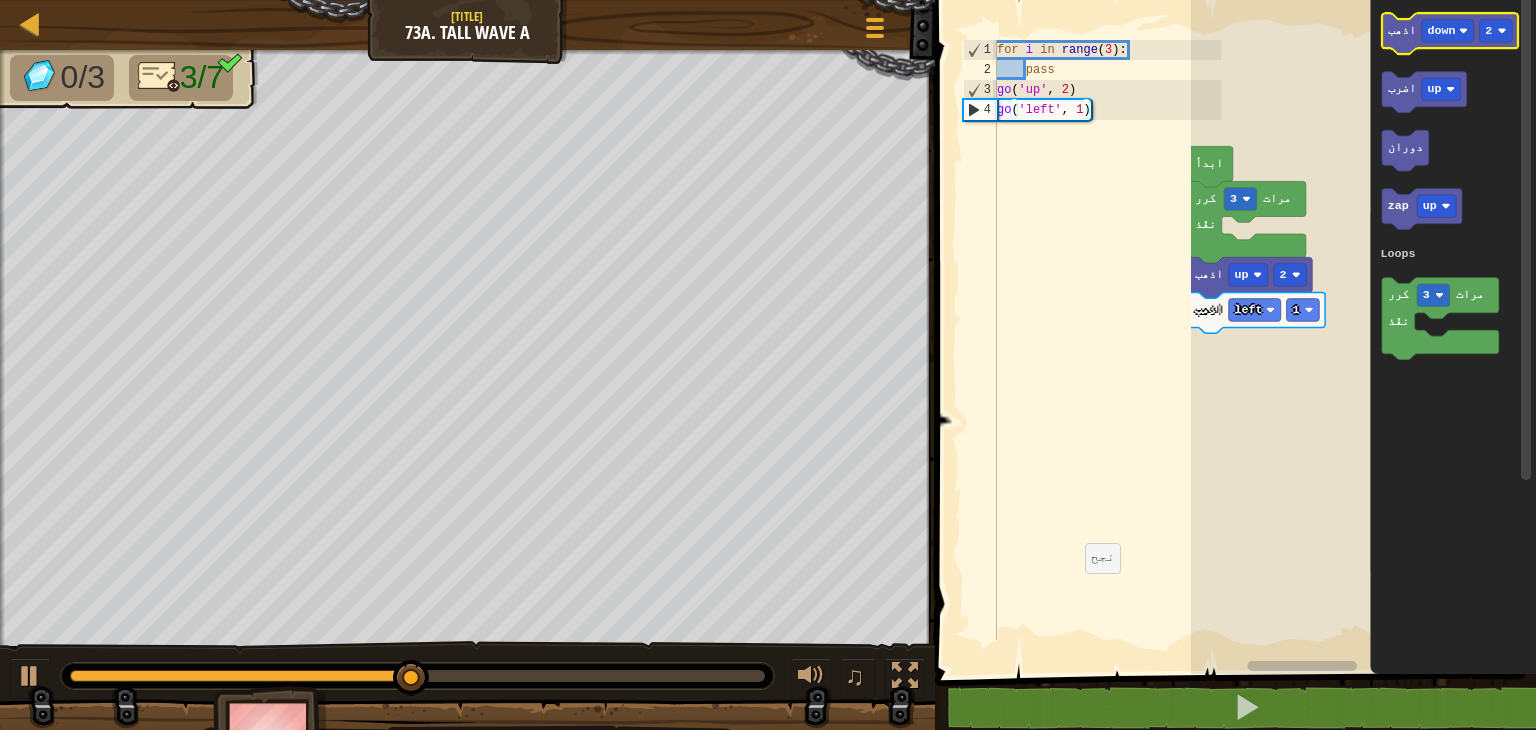 click on "اذهب down 2" 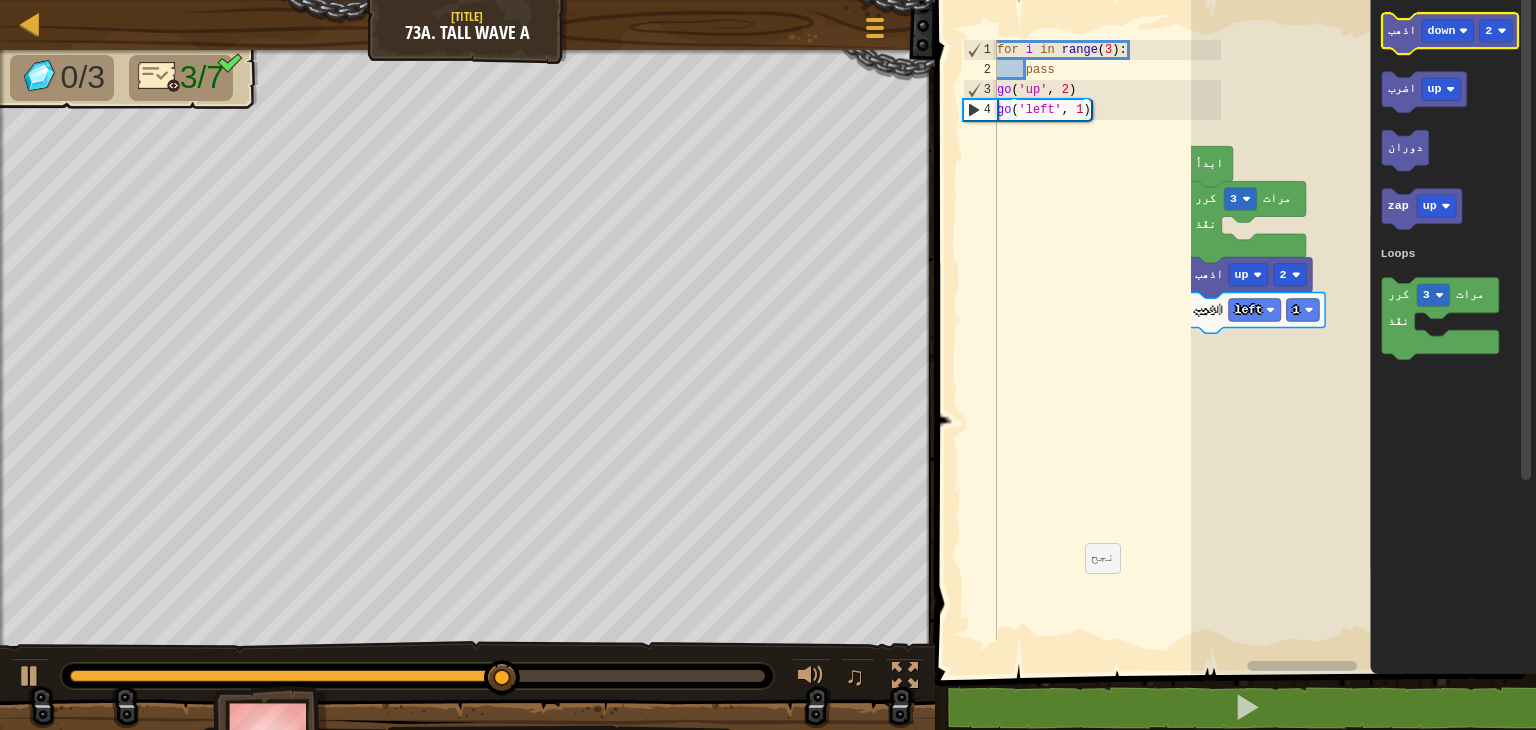 click 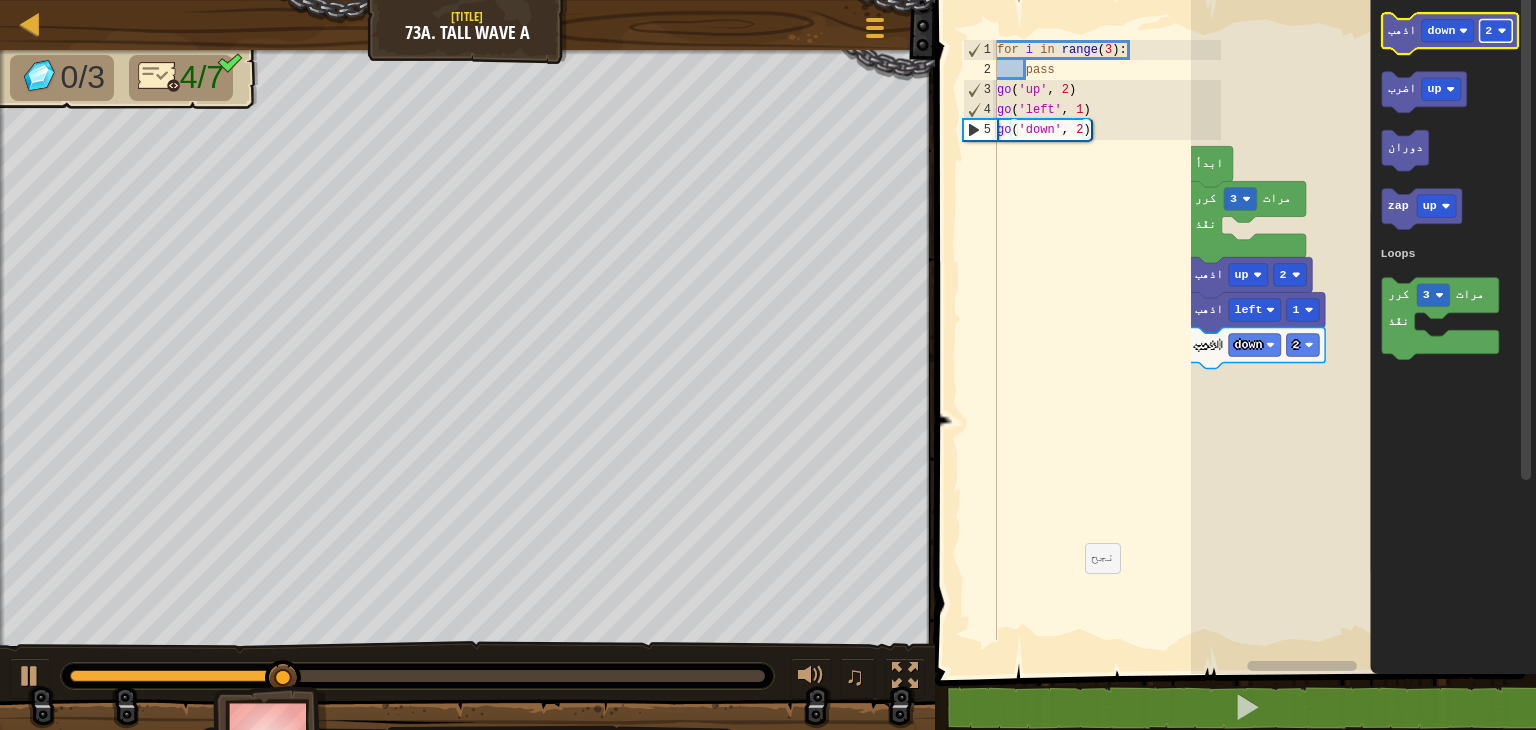 click on "2" 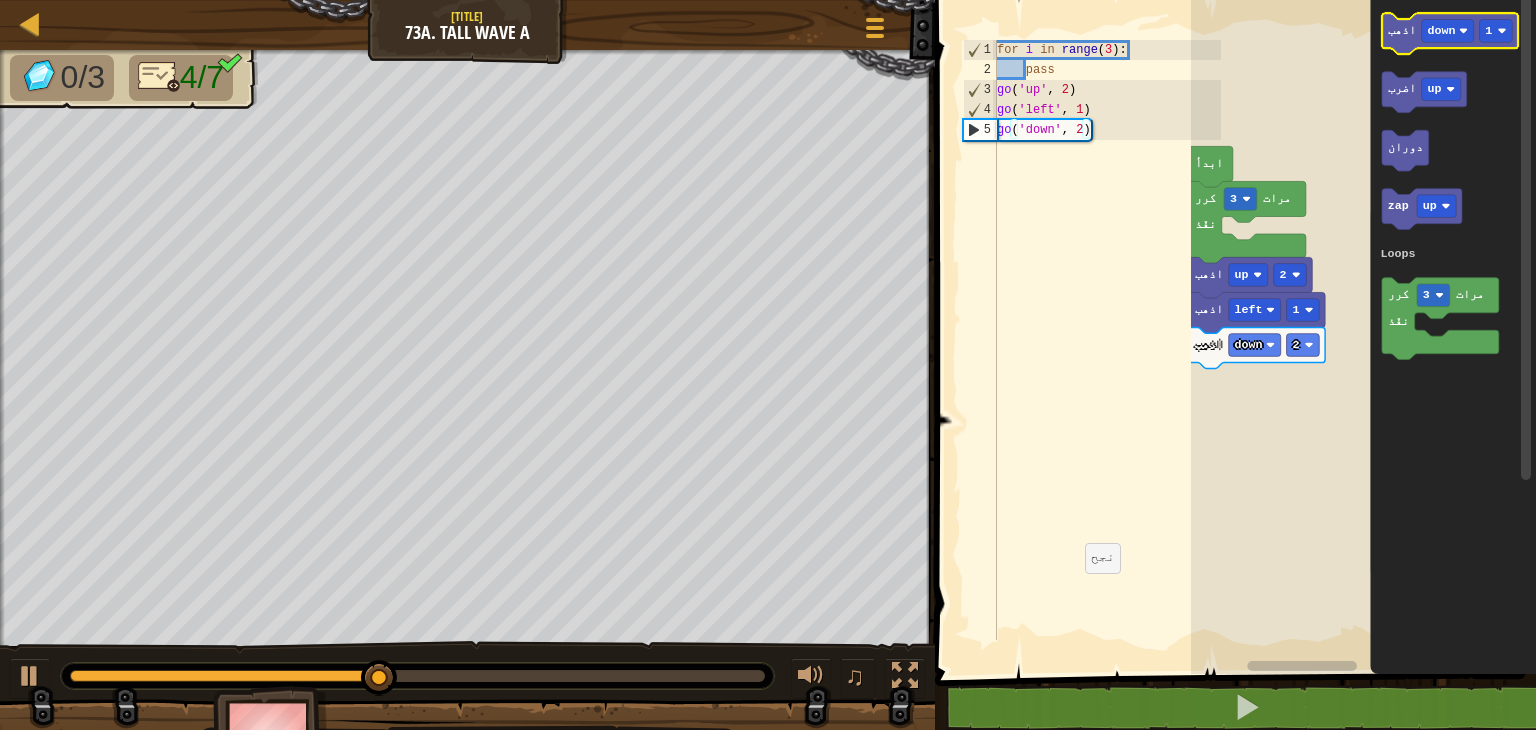 click 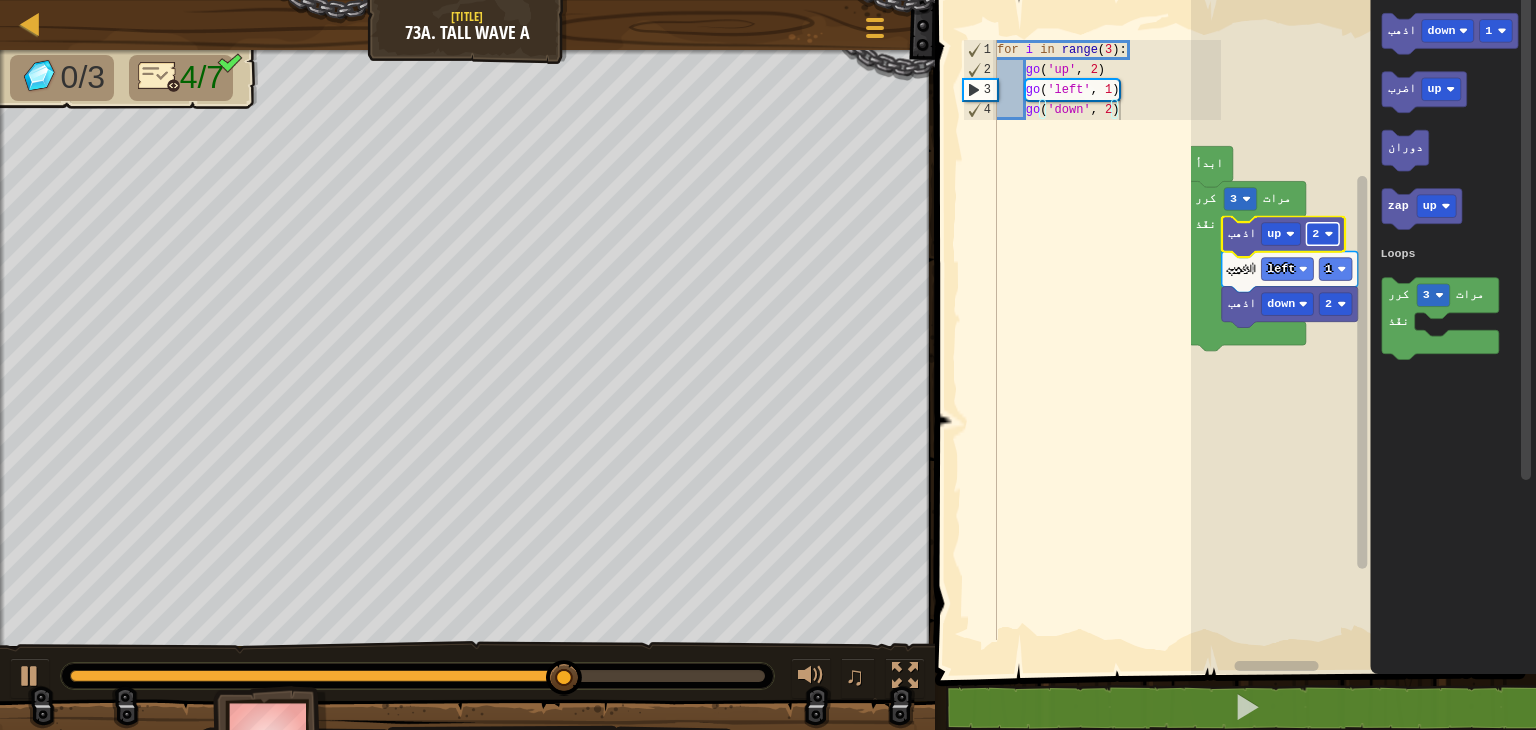 click on "2" 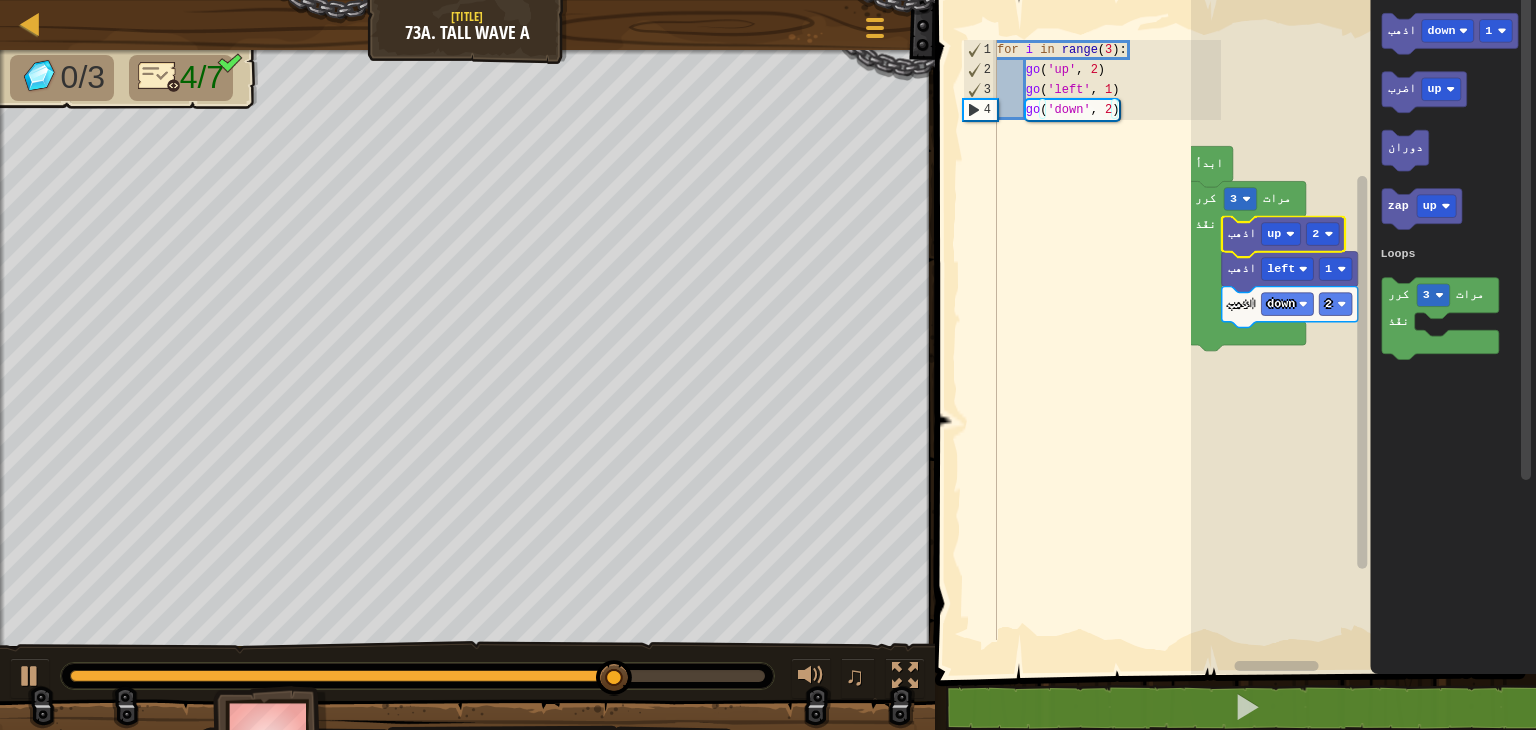 click 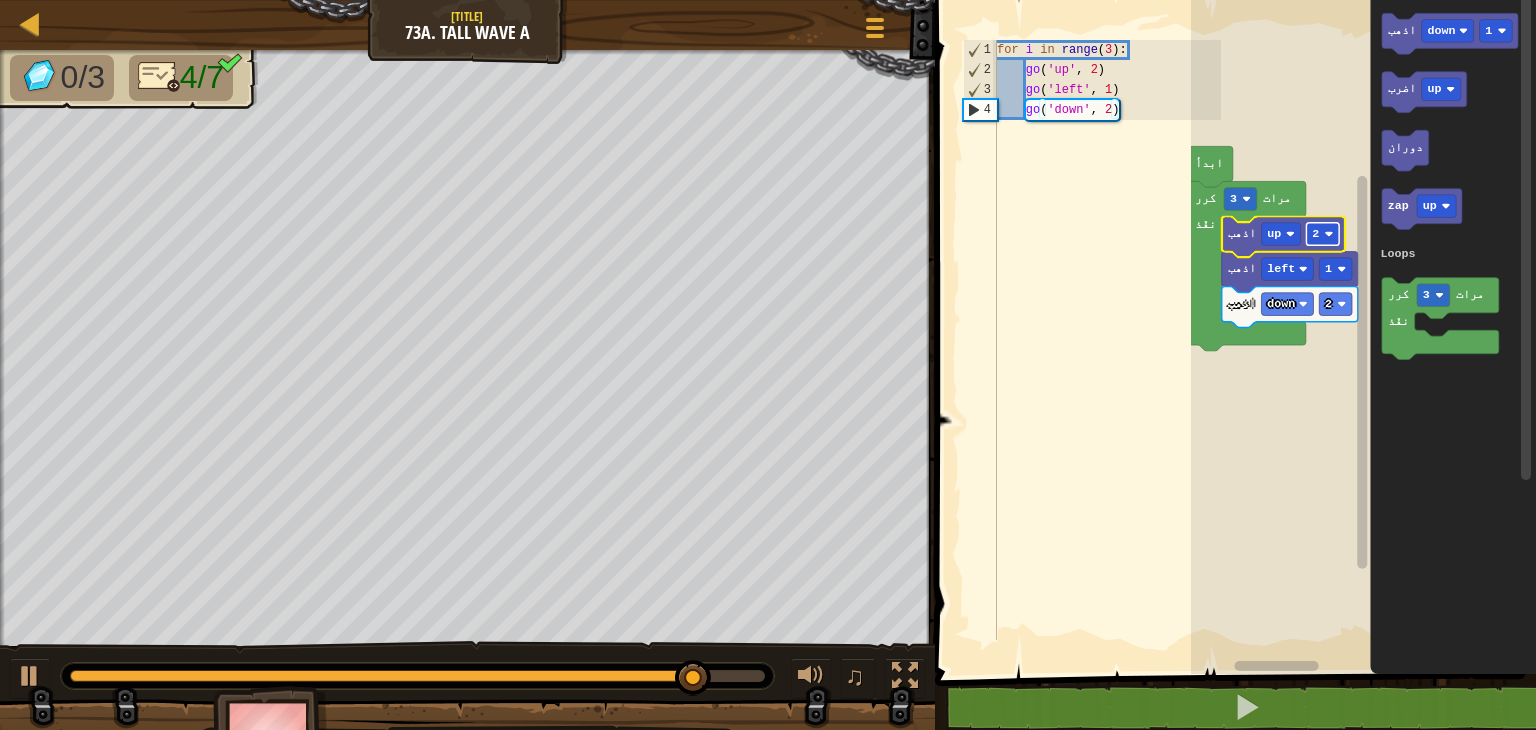 click 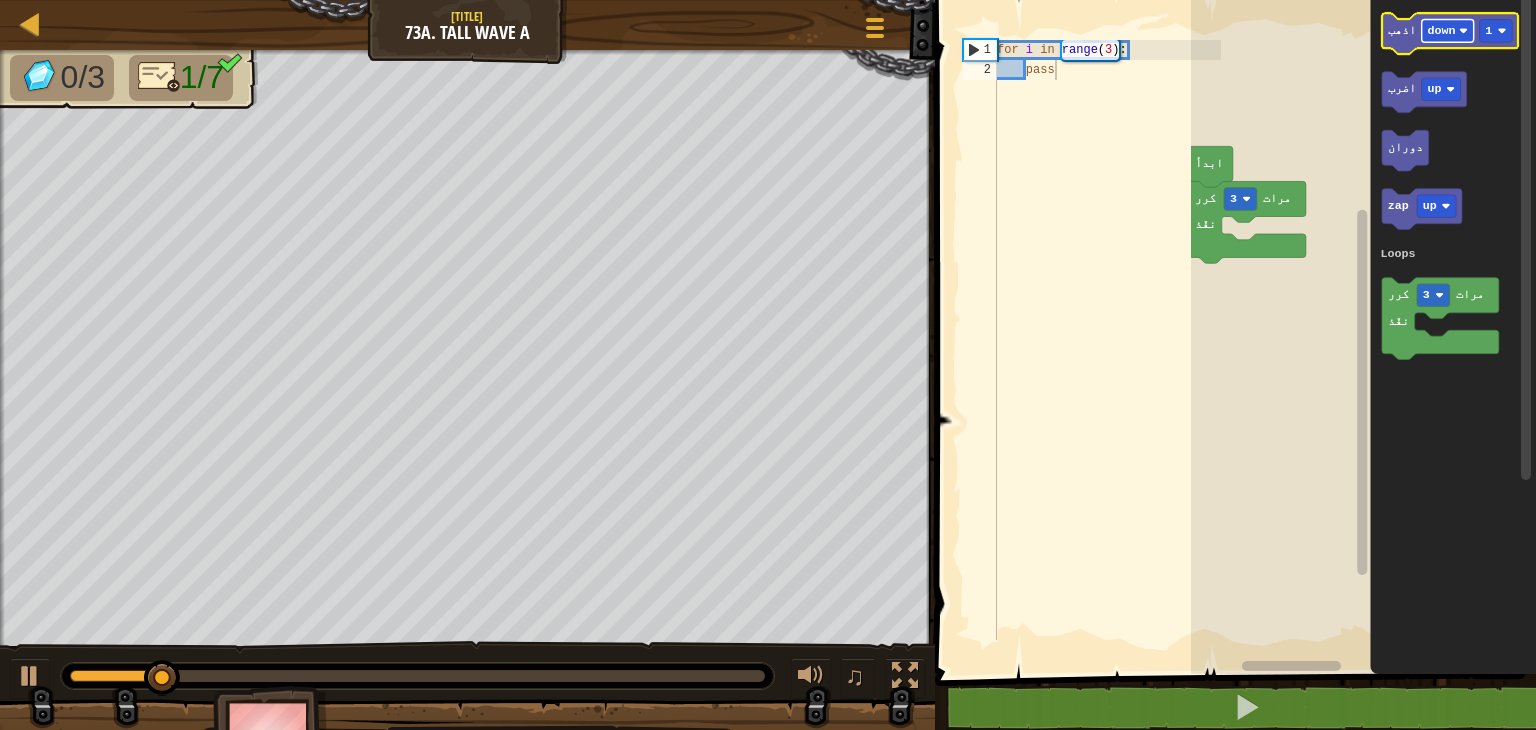click on "down" 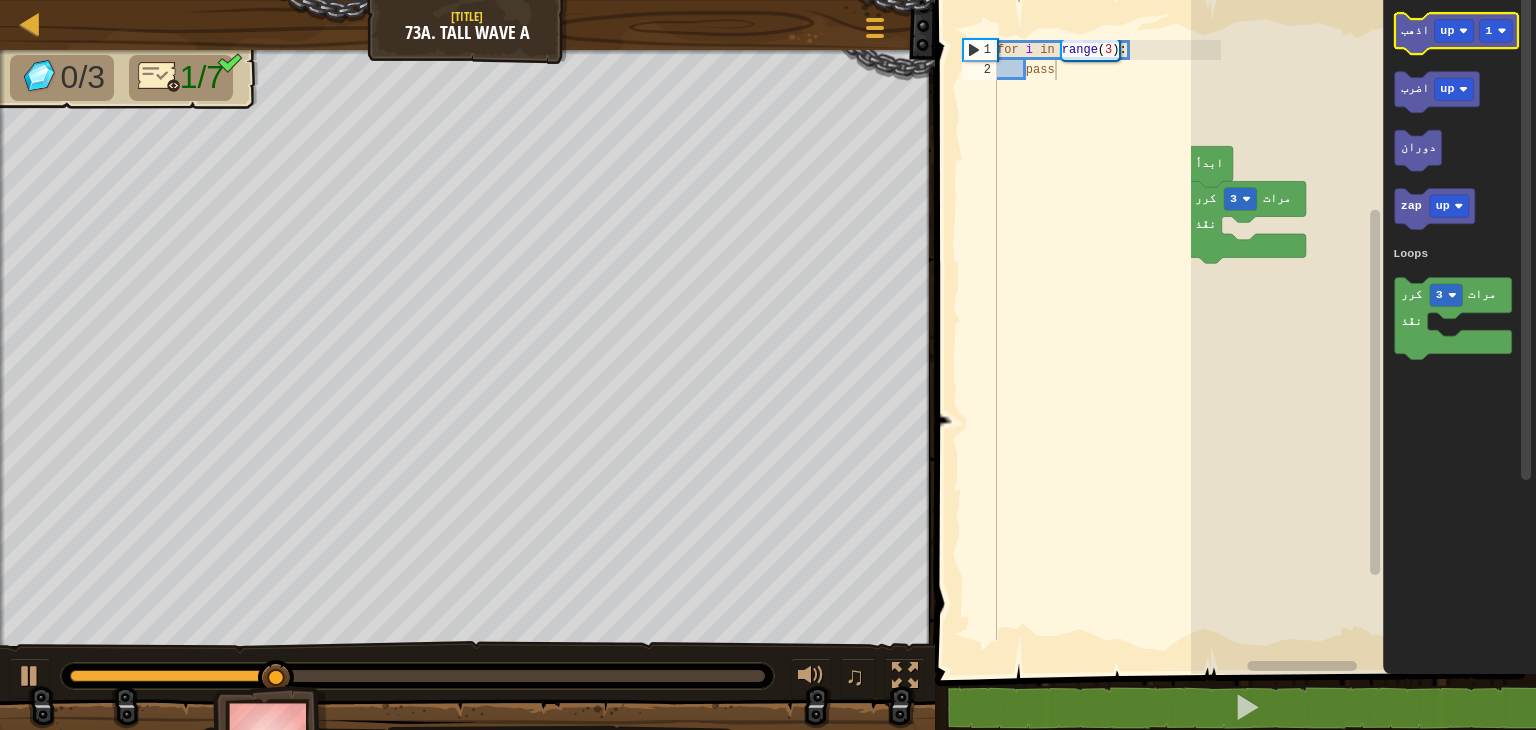 click 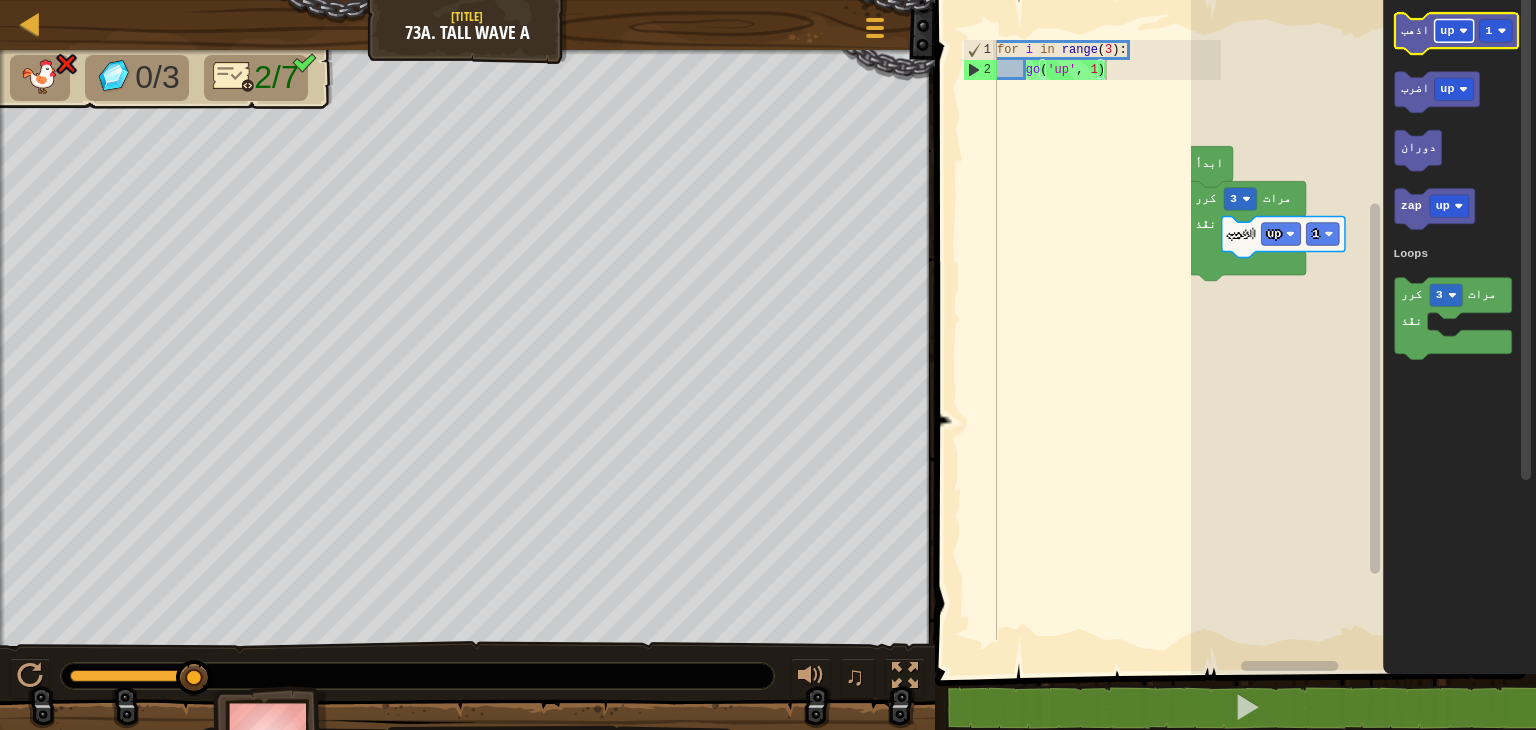 click 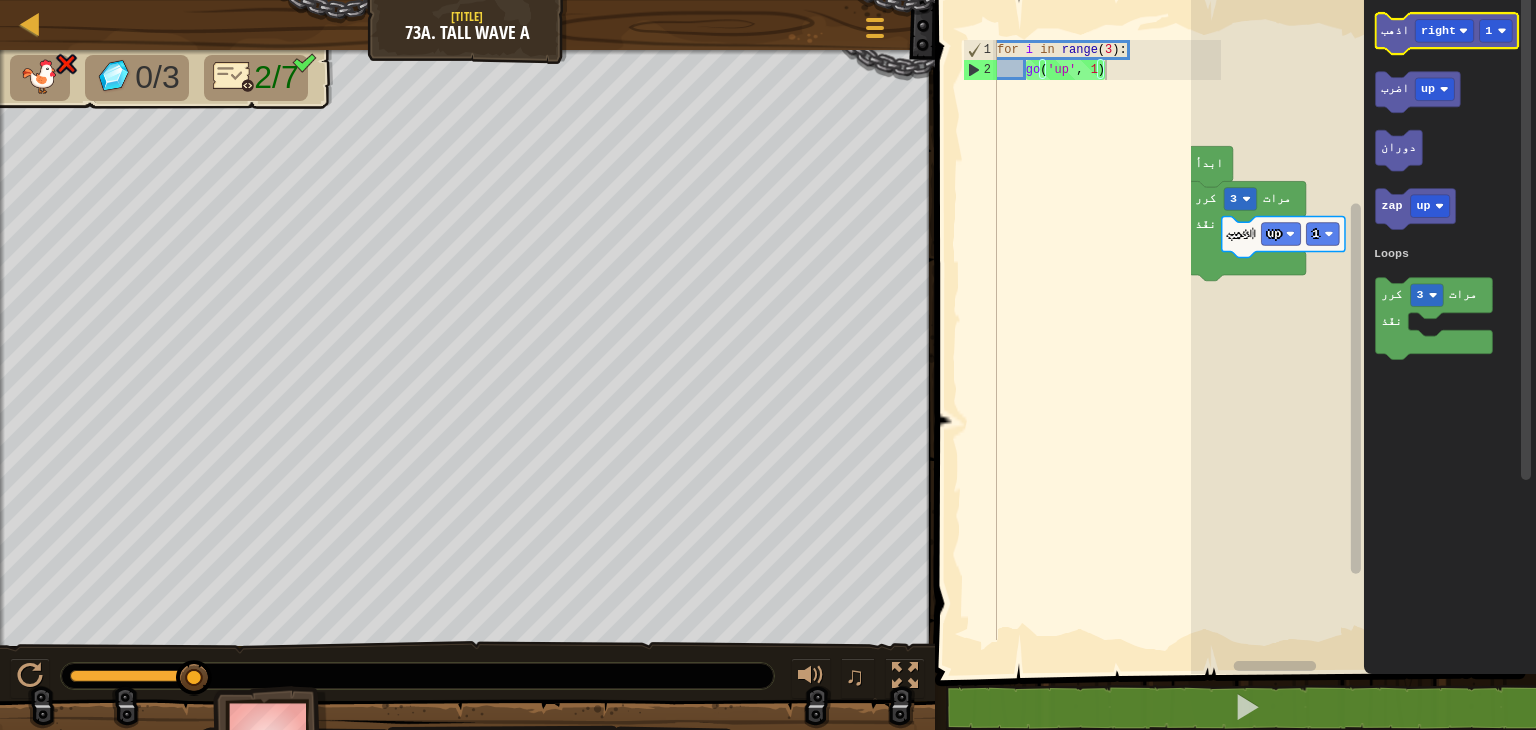 click on "اذهب right 1" 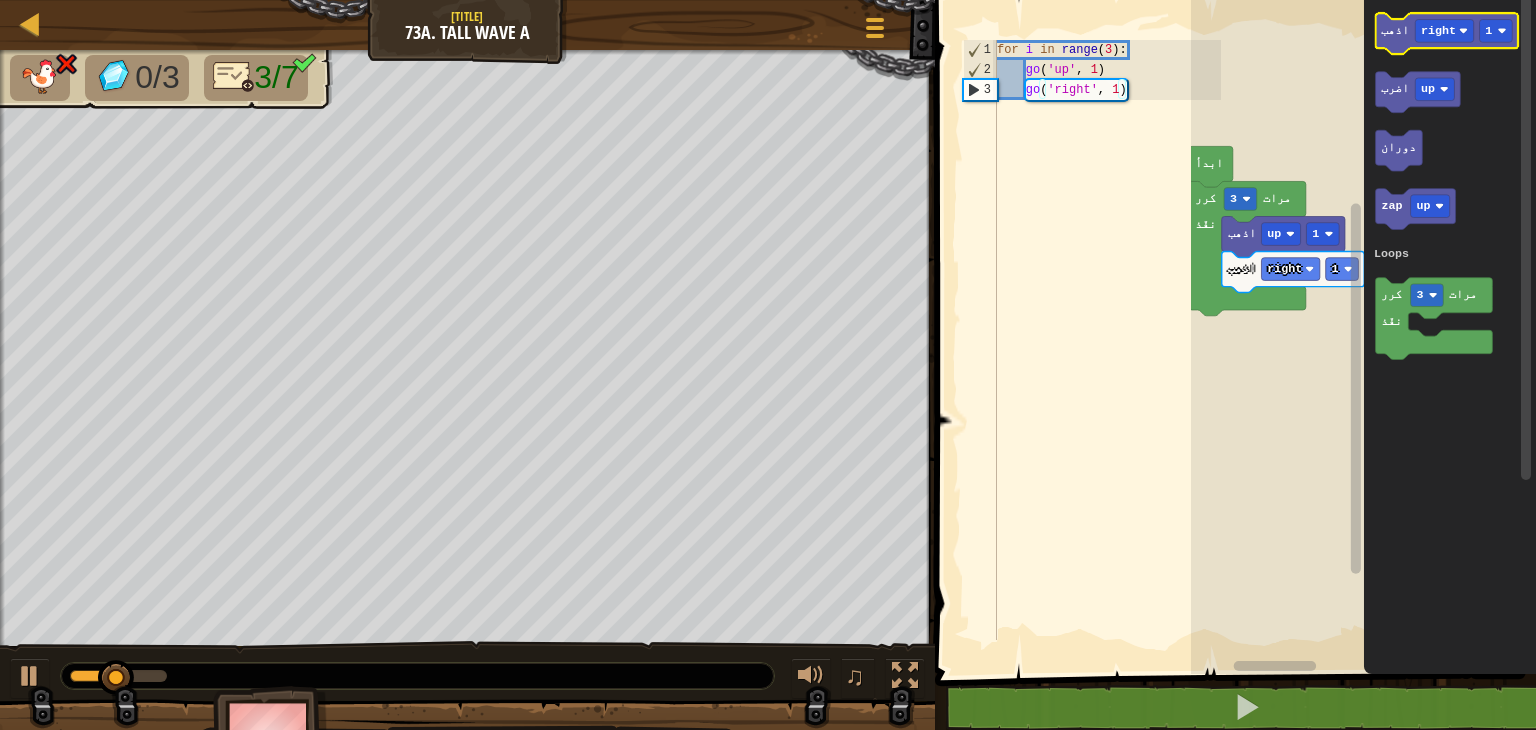 click on "اذهب" 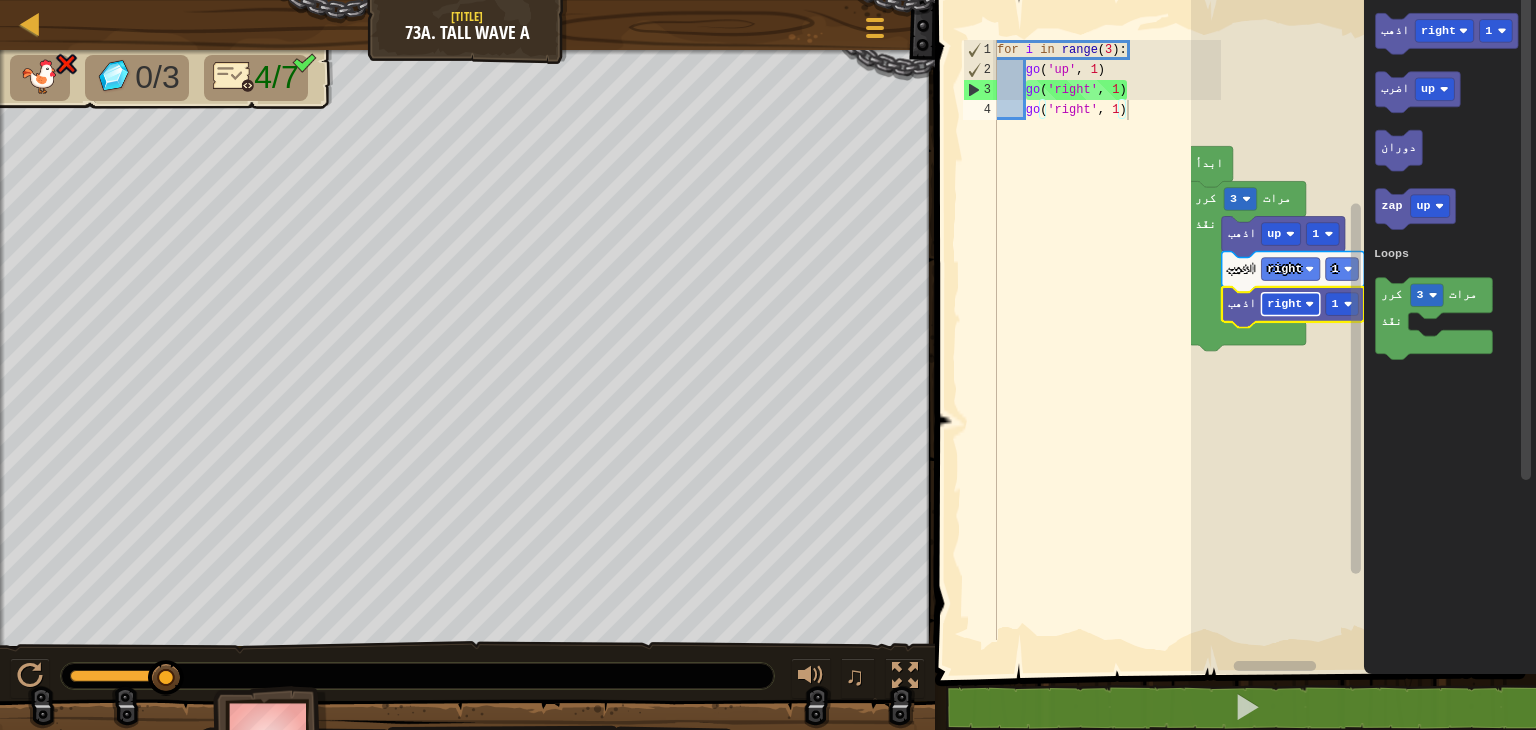 click on "right" 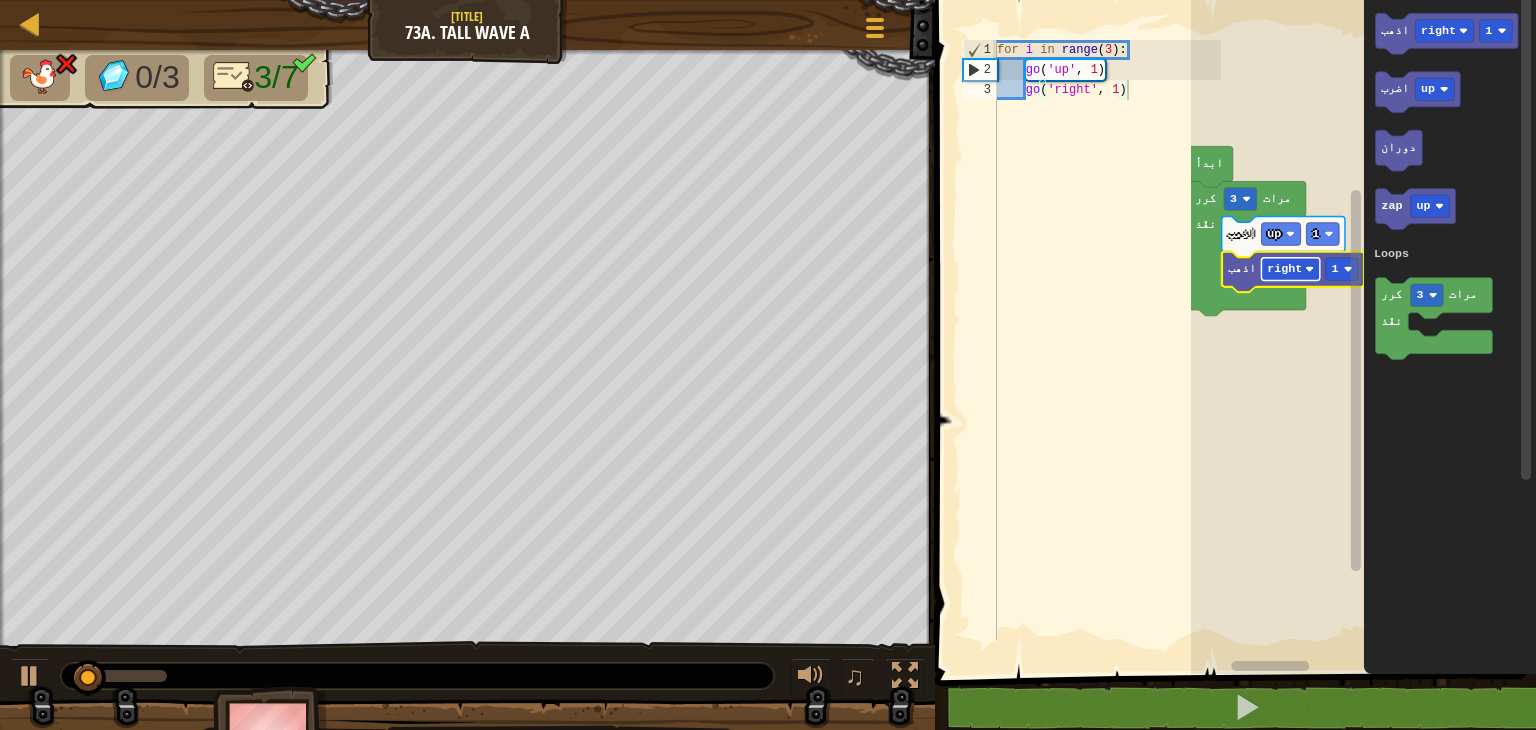 click on "right" 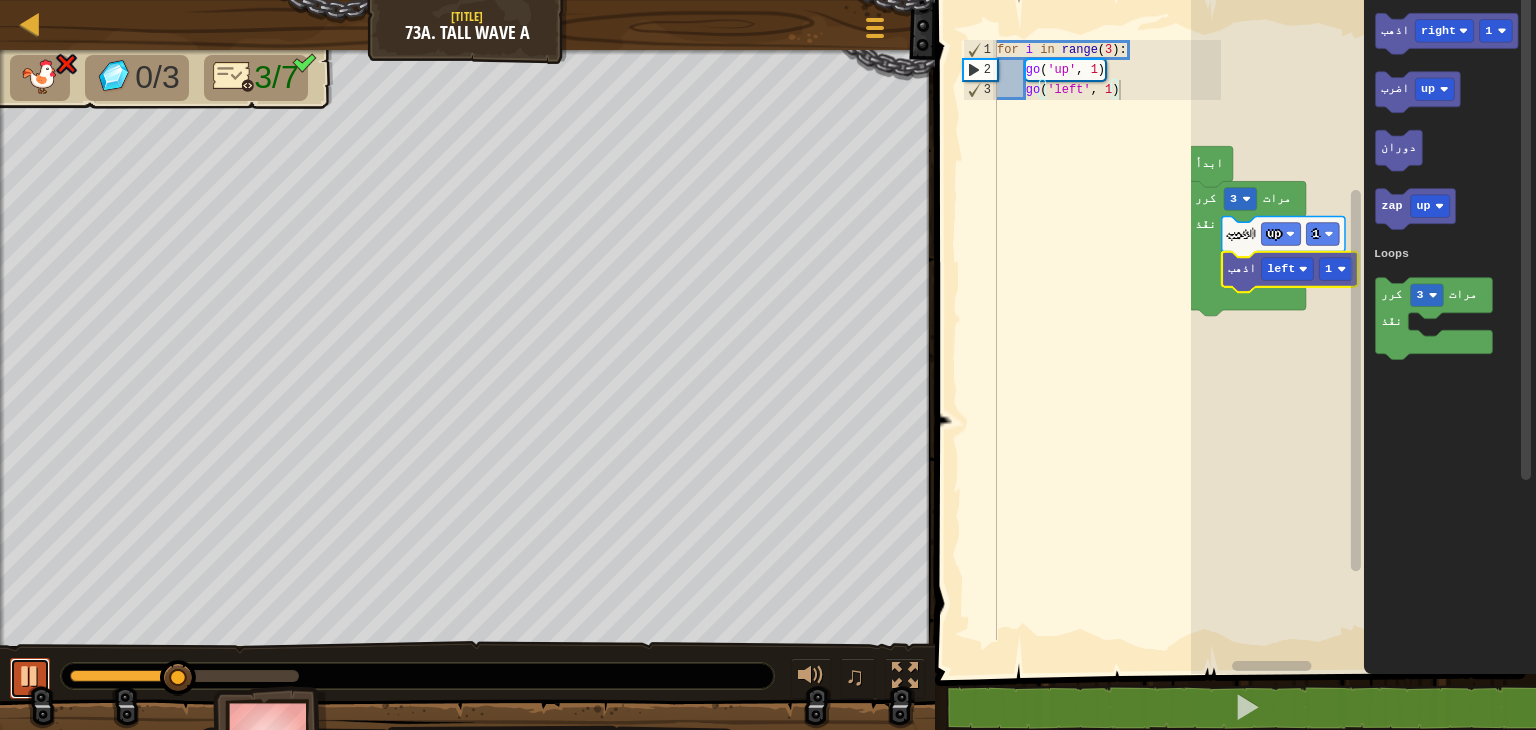 click at bounding box center [30, 676] 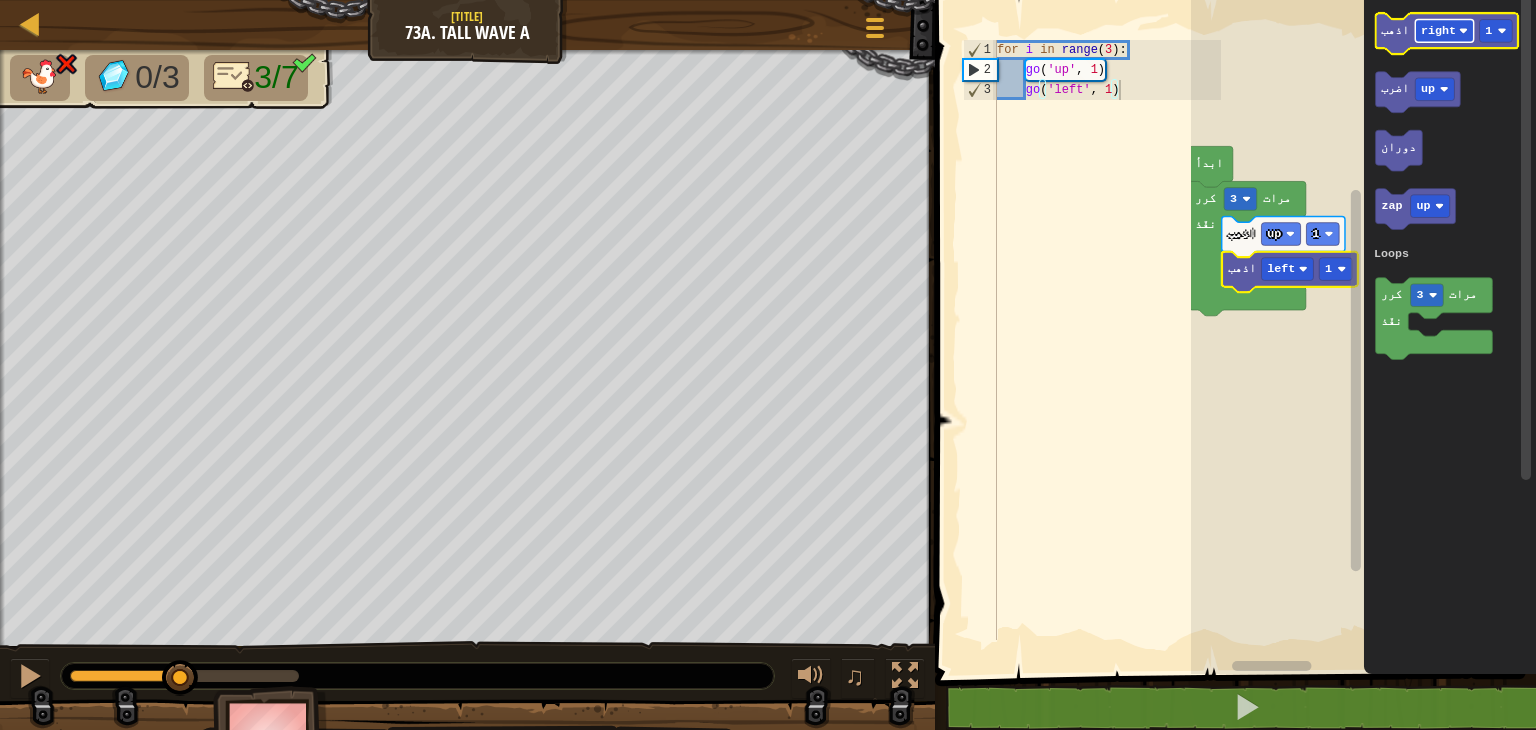 click 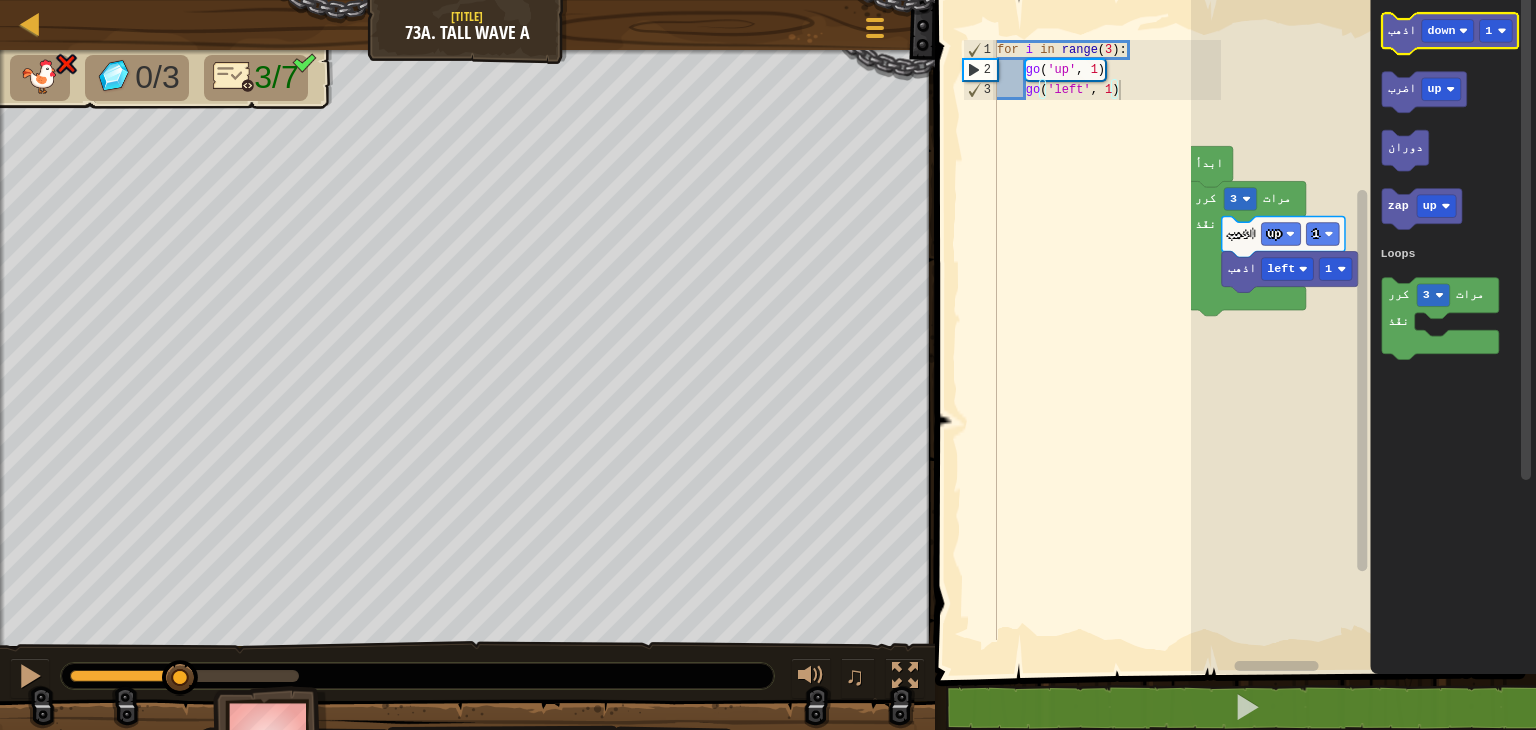 click on "اذهب" 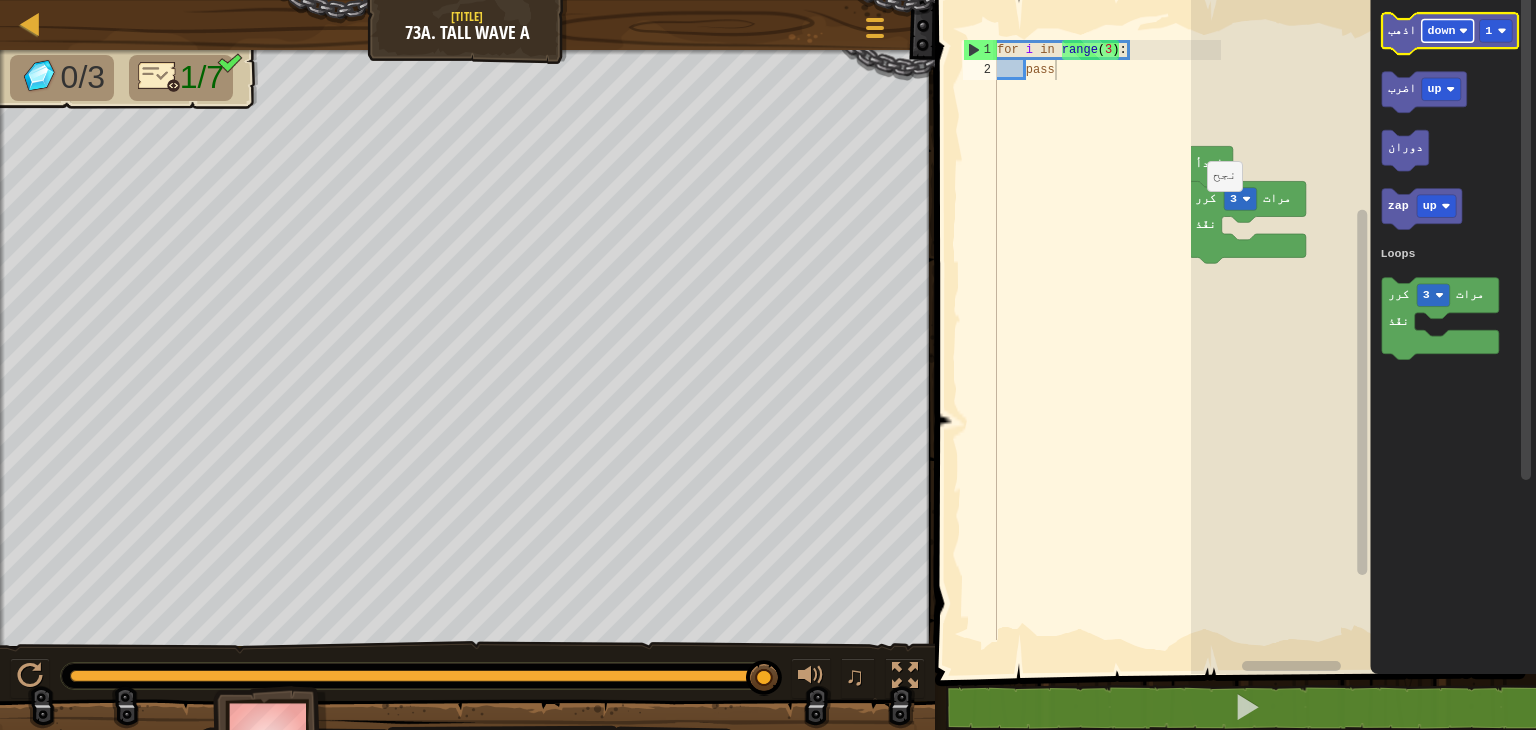 click on "down" 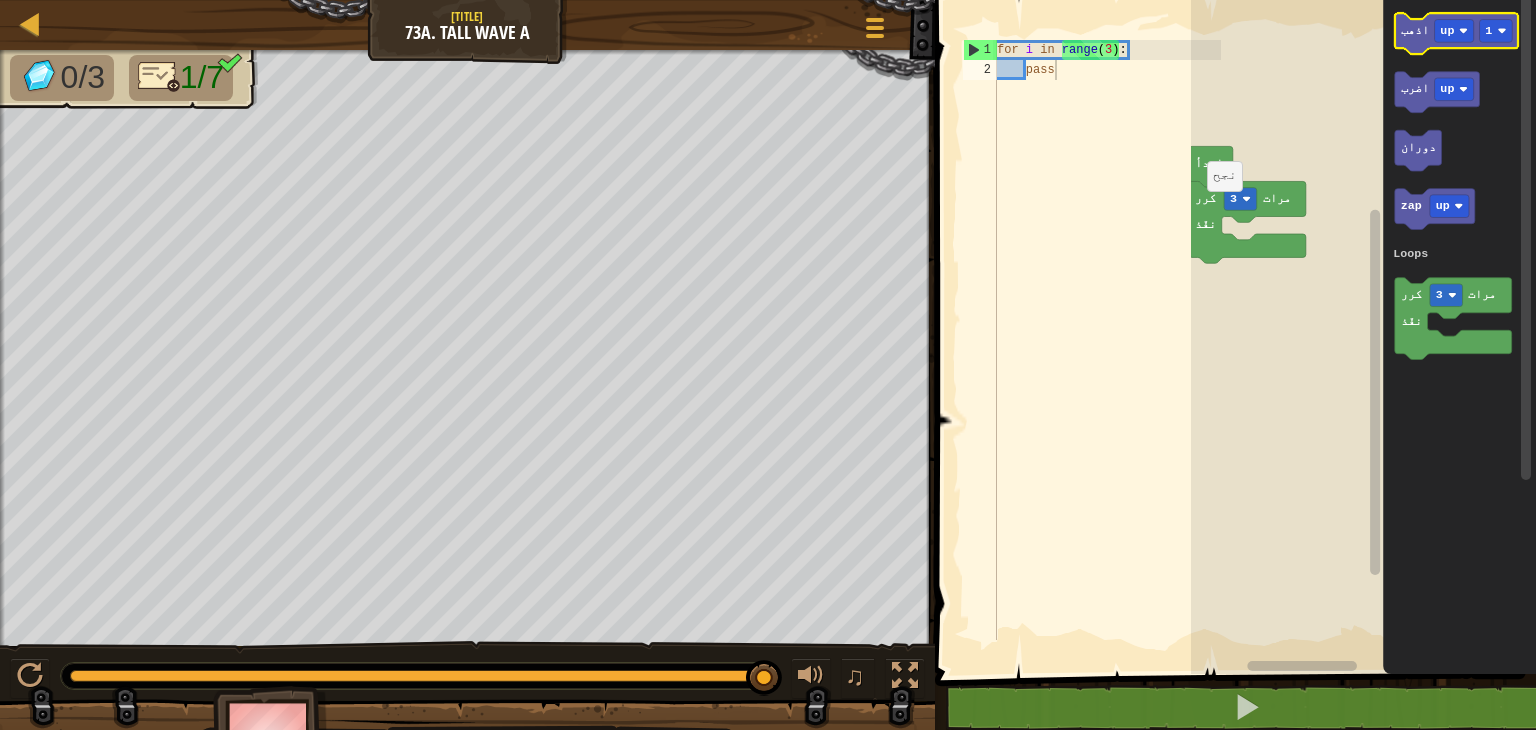 click on "اذهب" 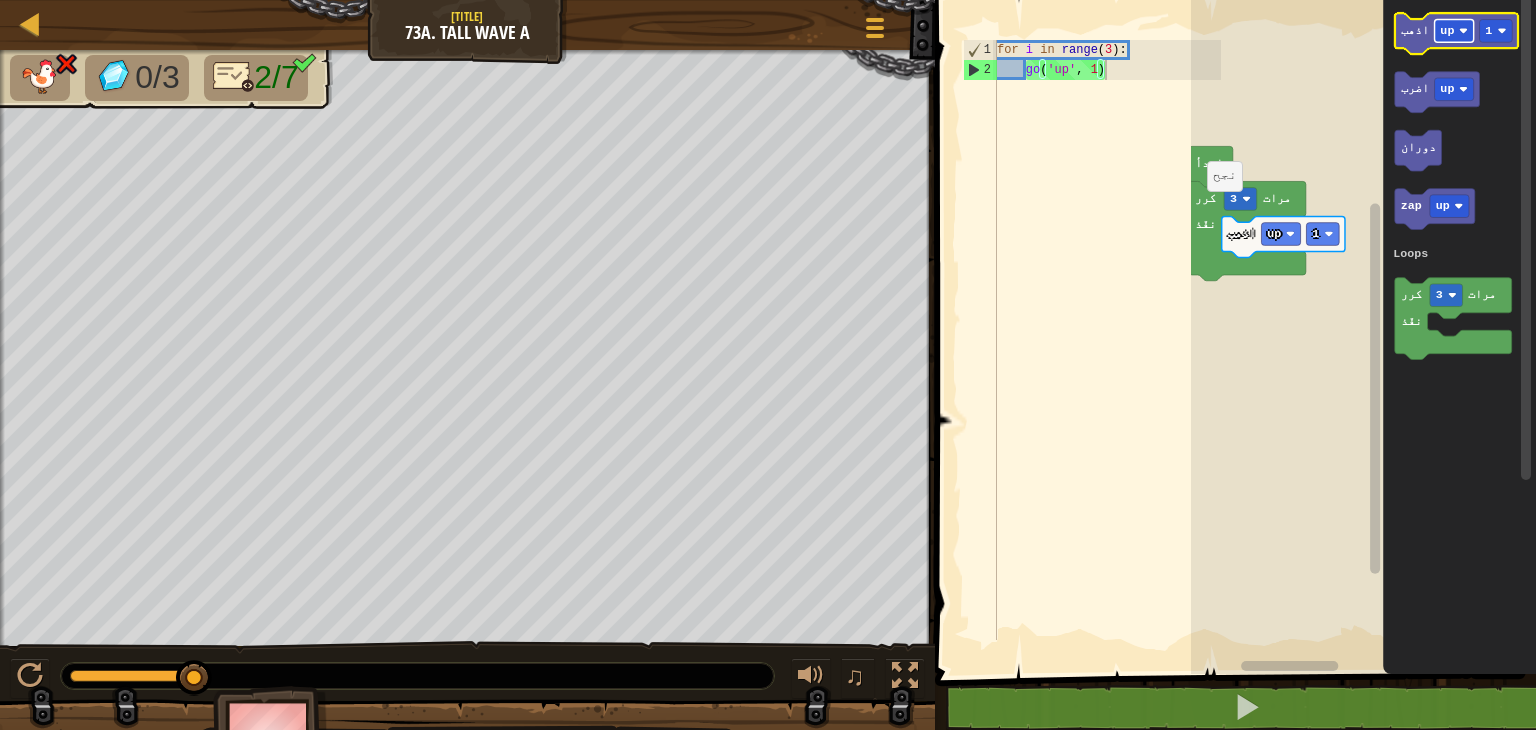 click 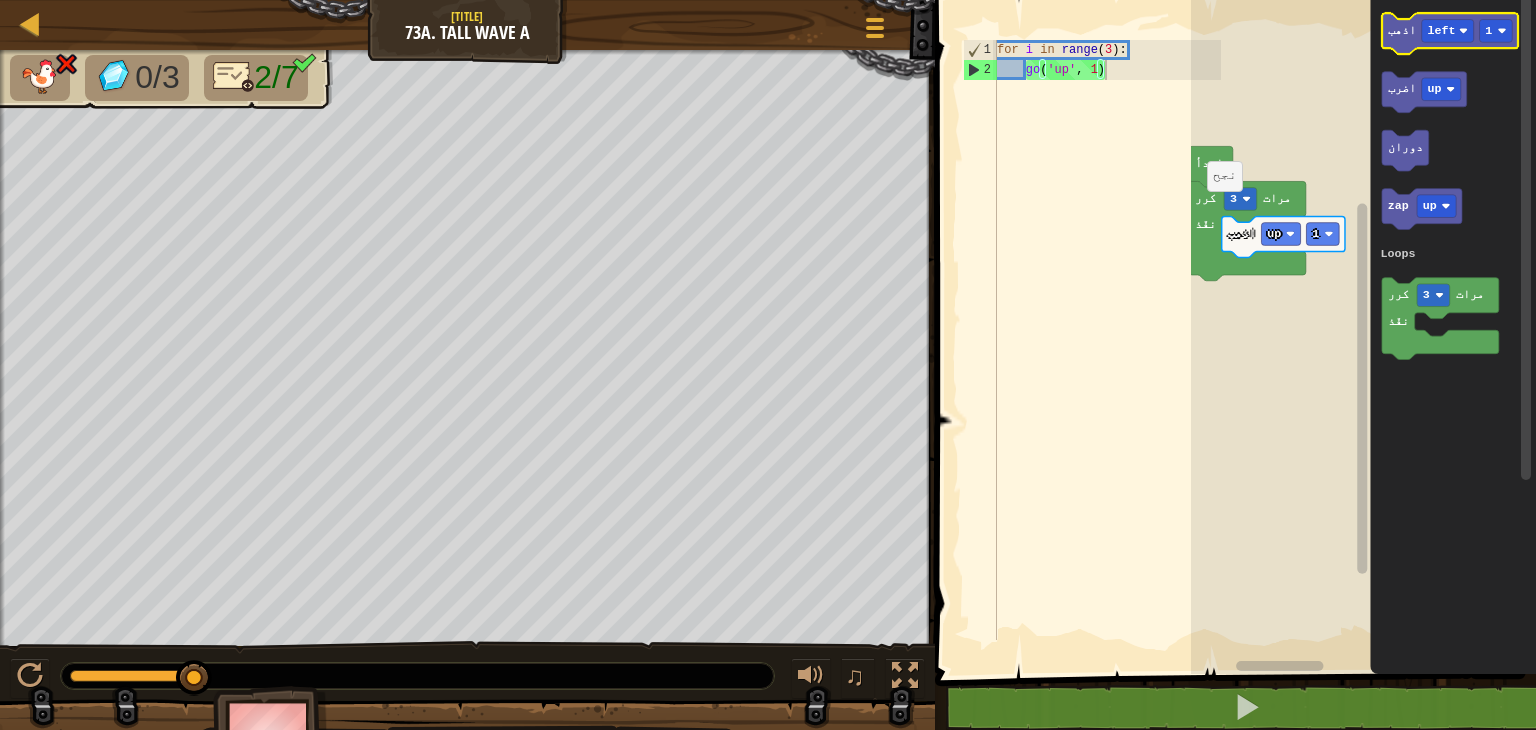 click on "اذهب" 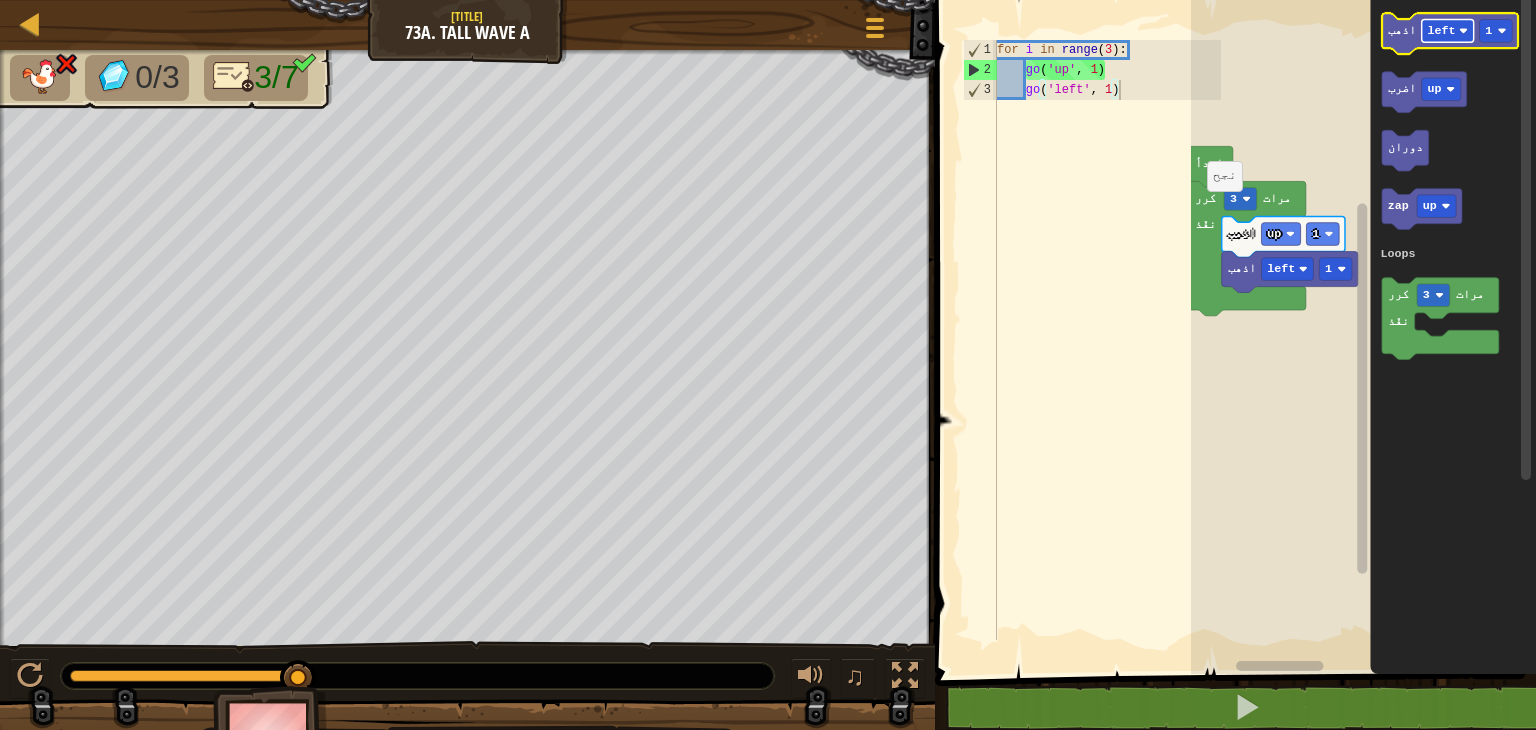 click on "left" 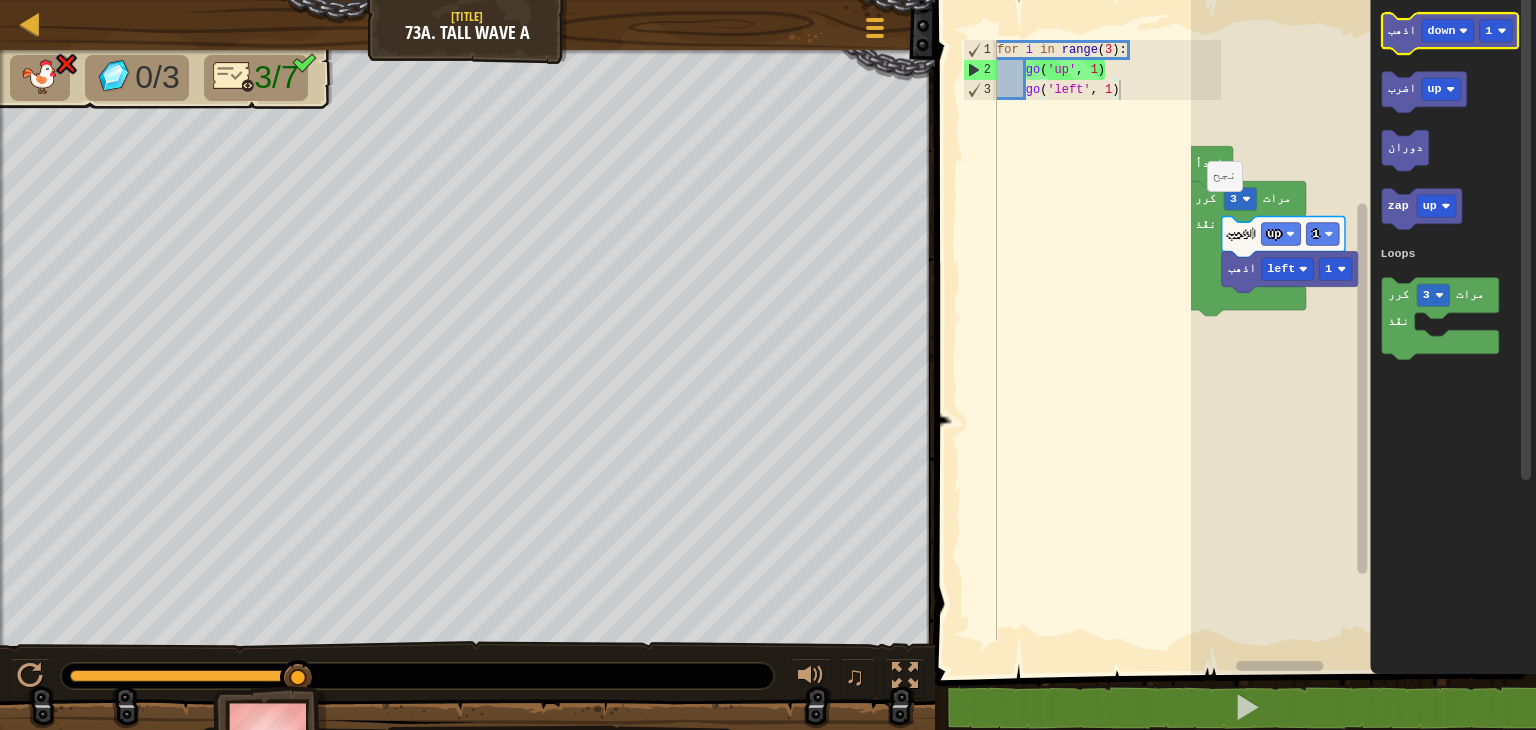 click 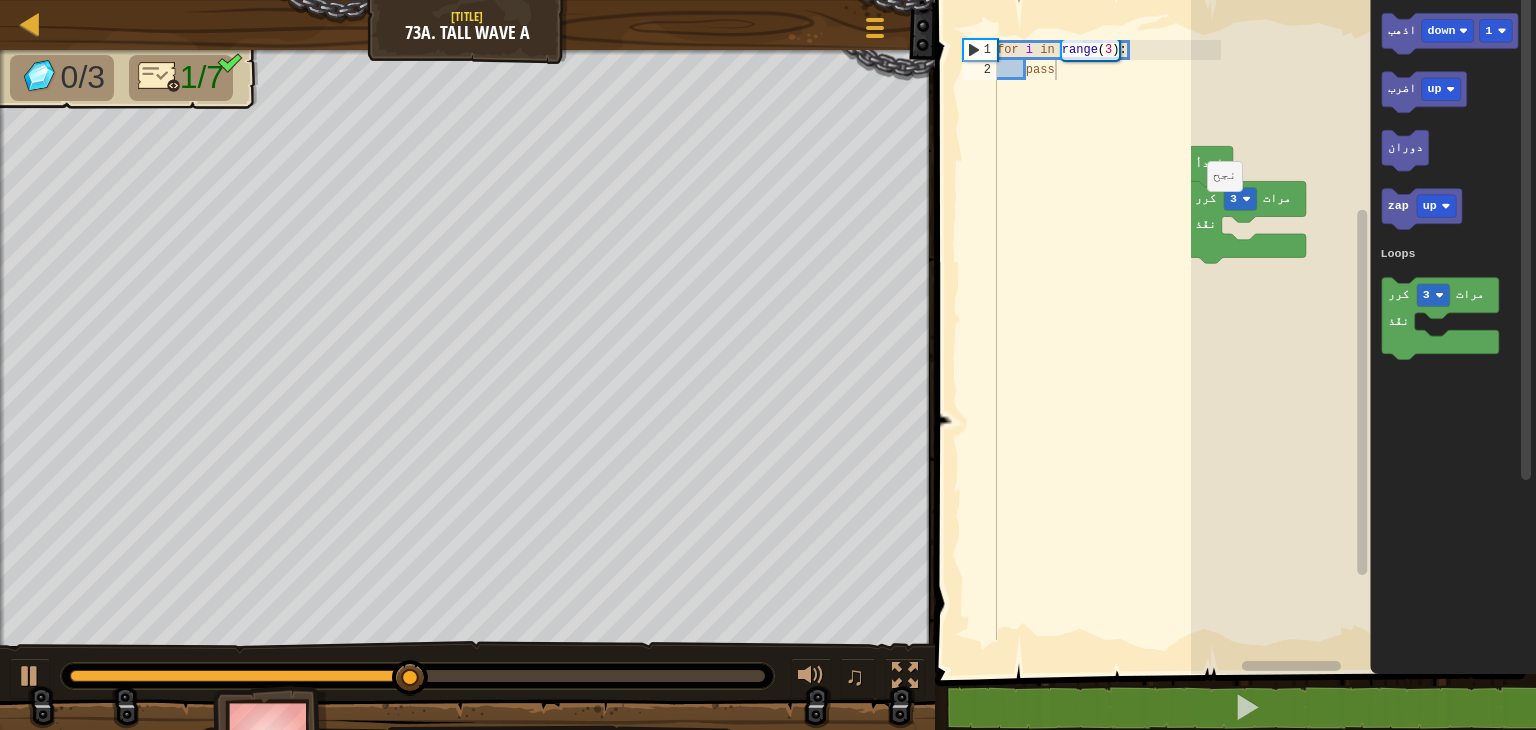 click 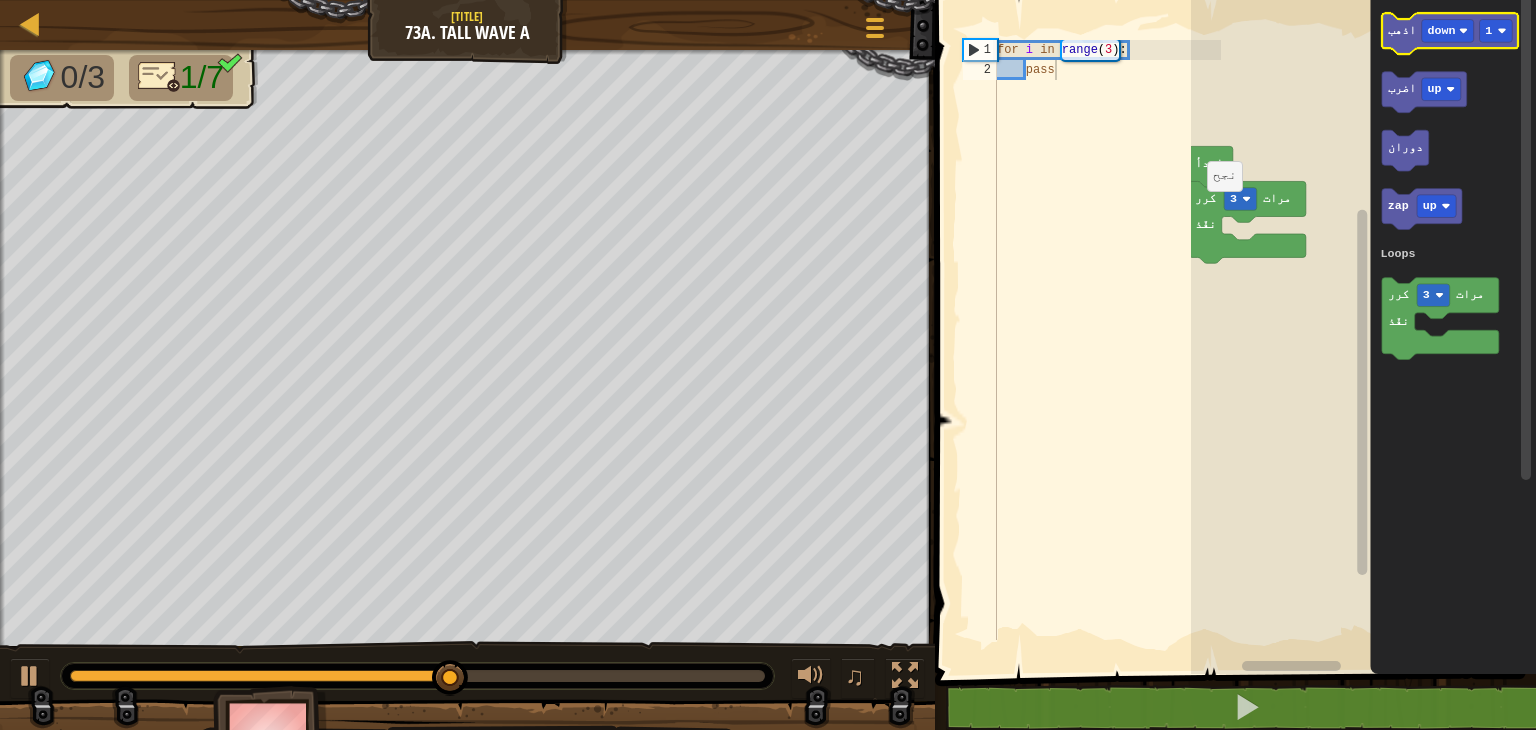 click 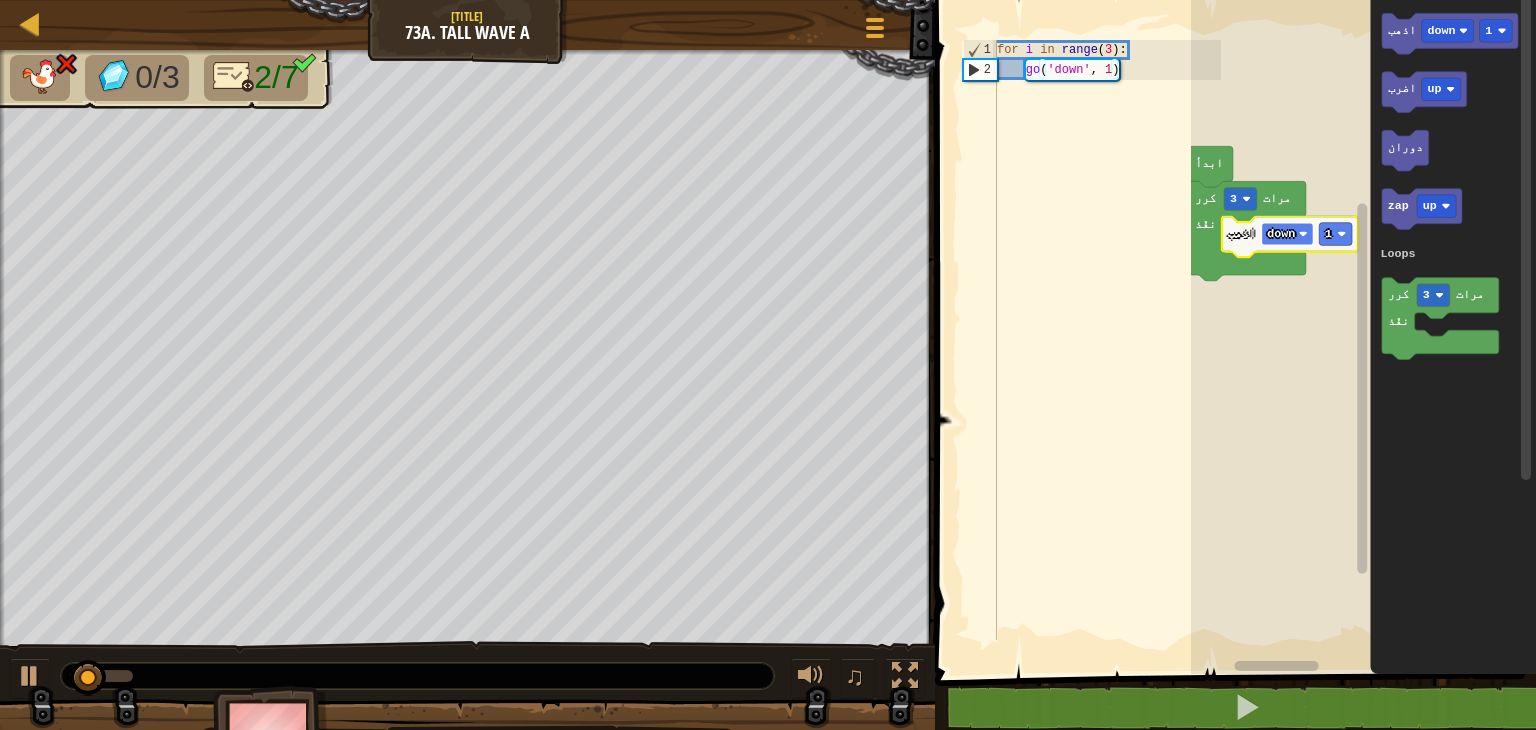 click on "down" 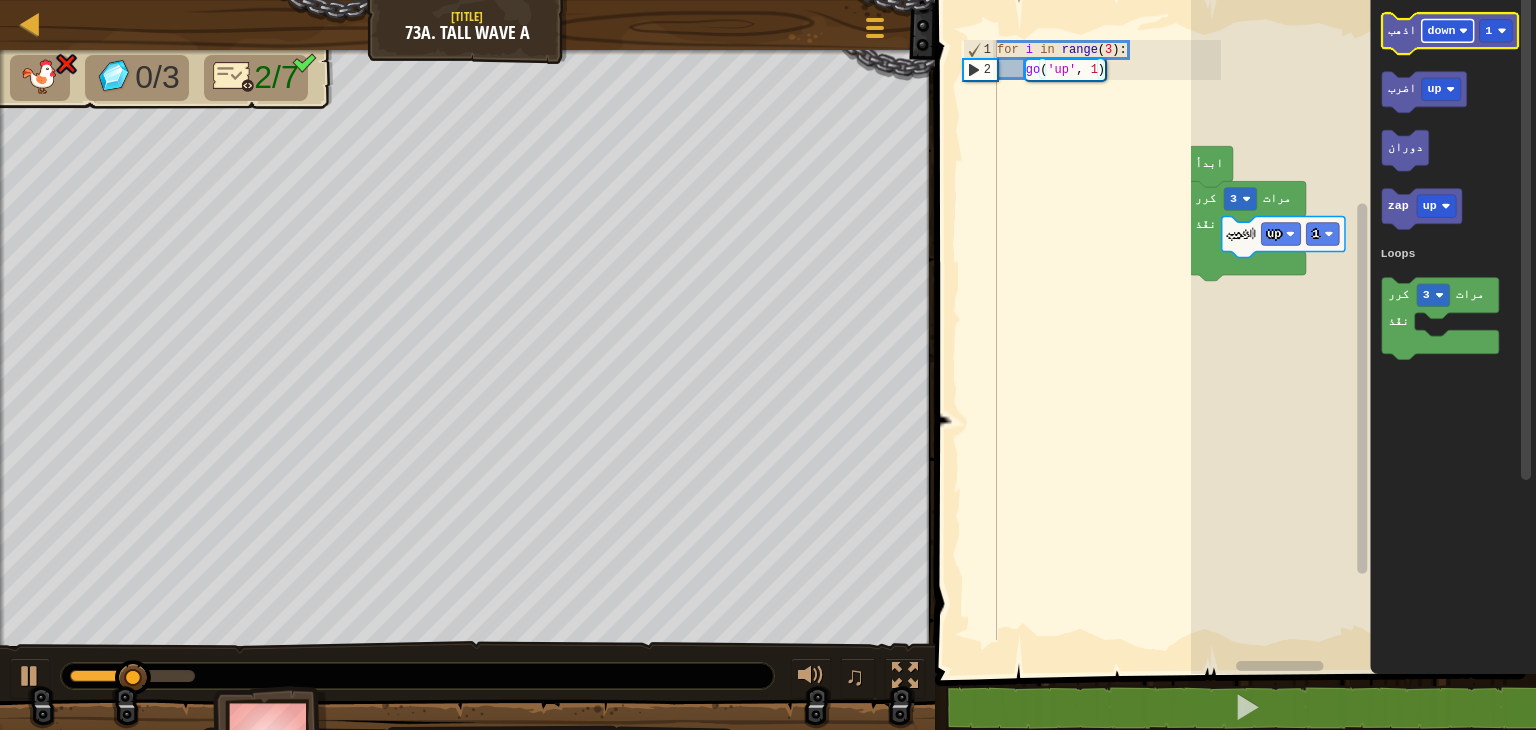 click on "down" 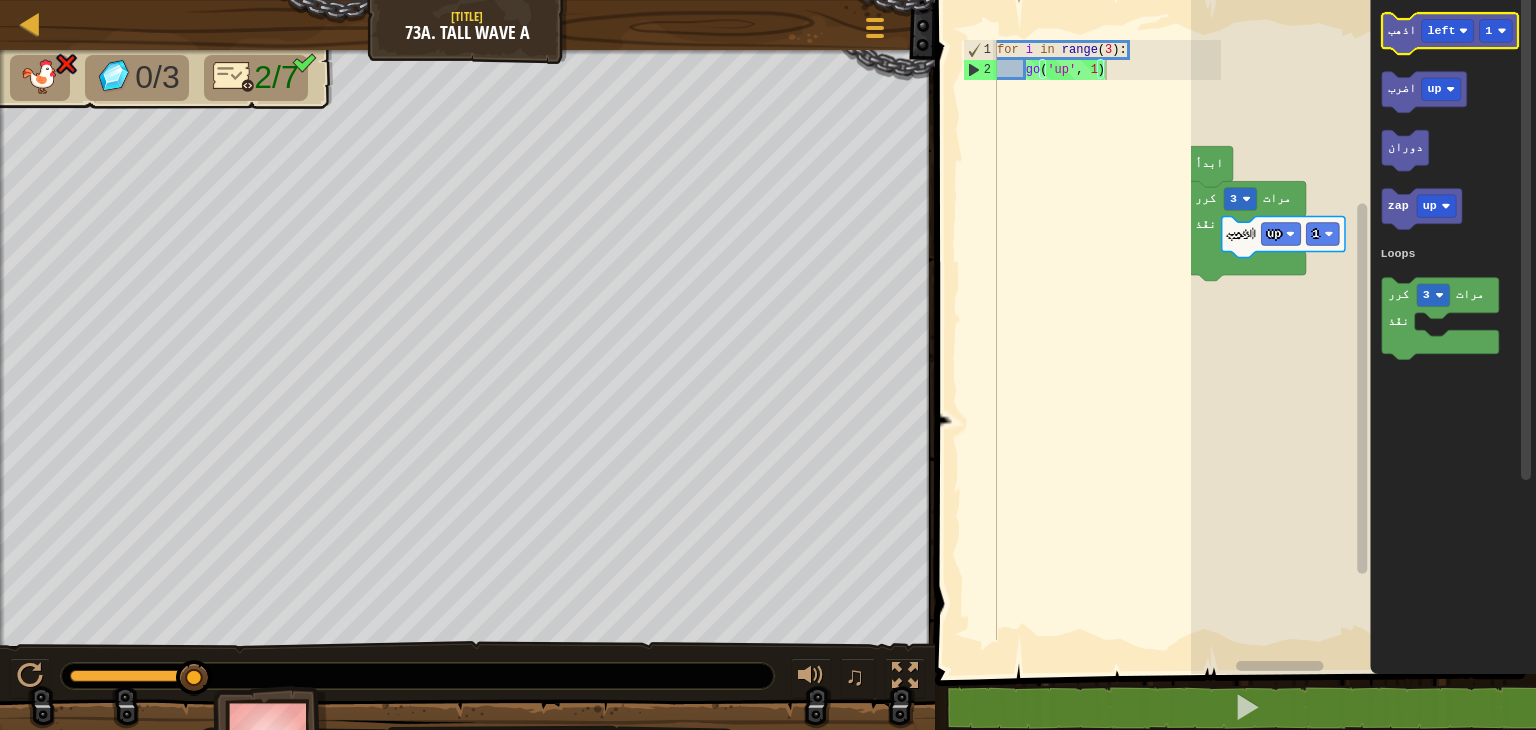 click on "اذهب" 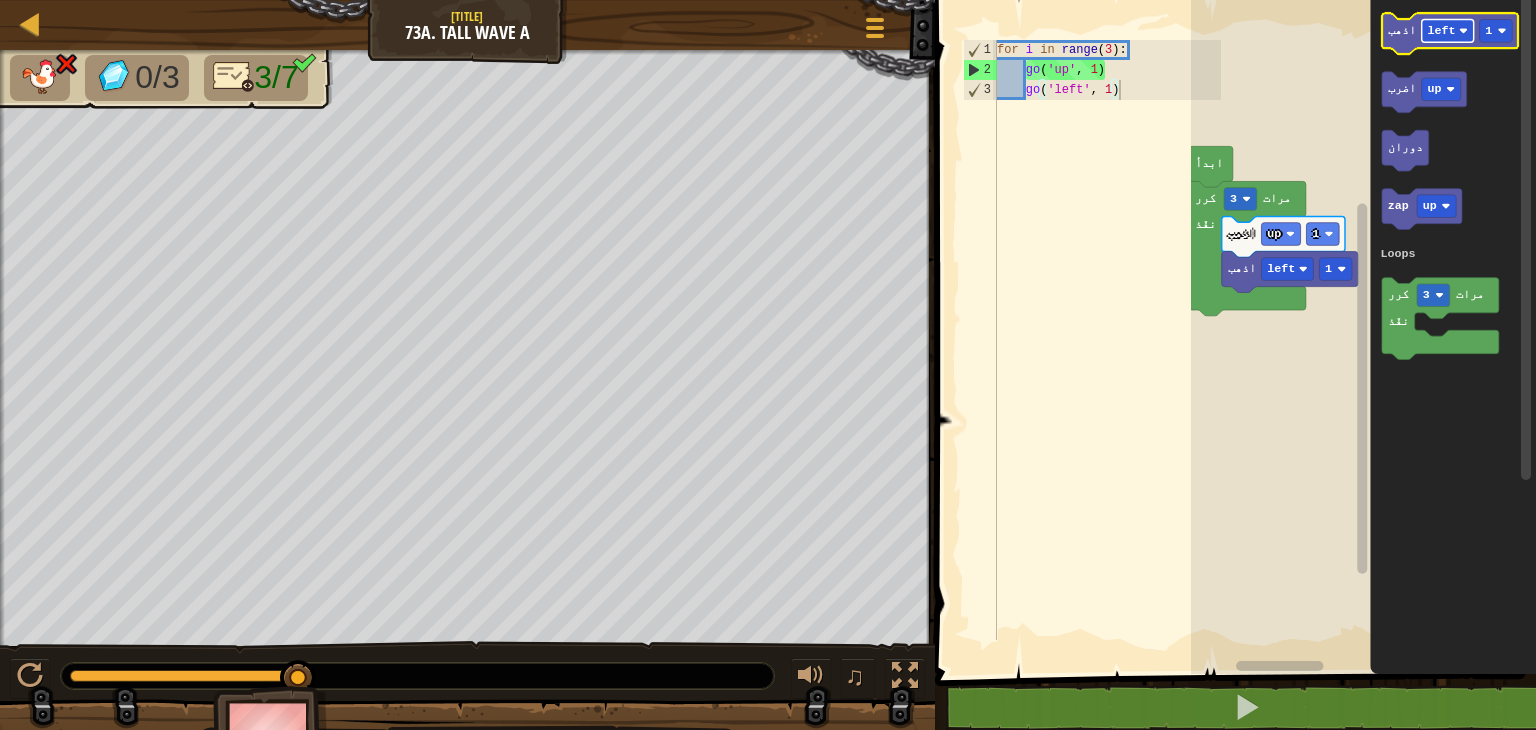 click on "left" 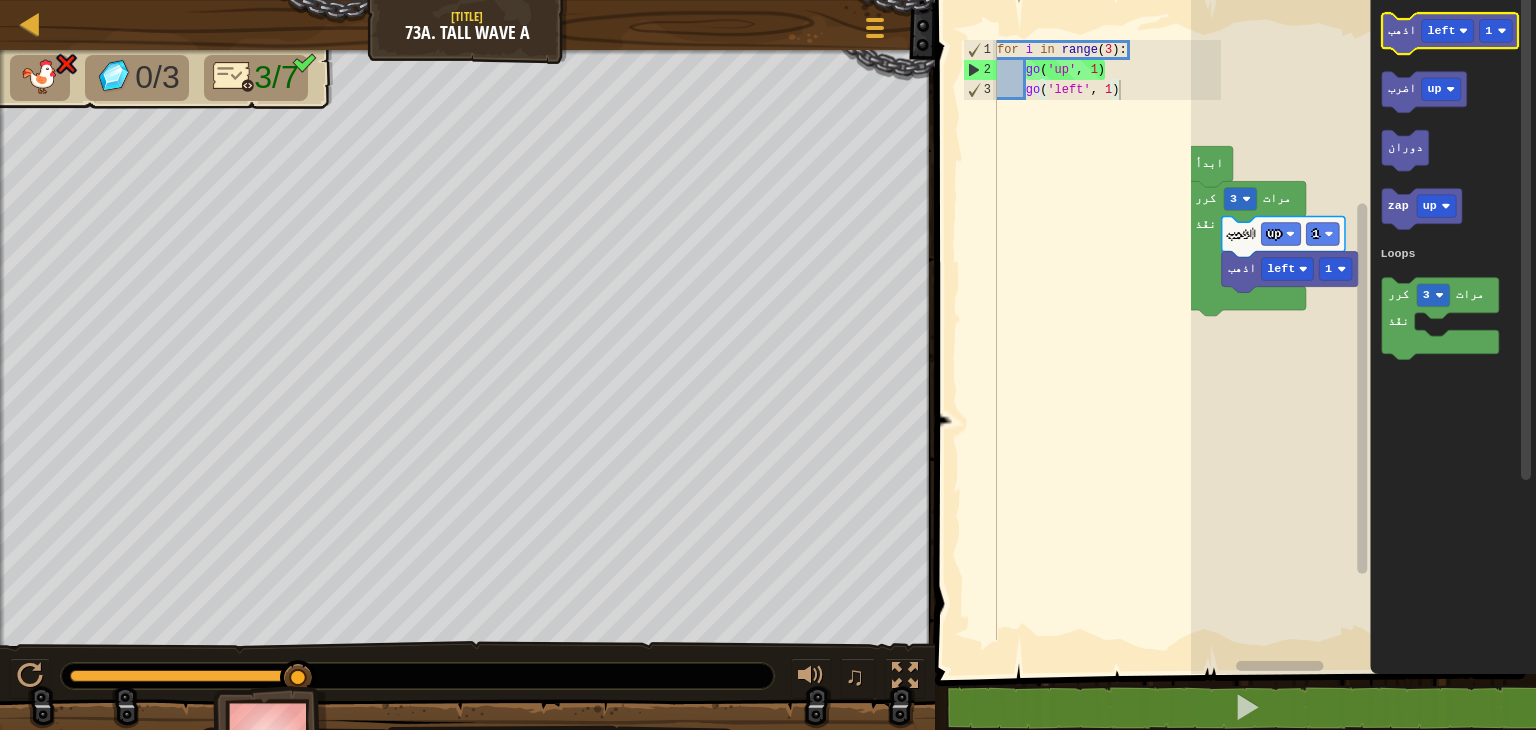click 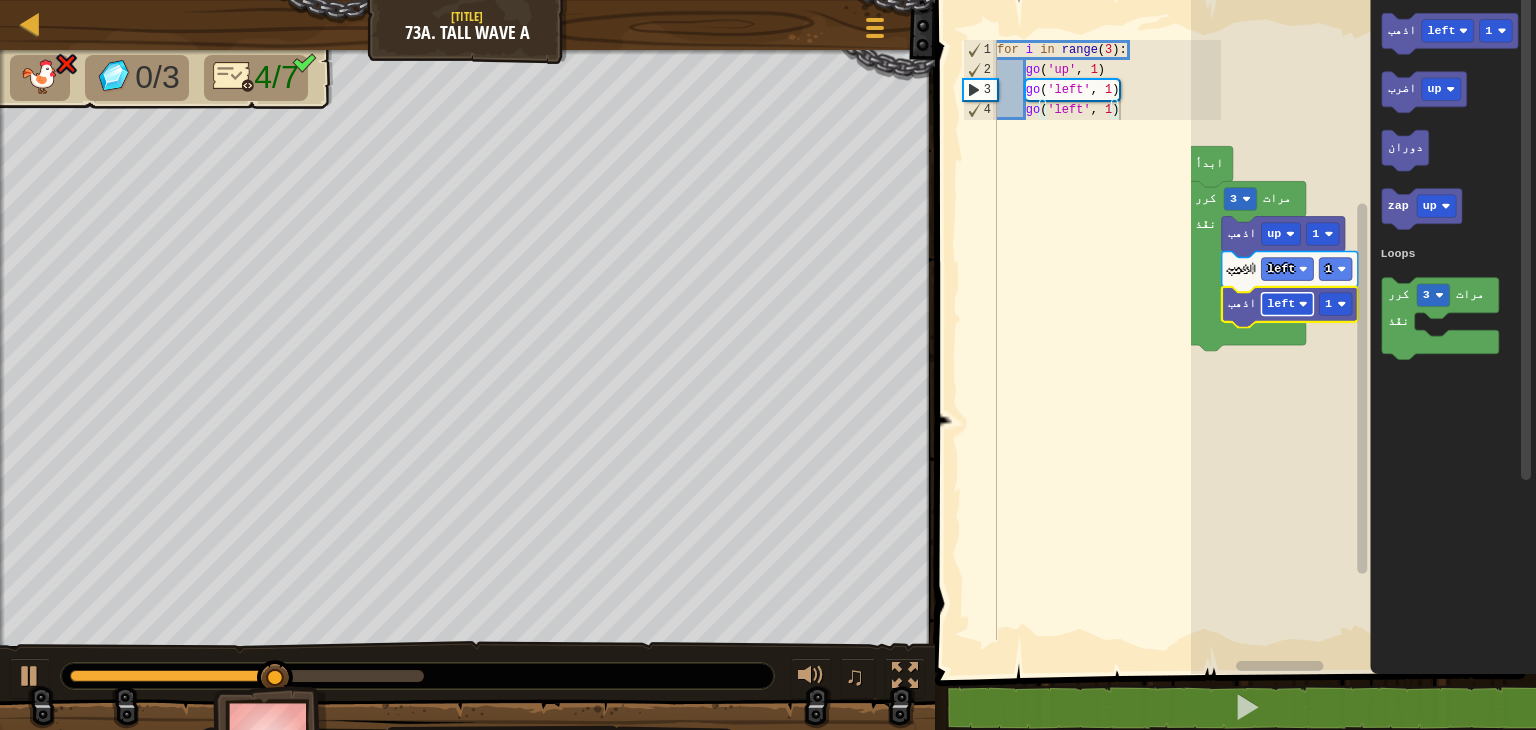 click on "left" 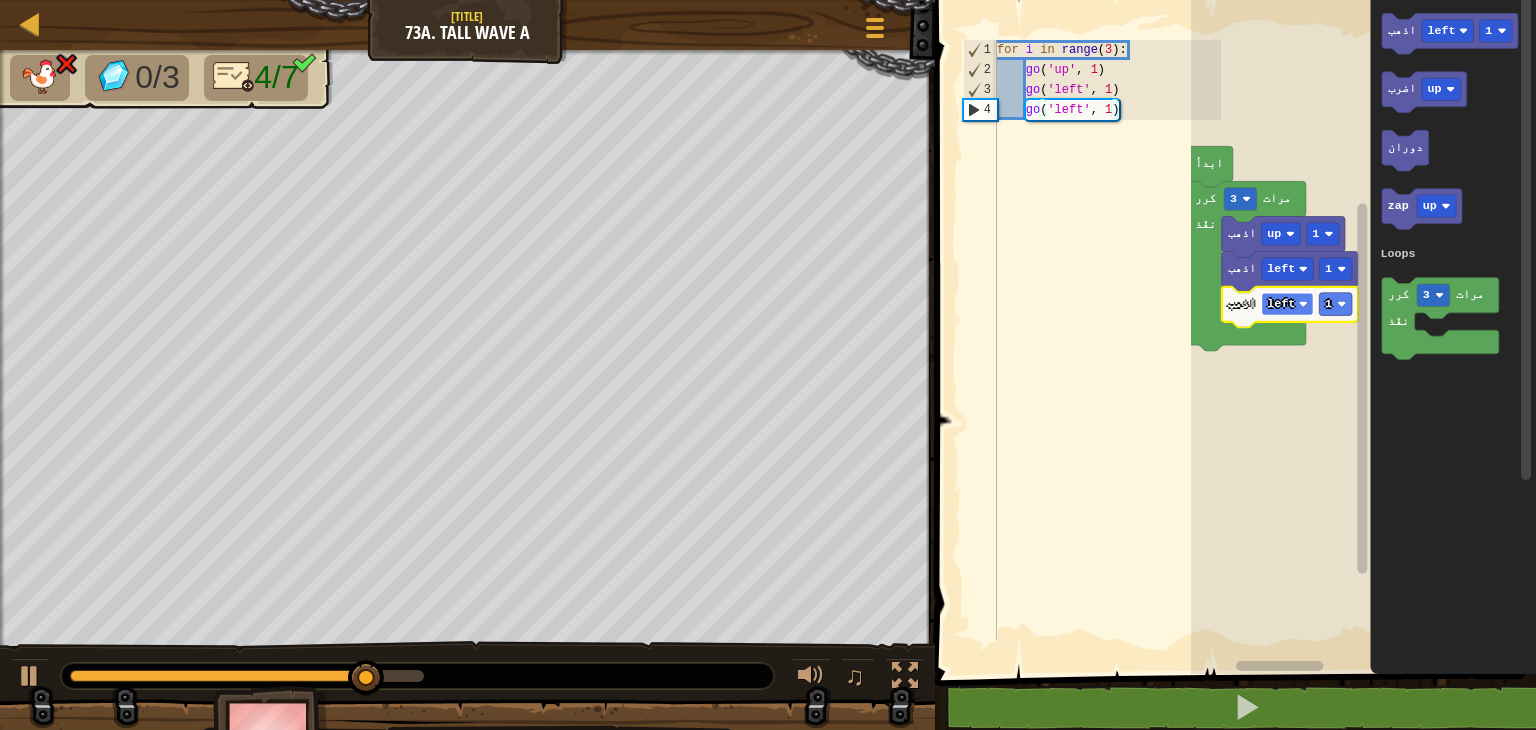 click on "left" 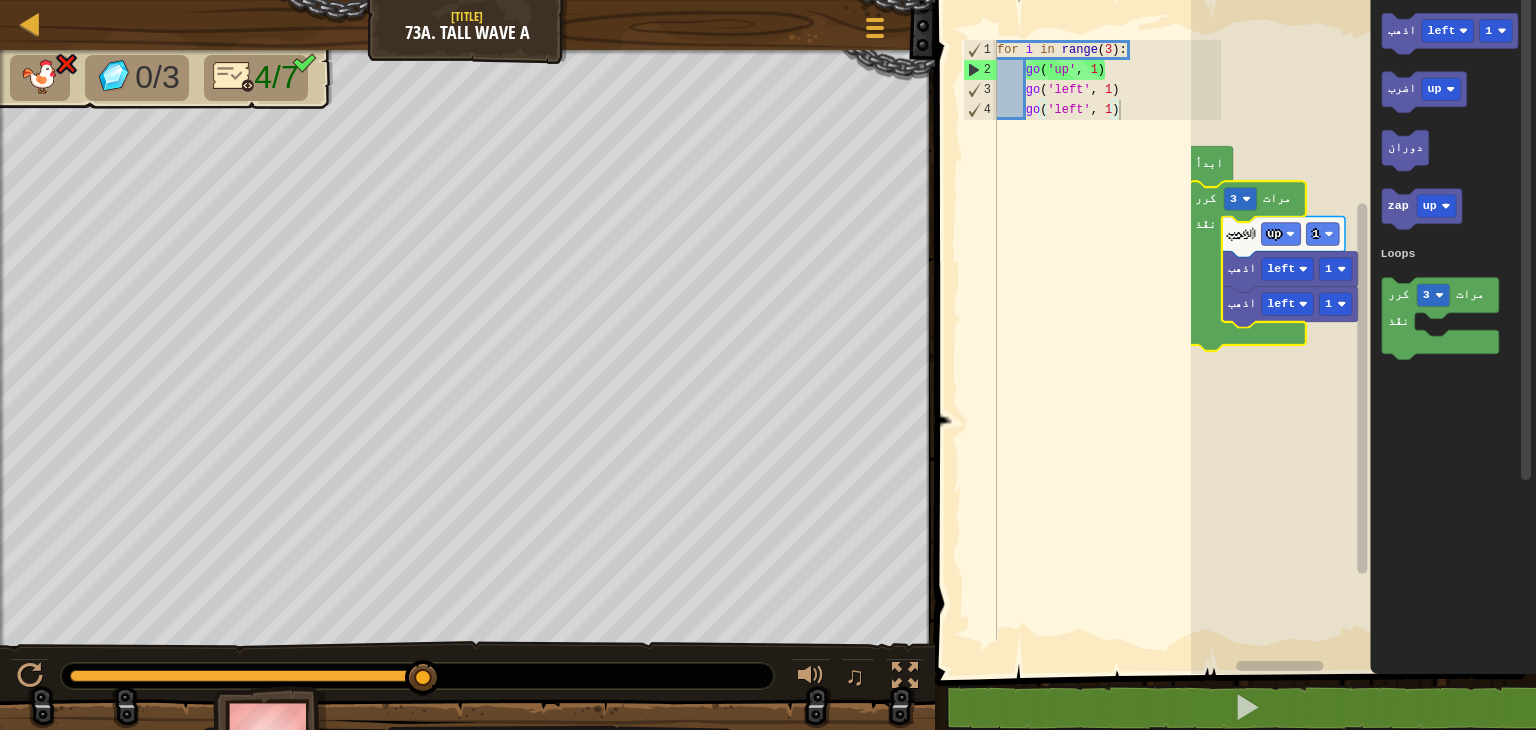 click 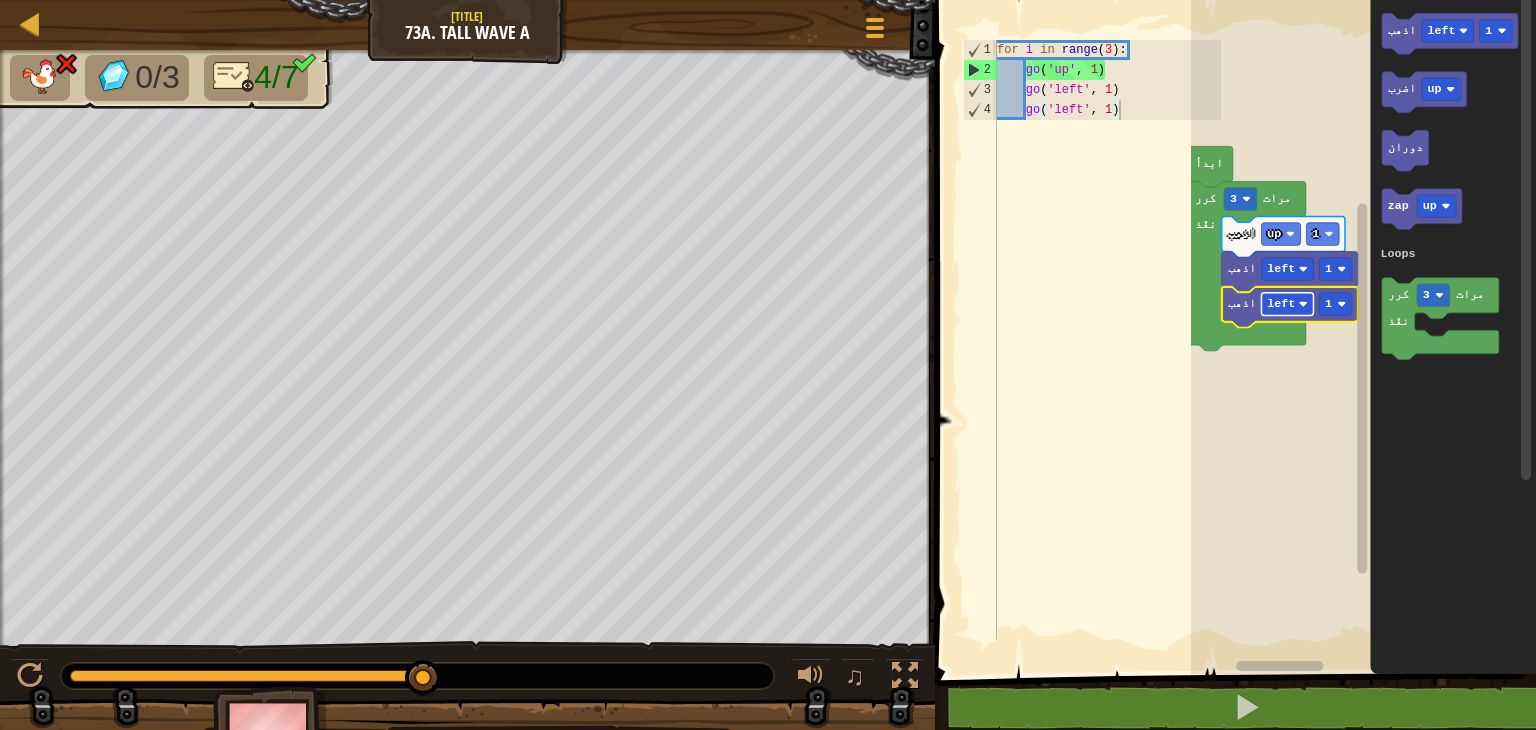 click 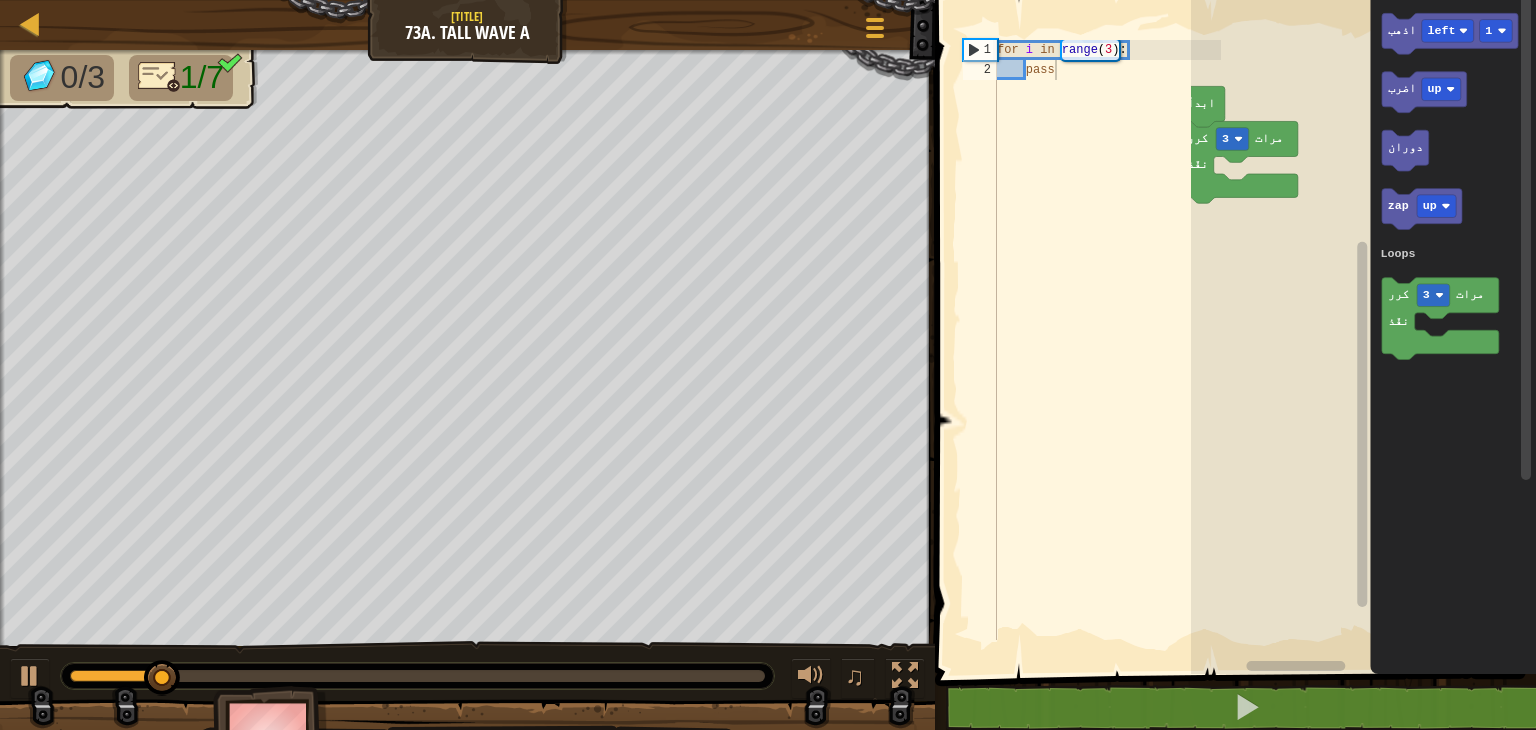 click 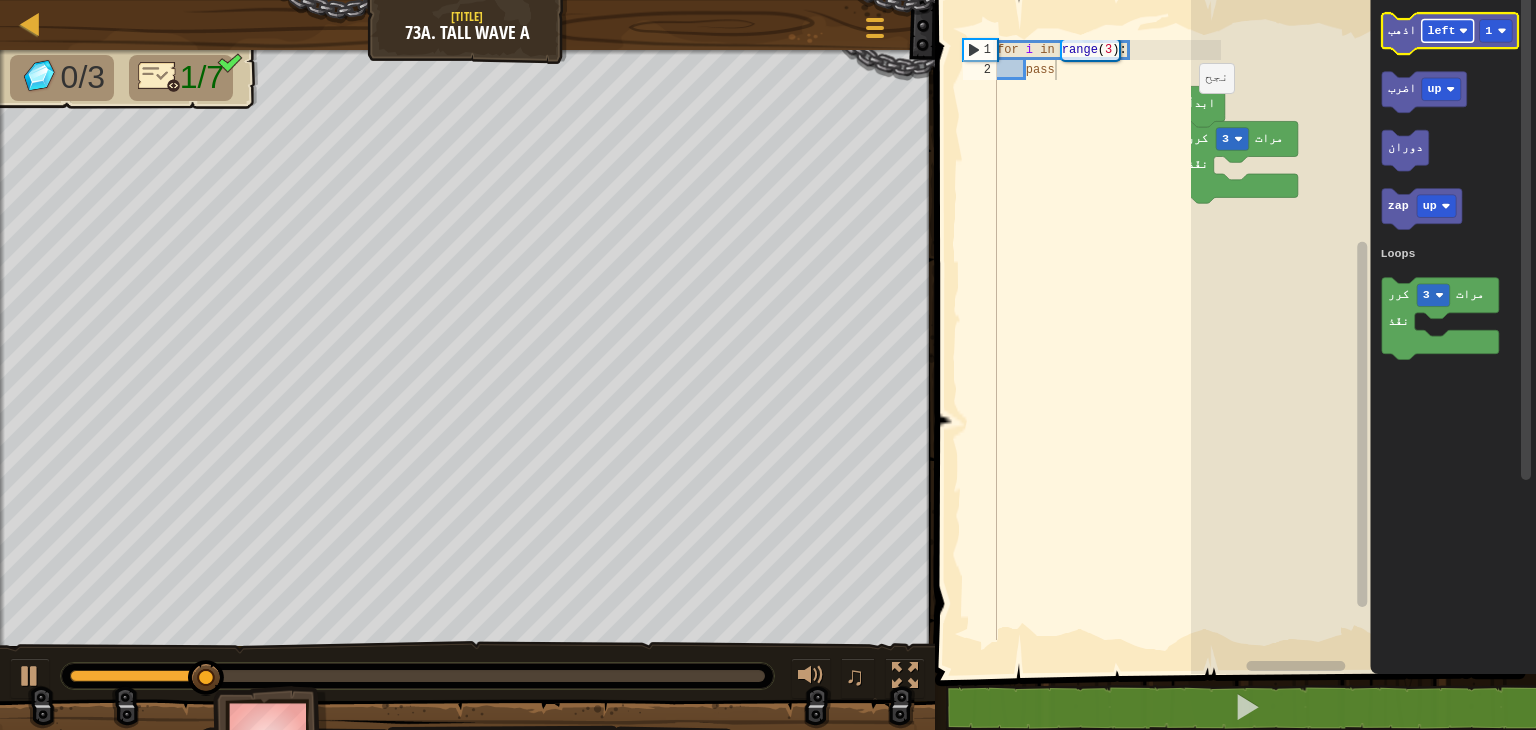 click on "left" 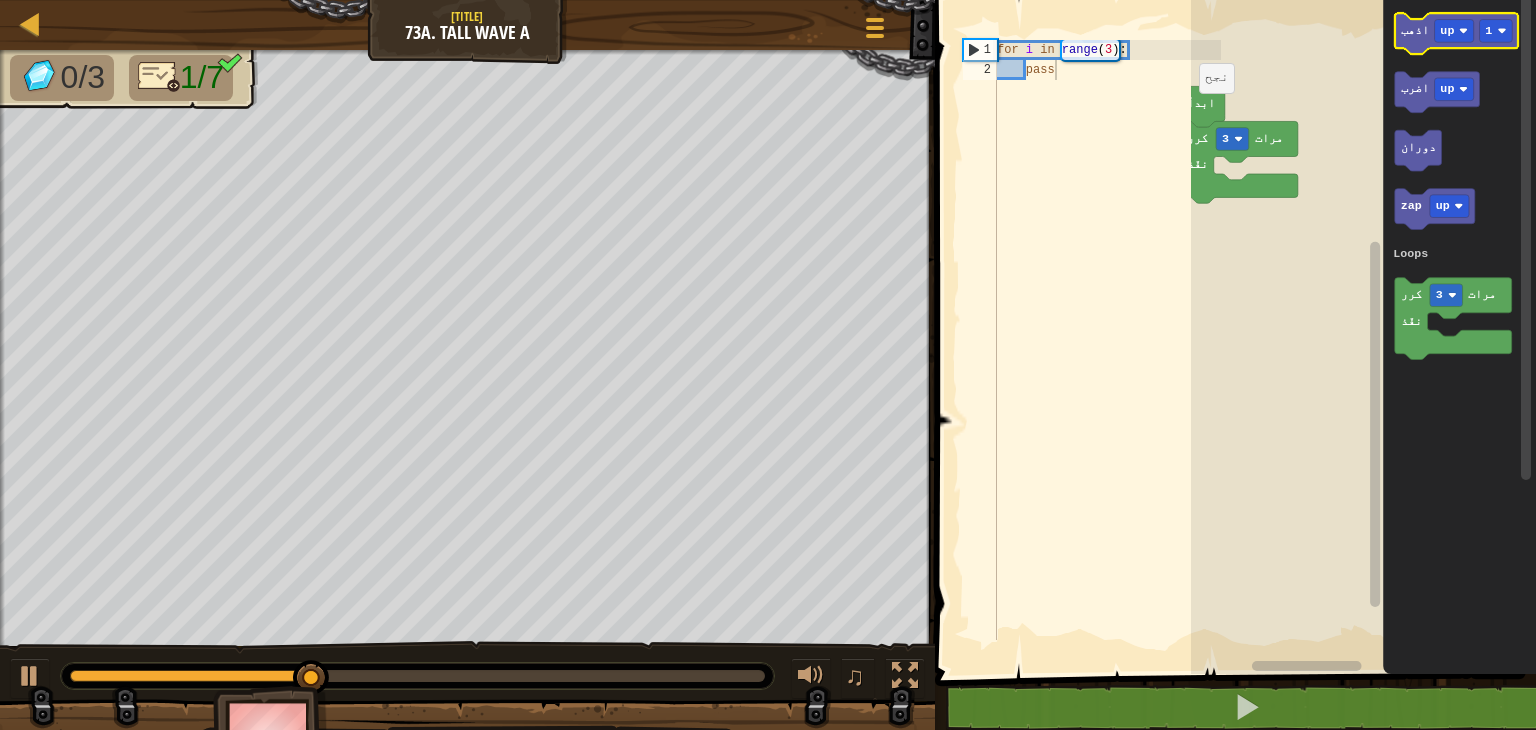 click 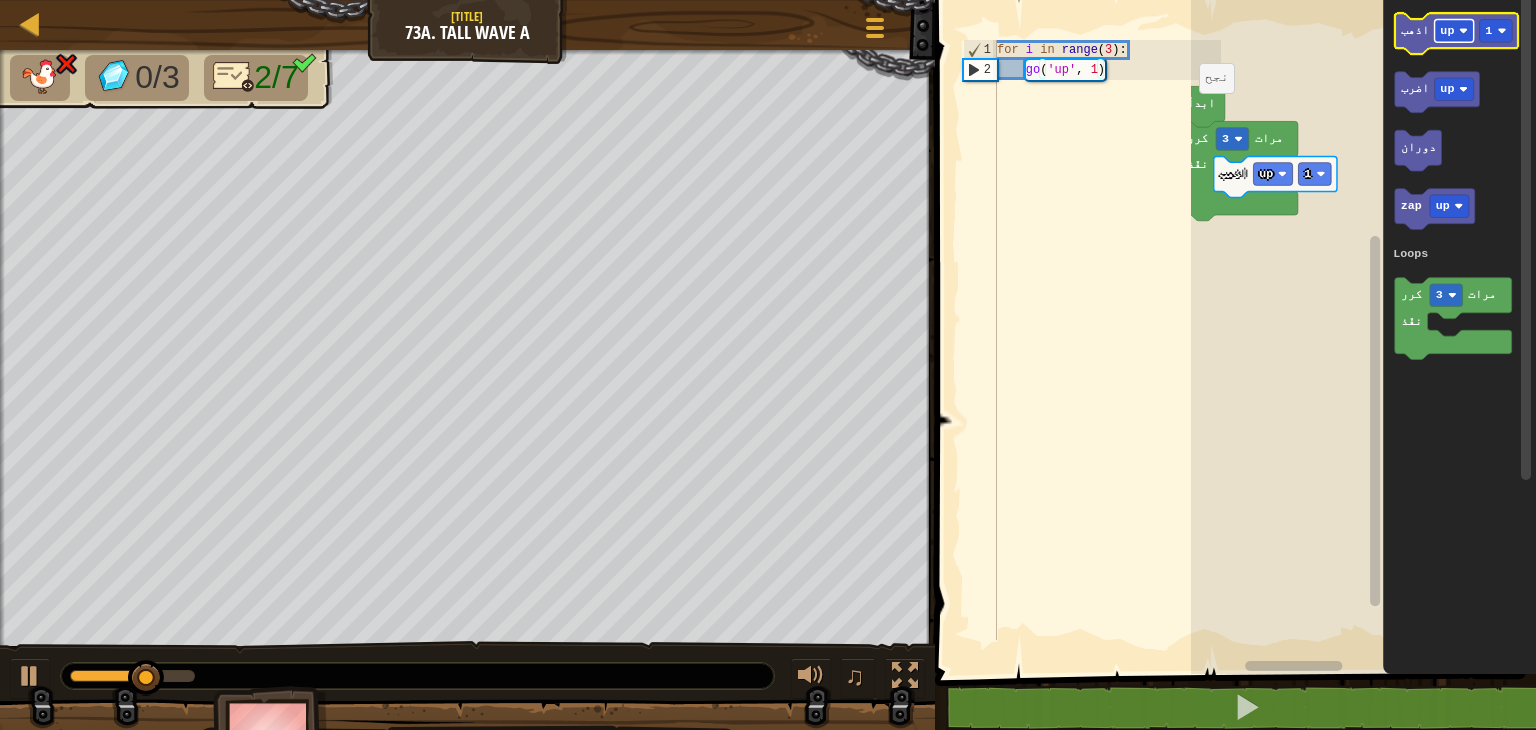 click on "up" 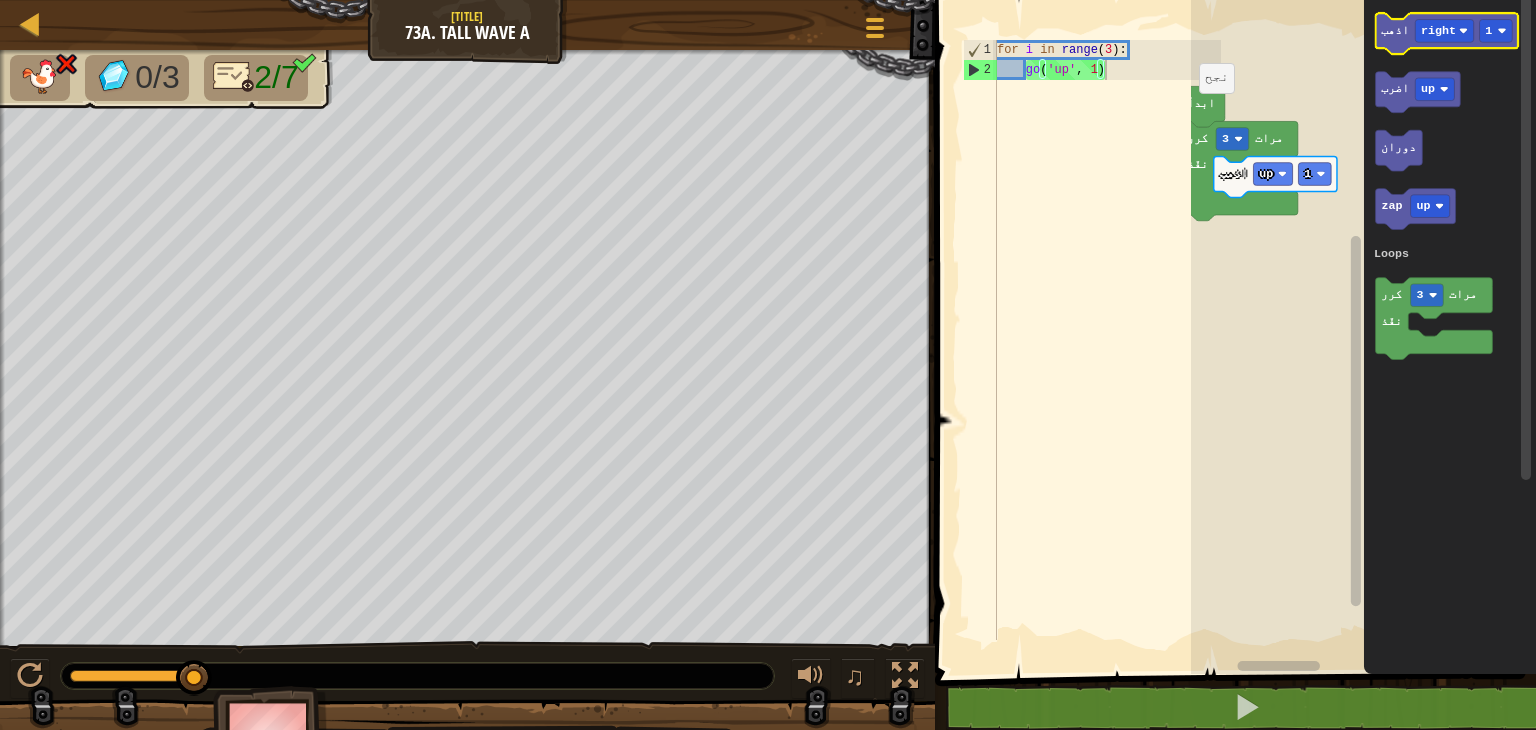 click on "اذهب" 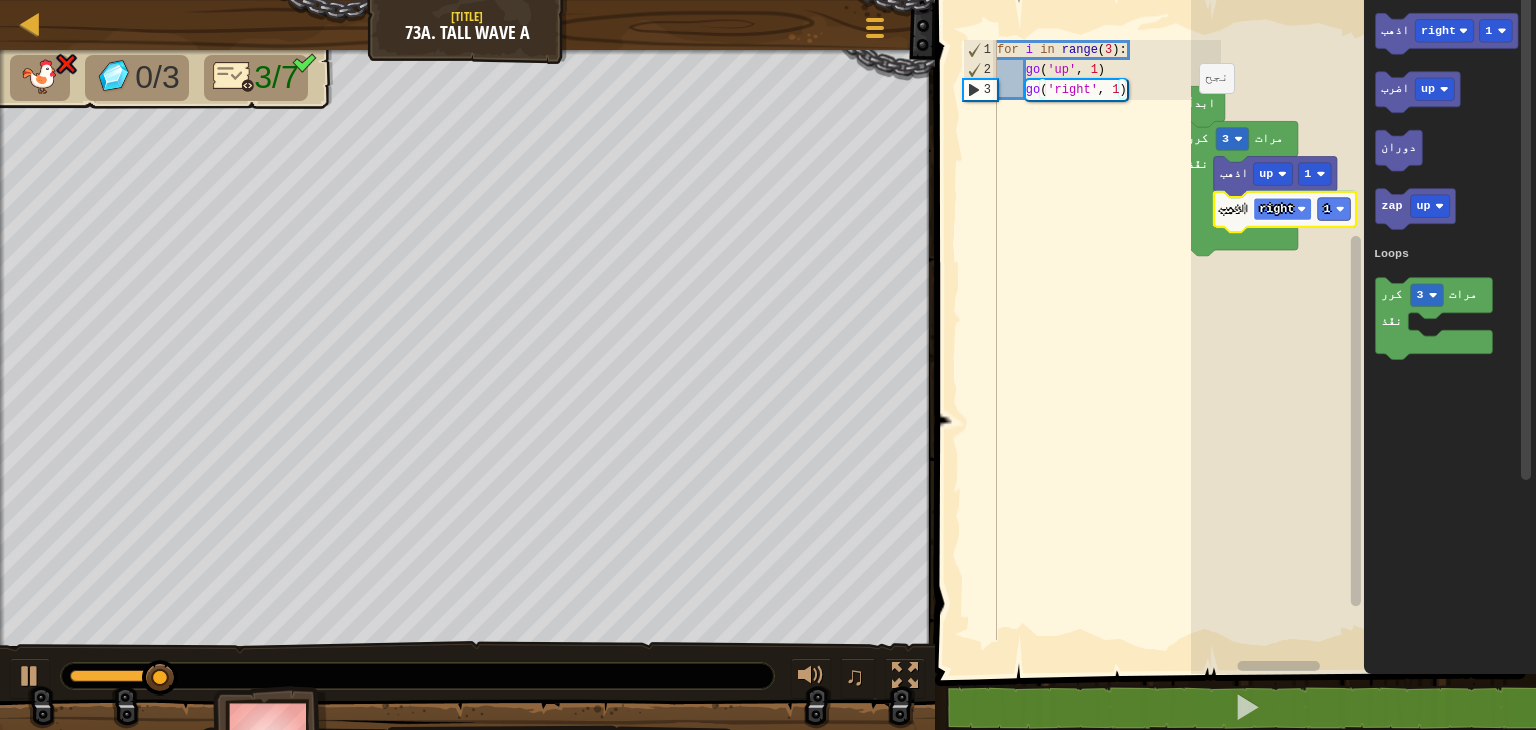 click 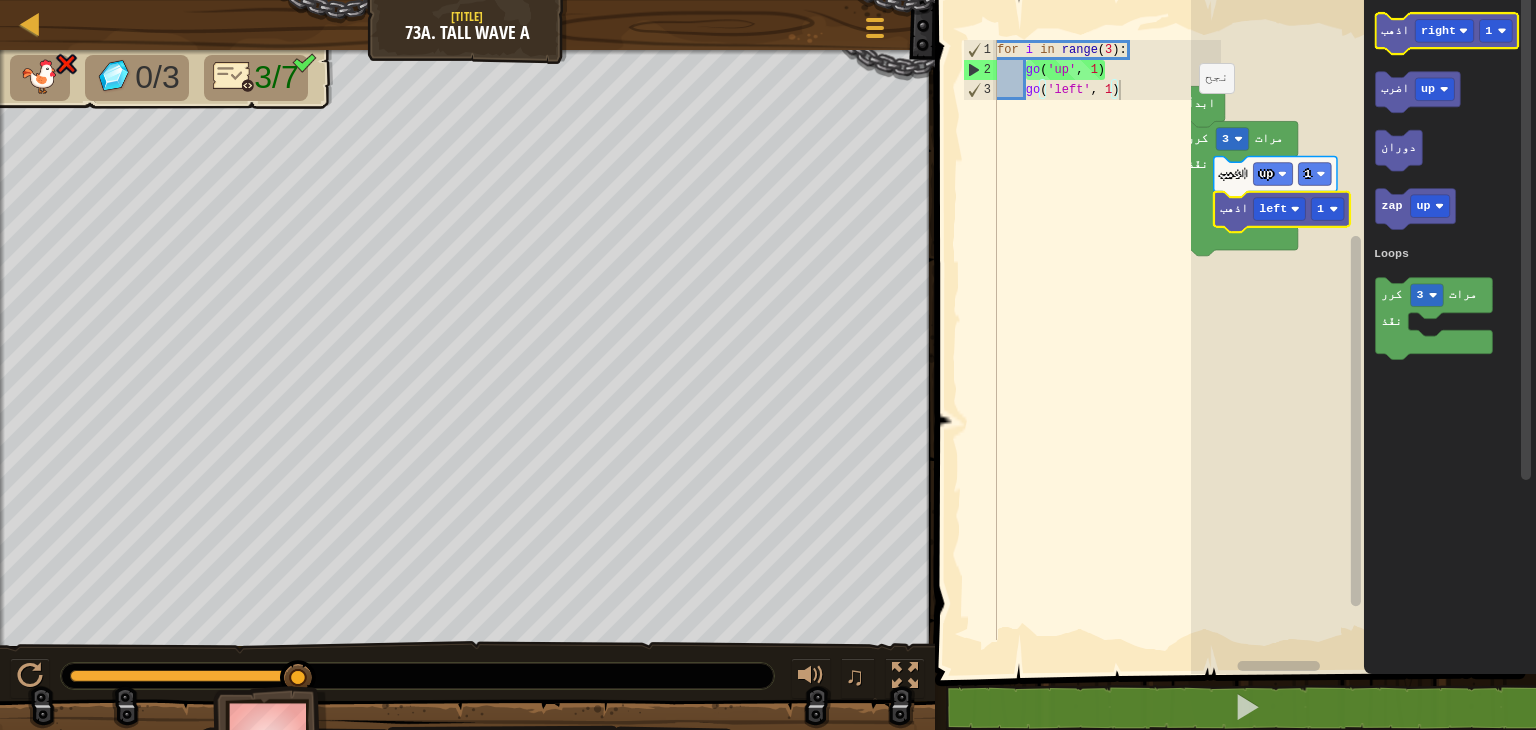 click on "اذهب right 1" 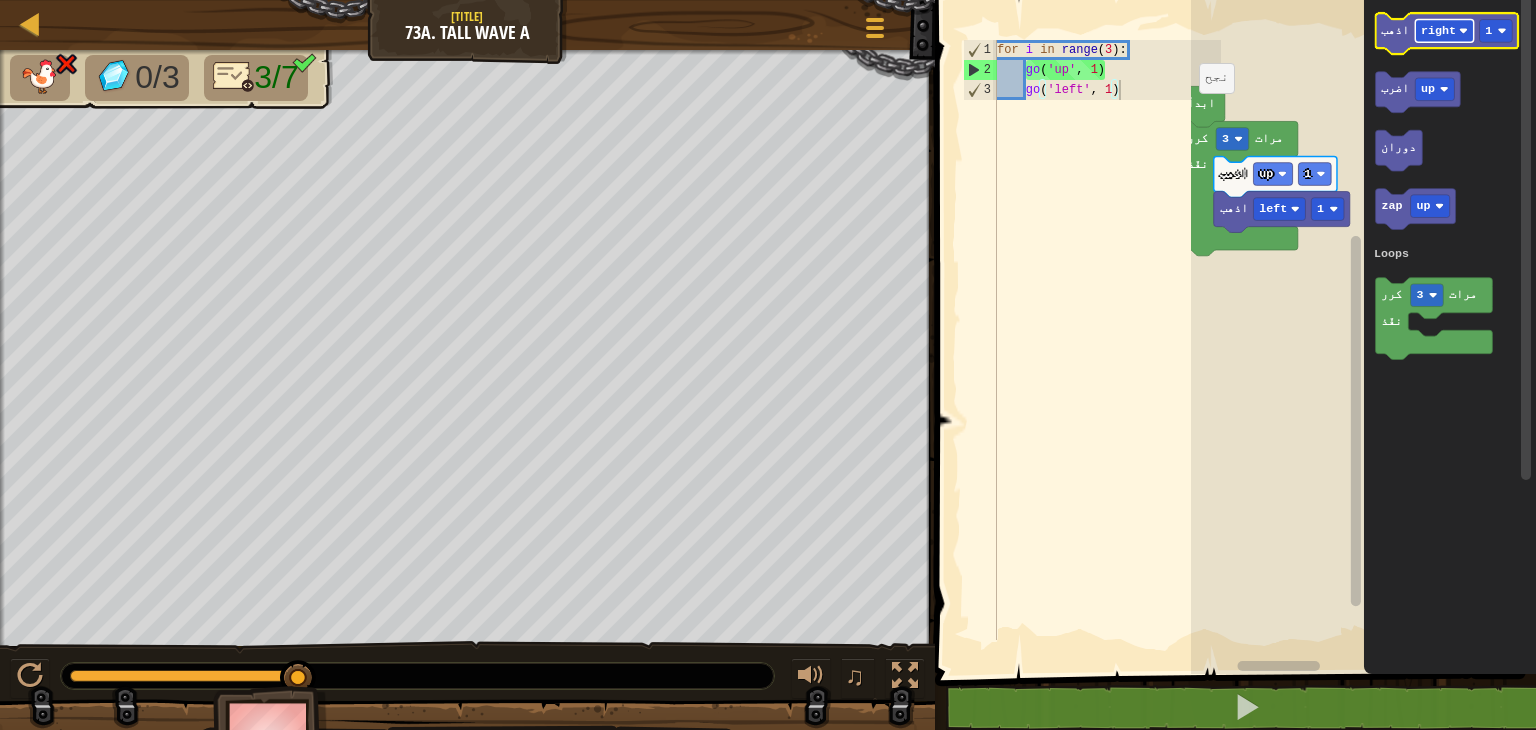 click on "right" 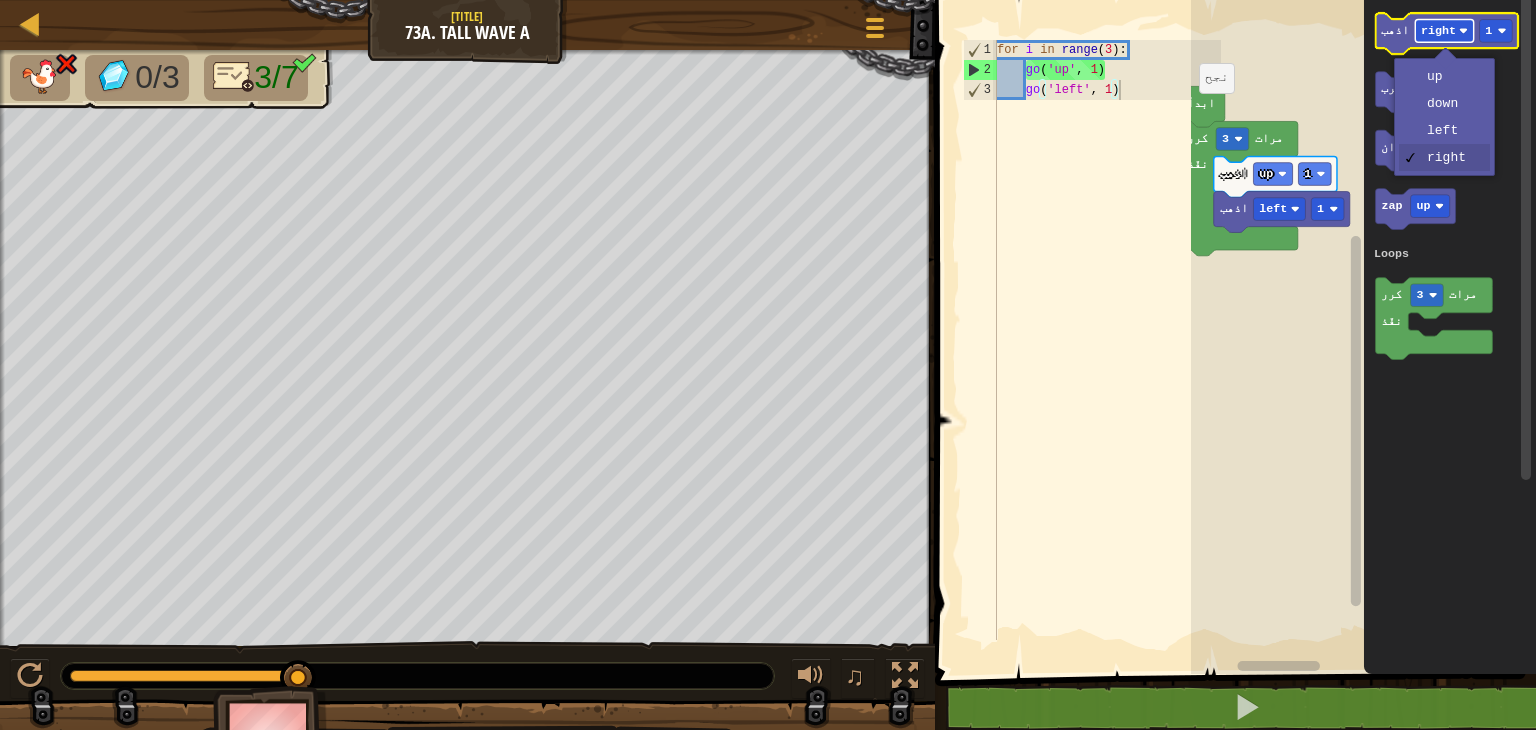 click on "right" 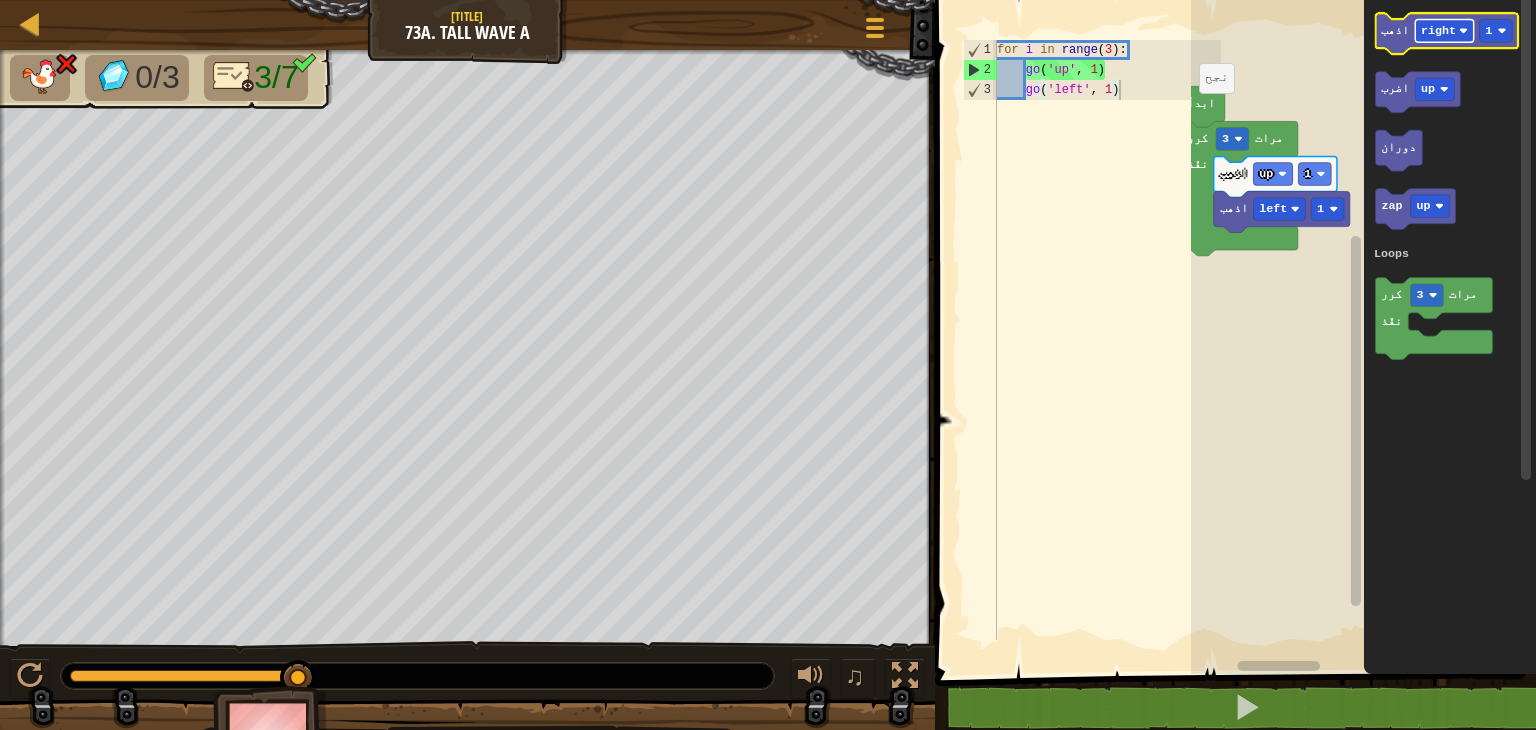 click on "right" 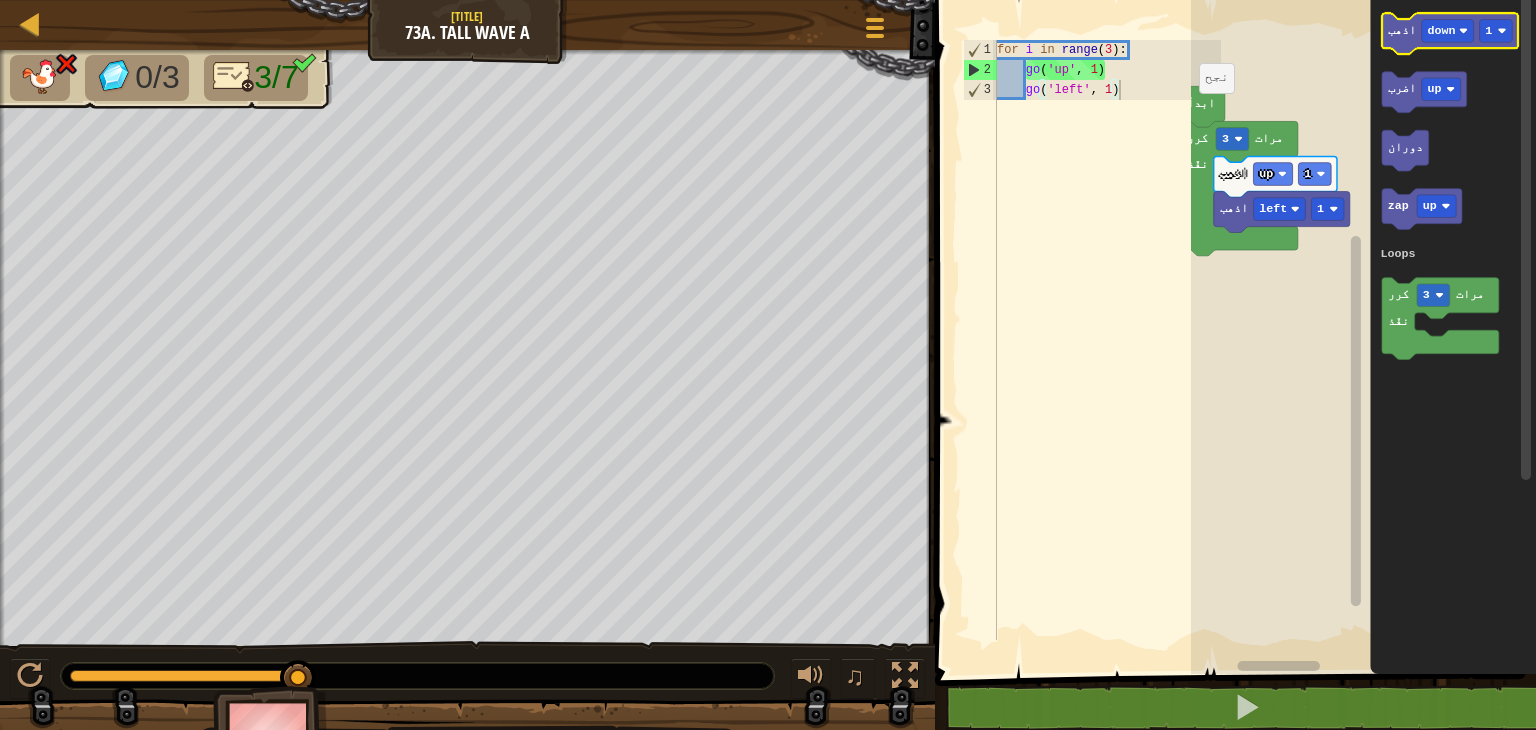 click 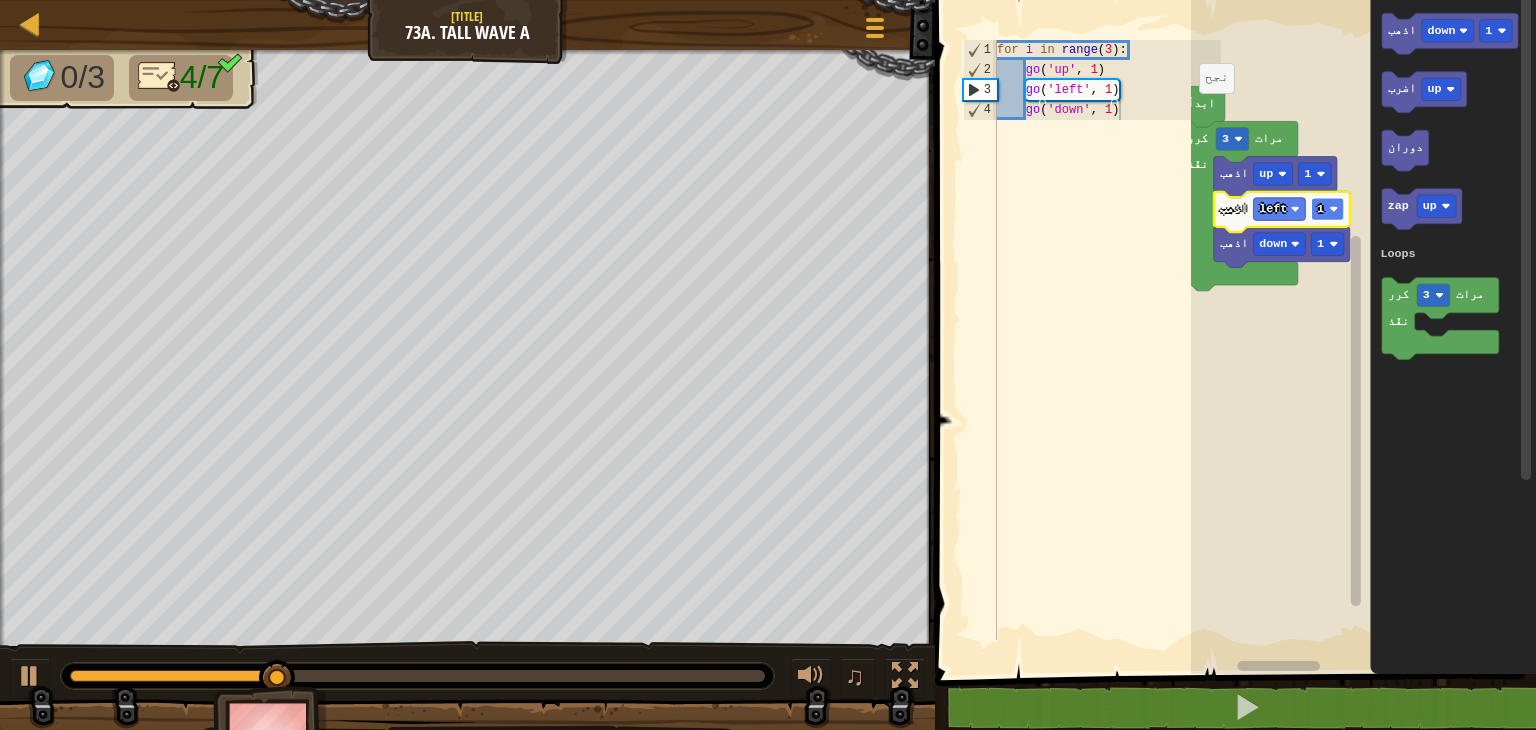 click 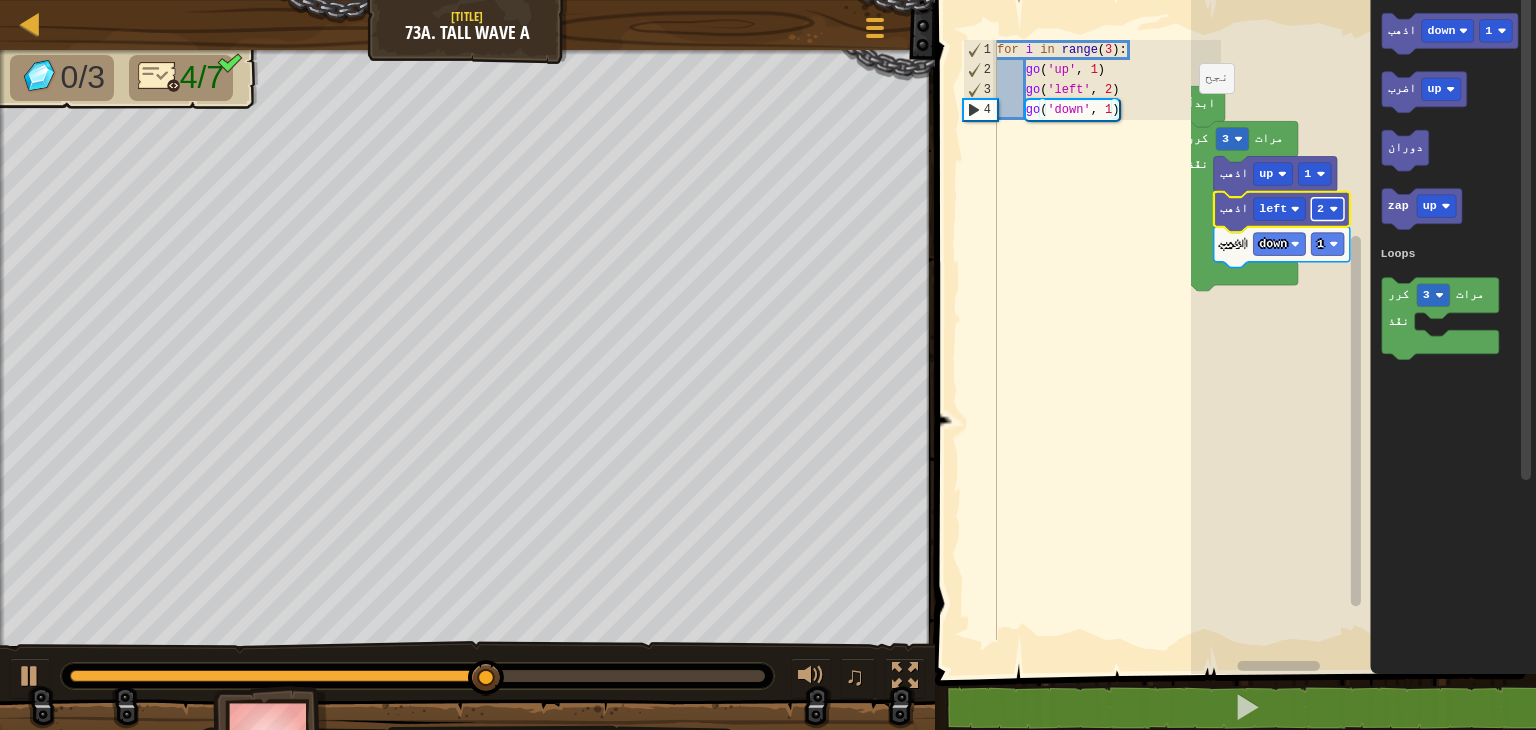 click 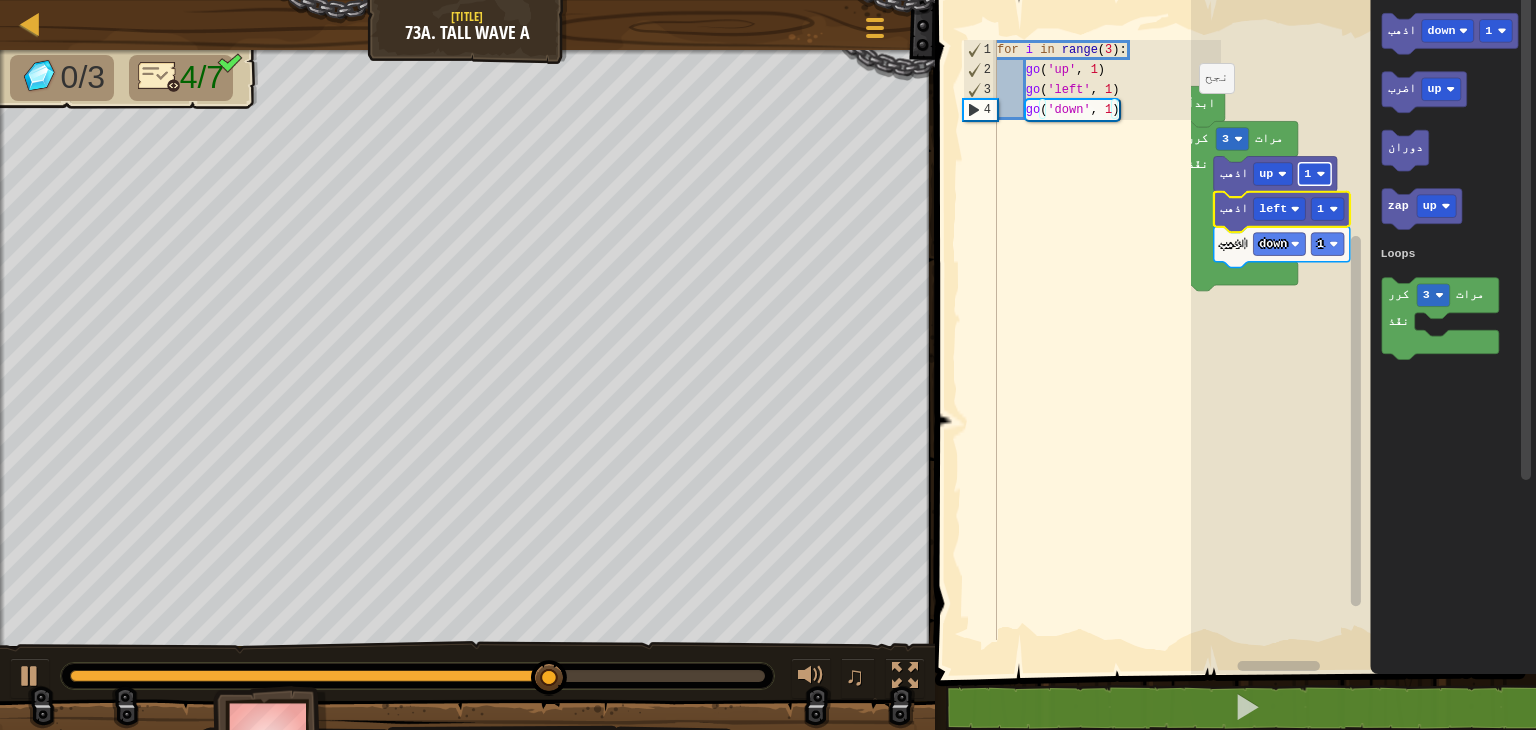 click 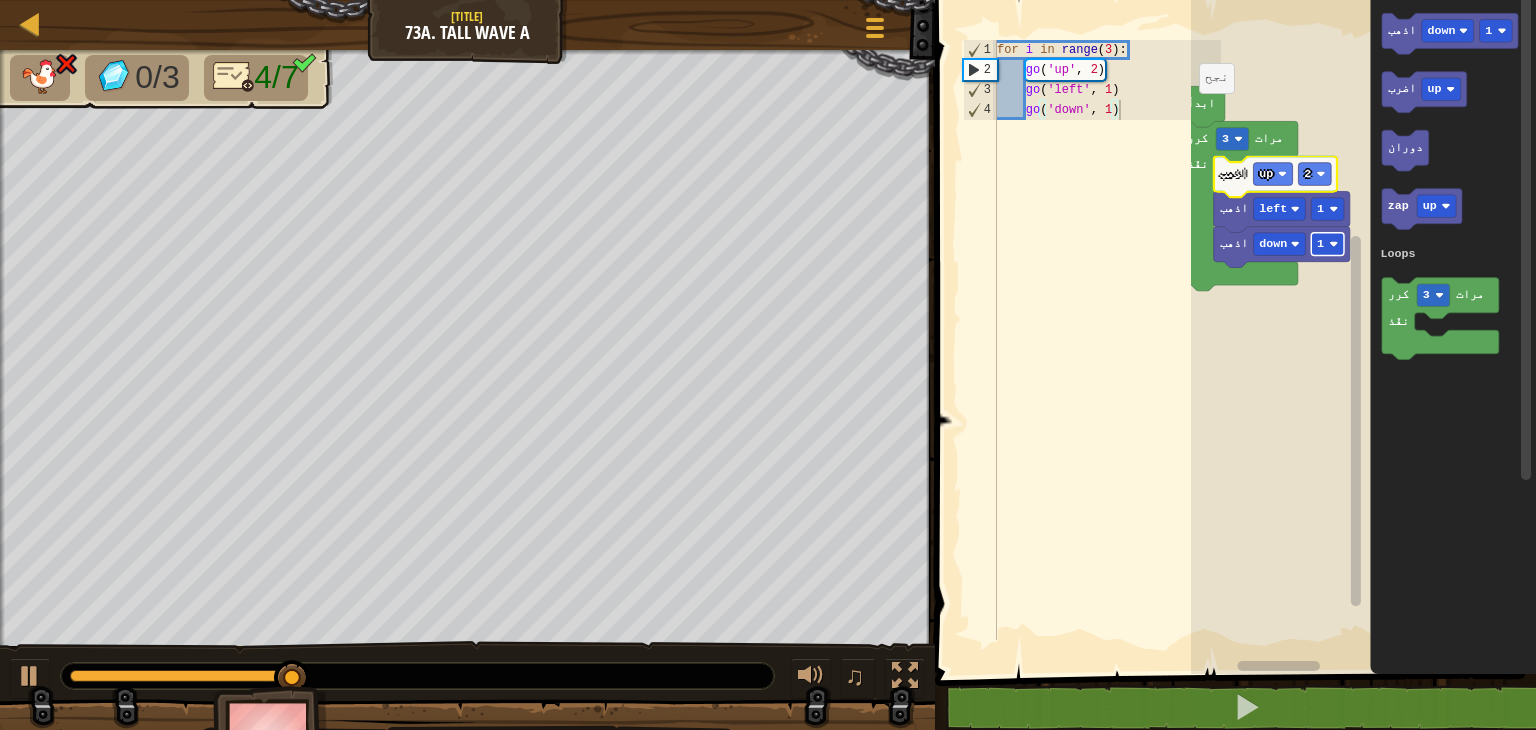 click on "1" 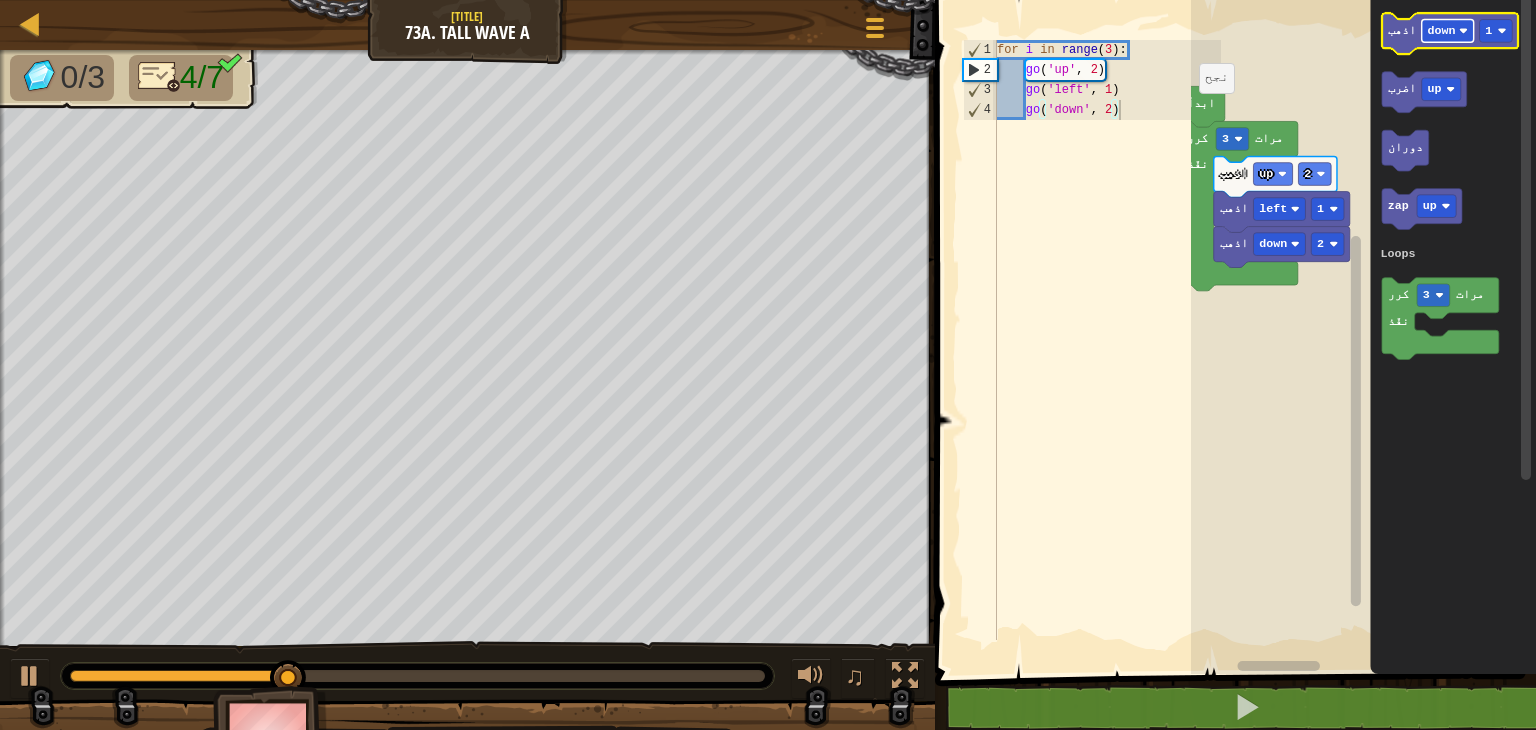 click on "down" 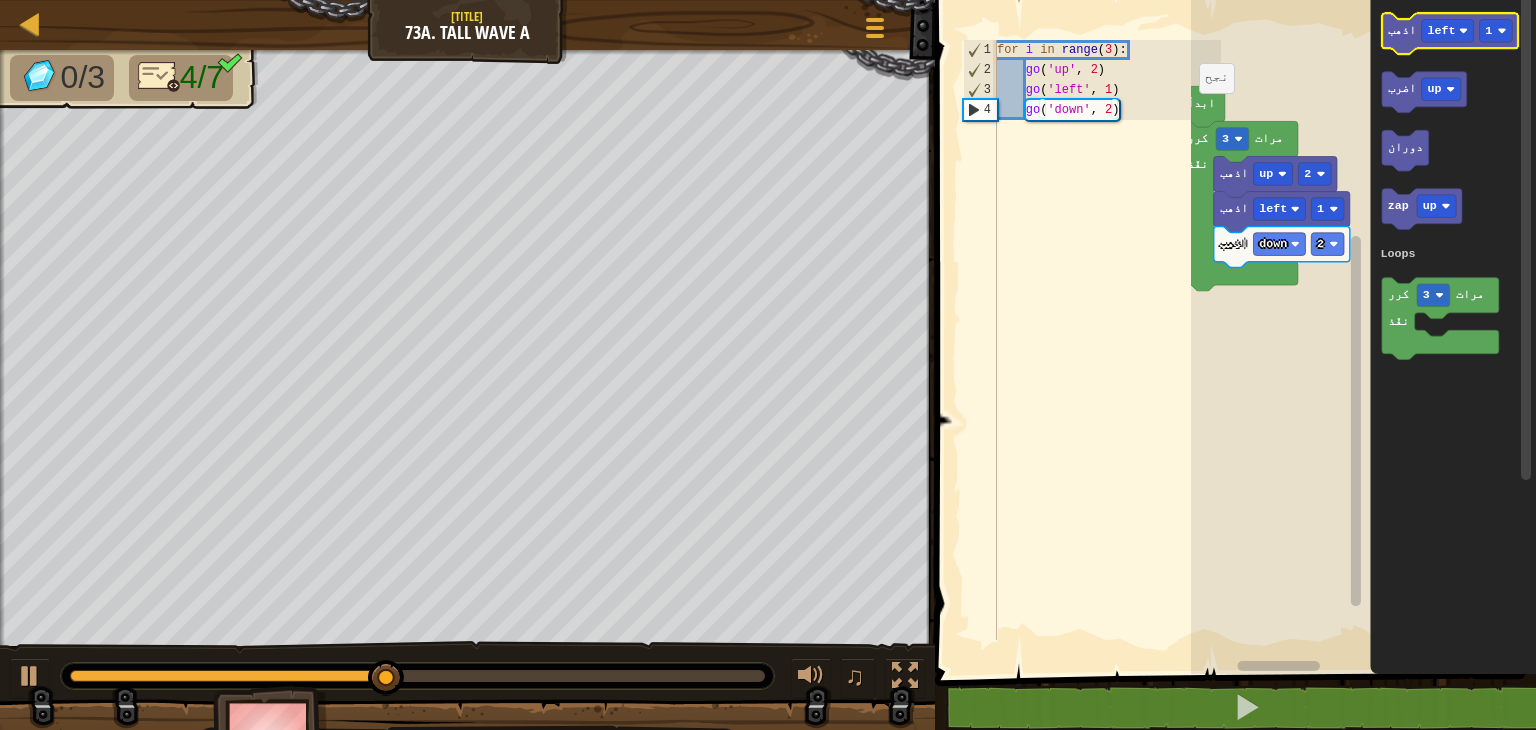 click on "اذهب" 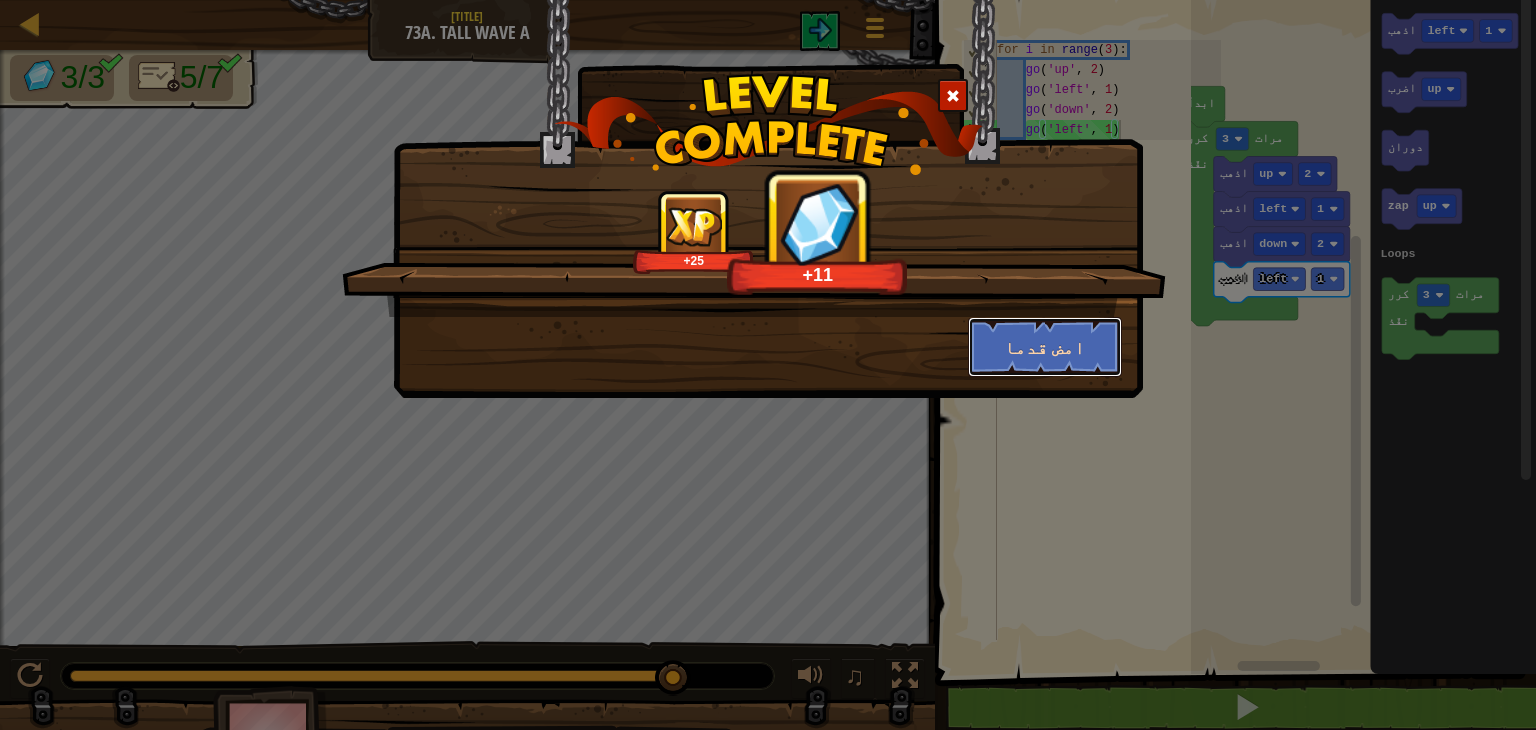 click on "امض قدما" at bounding box center (1045, 347) 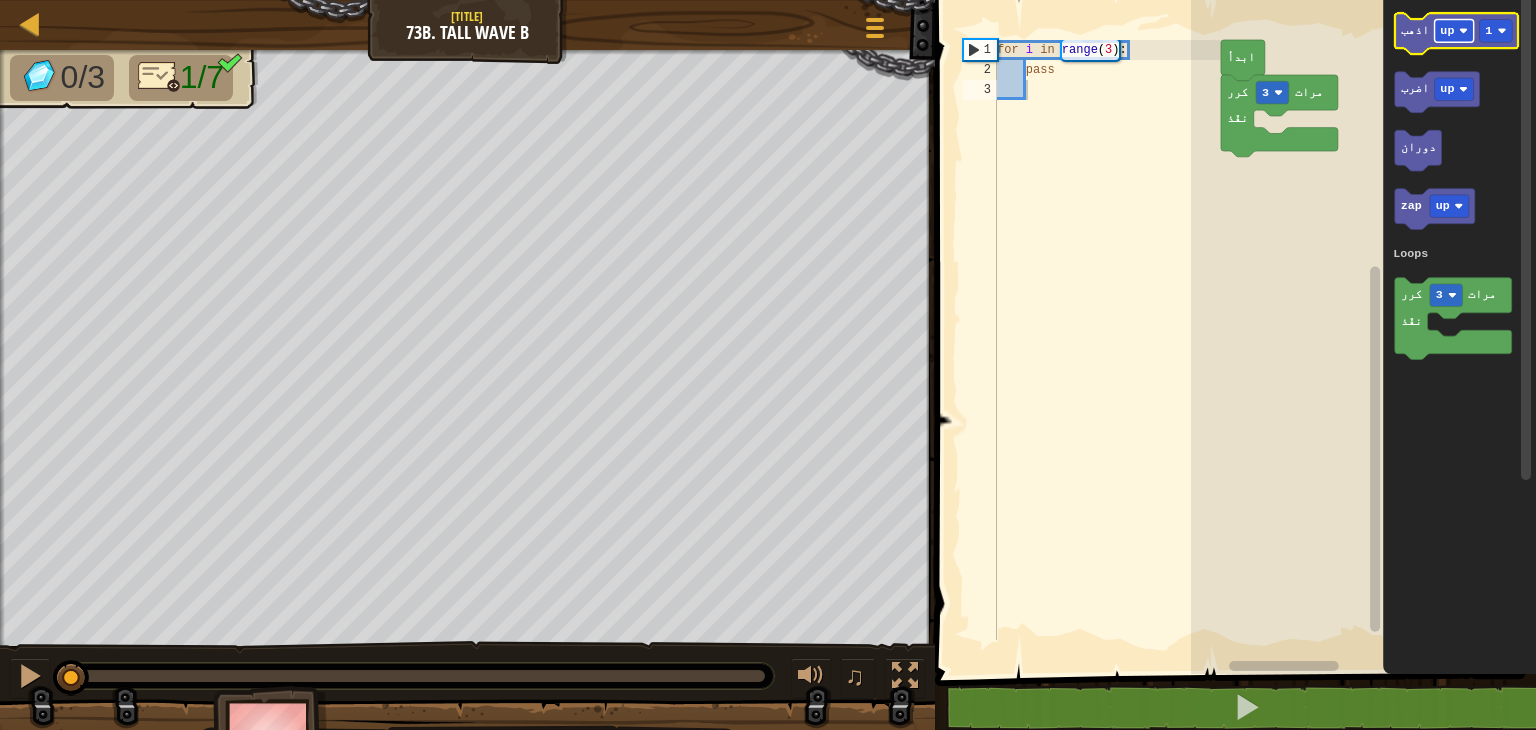 click 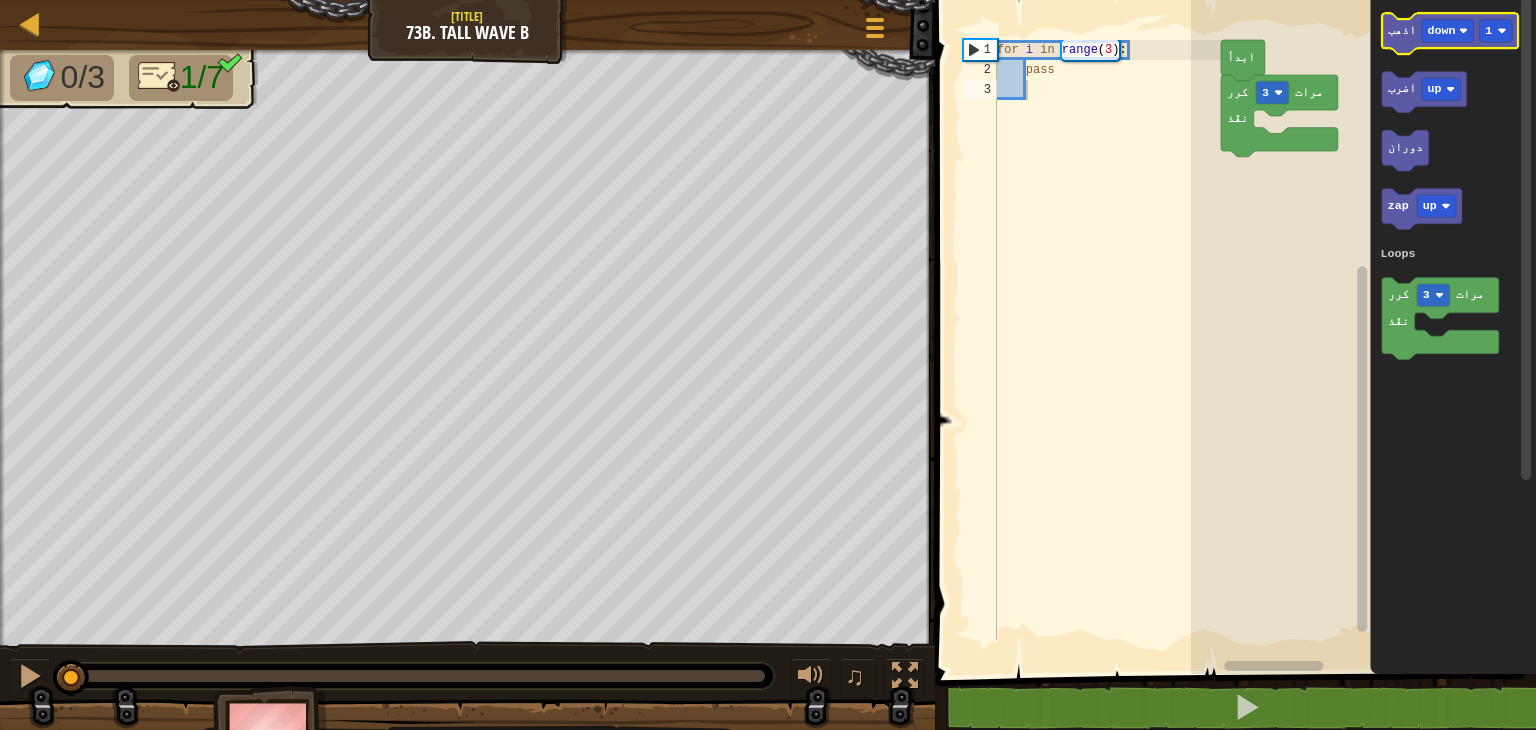 click on "اذهب" 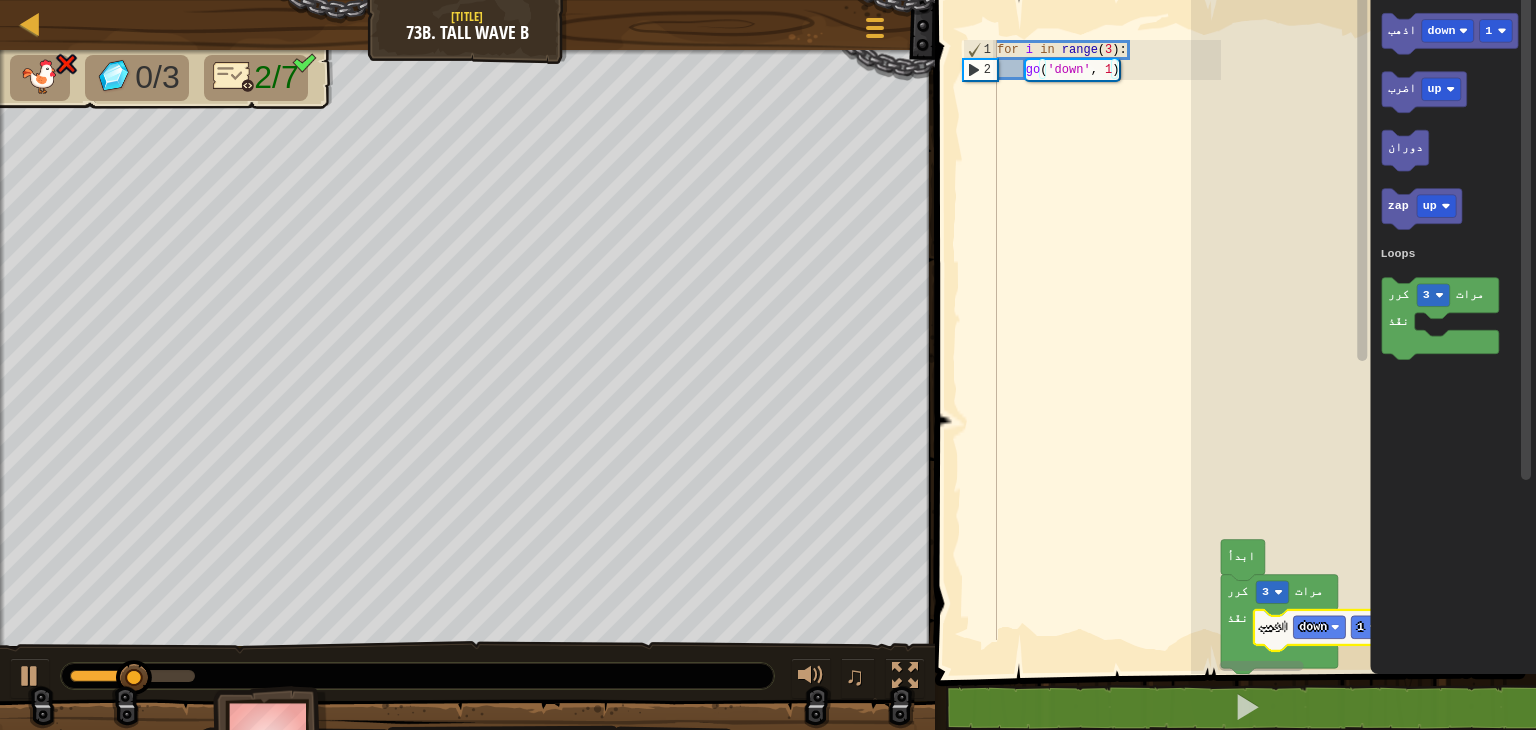 click 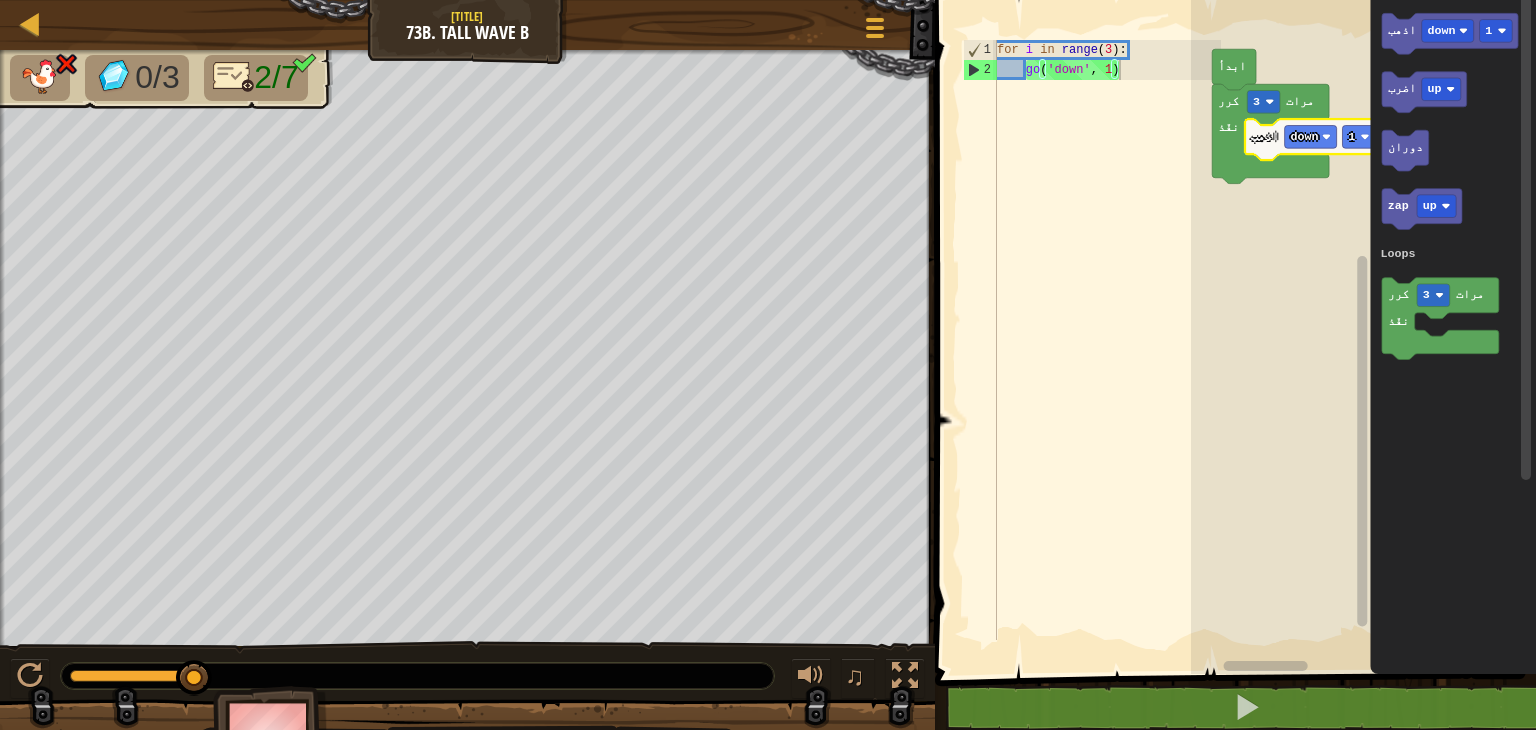 click on "اذهب" 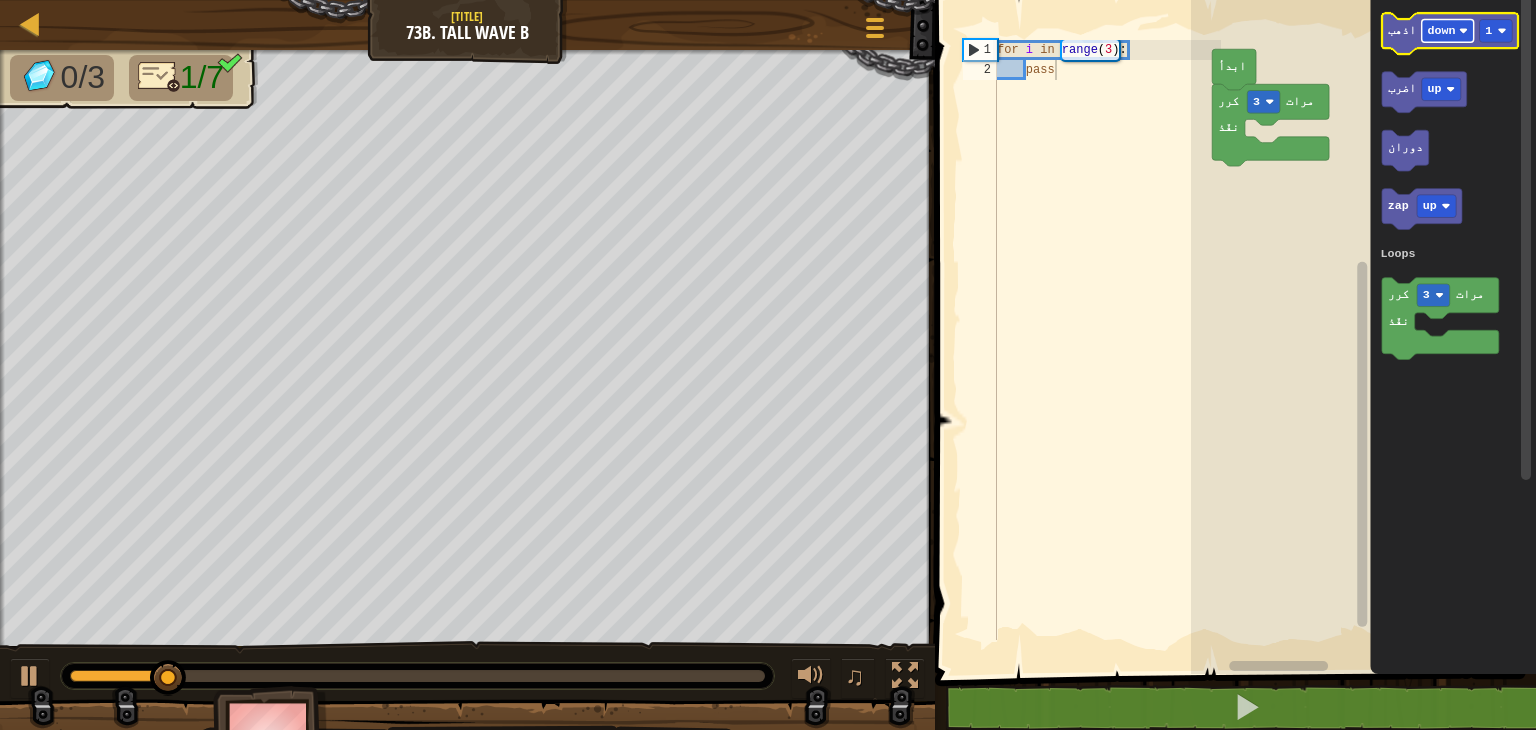 click on "down" 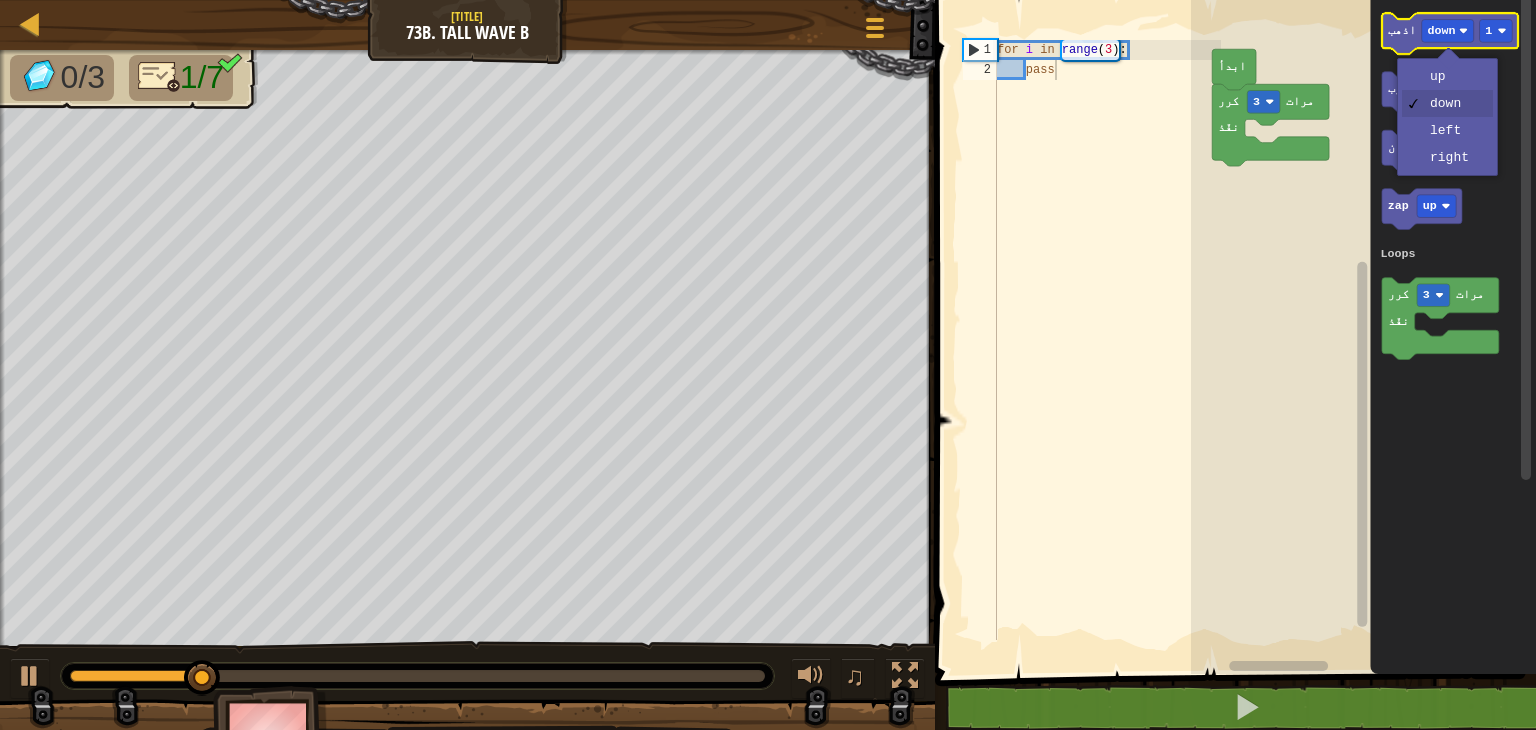 click 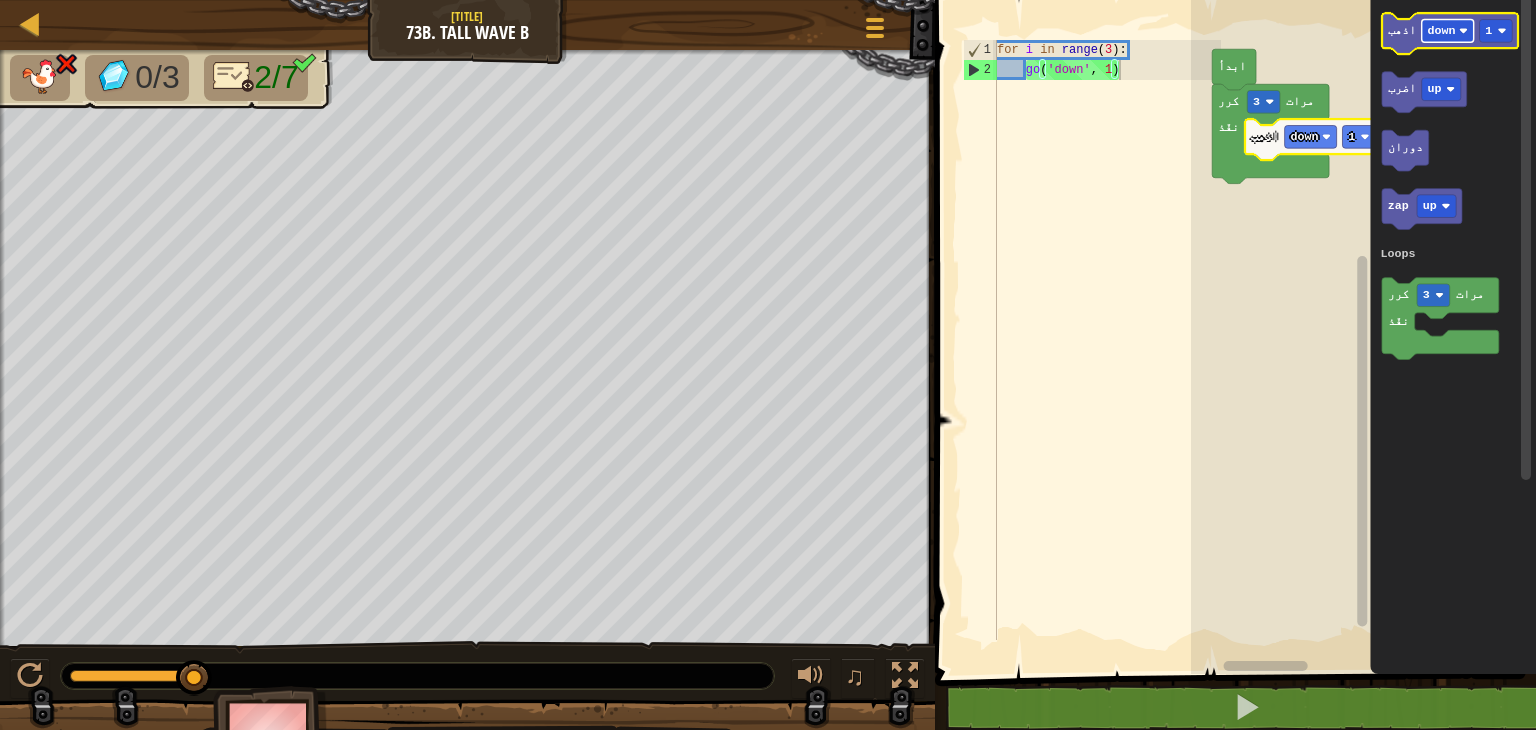 click on "down" 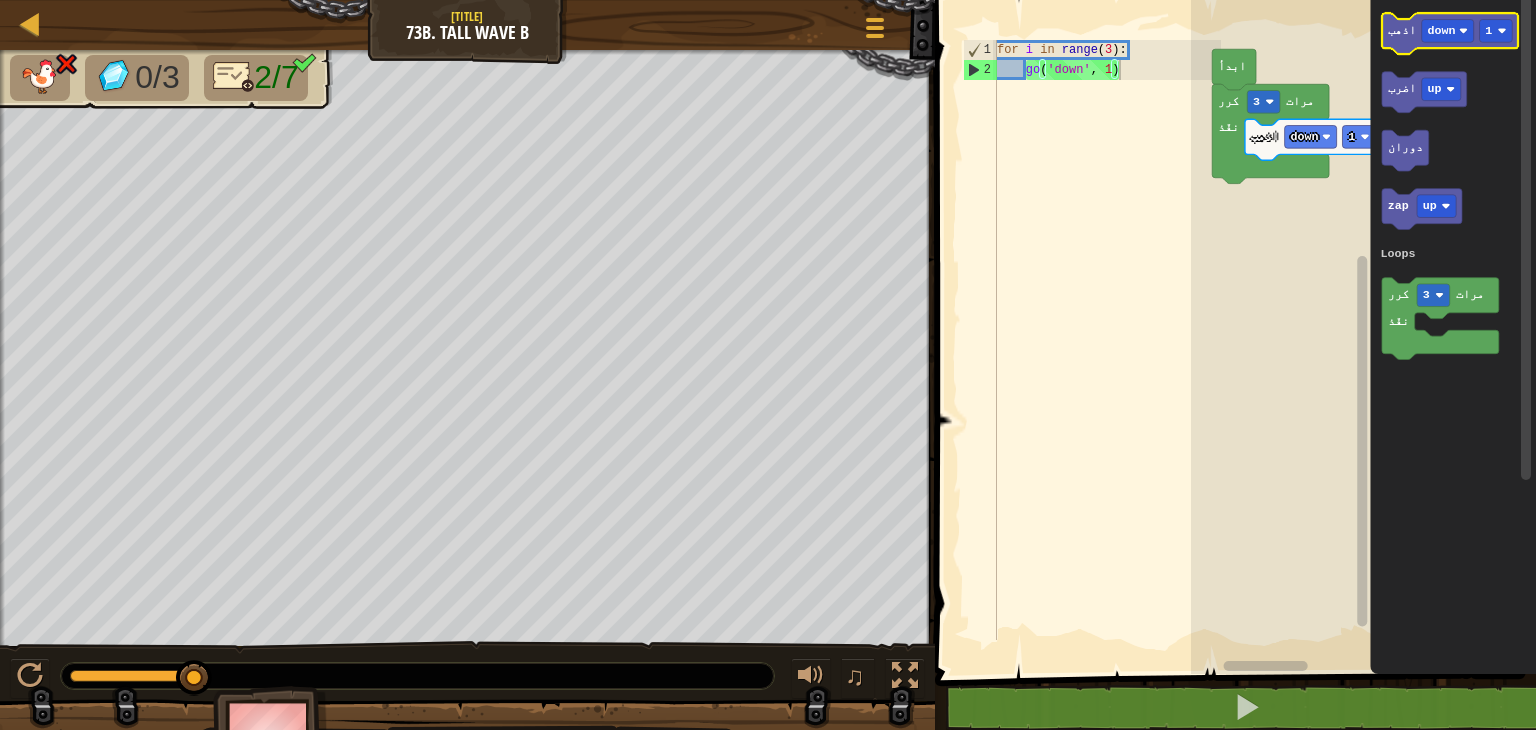 click on "اذهب" 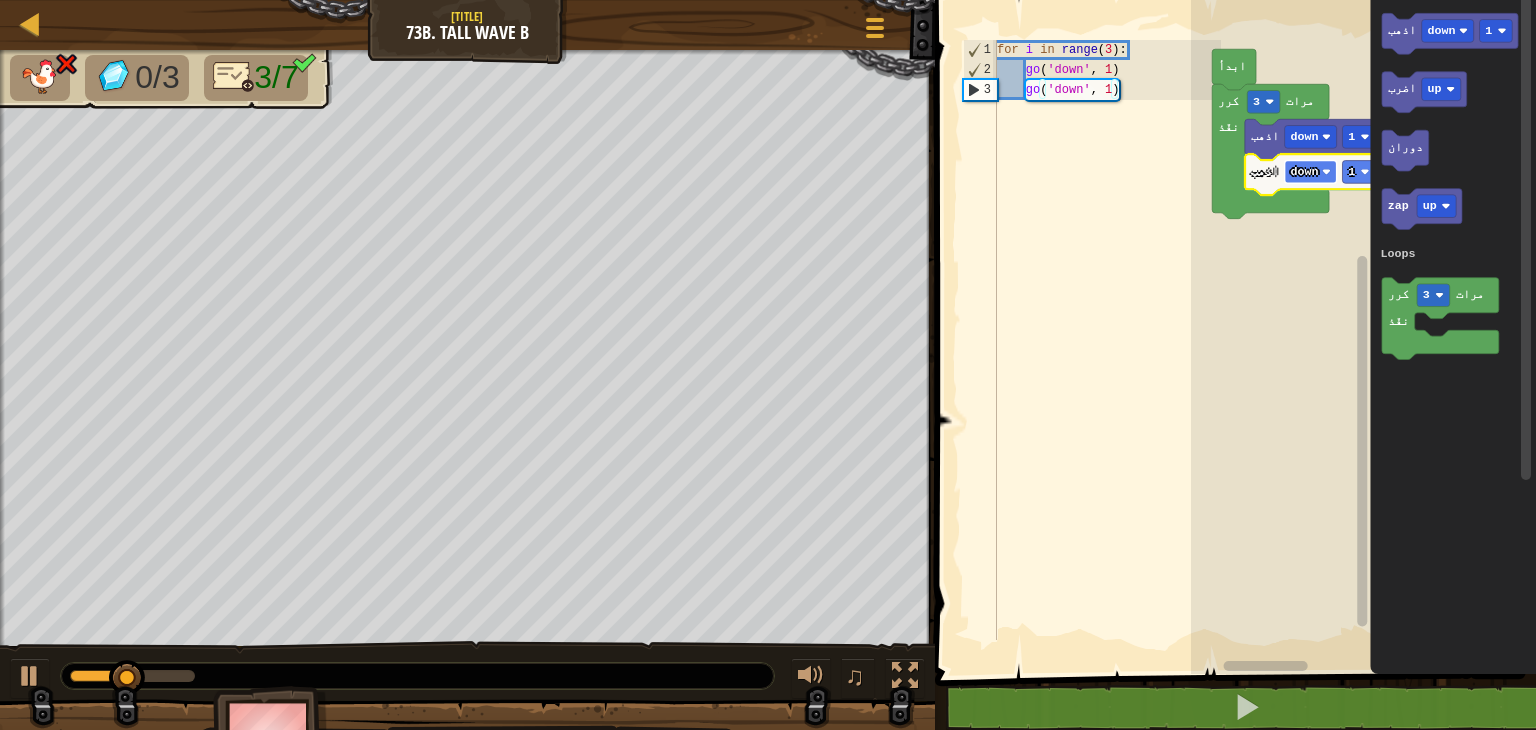 click on "down" 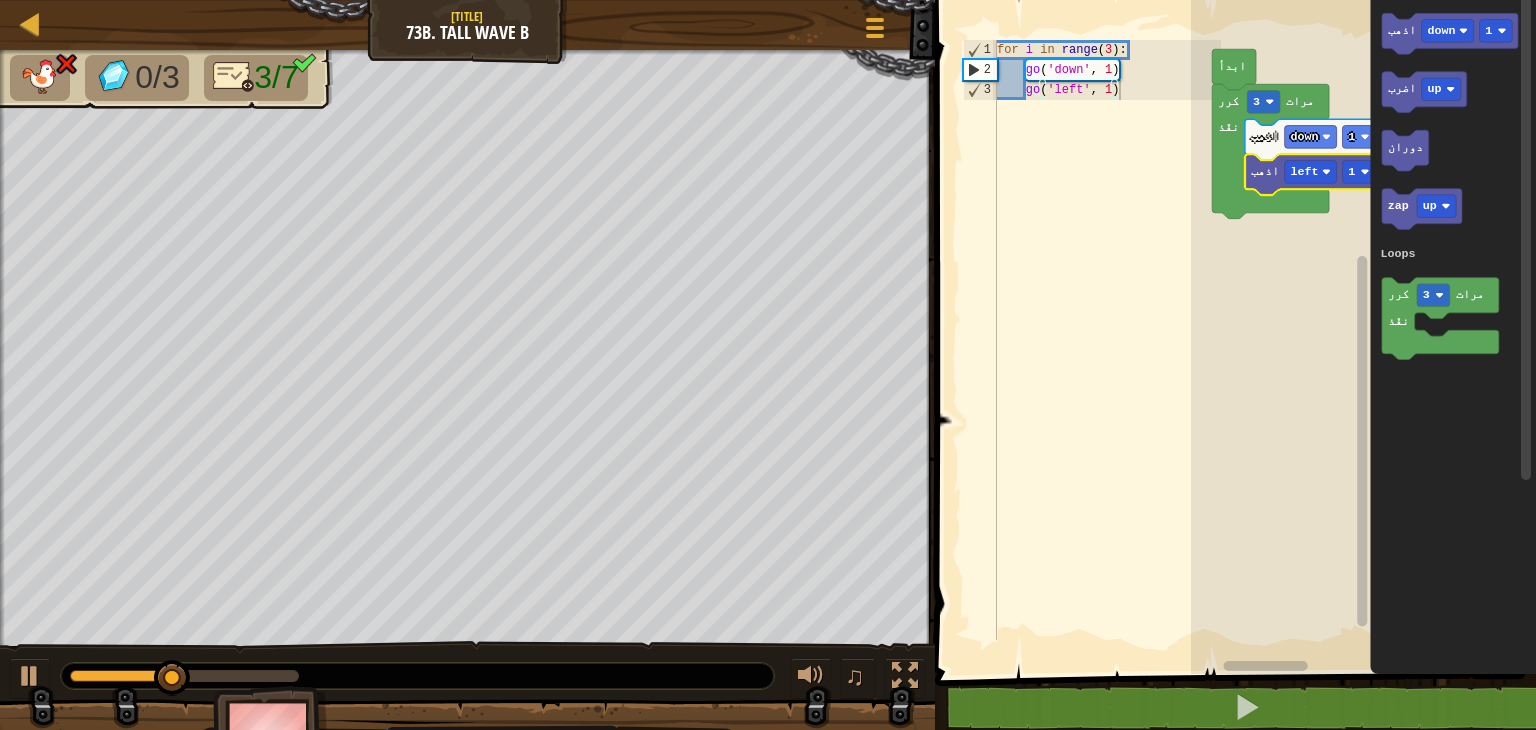 click 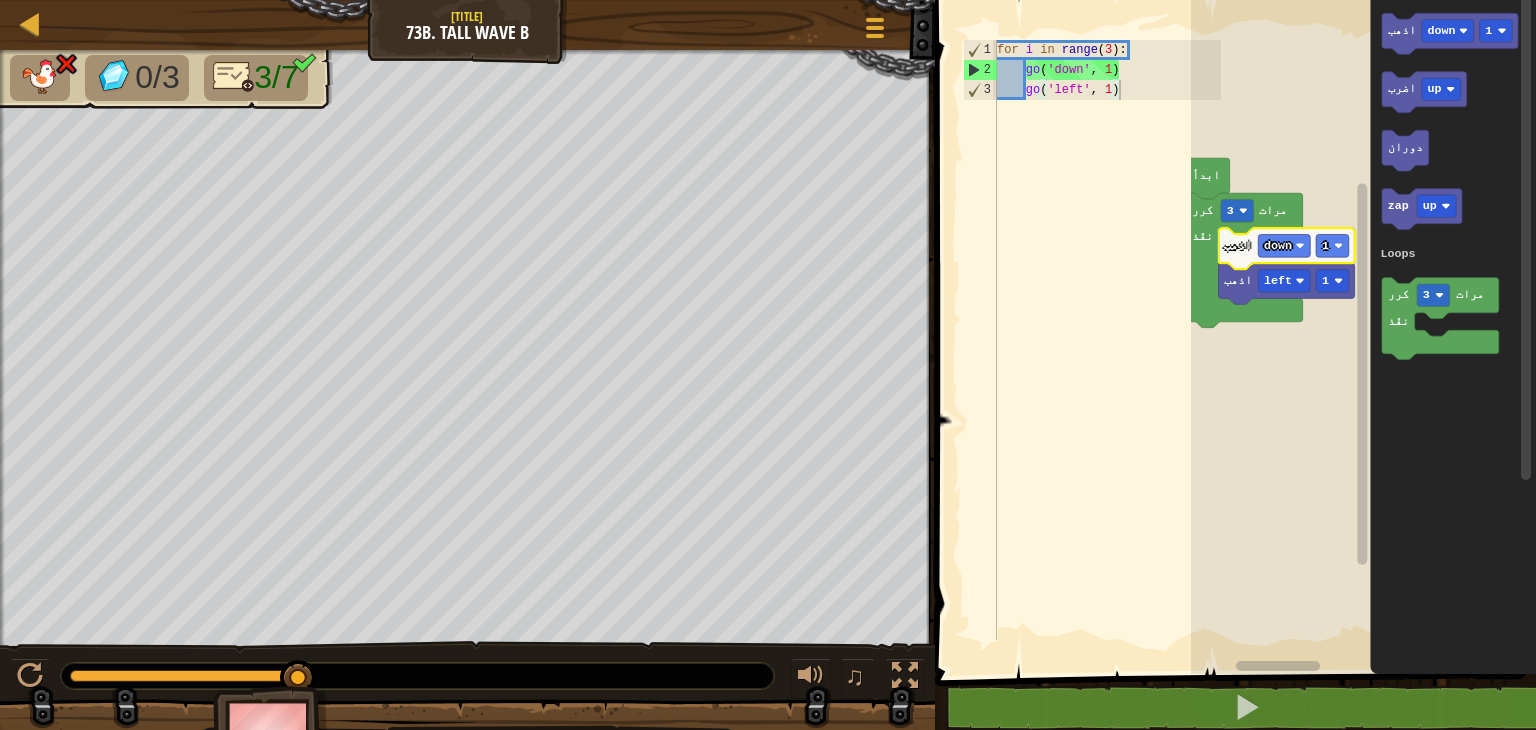 click 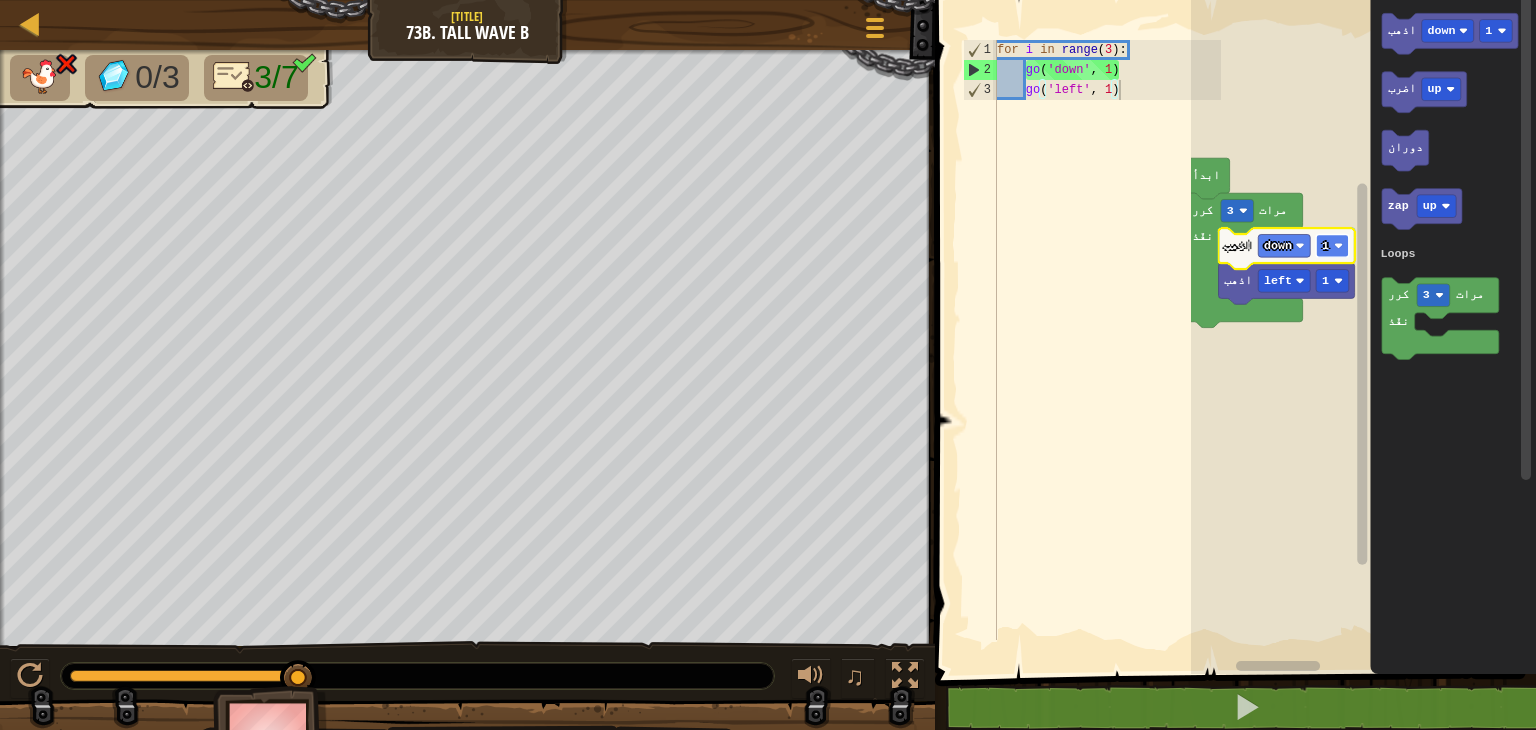 click 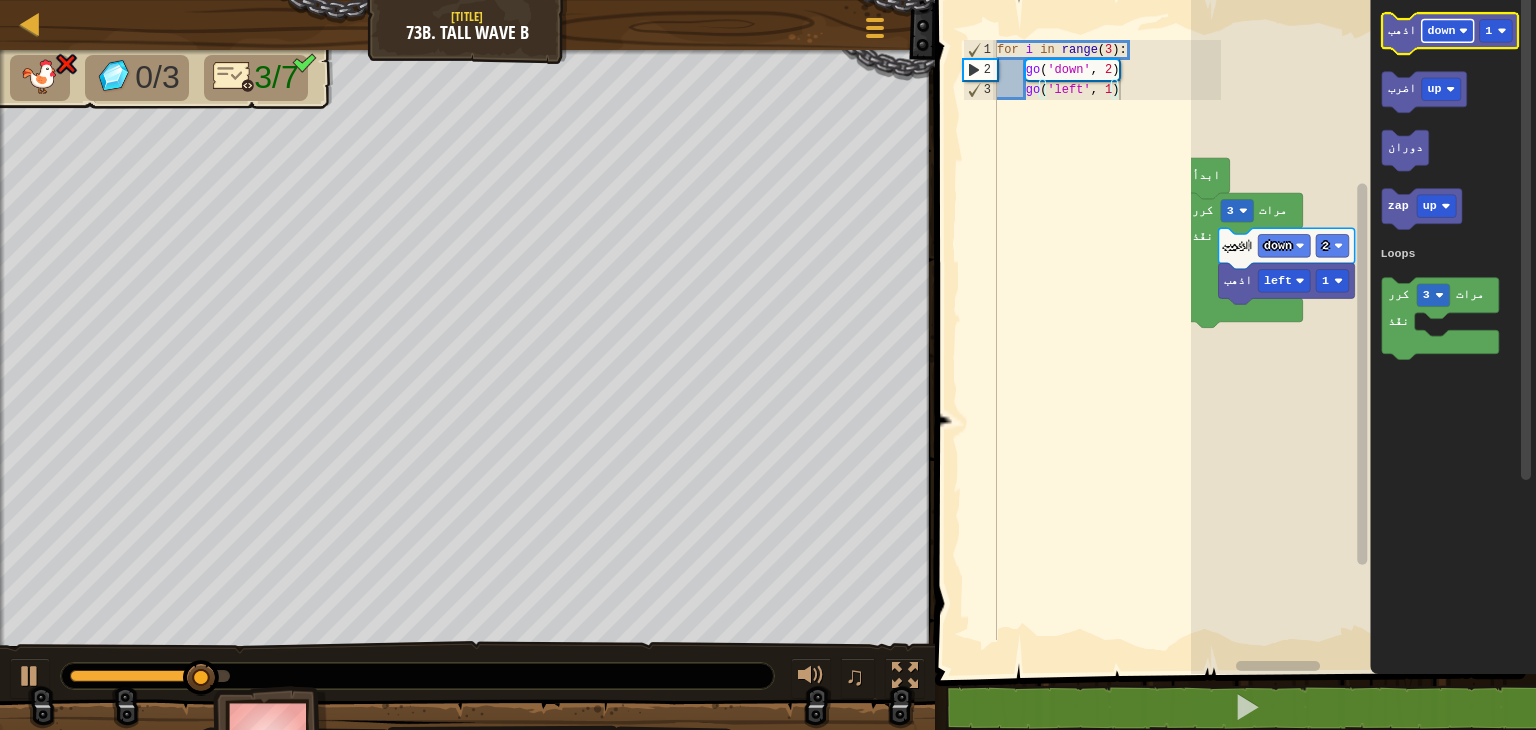 click 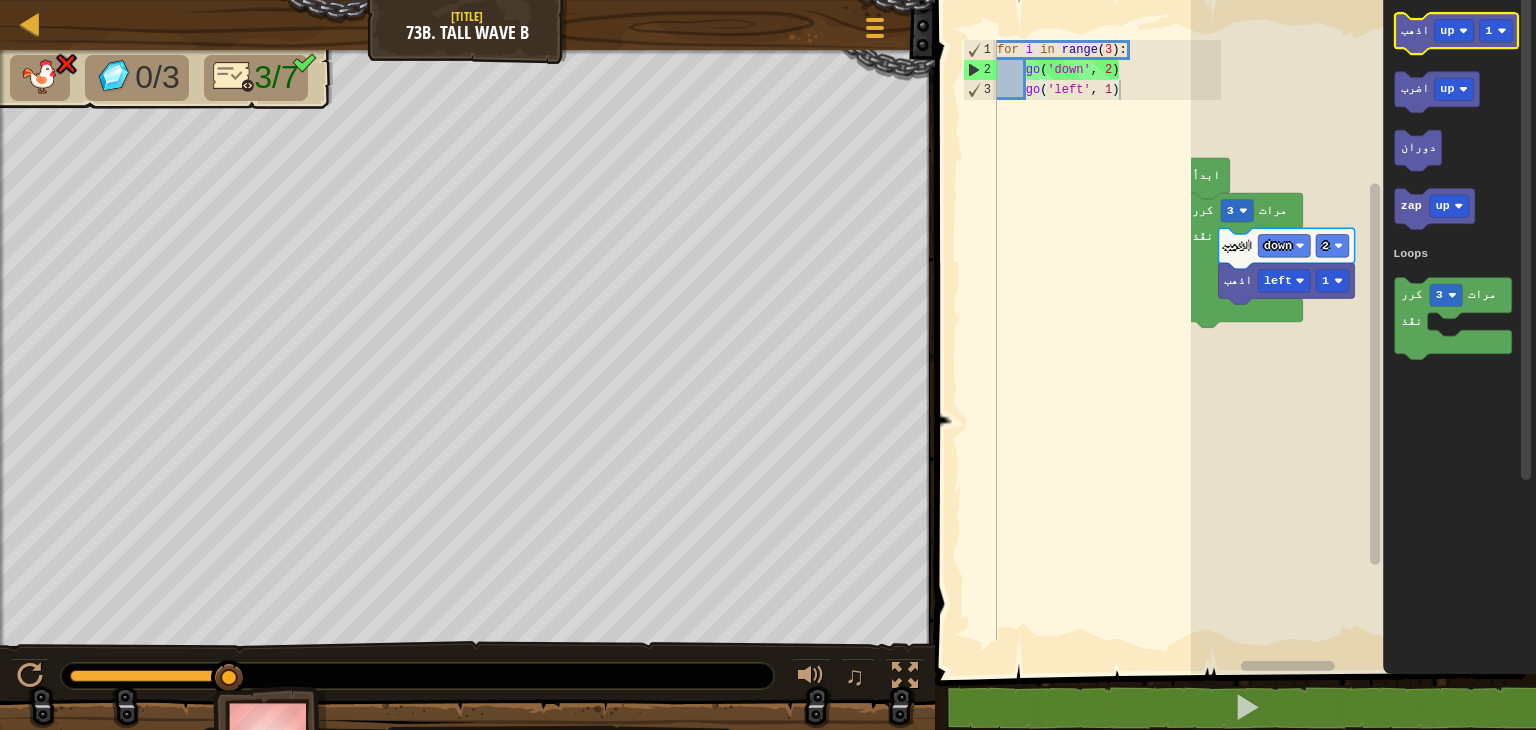 click on "اذهب" 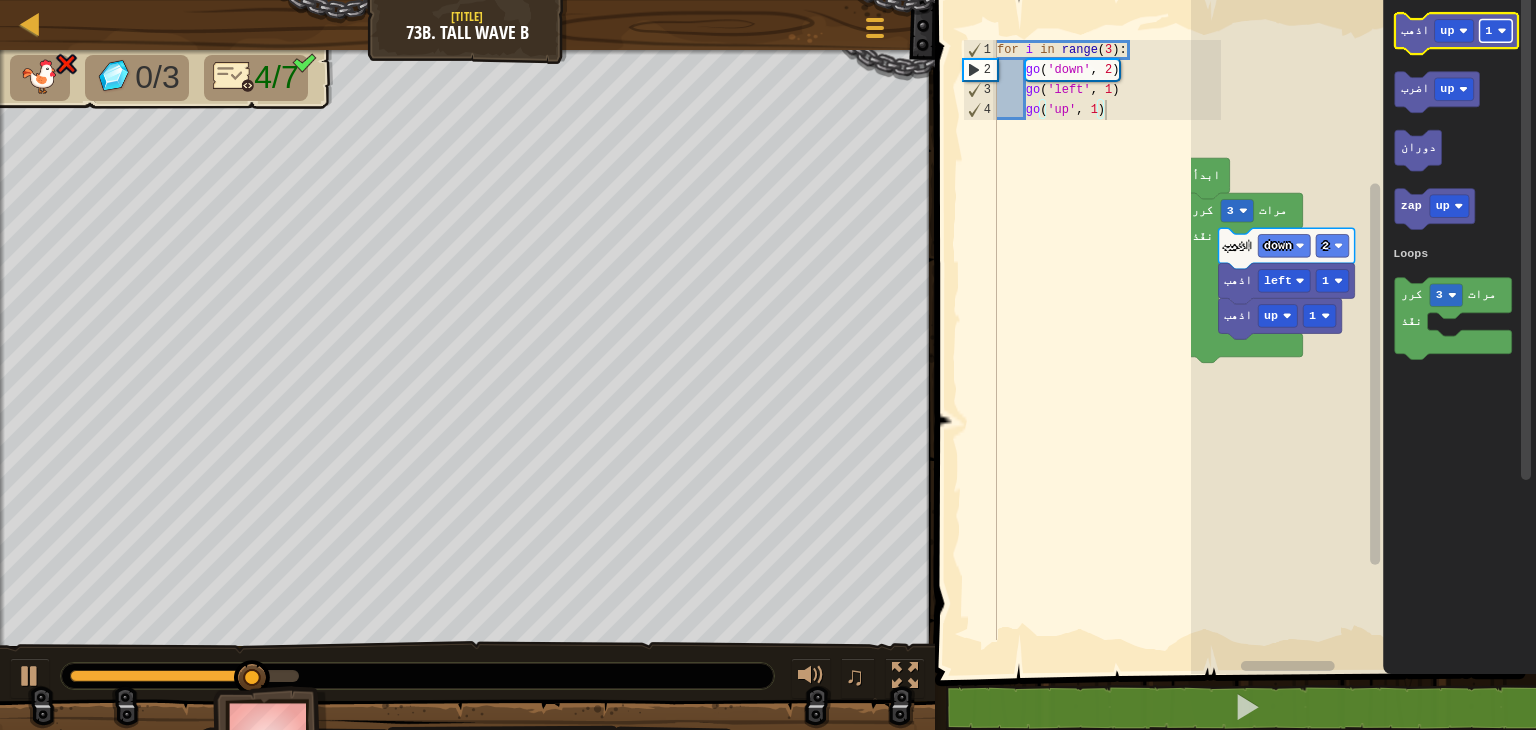 click 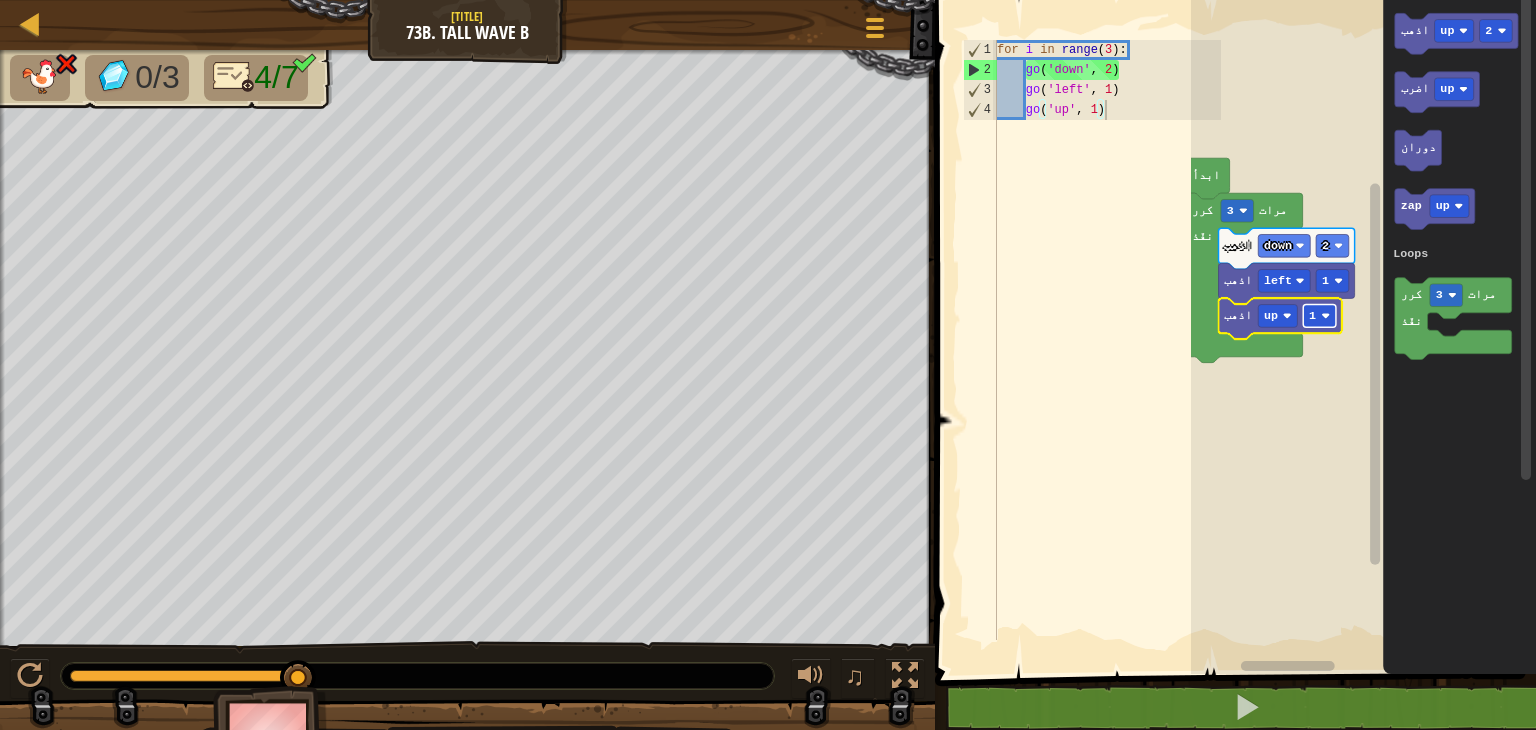 click 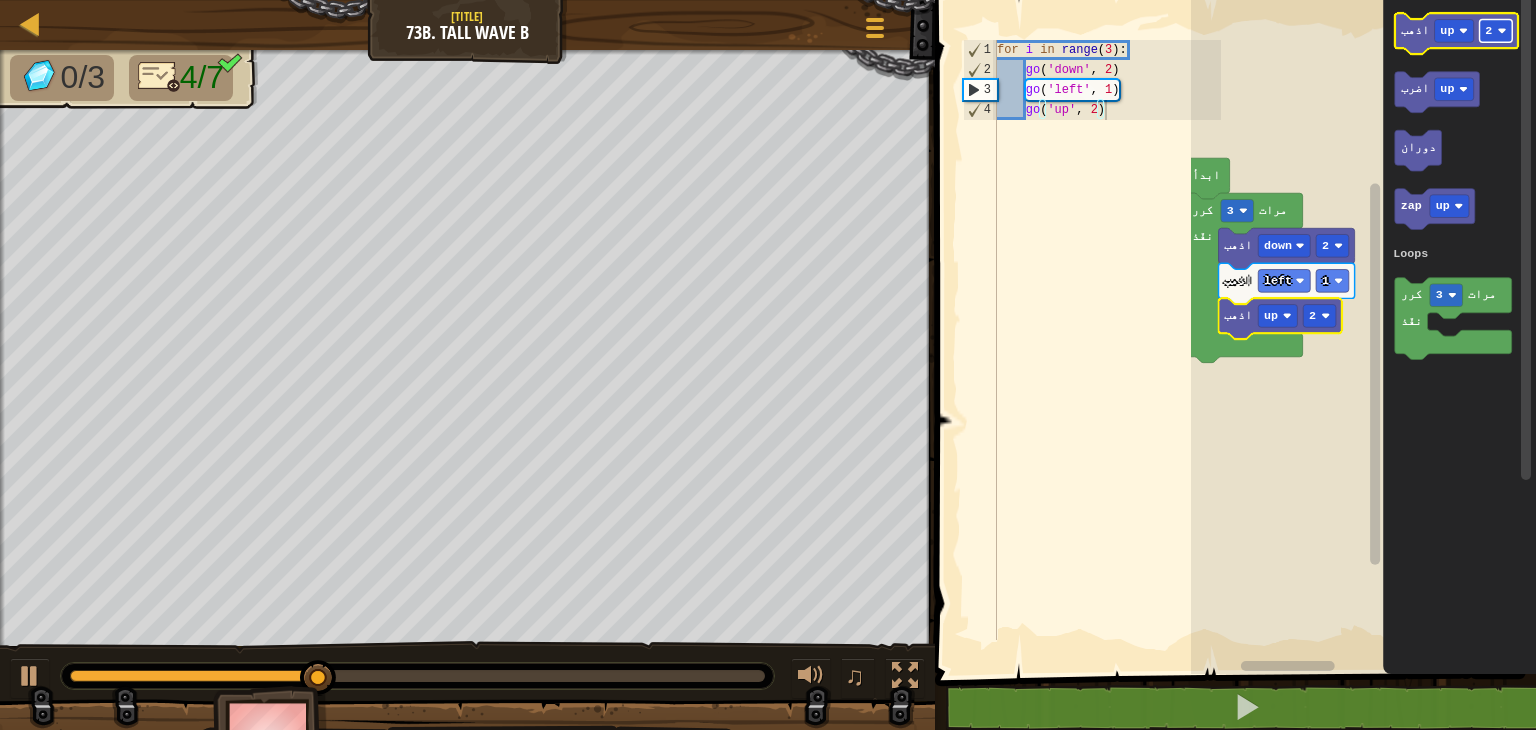 click 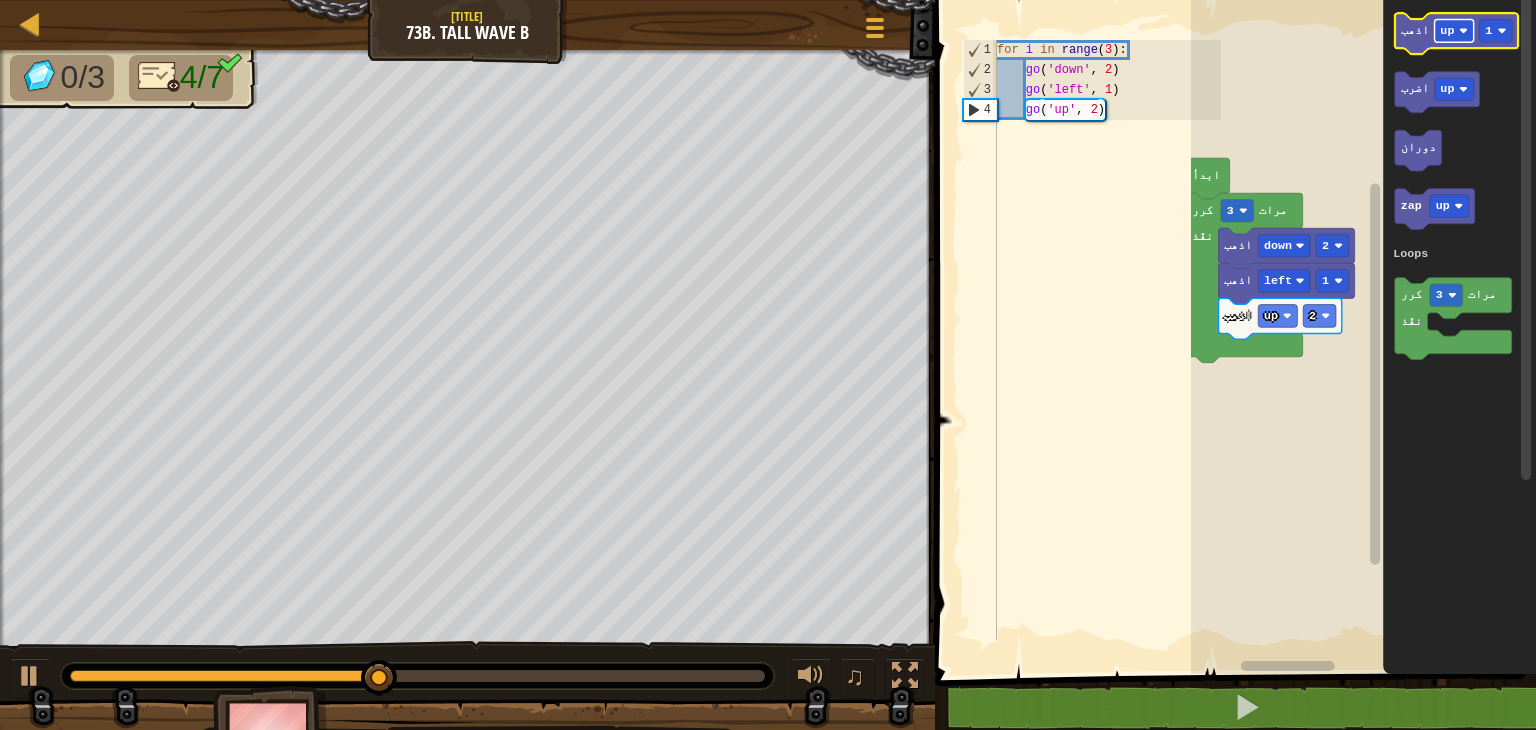 click on "up" 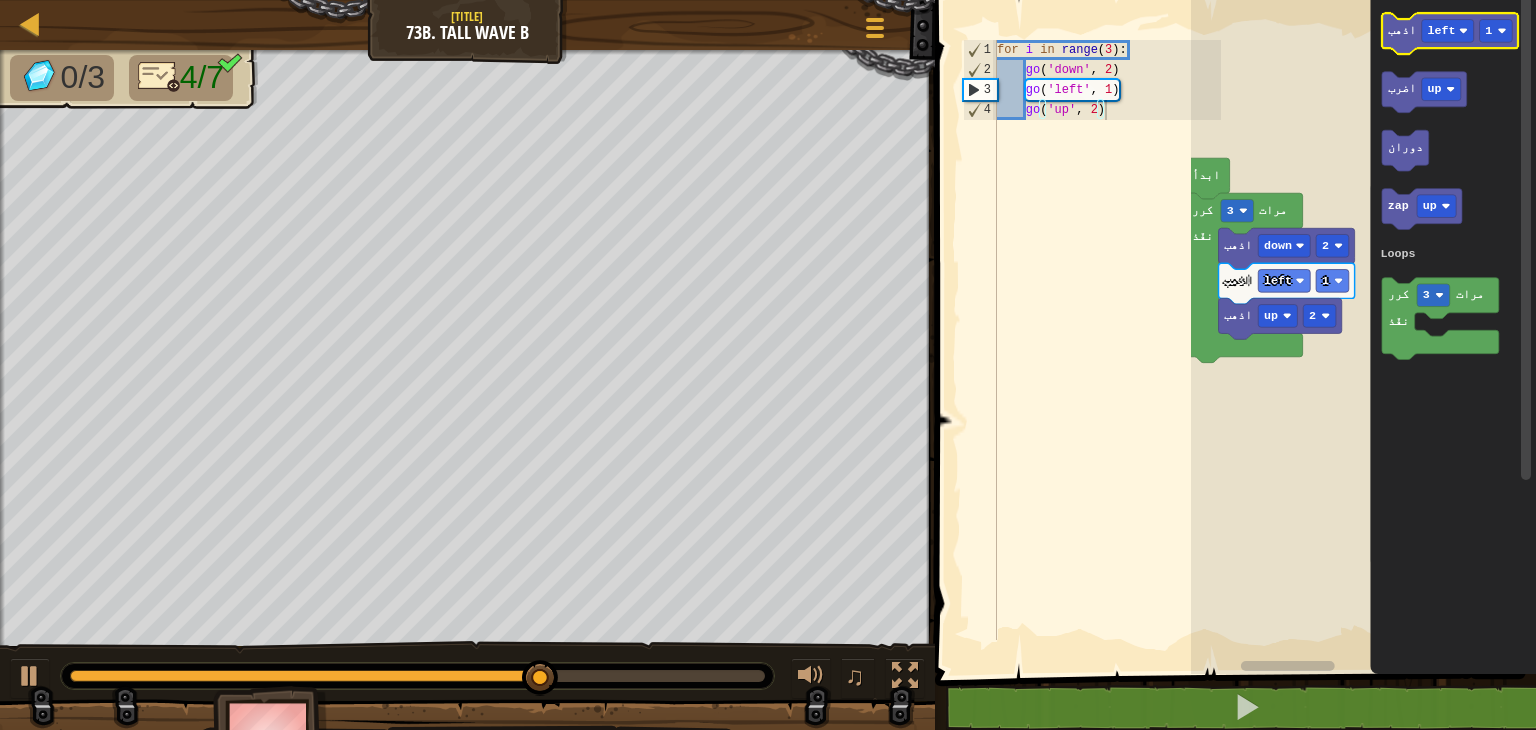 click on "اذهب" 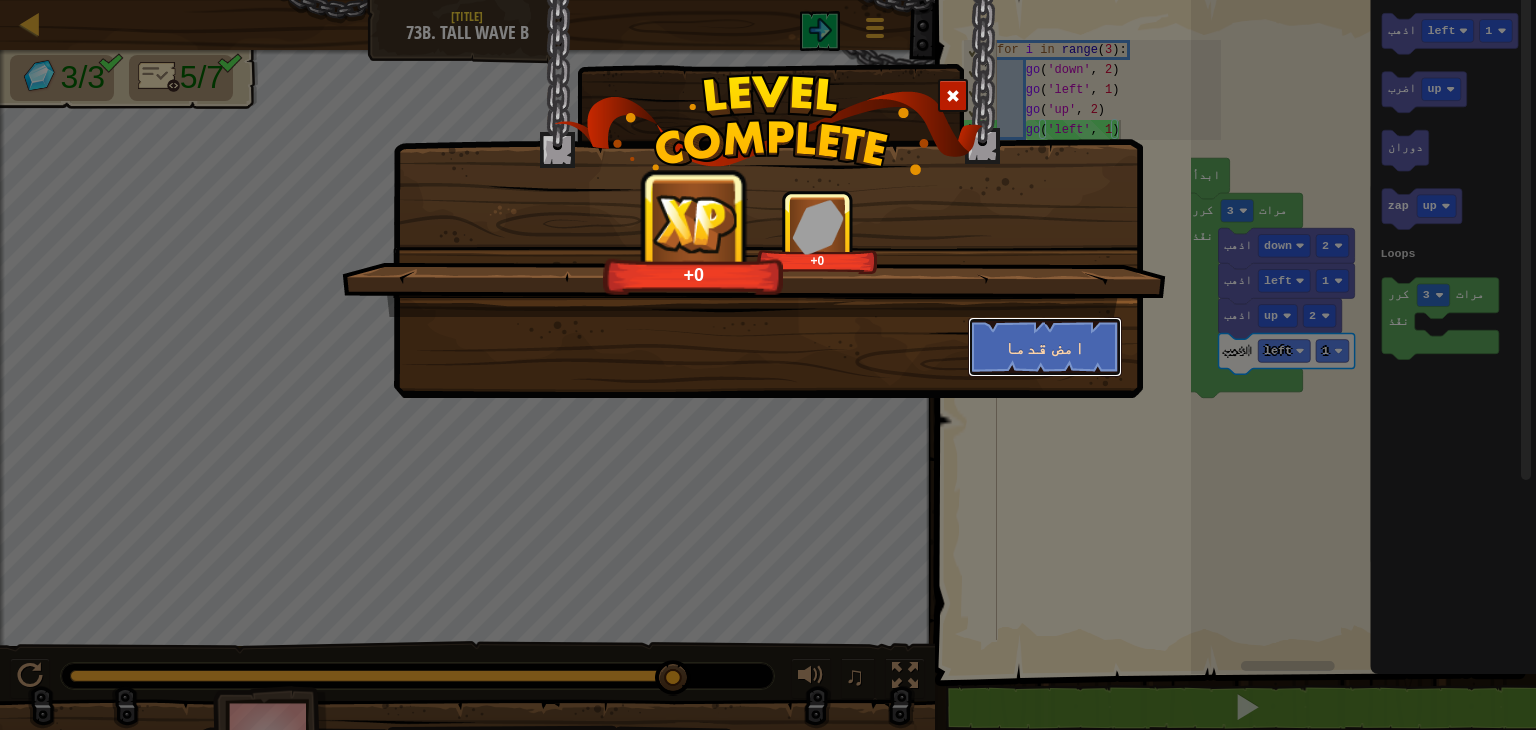 click on "امض قدما" at bounding box center (1045, 347) 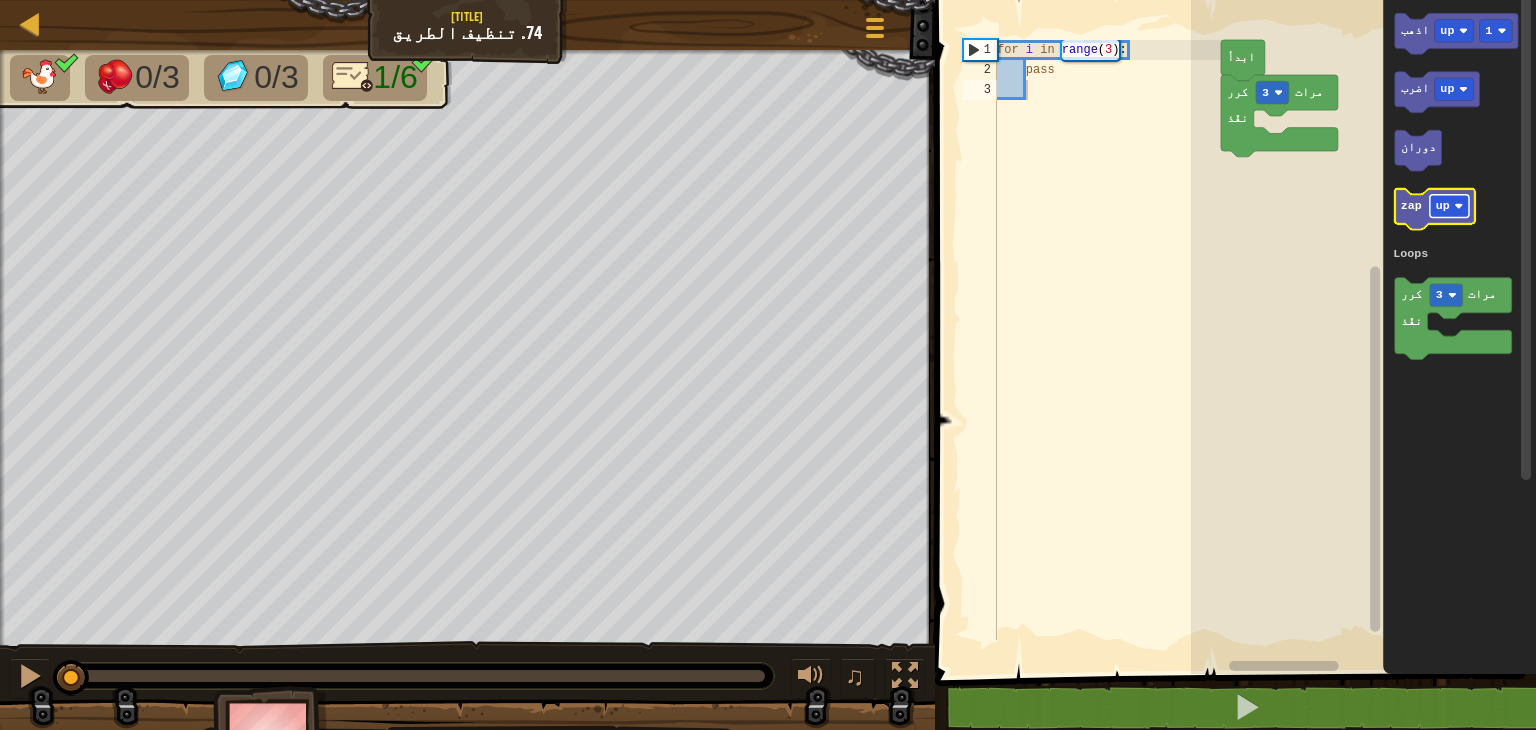 click 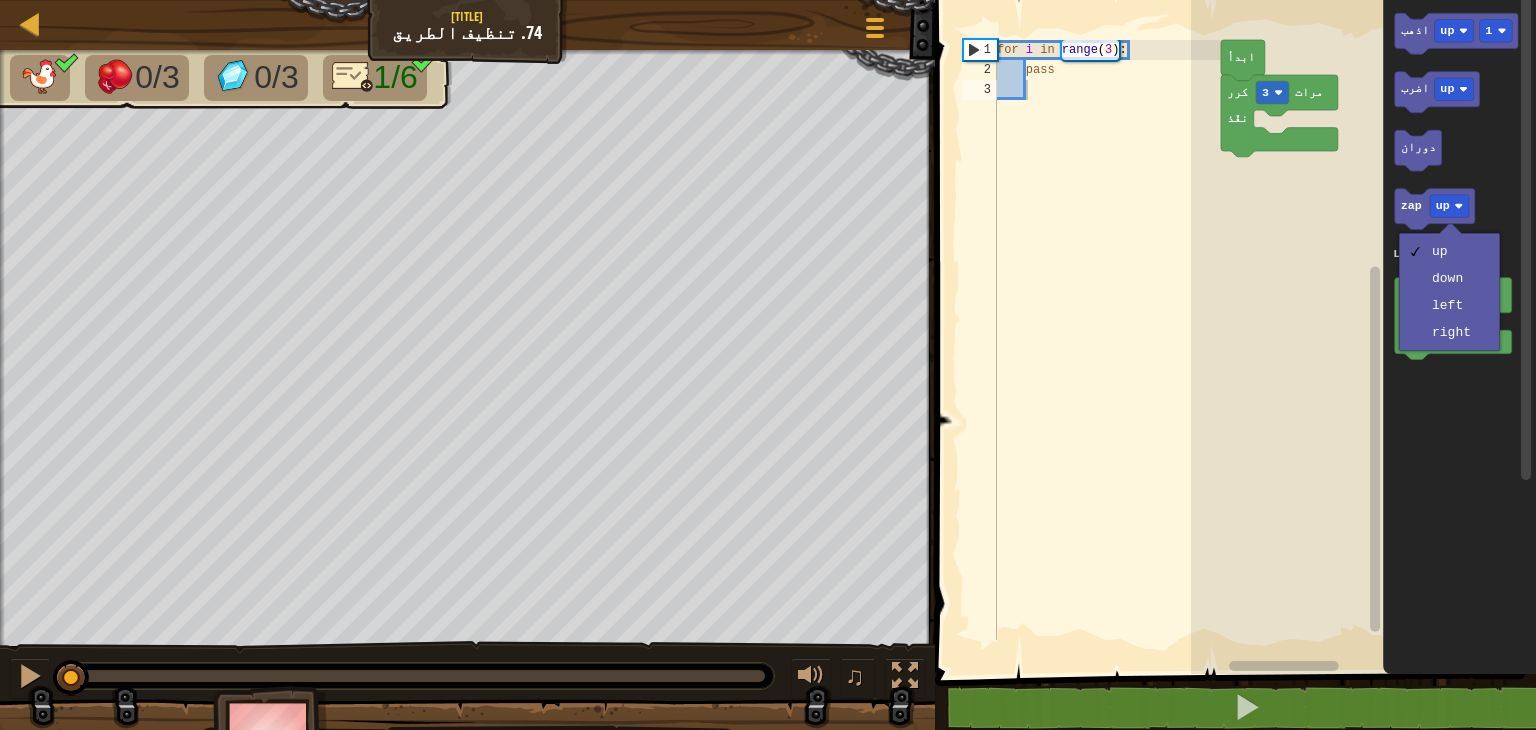 type 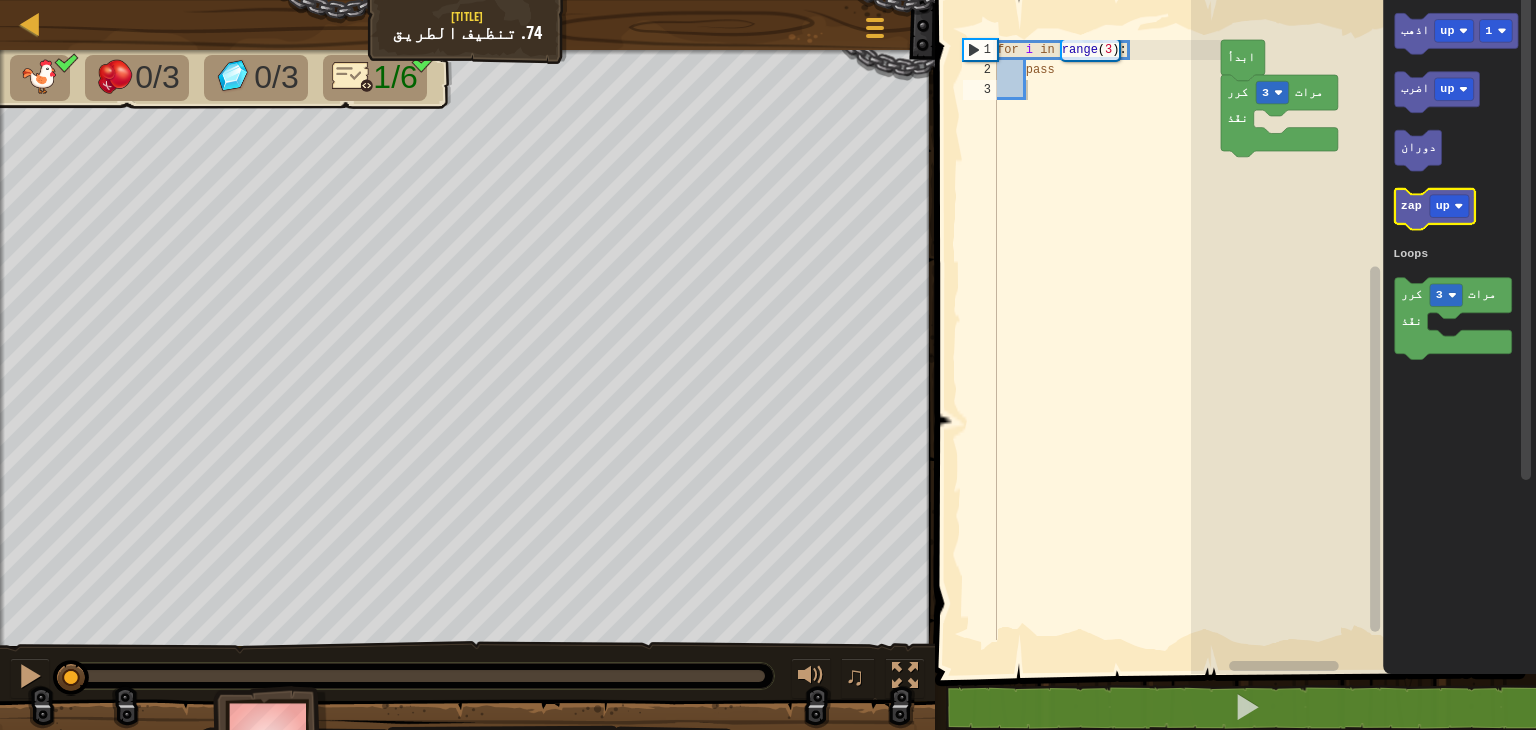 click on "zap" 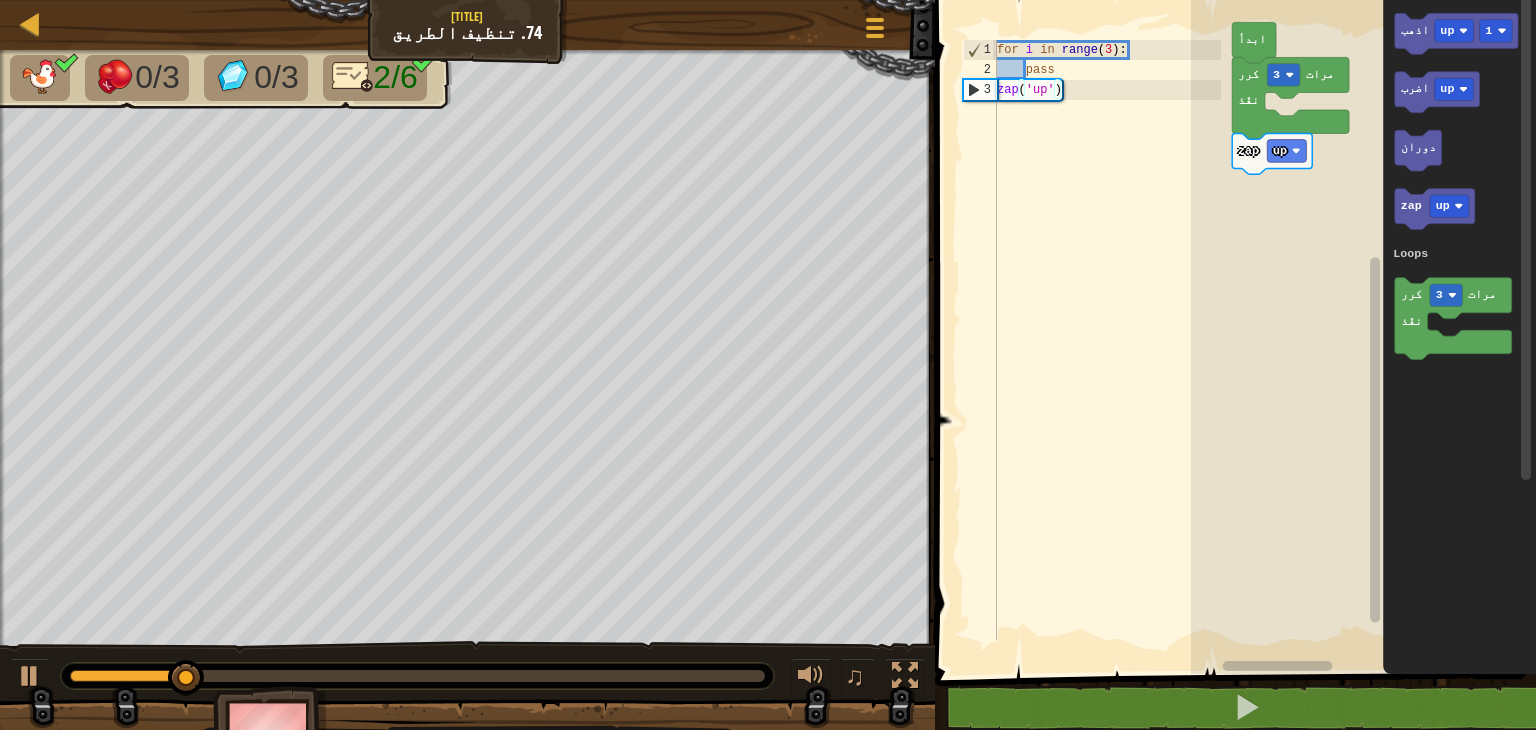 click 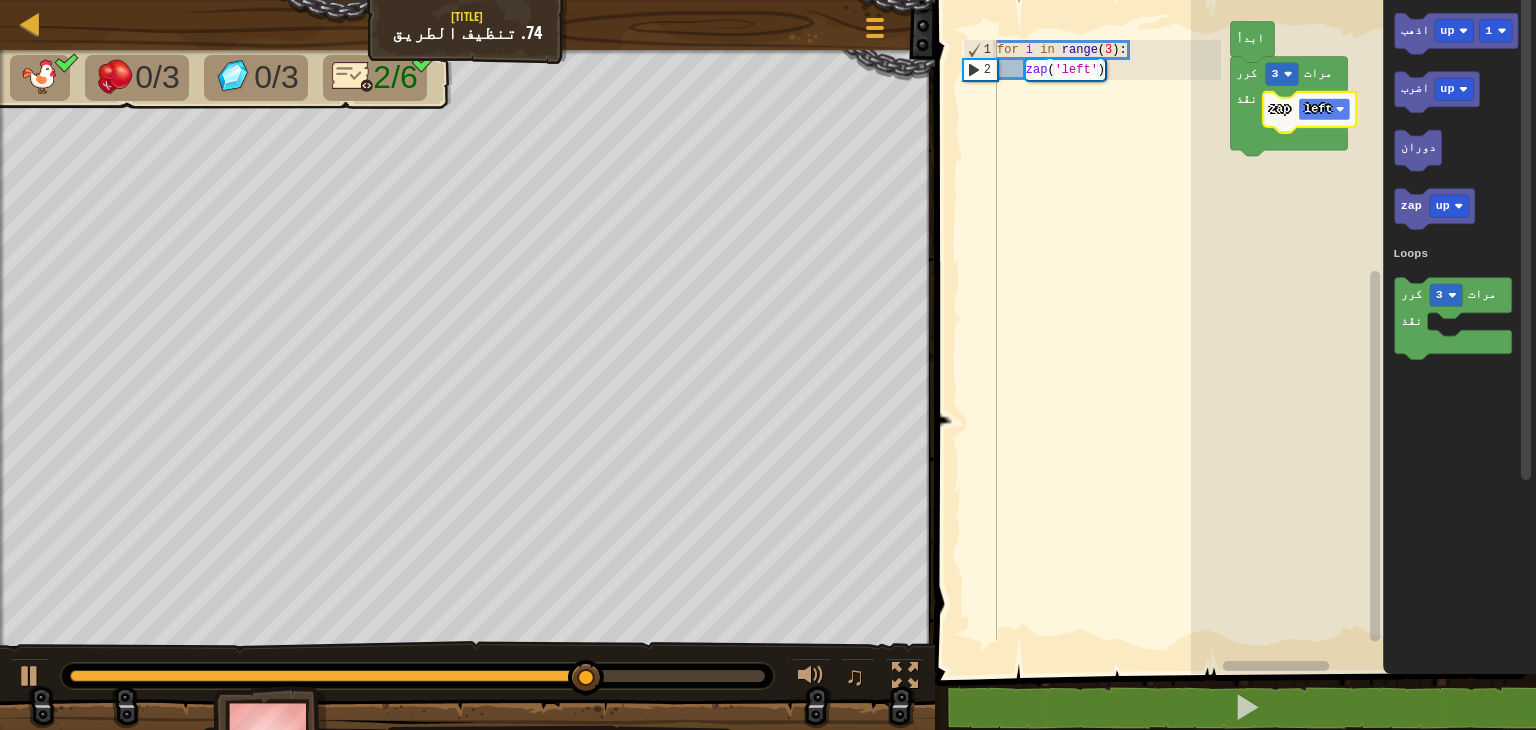 click on "left" 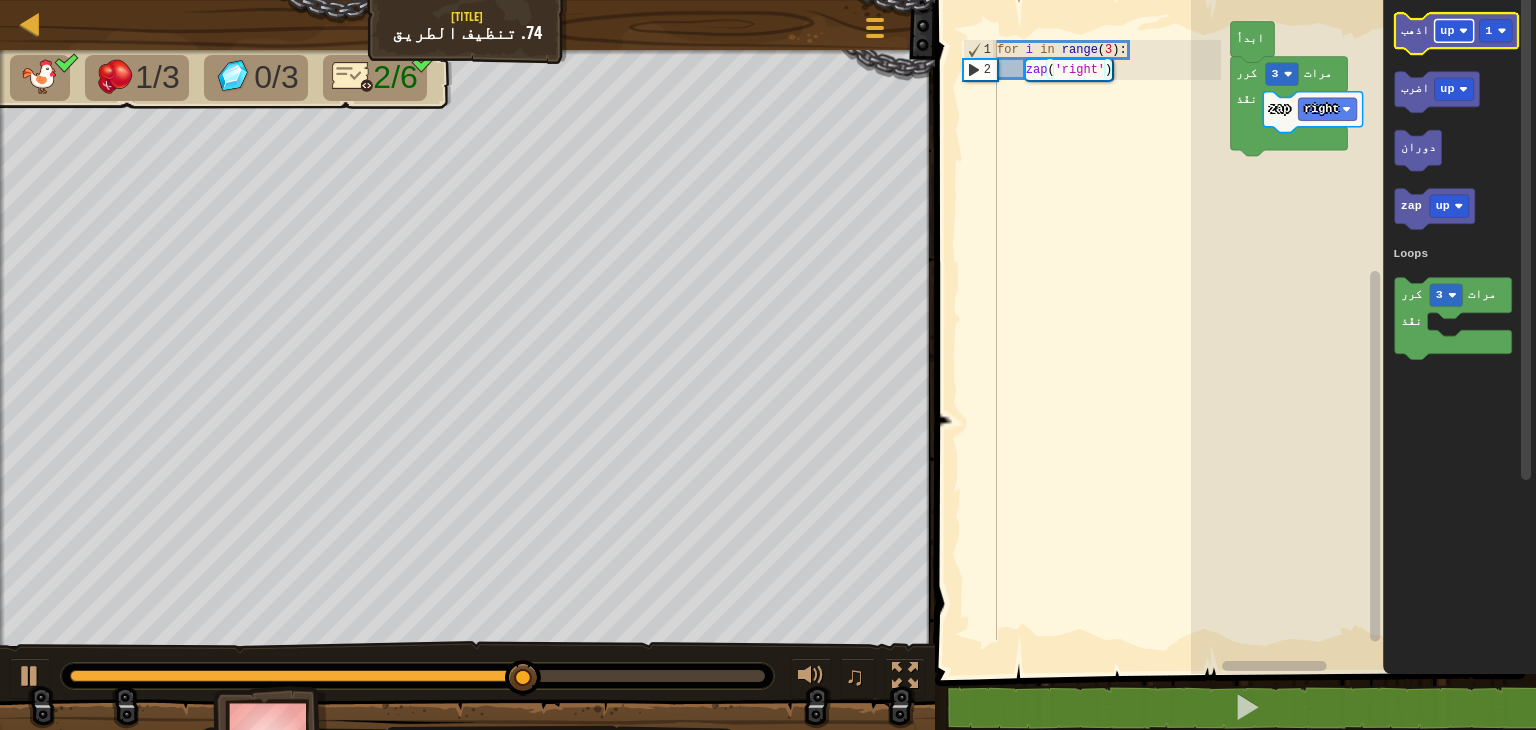 click 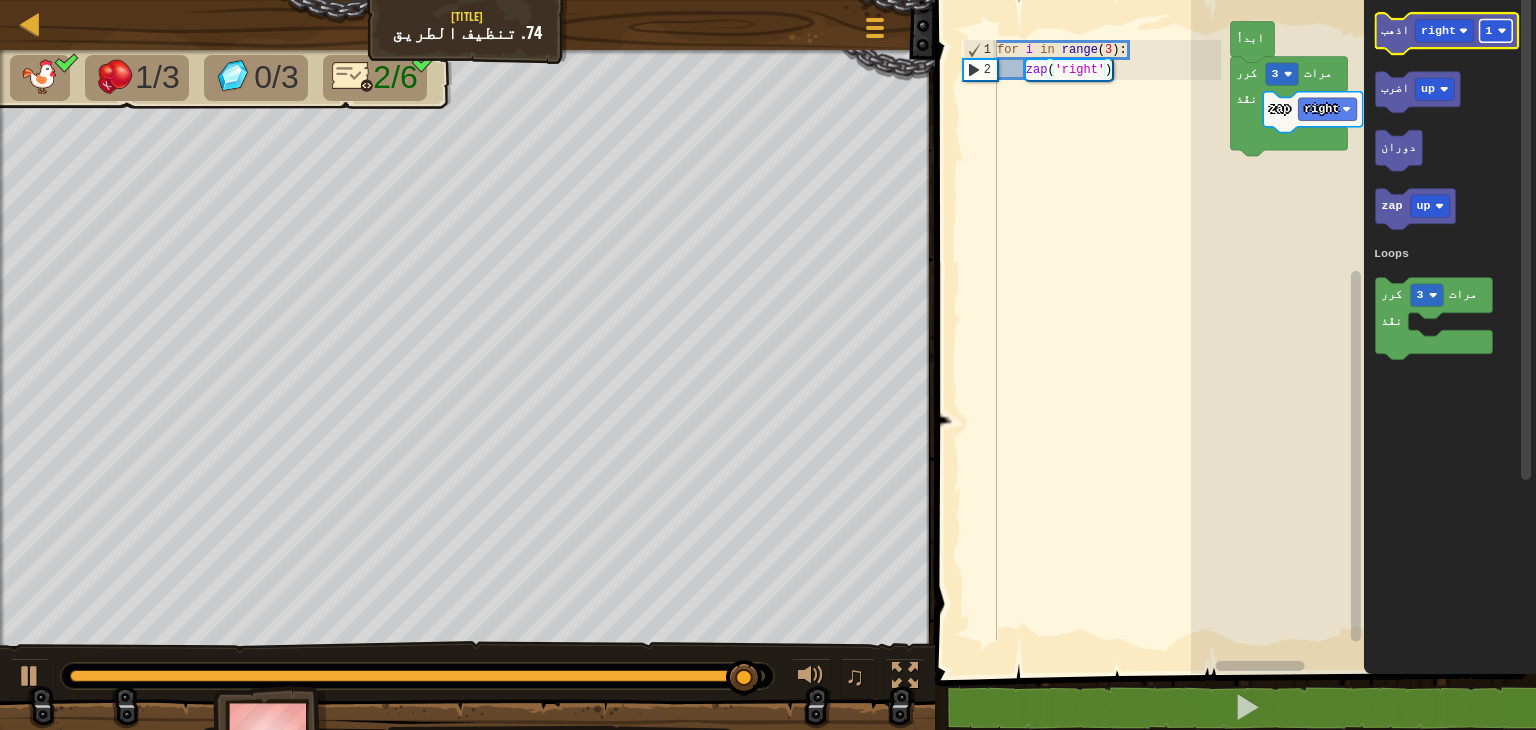 click on "1" 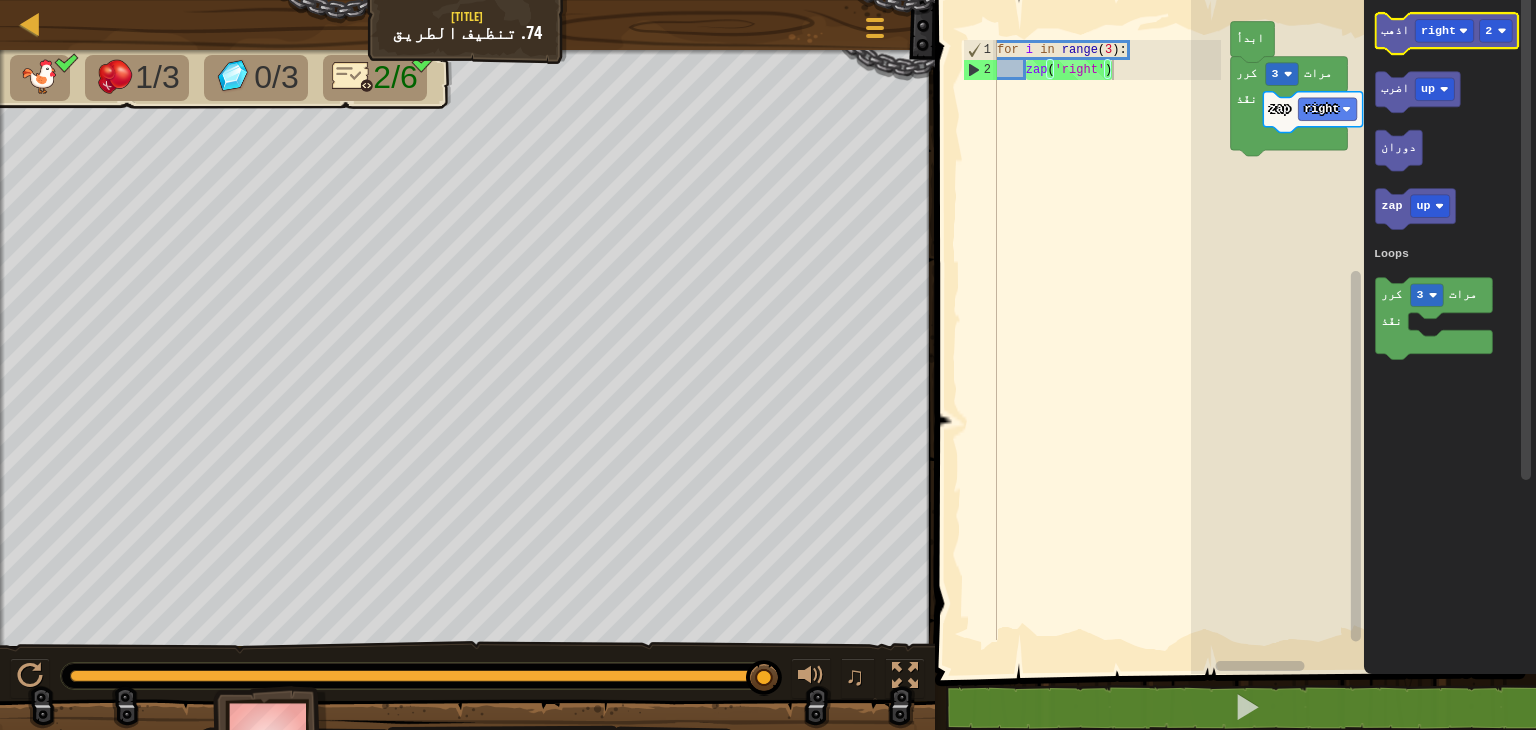 click 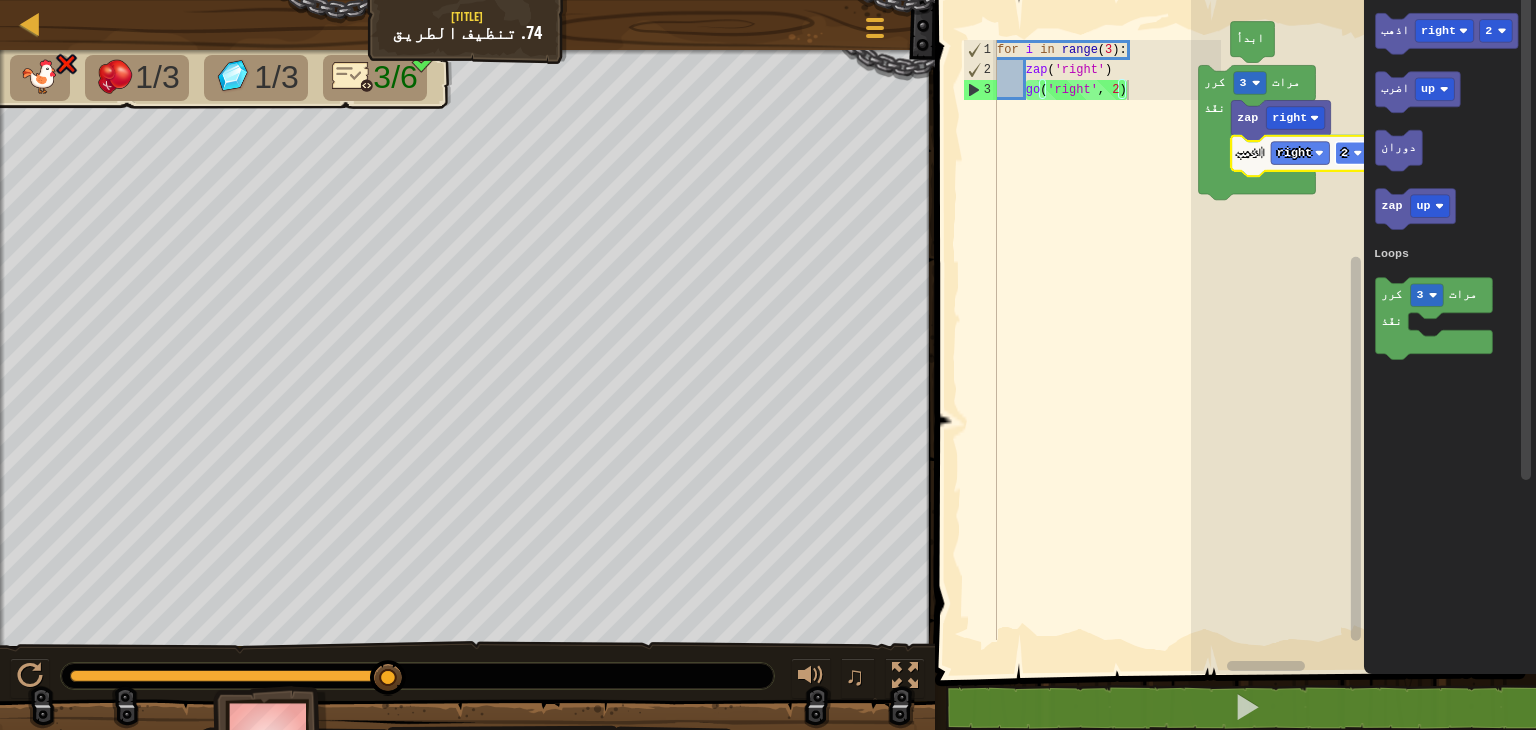 click on "2" 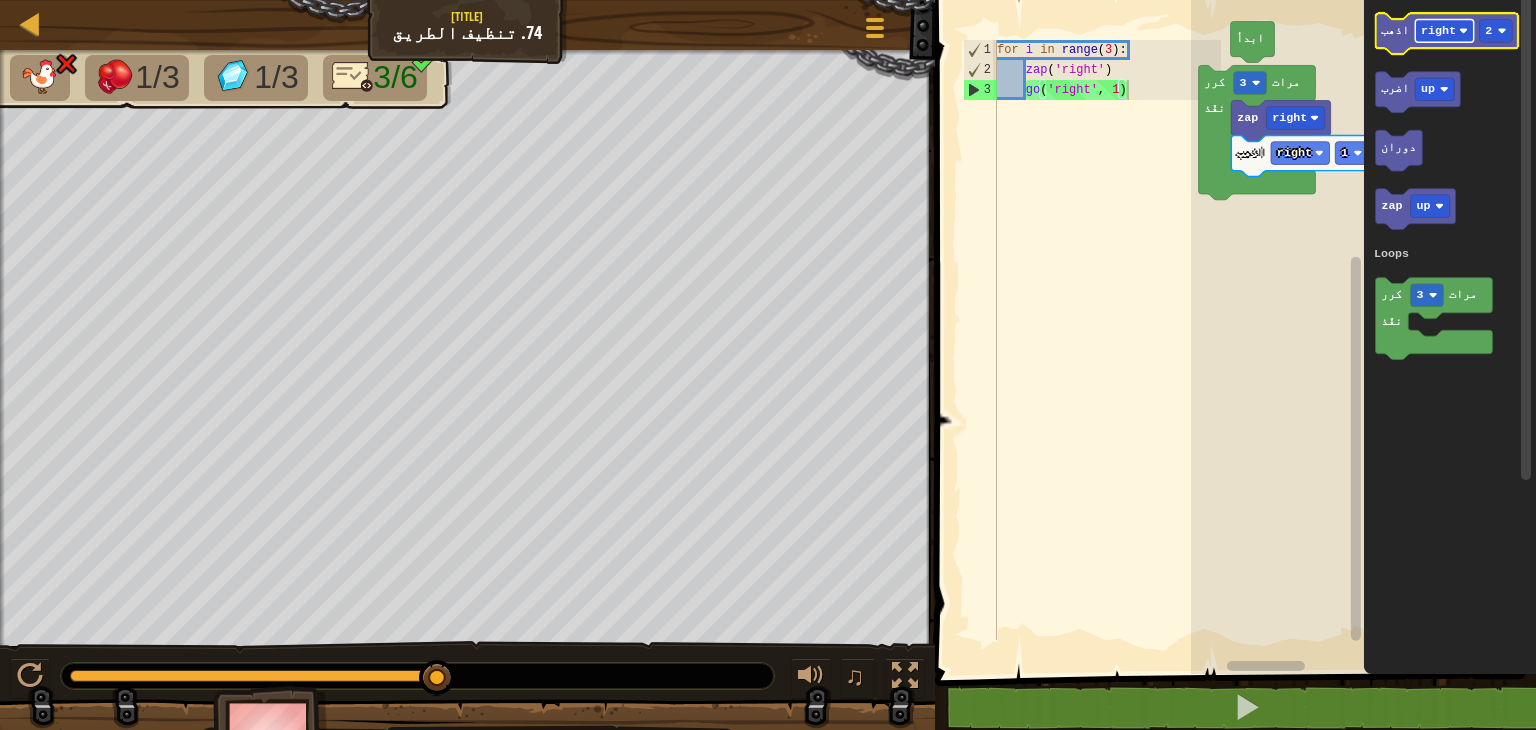 click 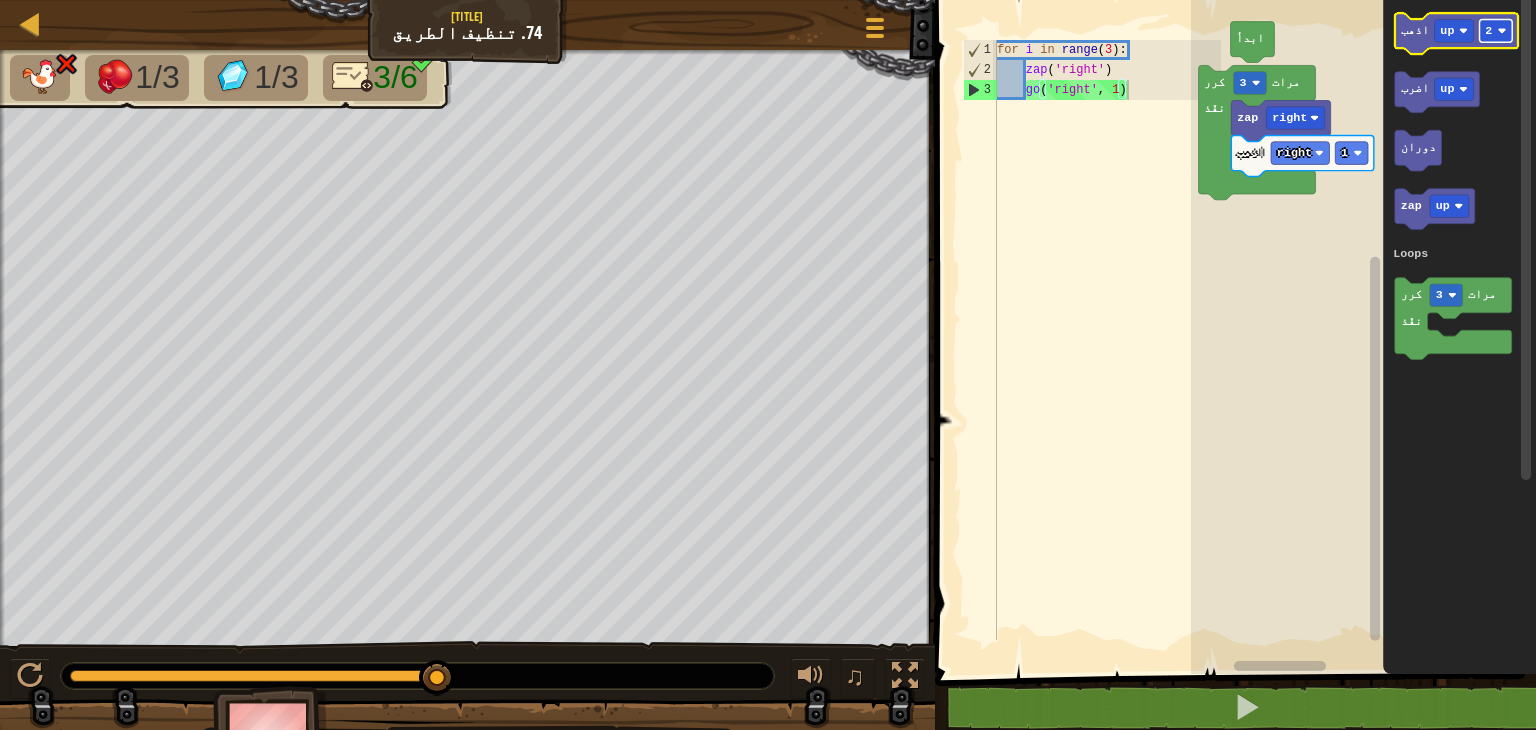 click 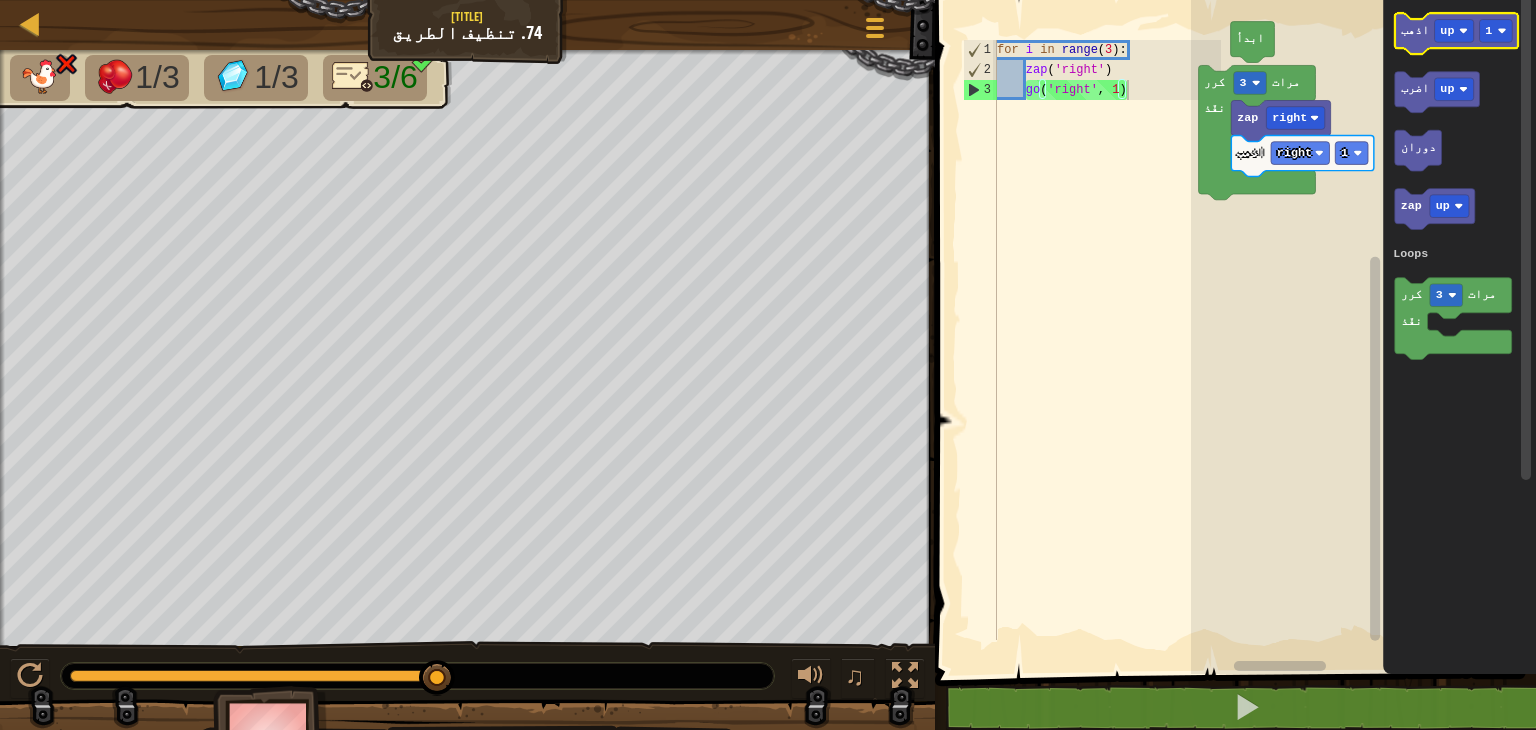 click on "اذهب" 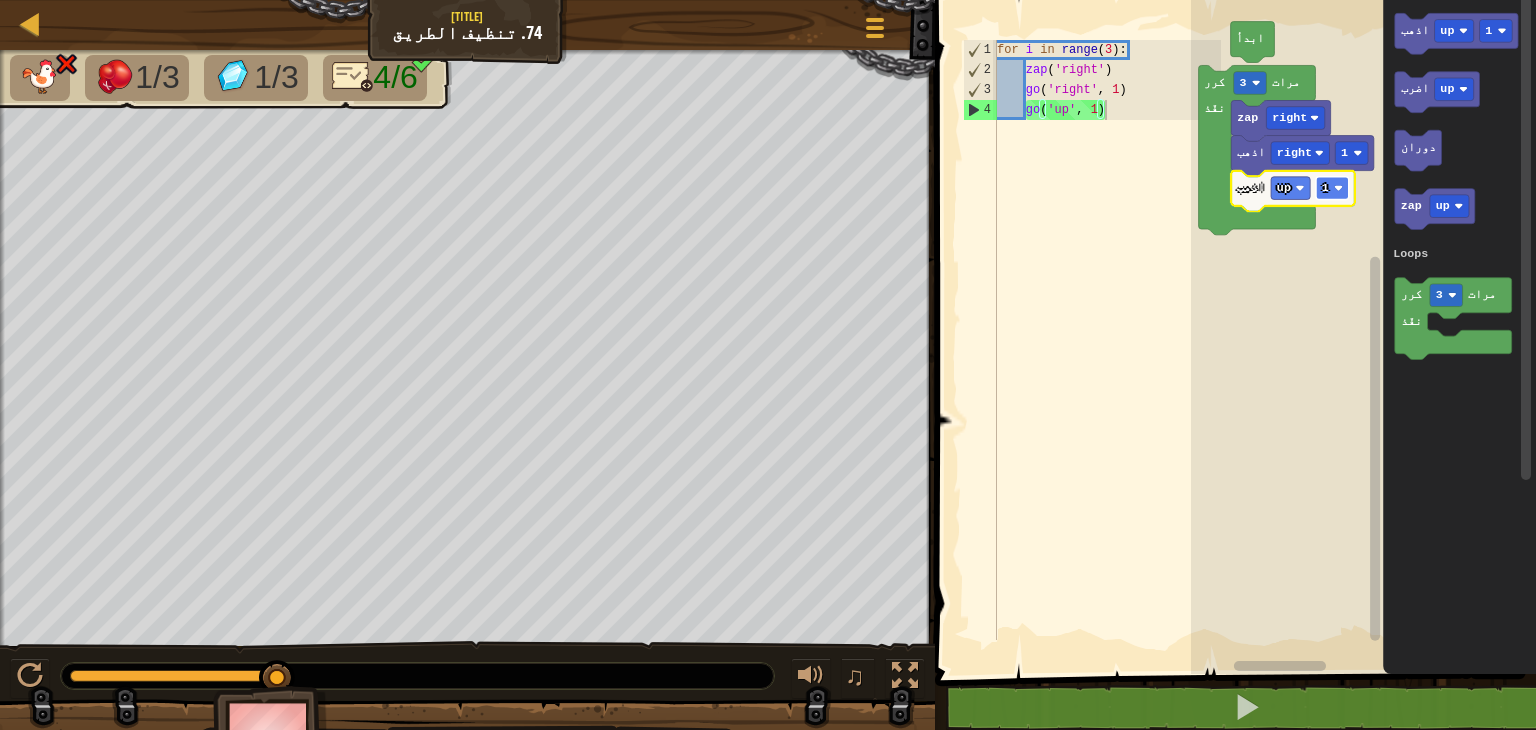 click 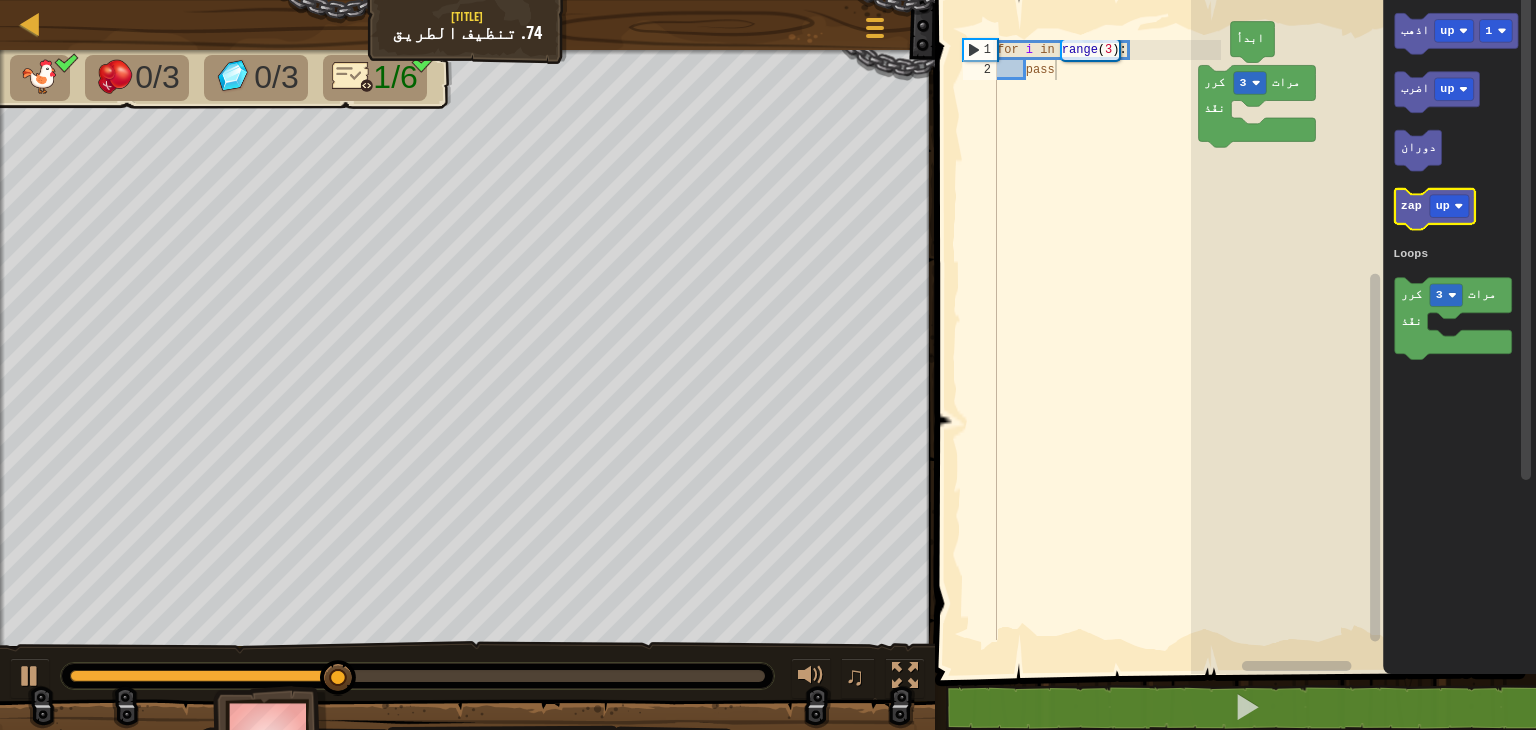 click 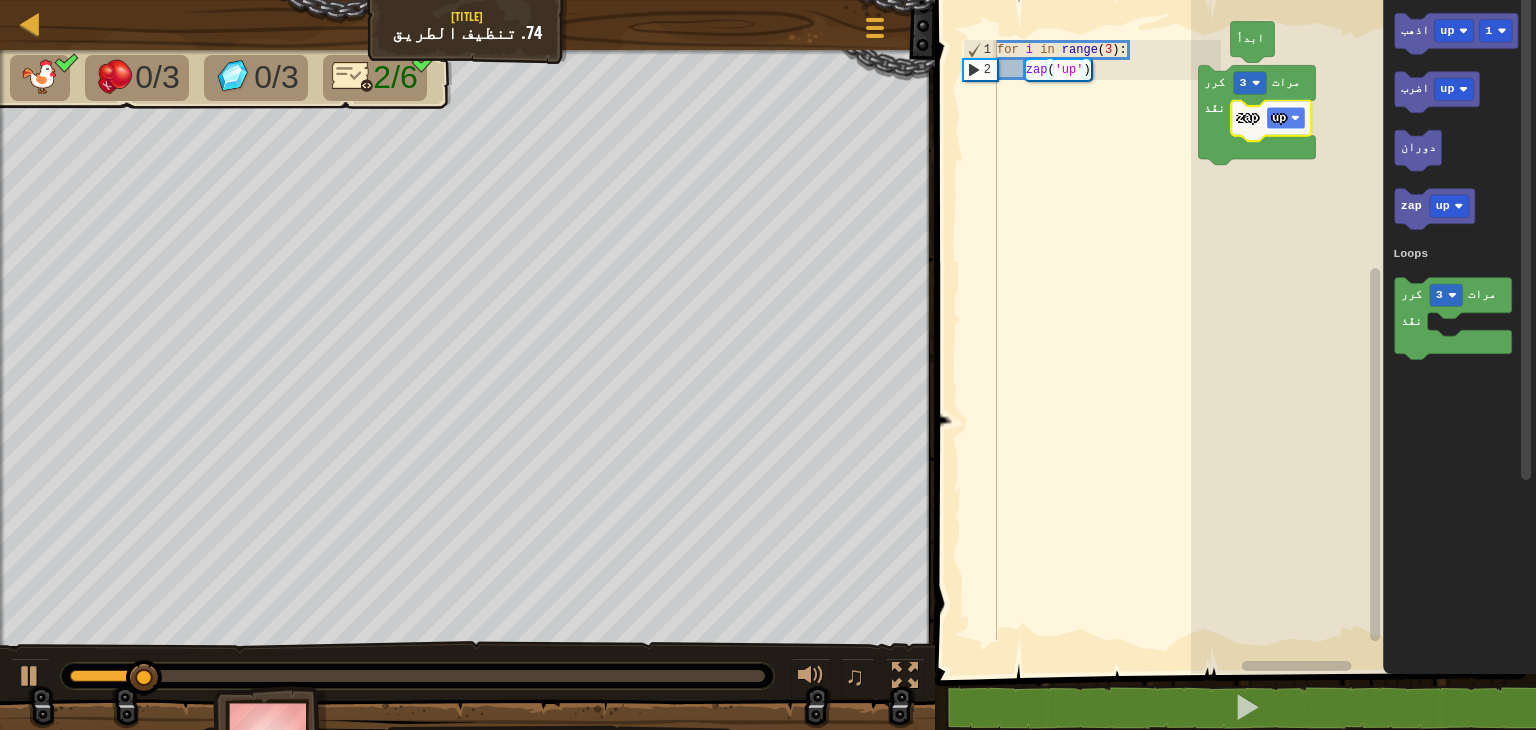 click 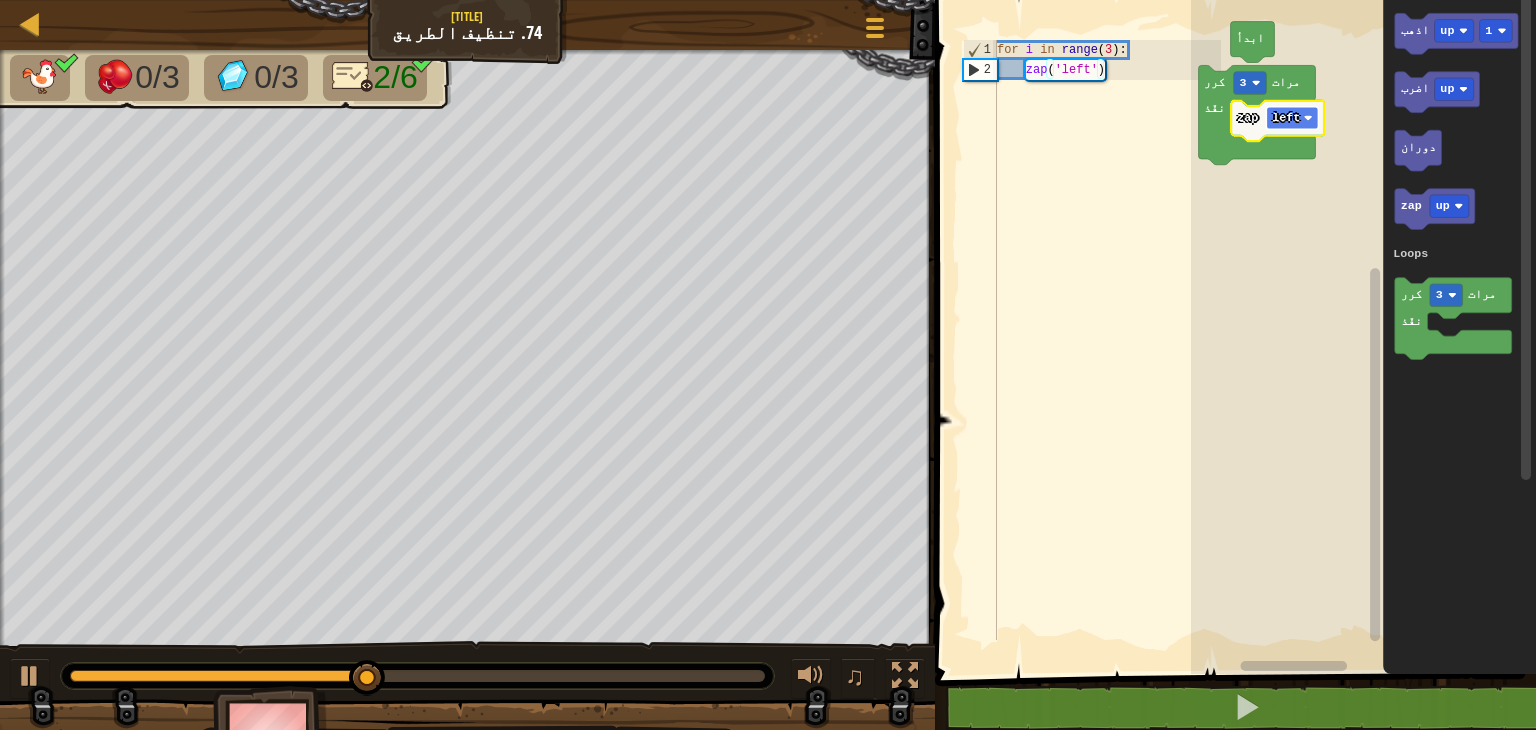 click on "left" 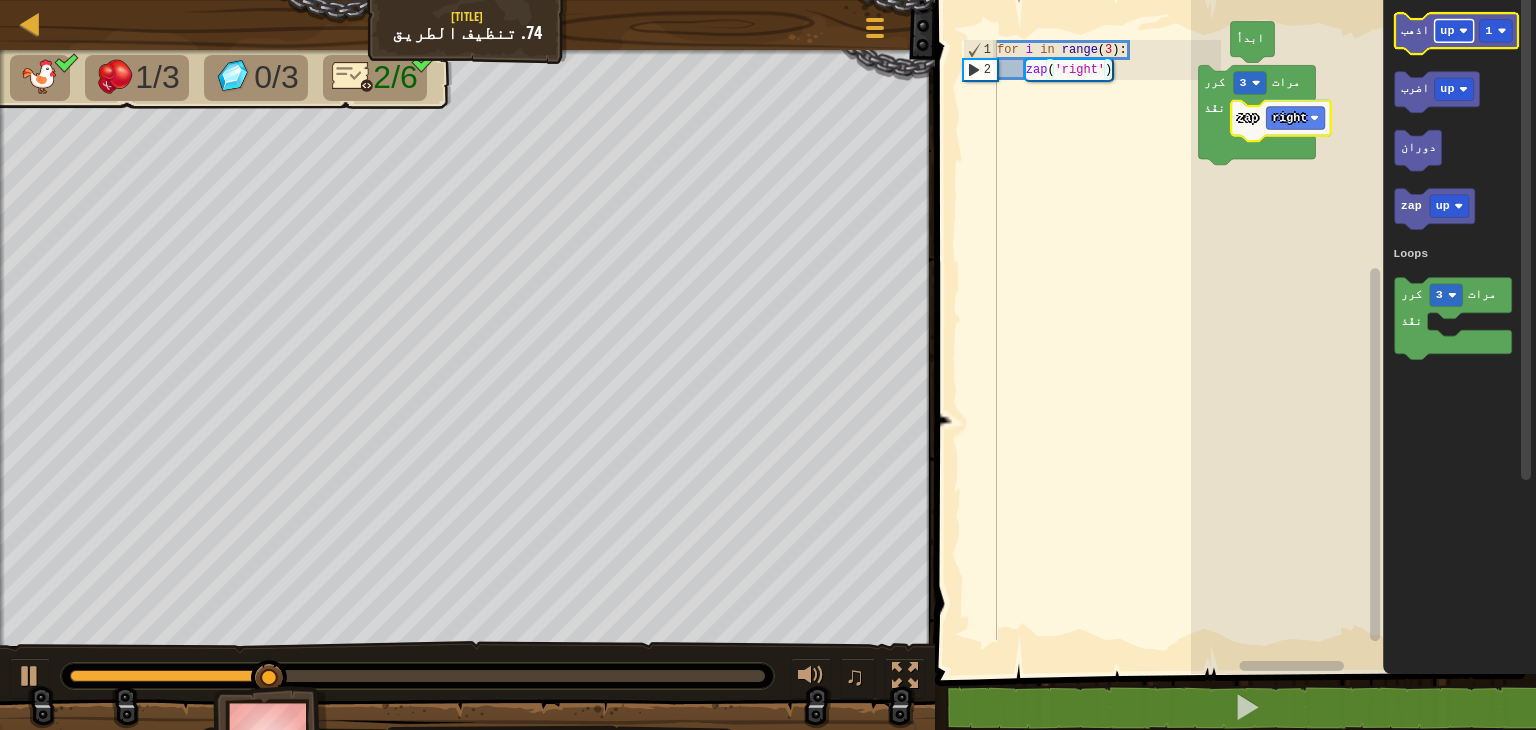 click on "up" 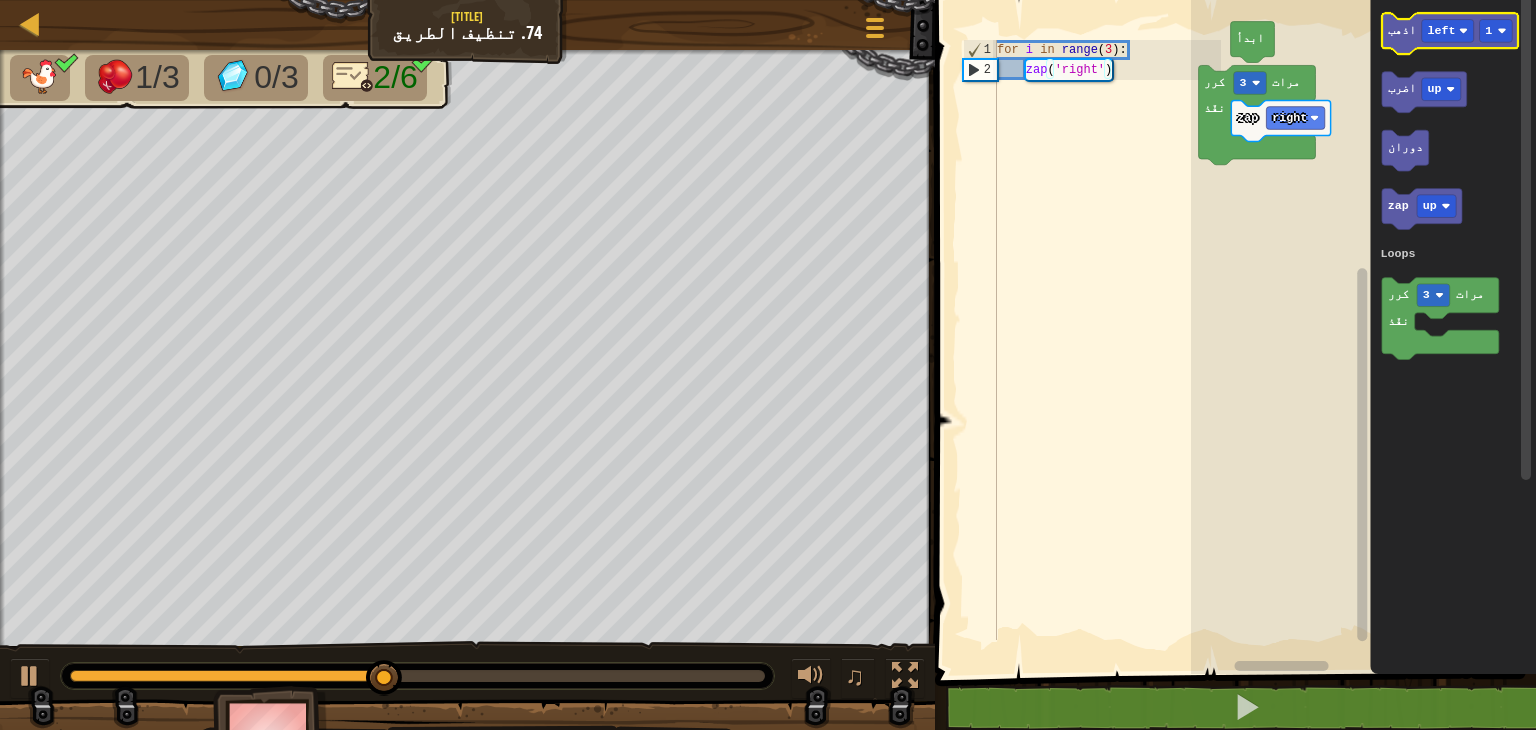click on "اذهب" 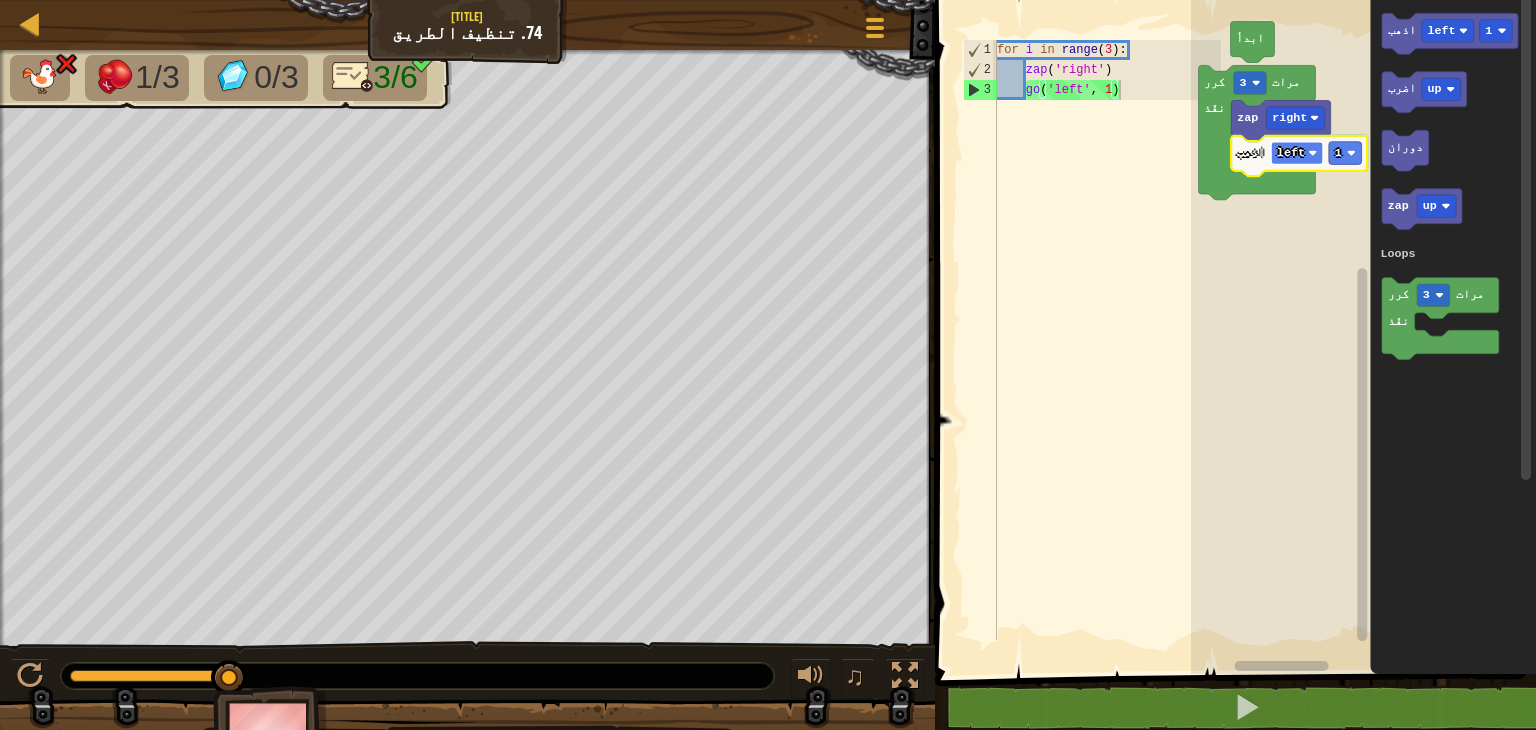 click on "left" 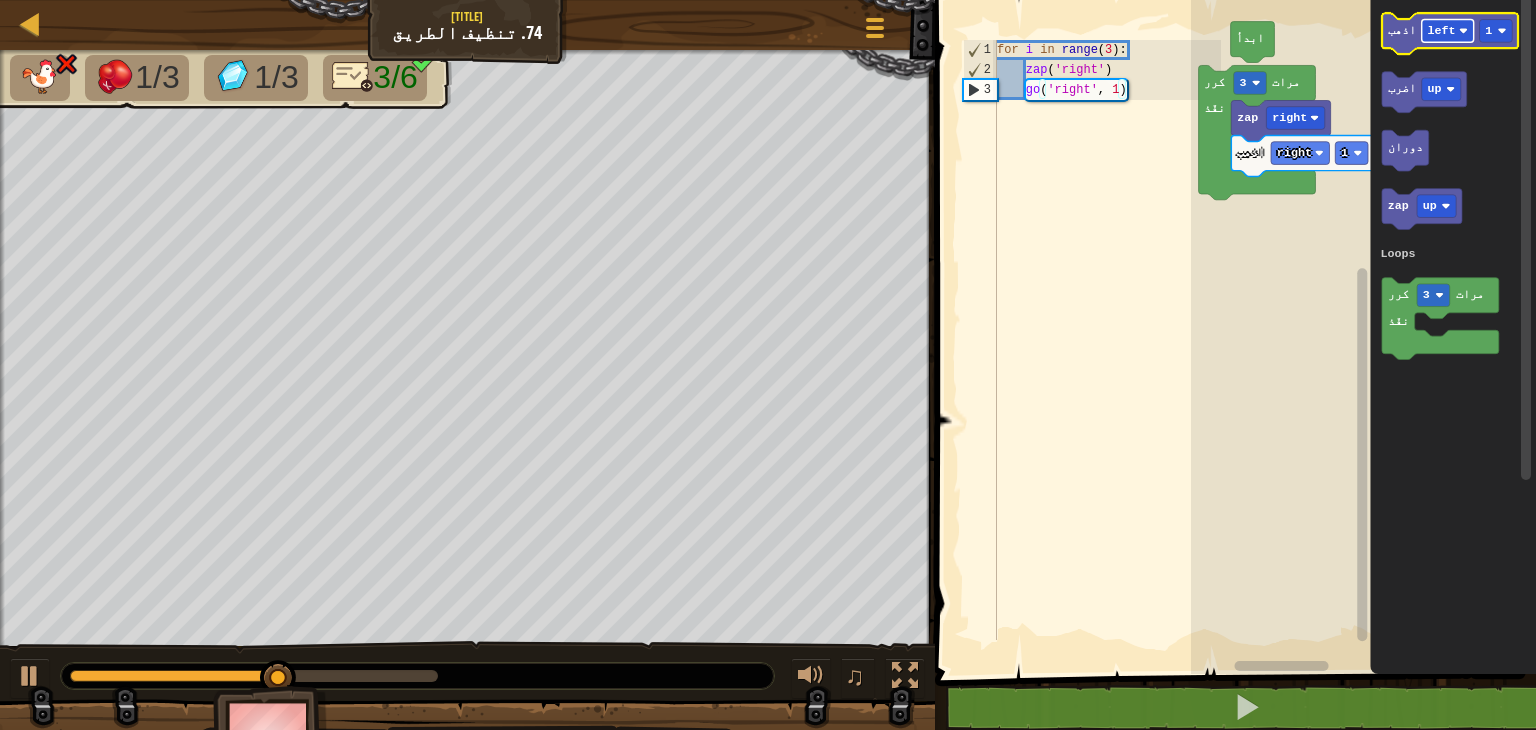 click on "left" 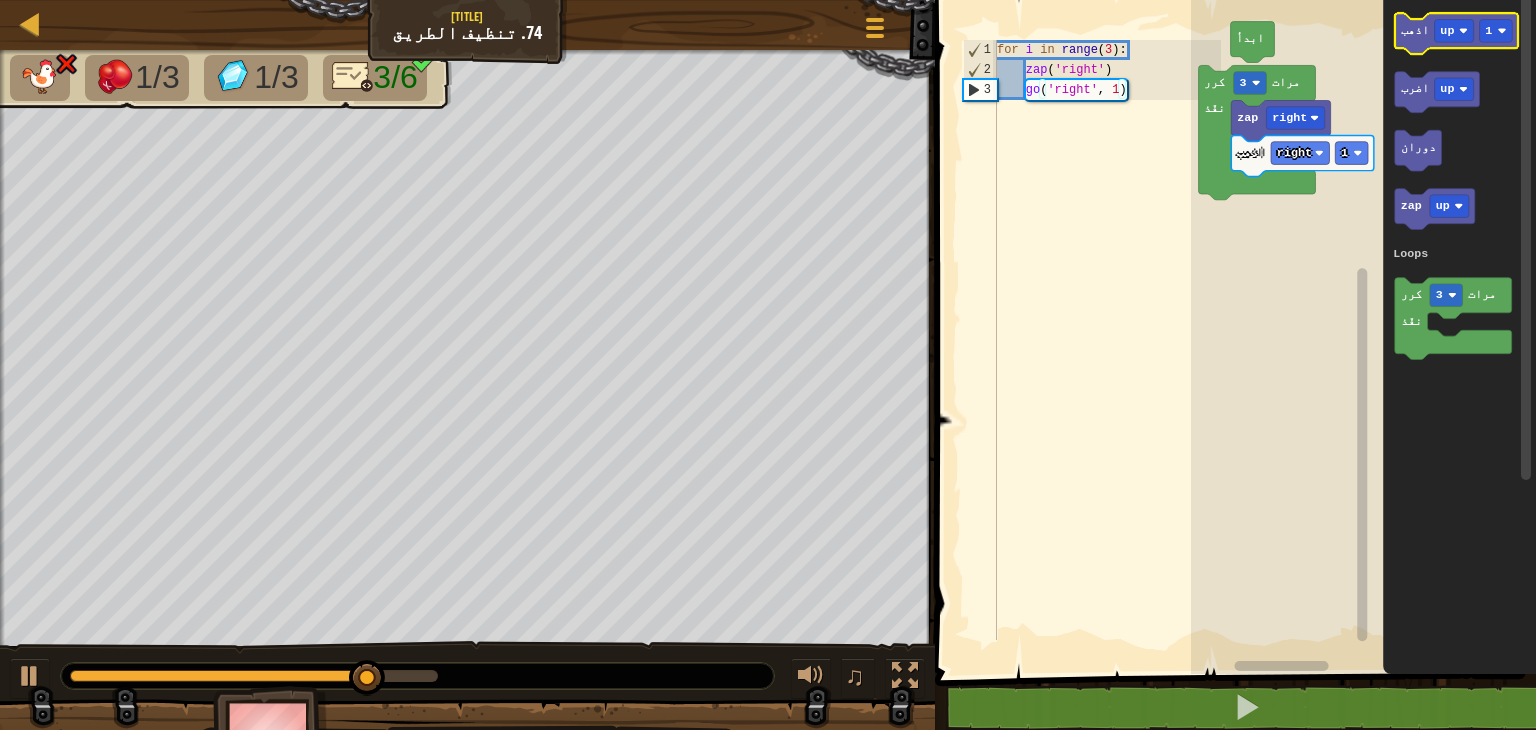 click on "اذهب" 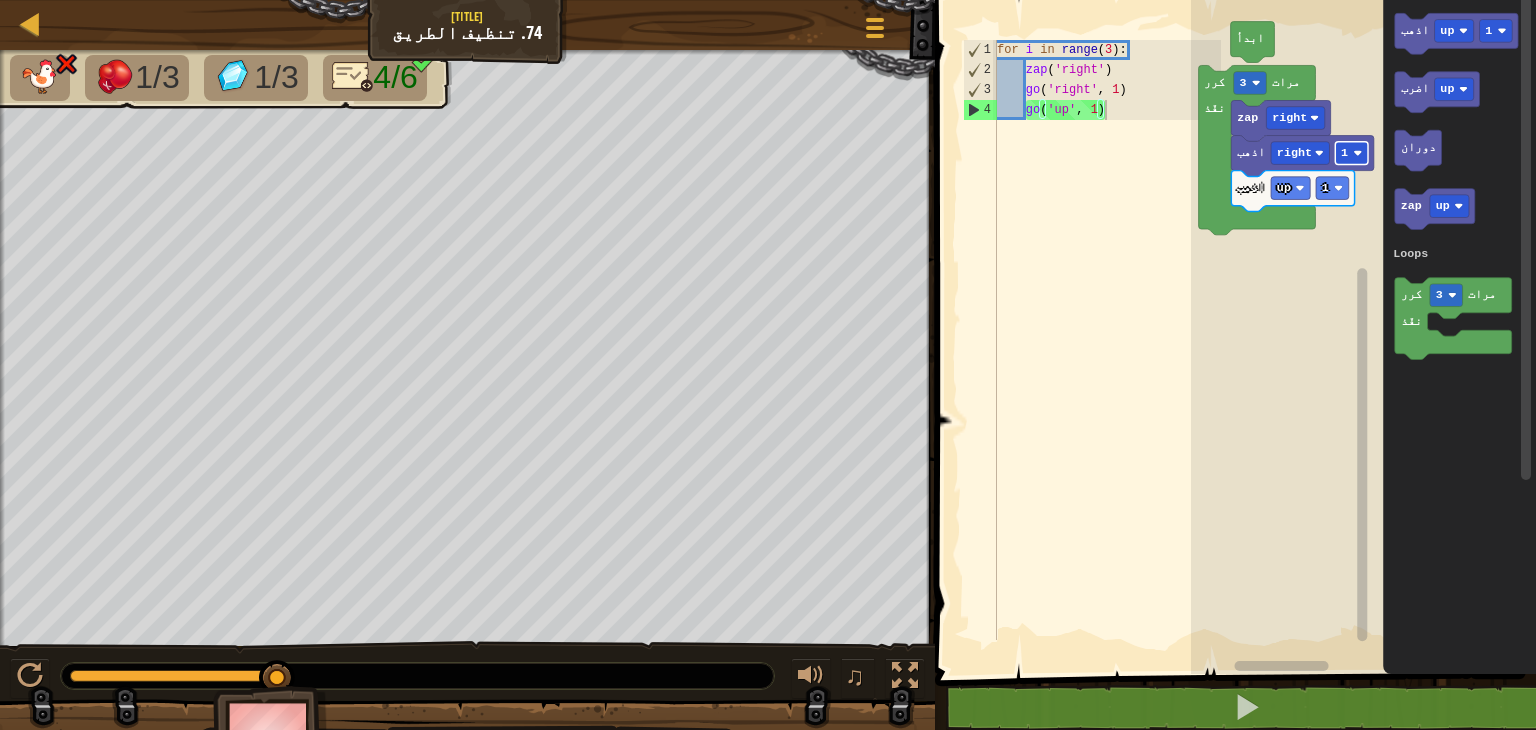 click on "1" 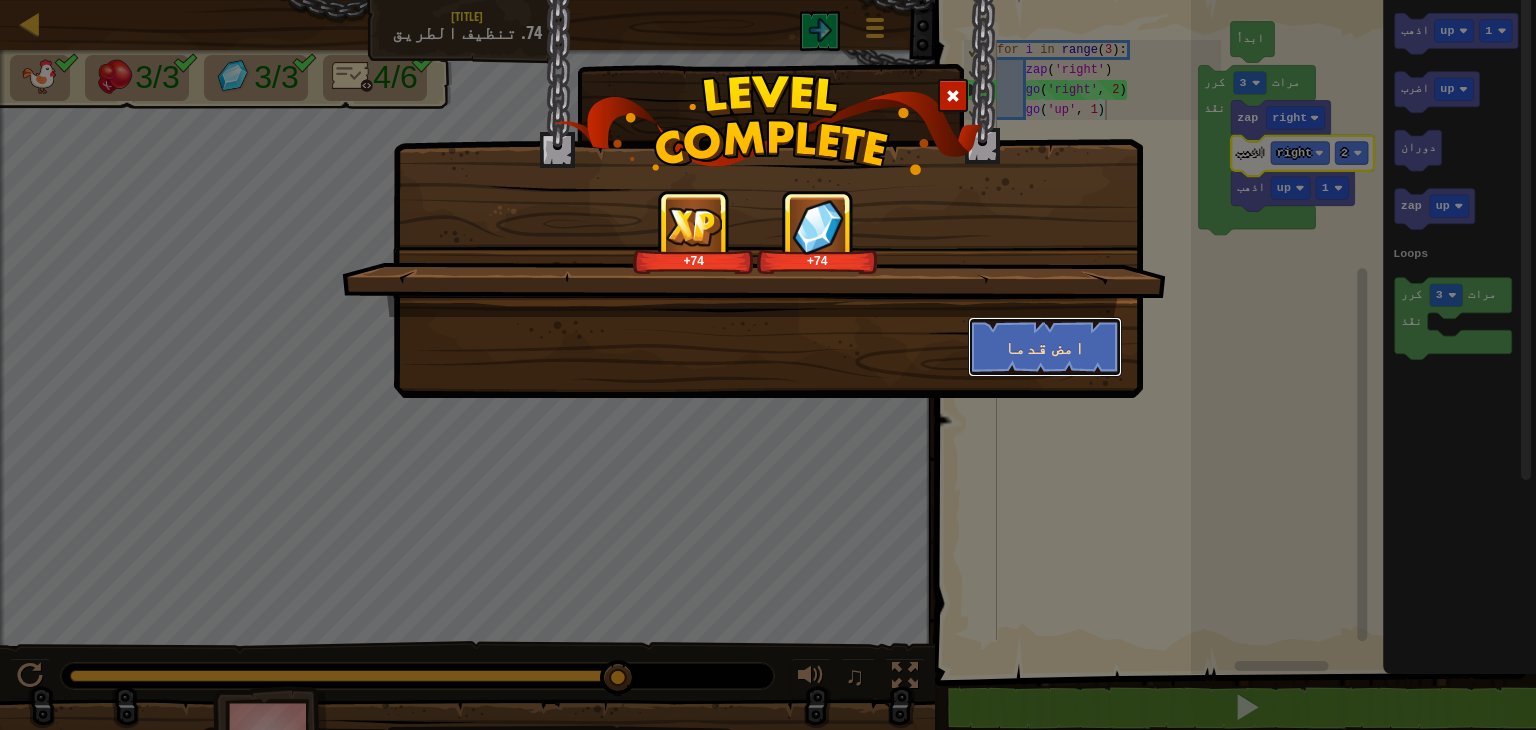 click on "امض قدما" at bounding box center (1045, 347) 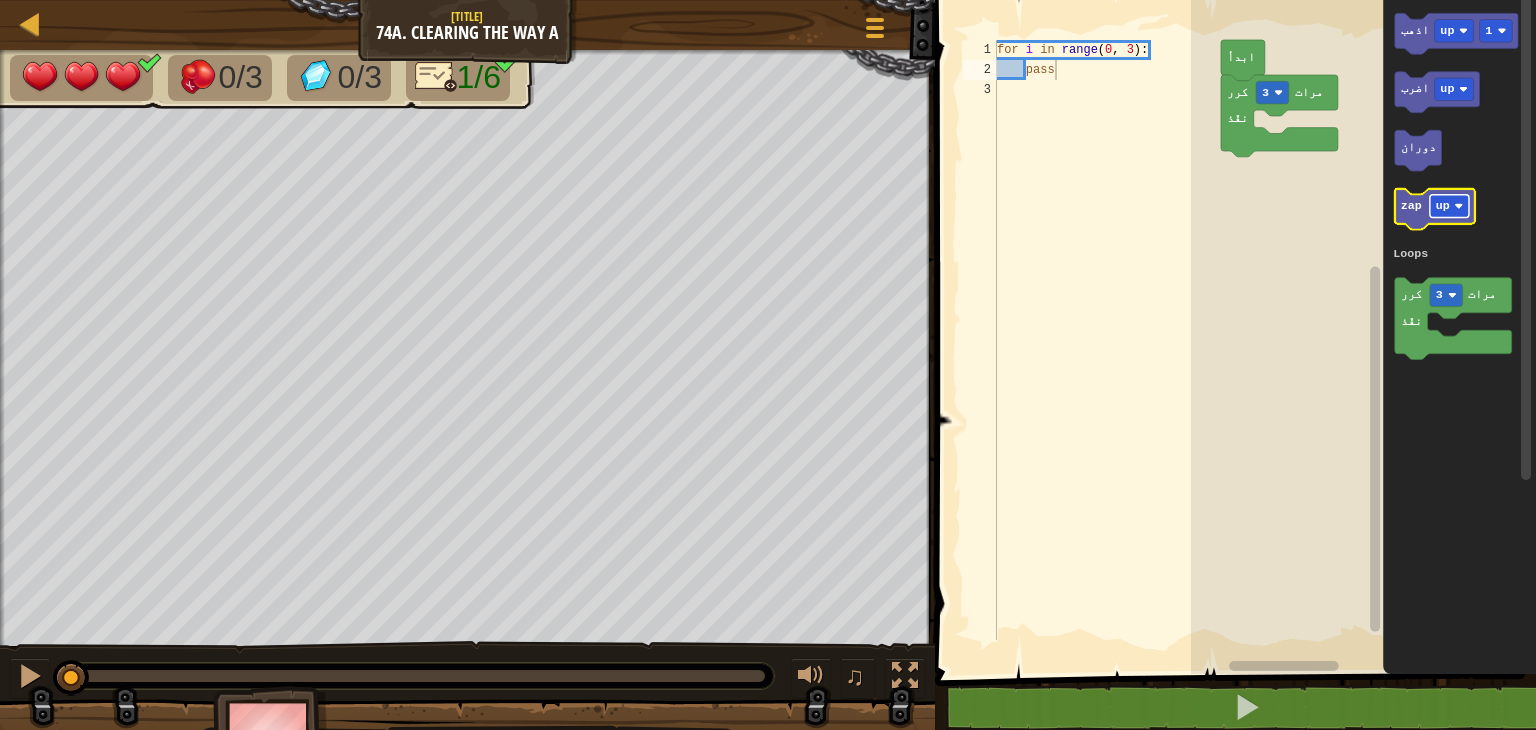 click 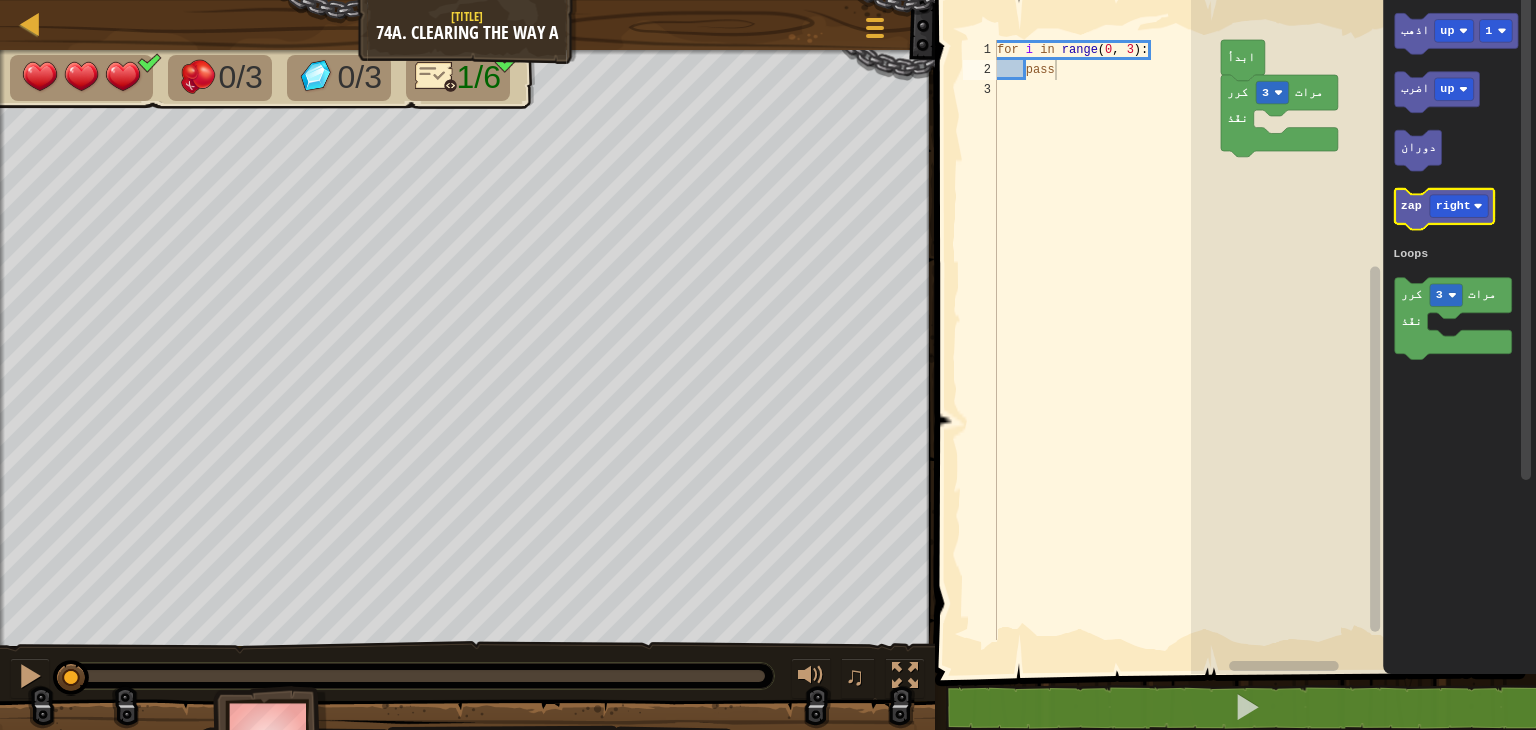 click 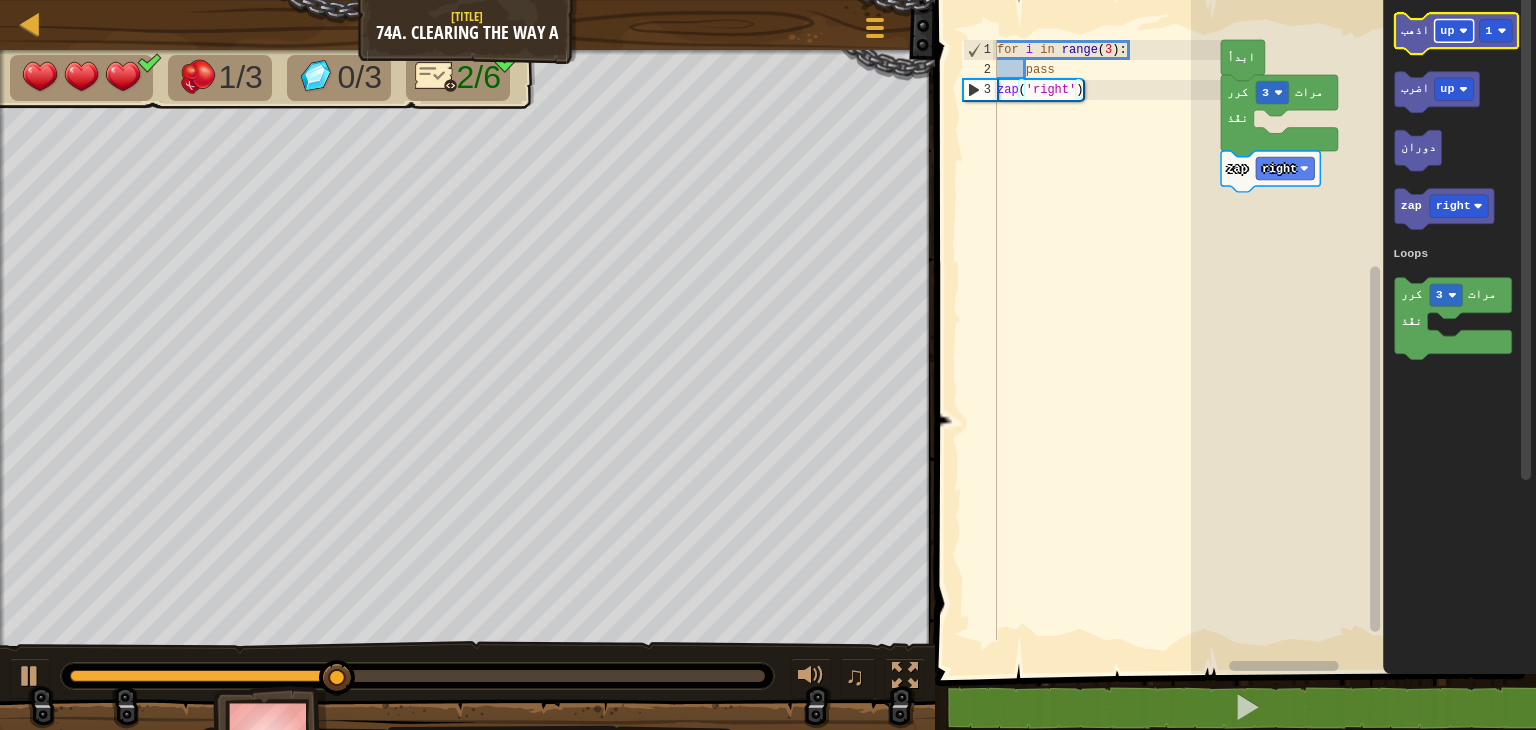 click on "up" 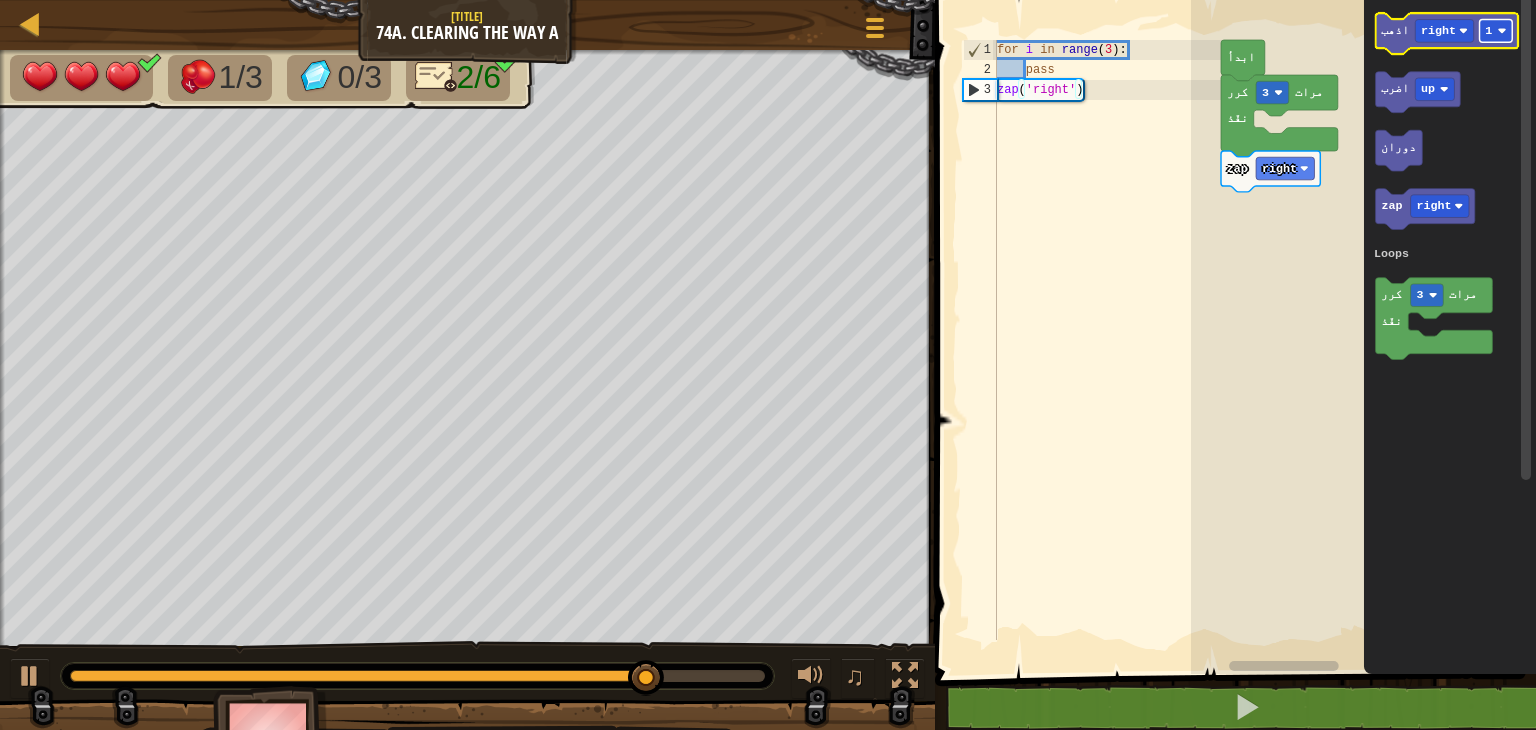 click 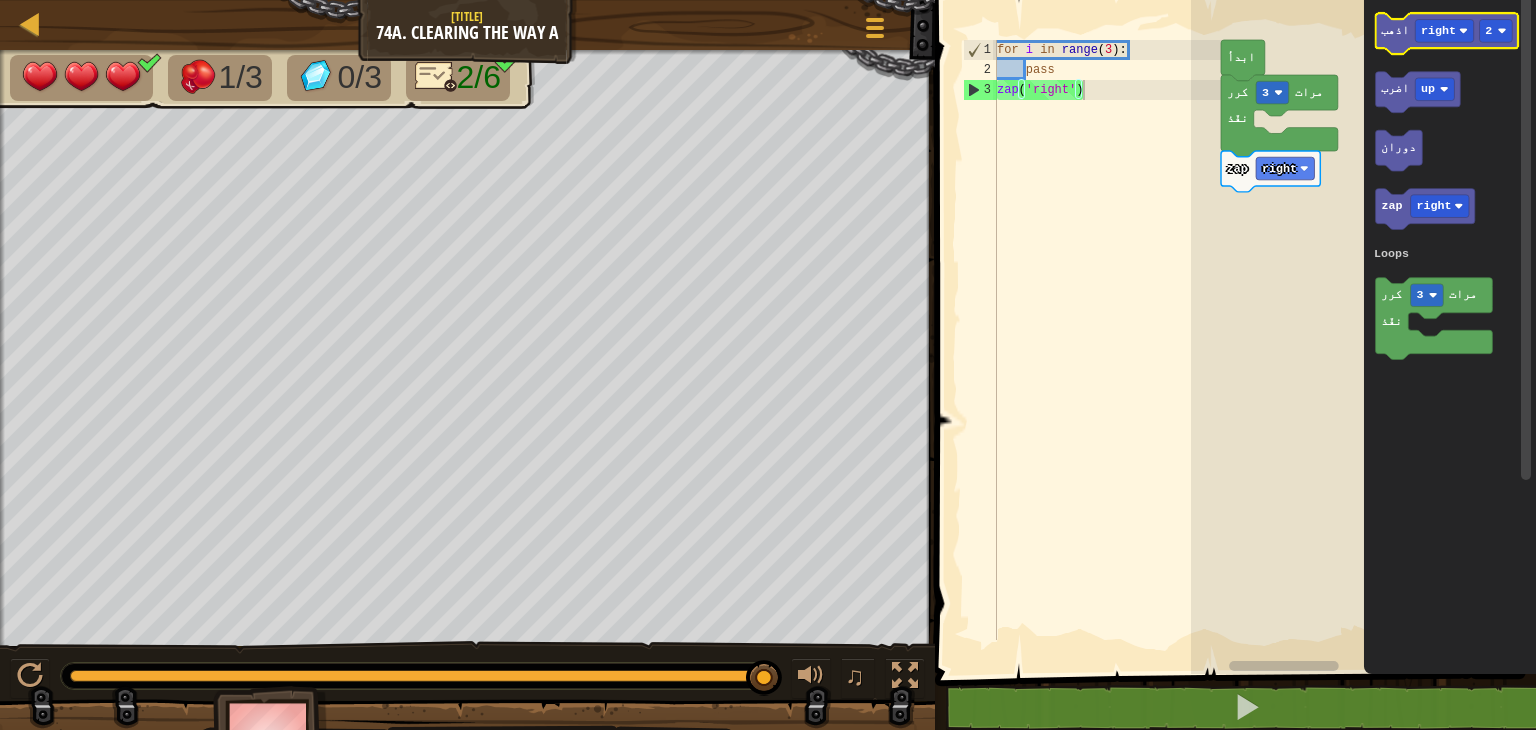 click on "اذهب" 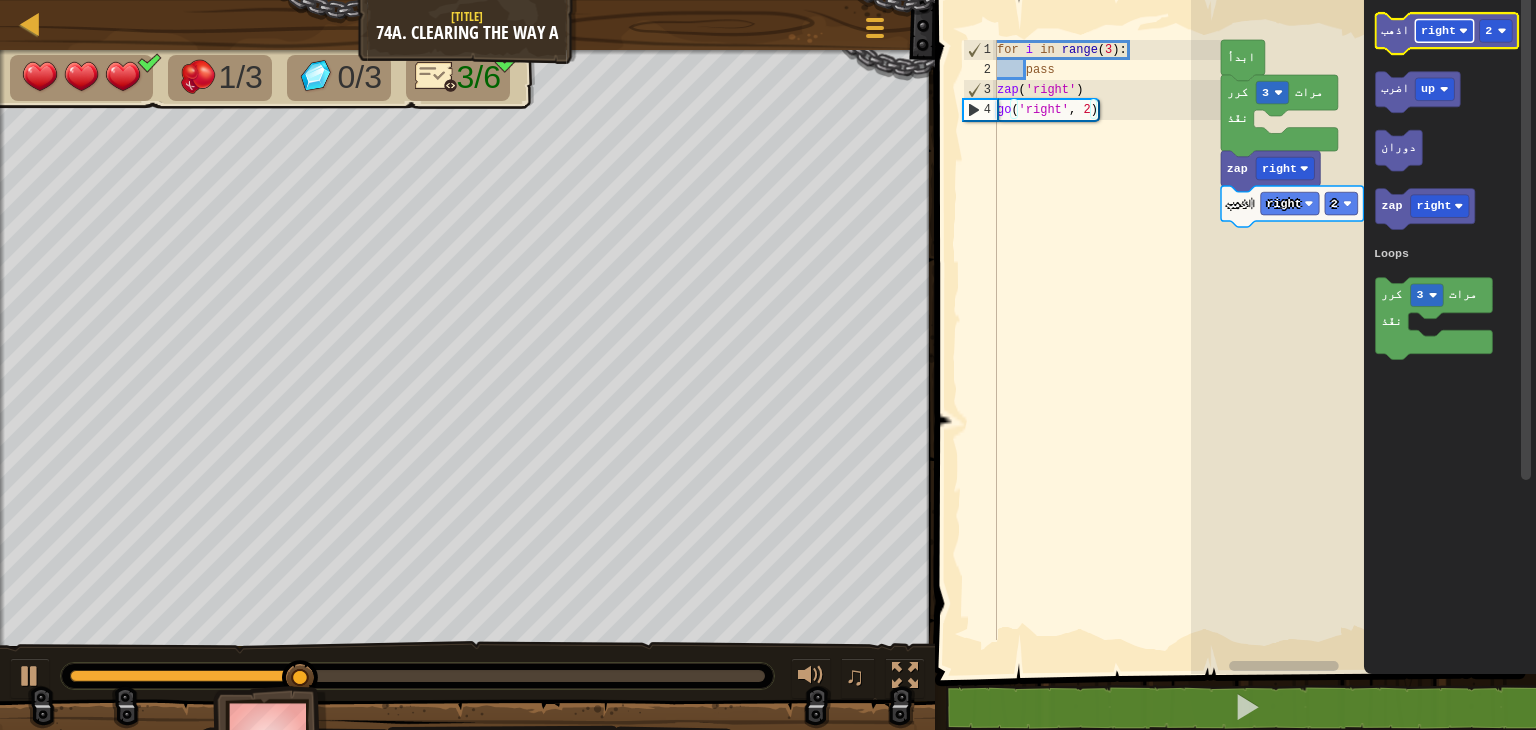 click on "right" 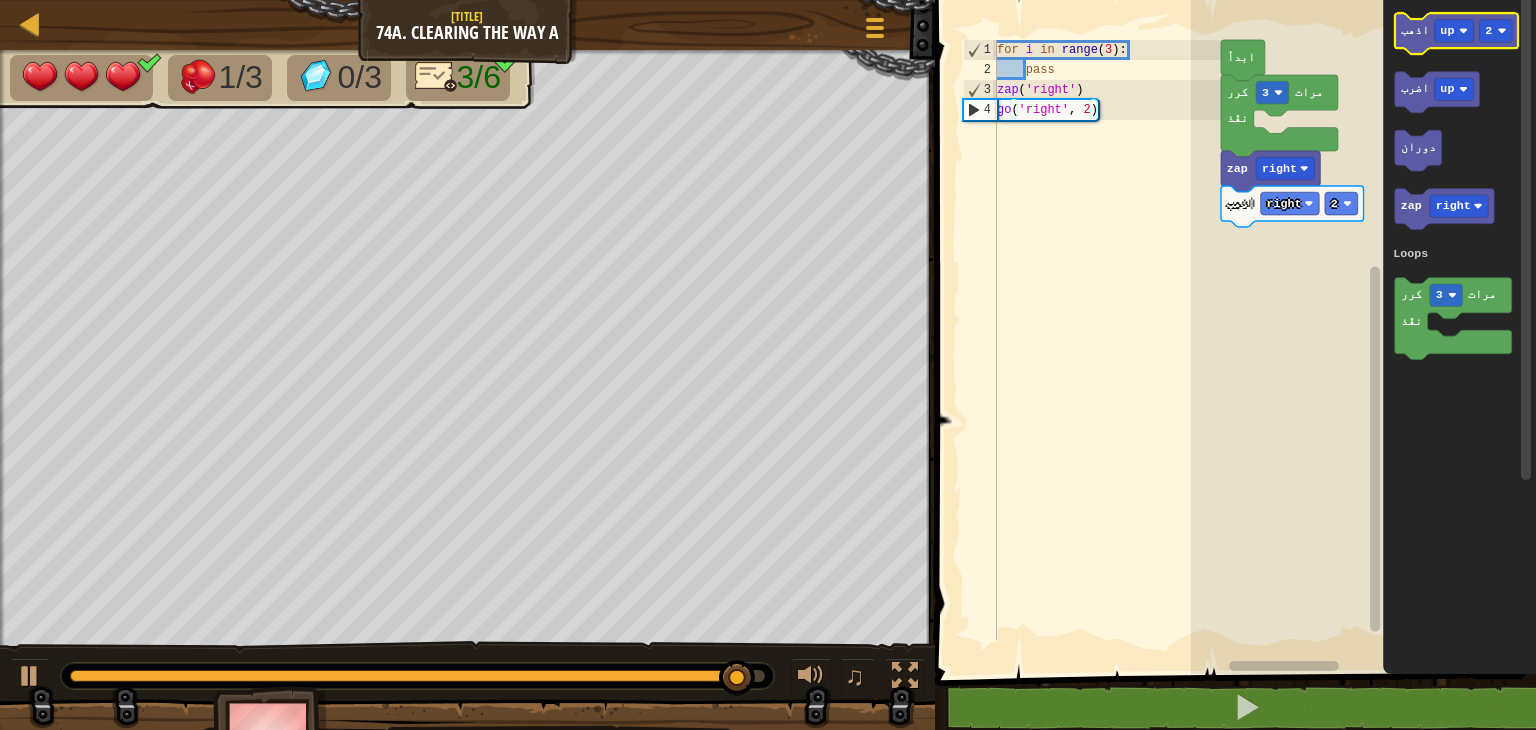 click on "اذهب" 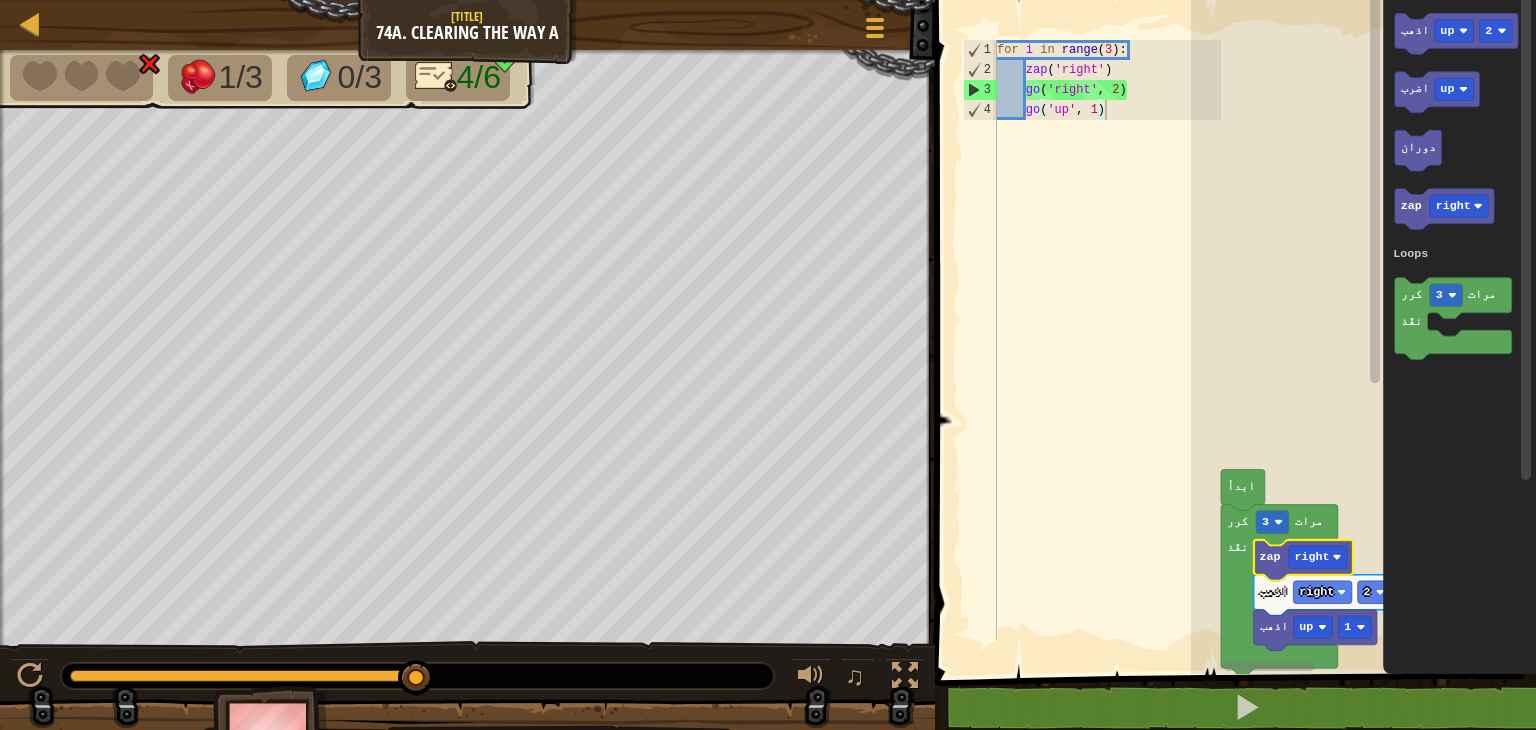 click 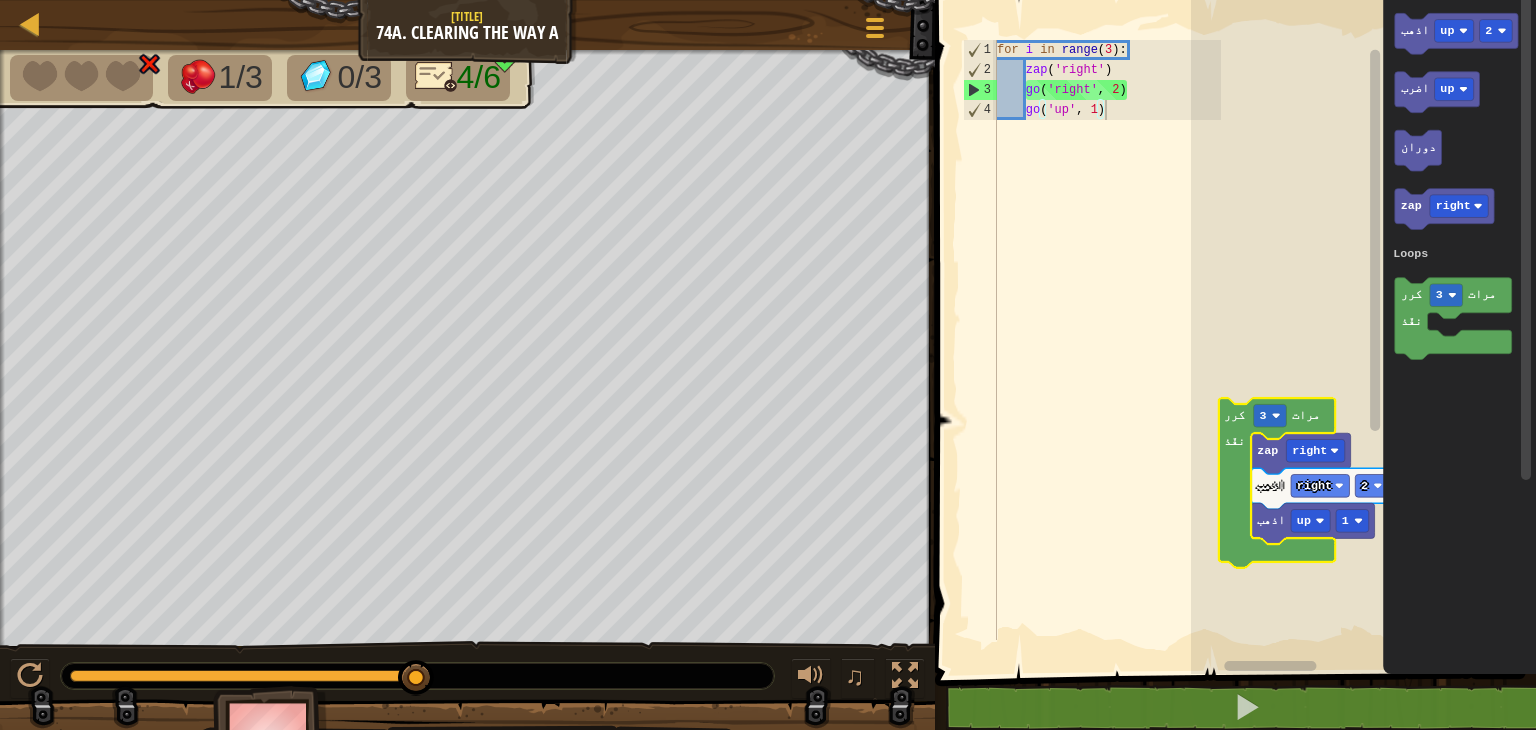 click 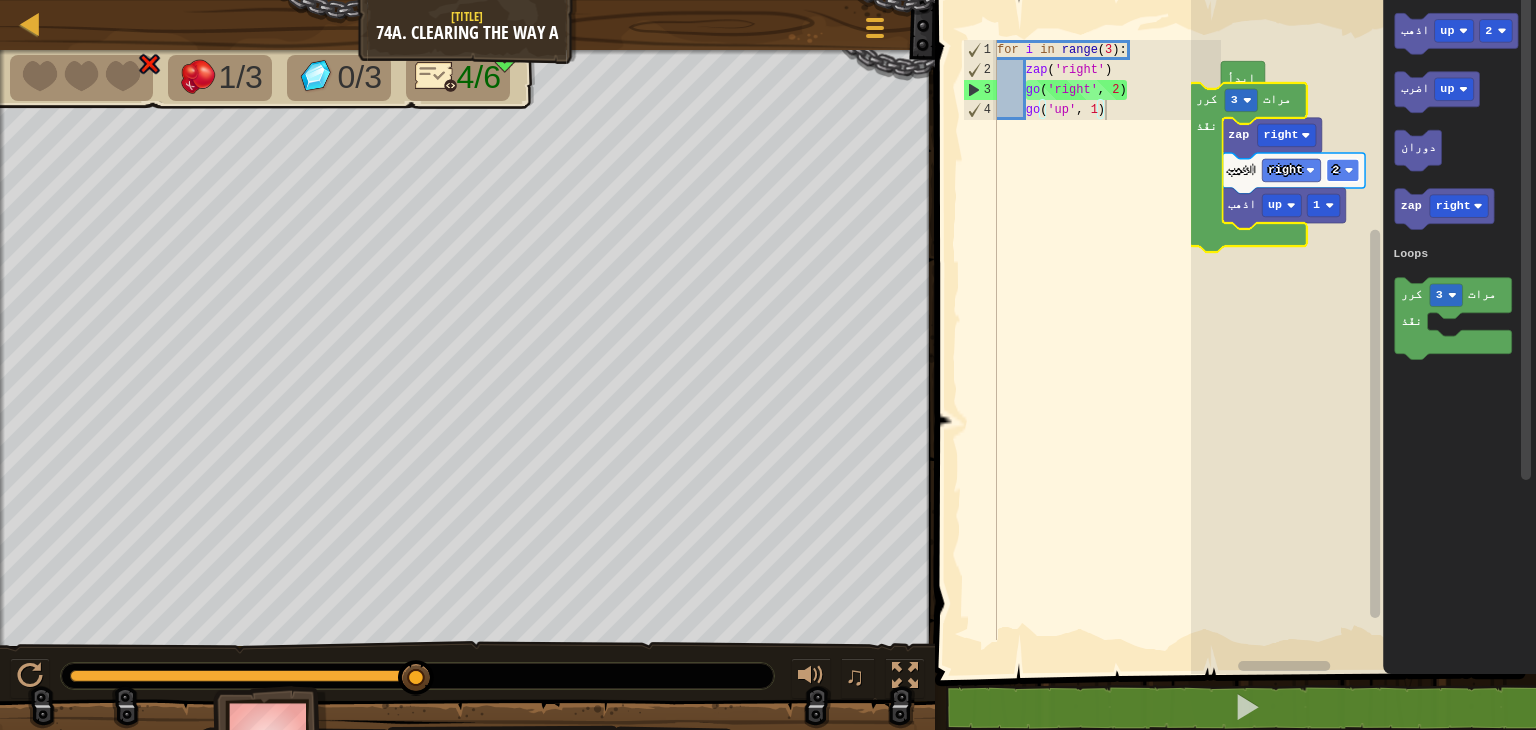 click 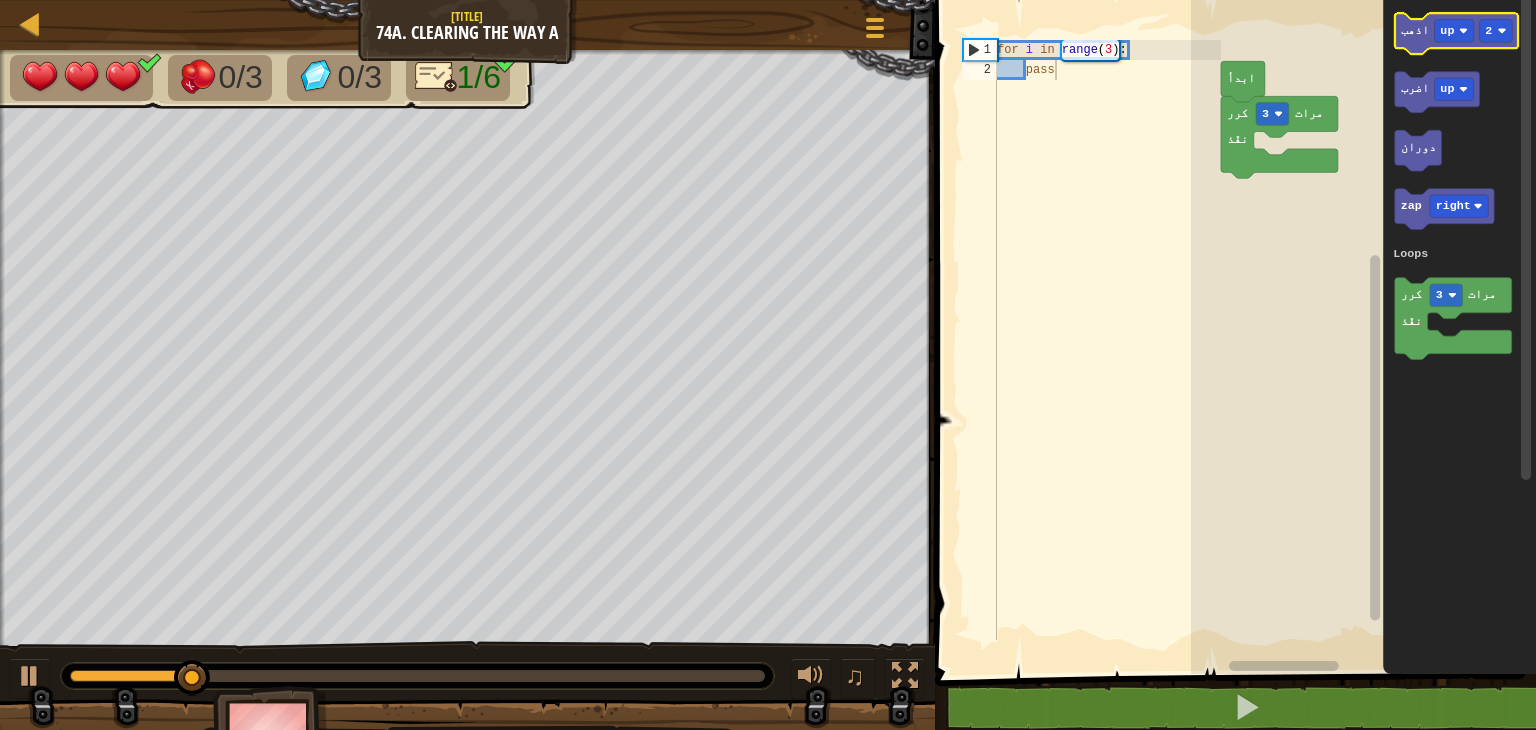 click on "اذهب" 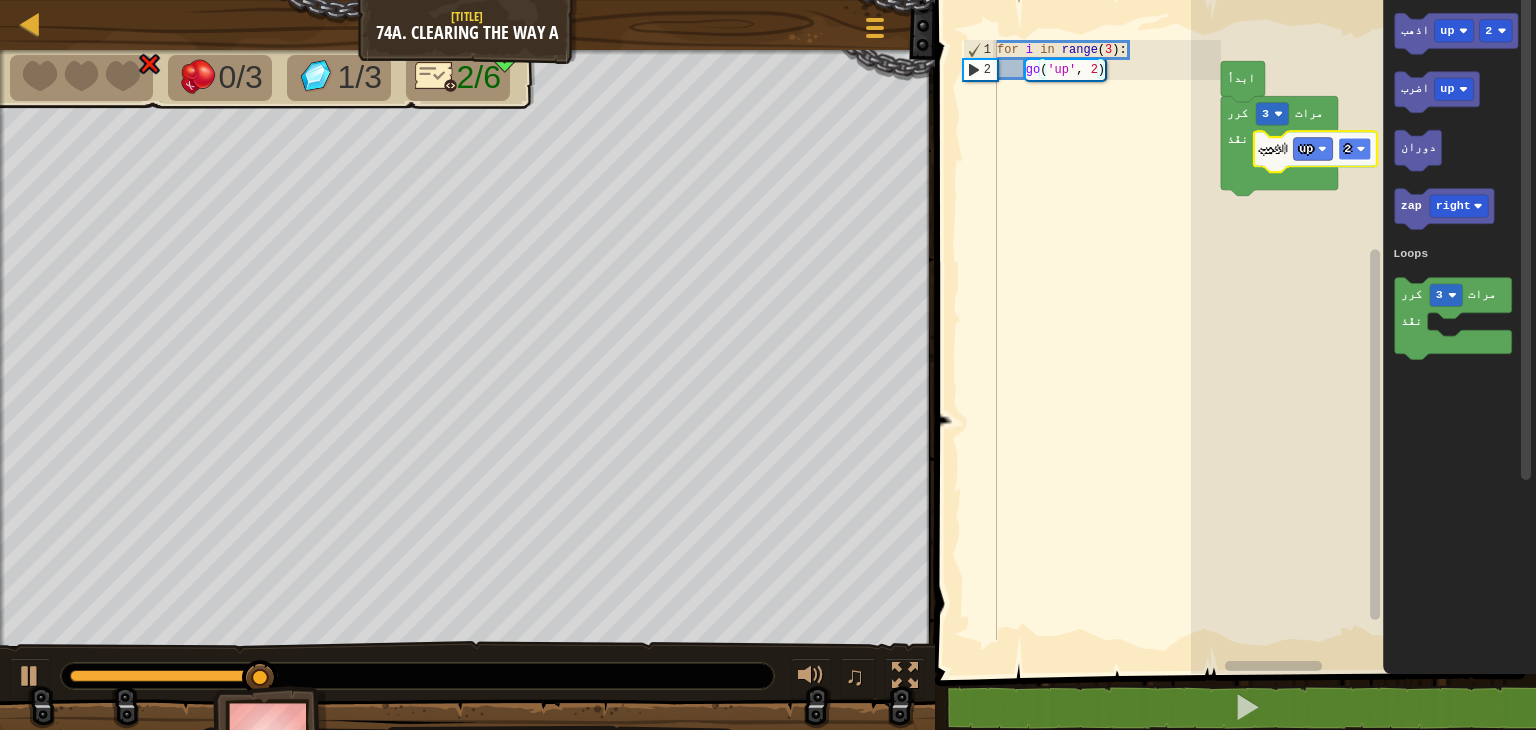 click 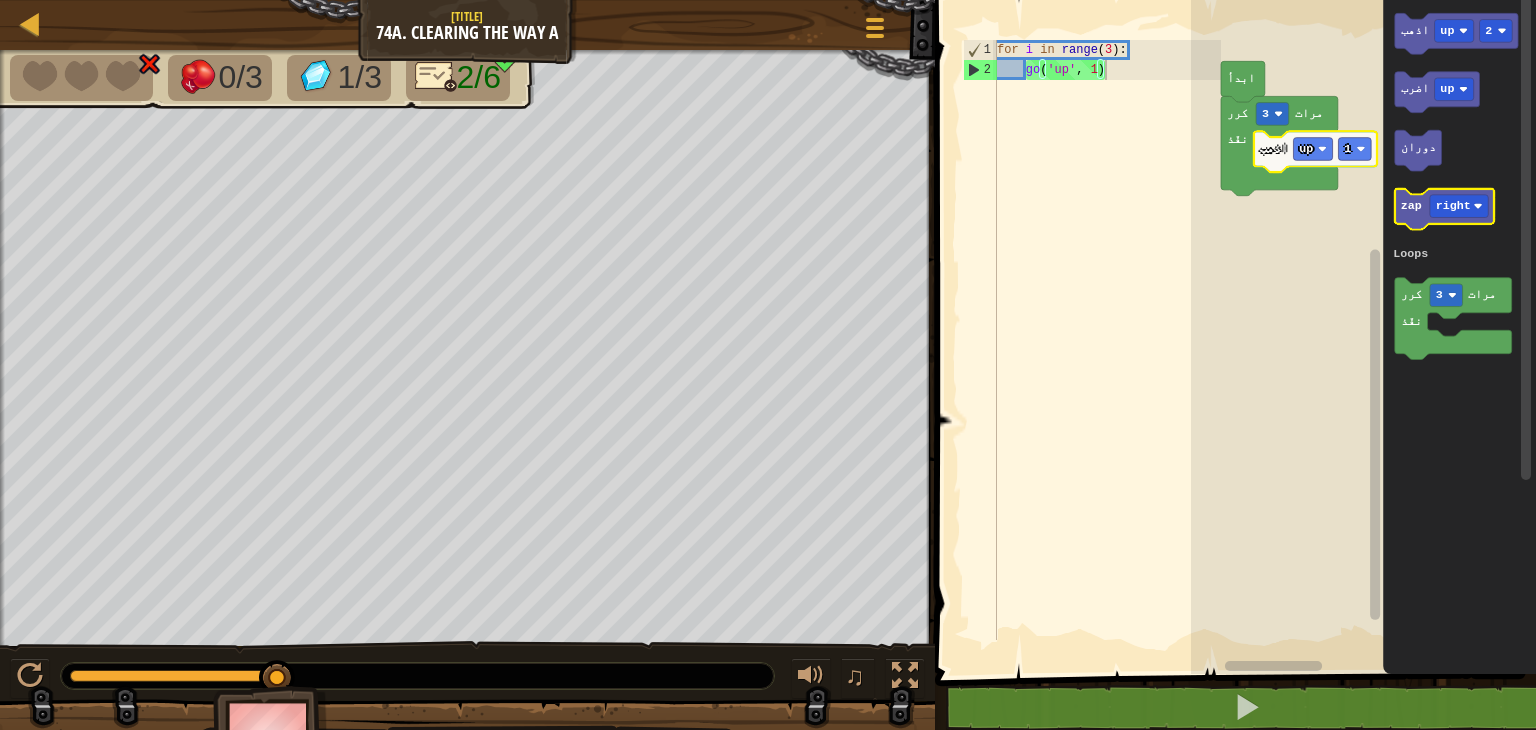 click on "zap" 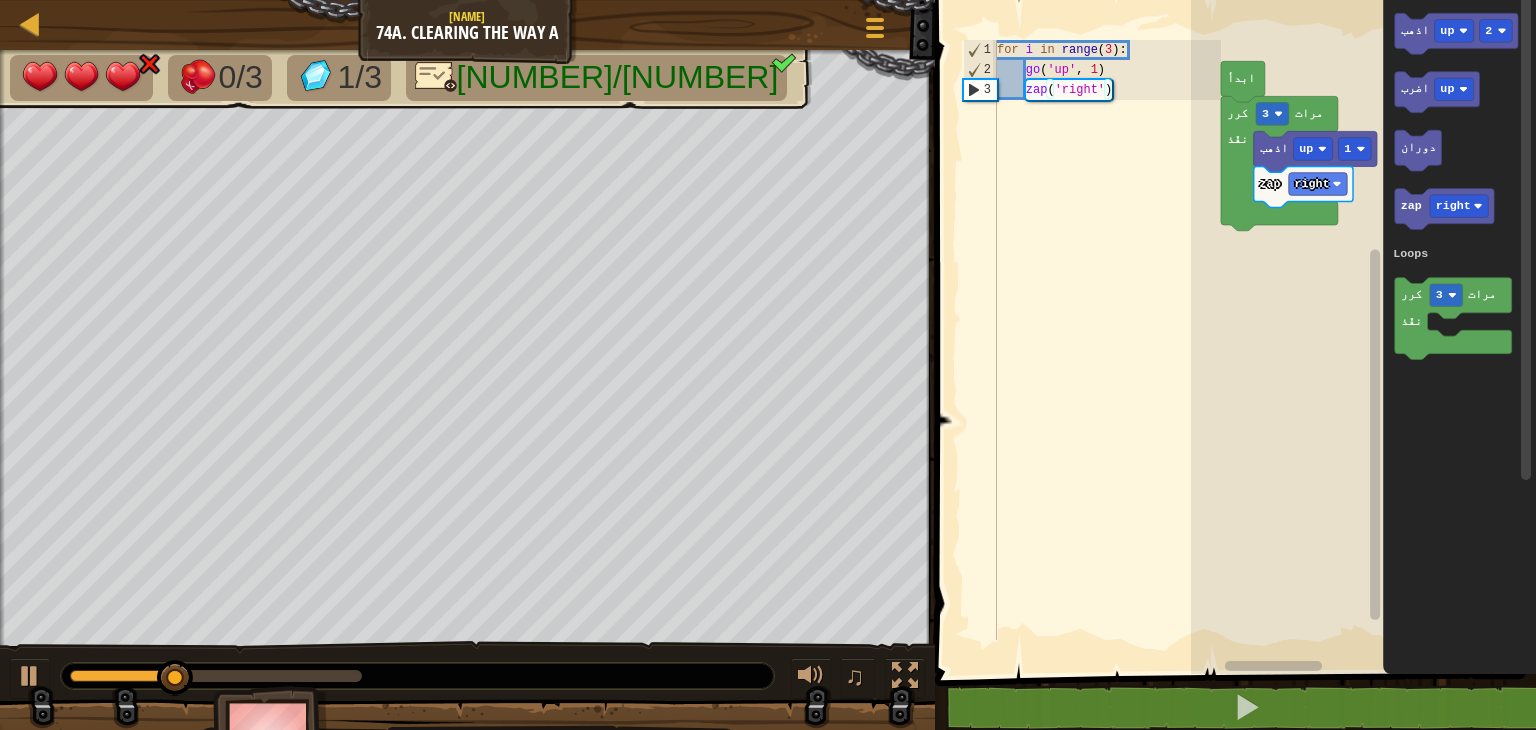 scroll, scrollTop: 0, scrollLeft: 0, axis: both 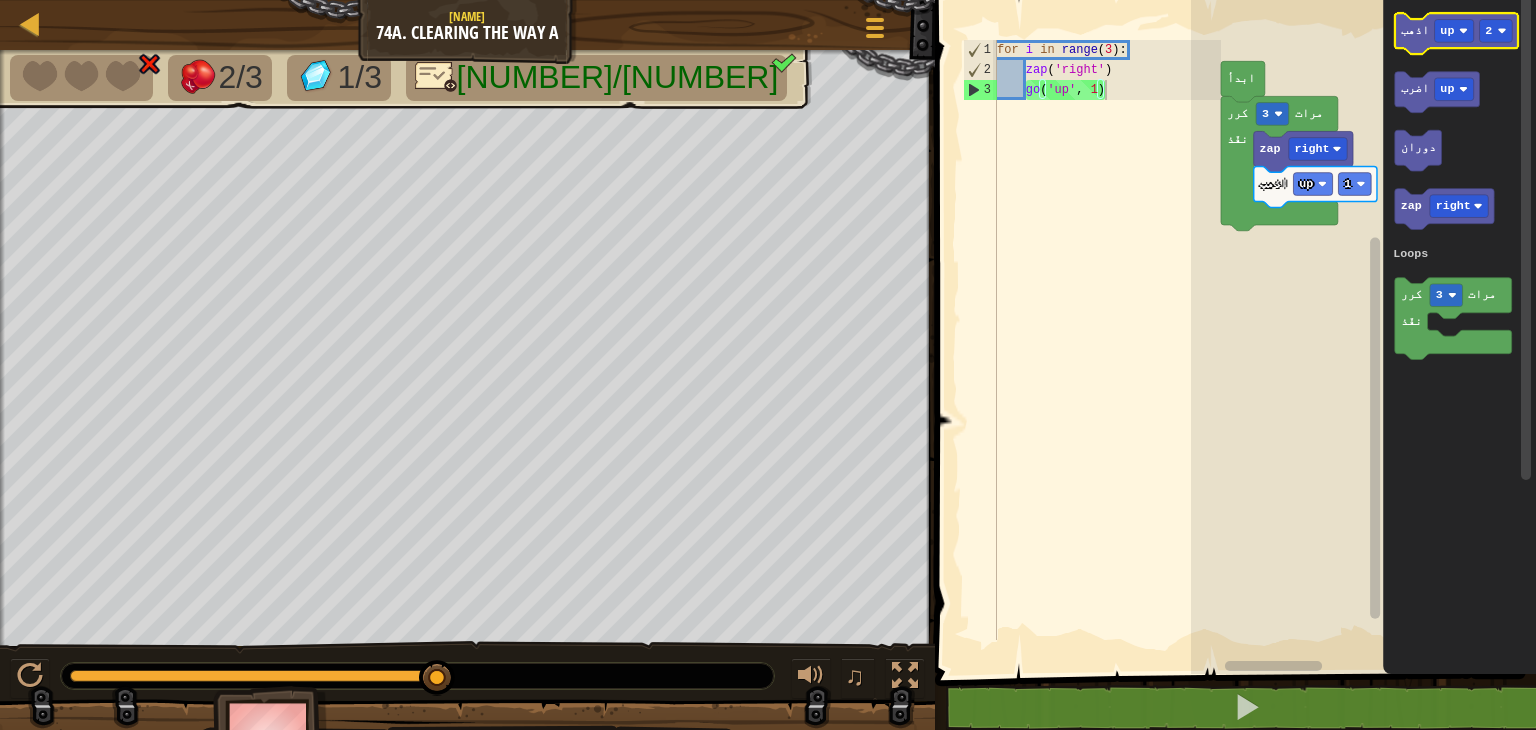 click 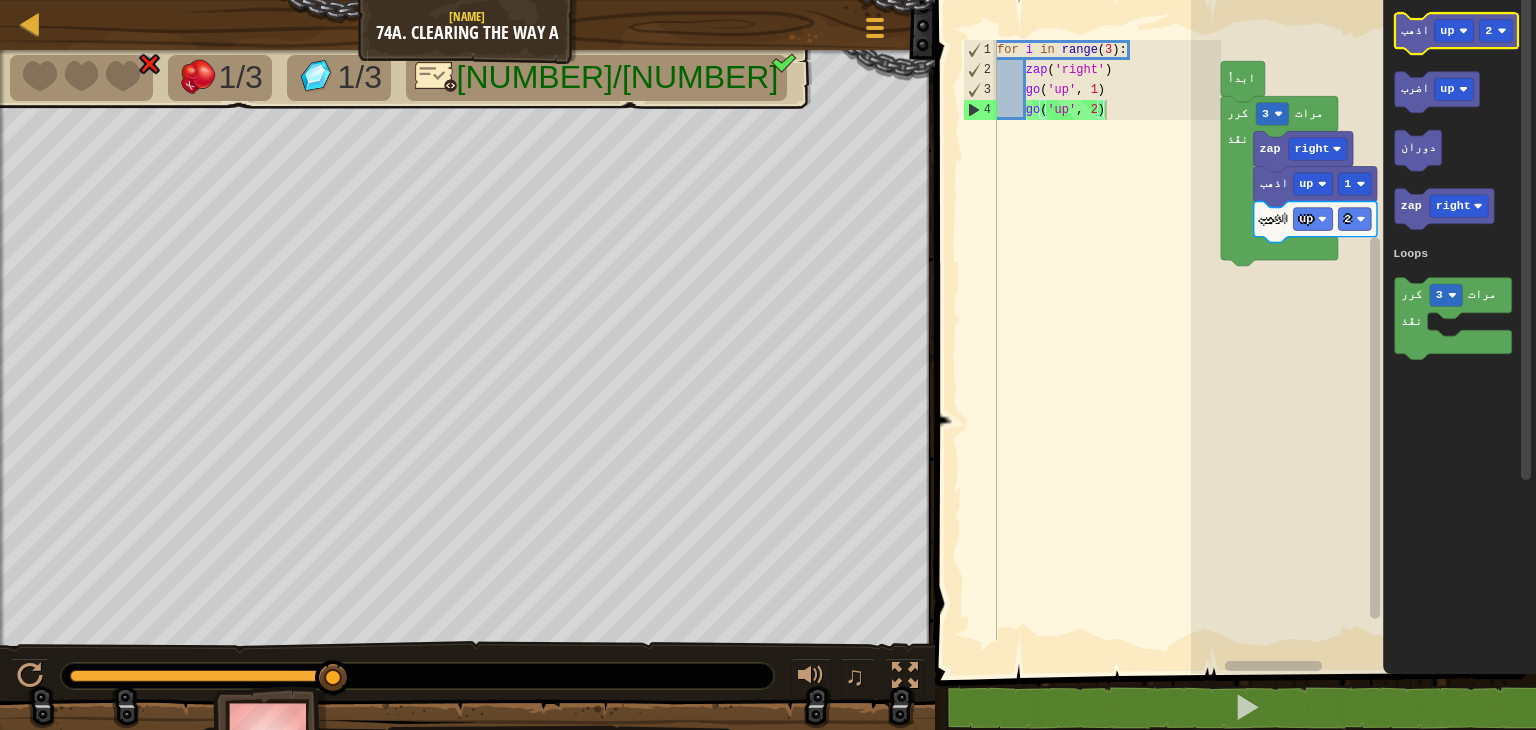 click on "اذهب up 2" 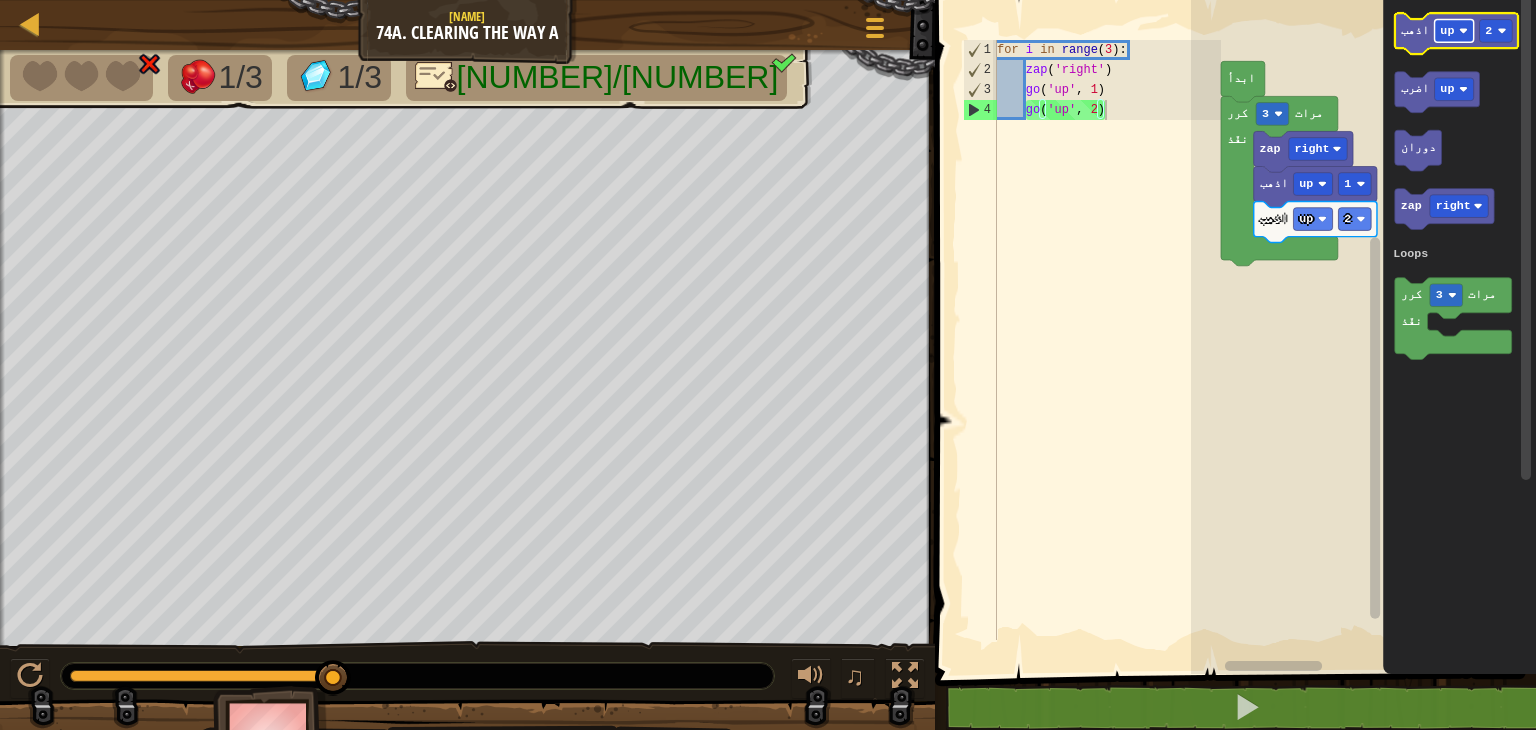 click on "up" 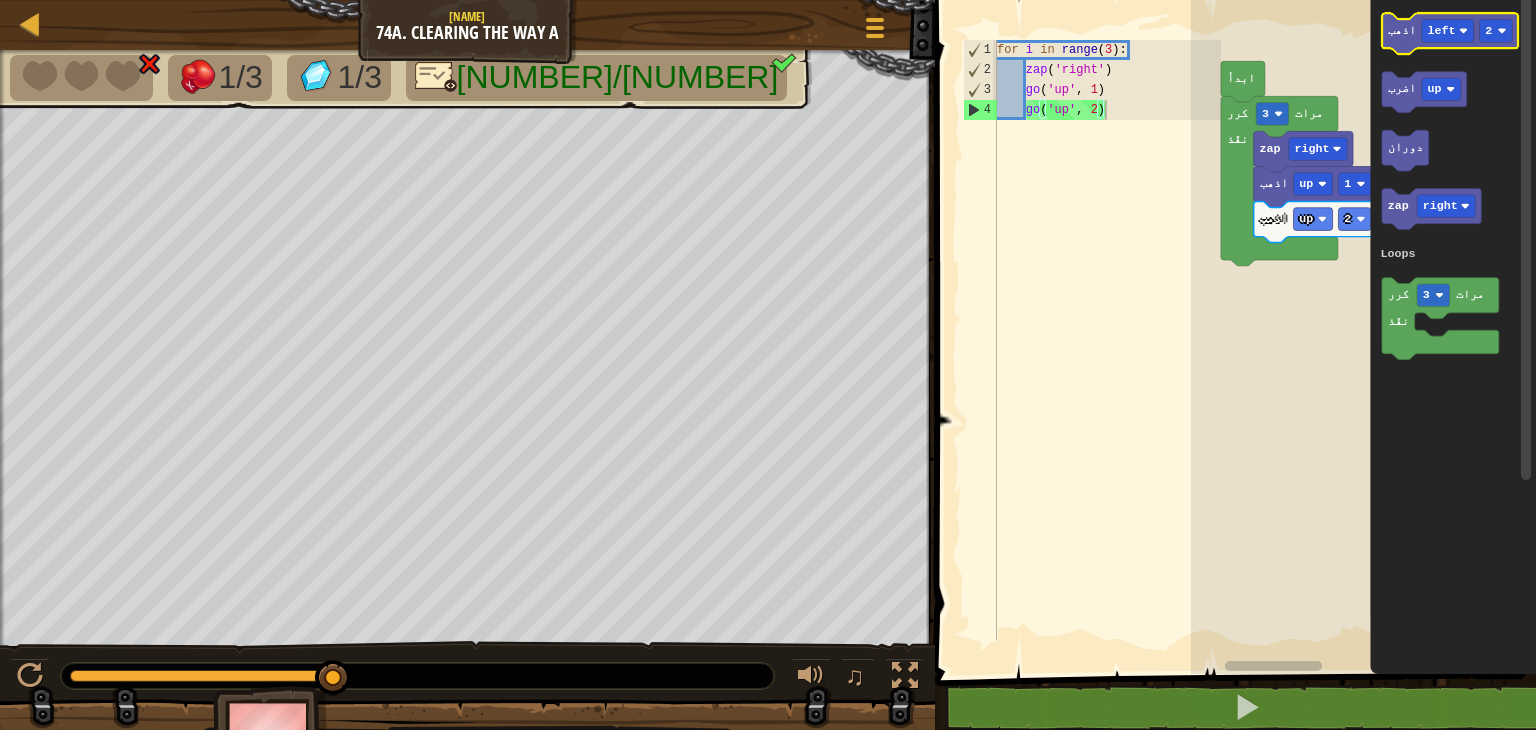 click 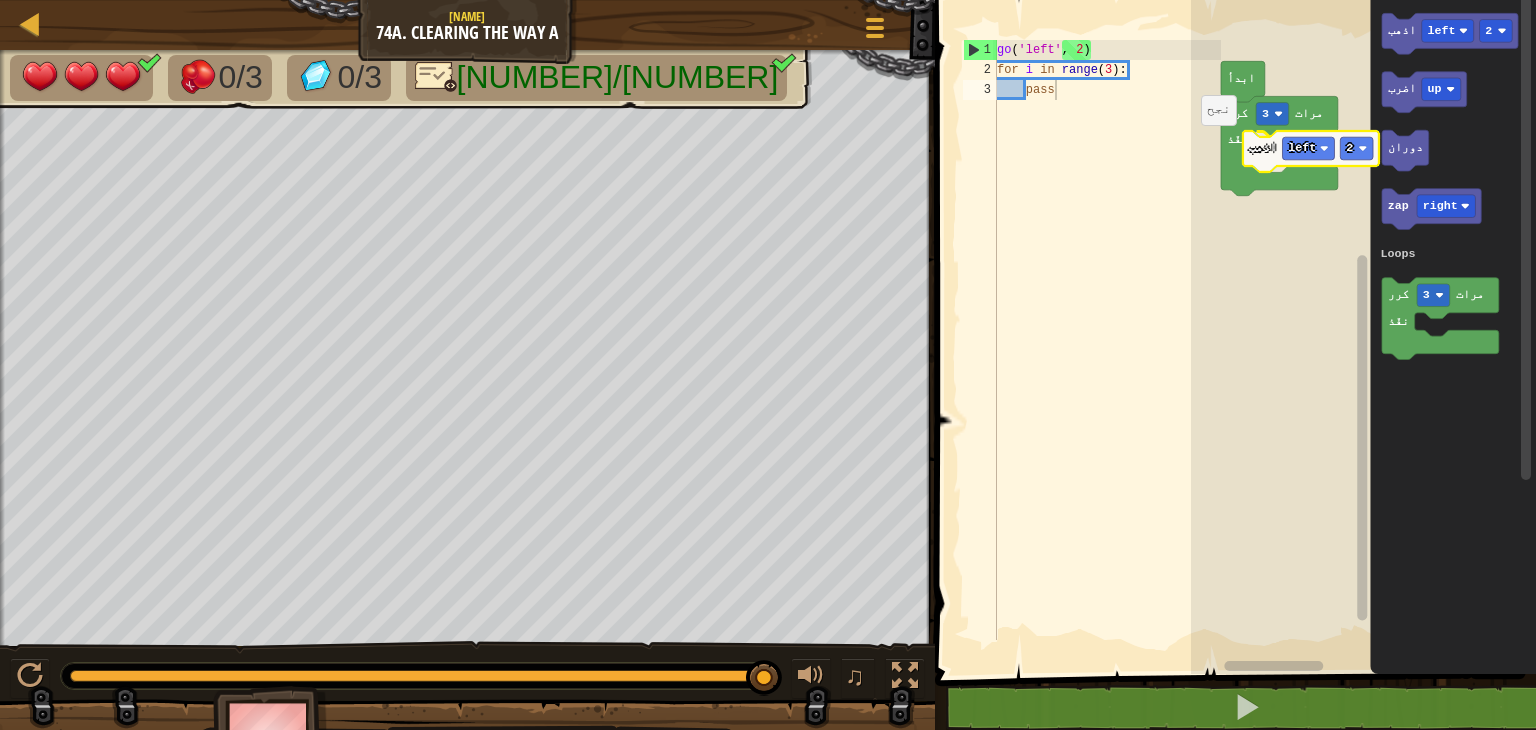 click on "Loops ابدأ كرر 3 مرات نفّذ اذهب left 2 اذهب left 2 اضرب up دوران zap right كرر 3 مرات نفّذ Loops اذهب left 2" at bounding box center [1363, 332] 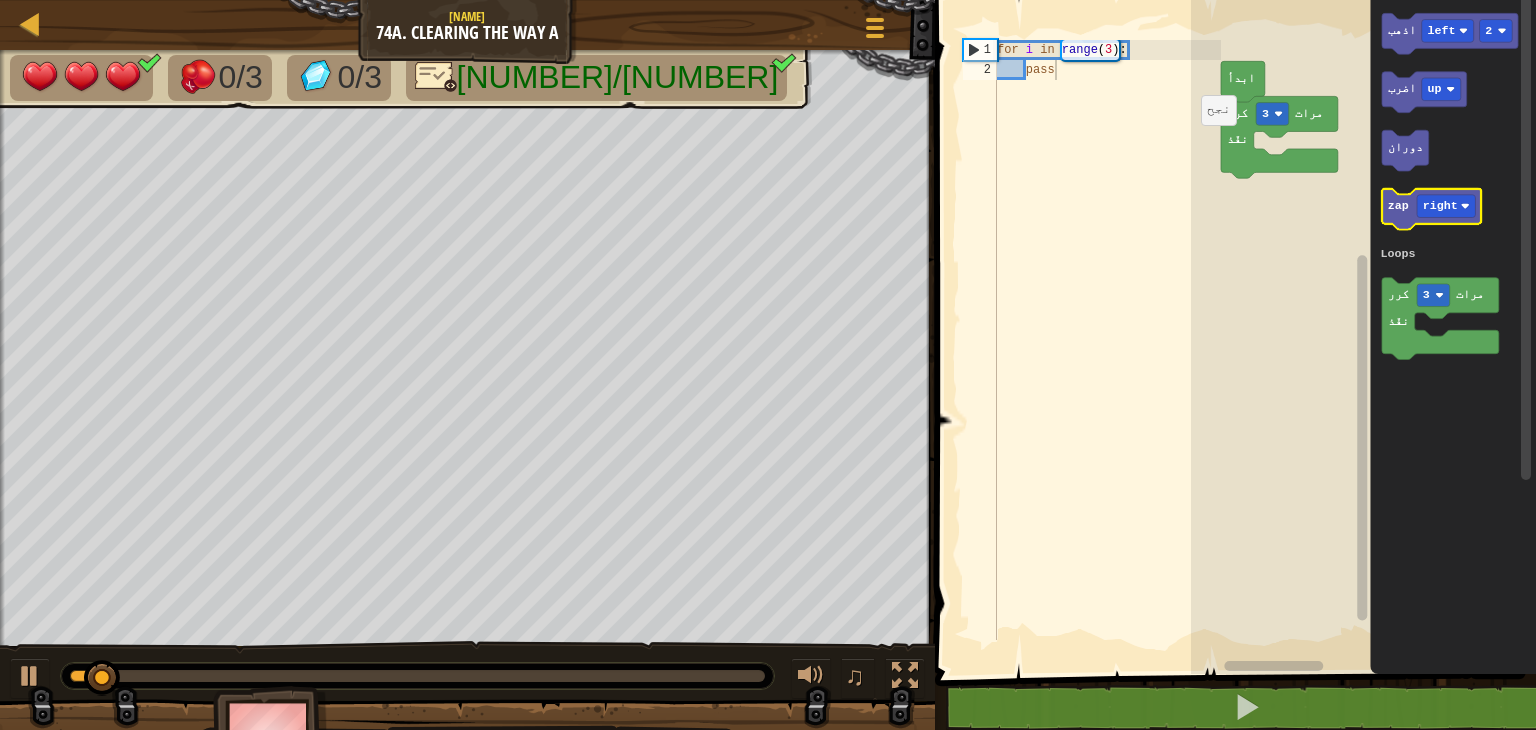 click 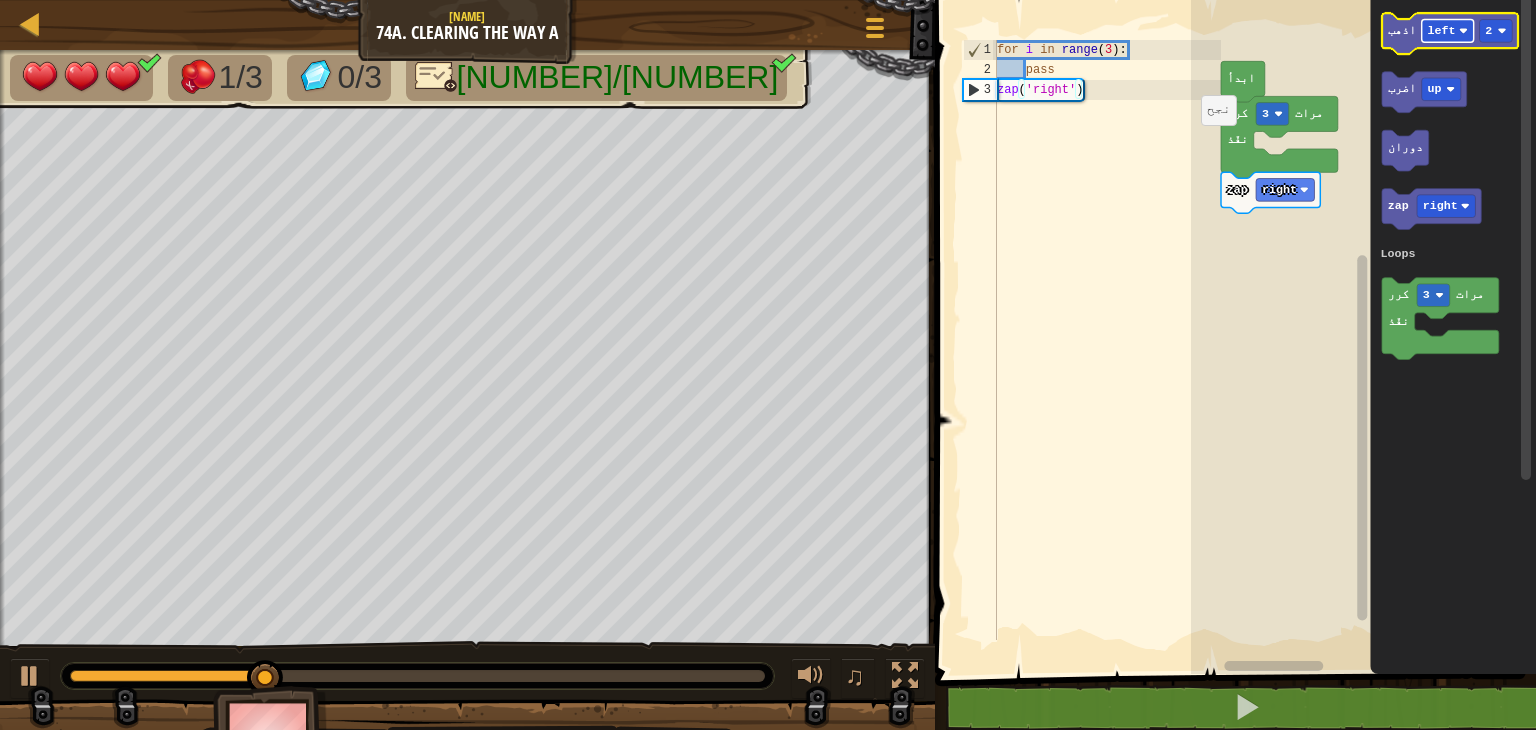 click on "left" 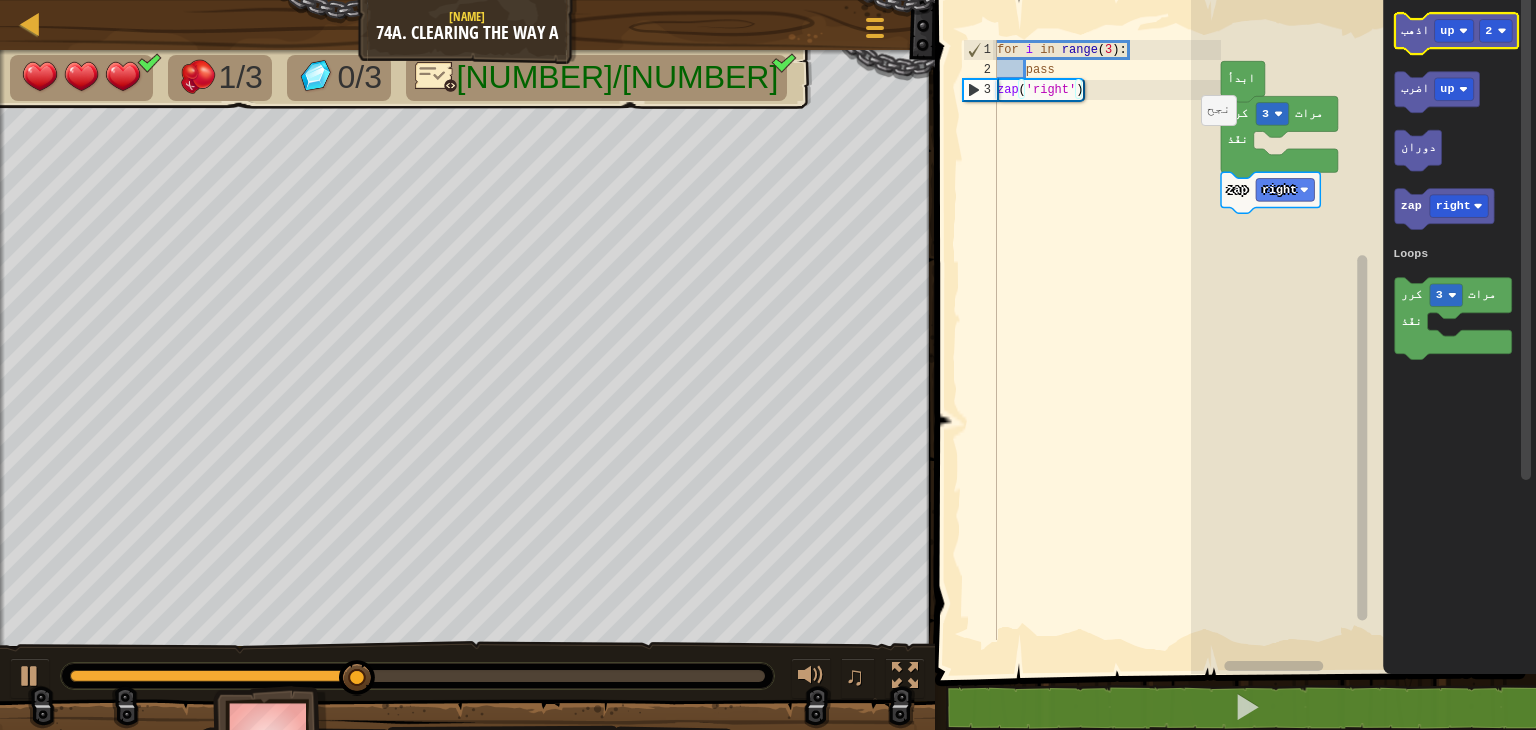 click on "اذهب" 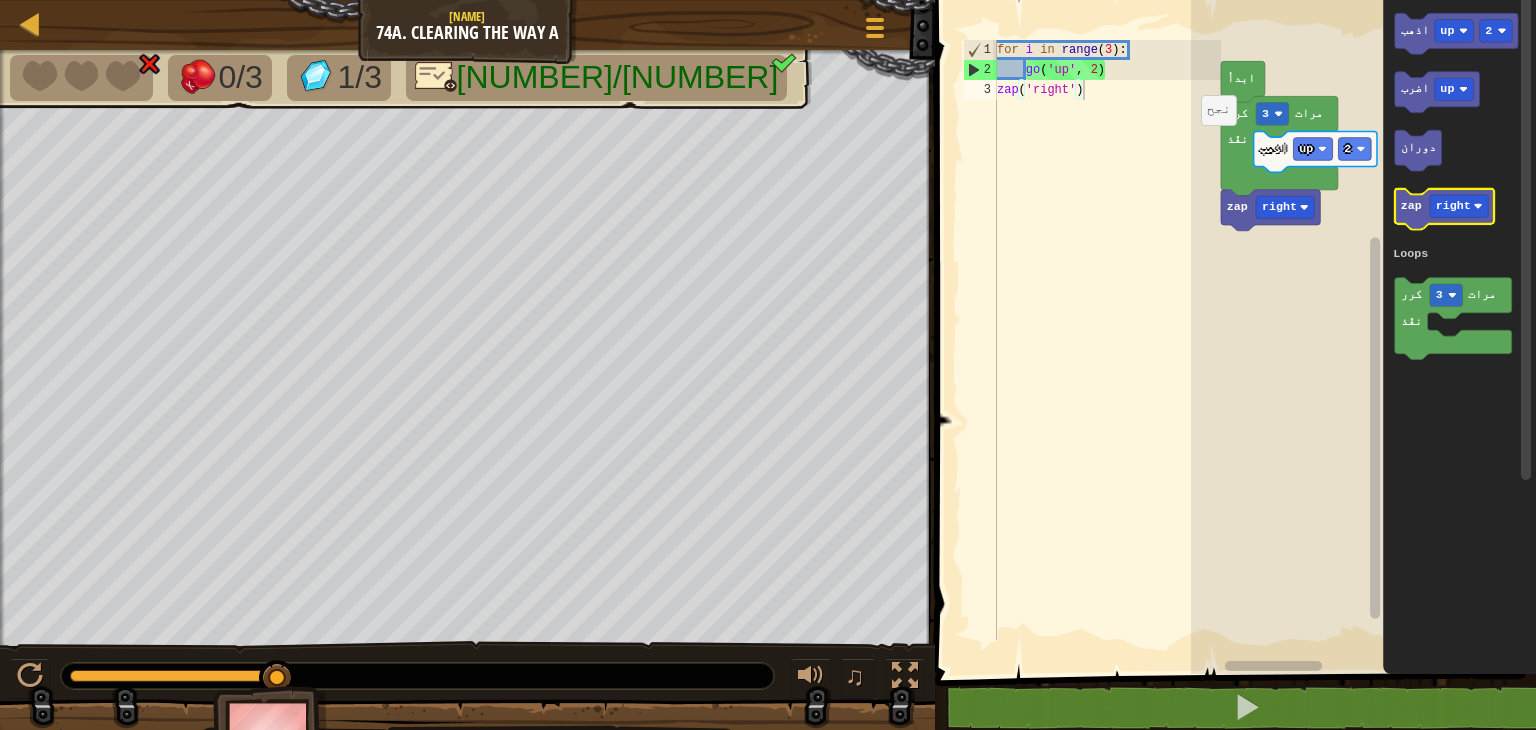 click 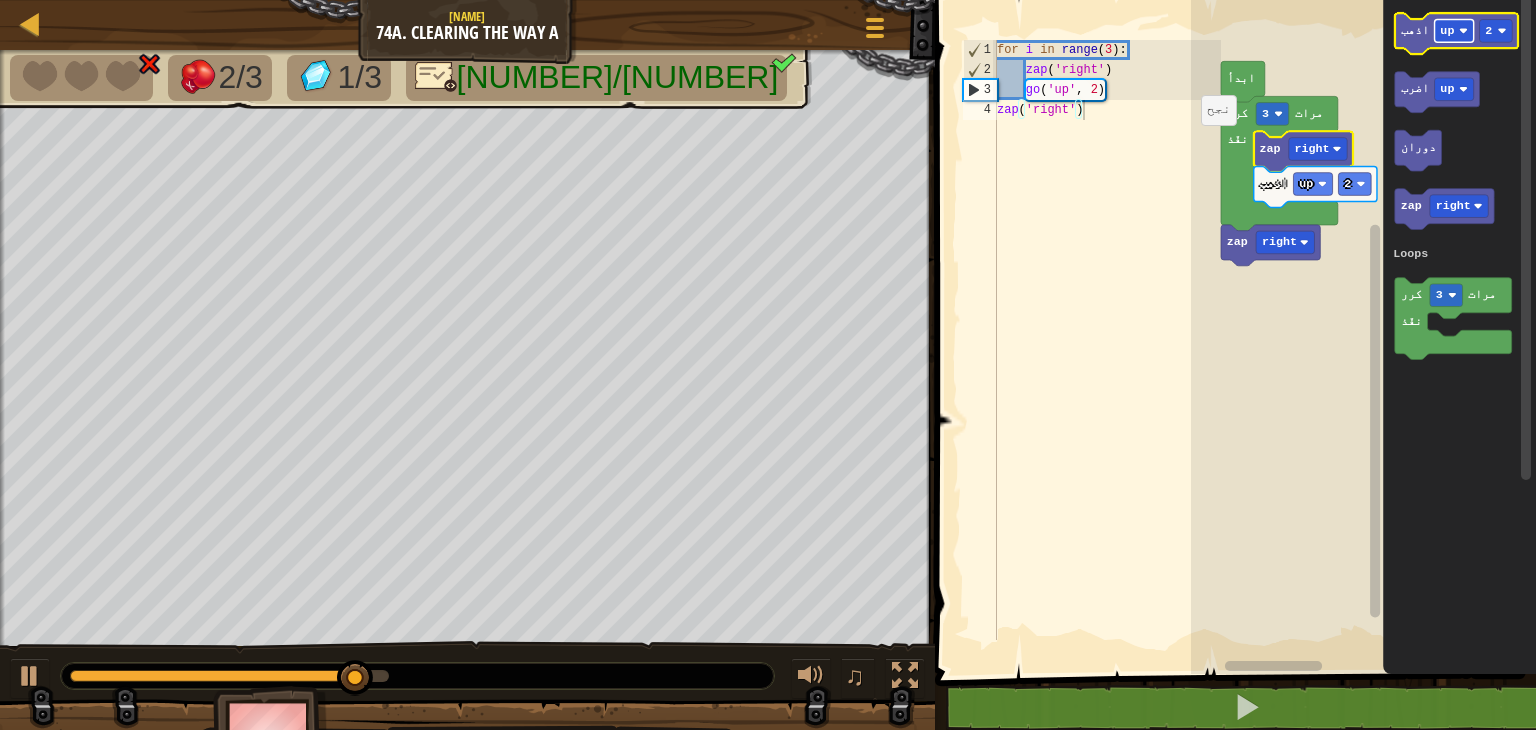 click 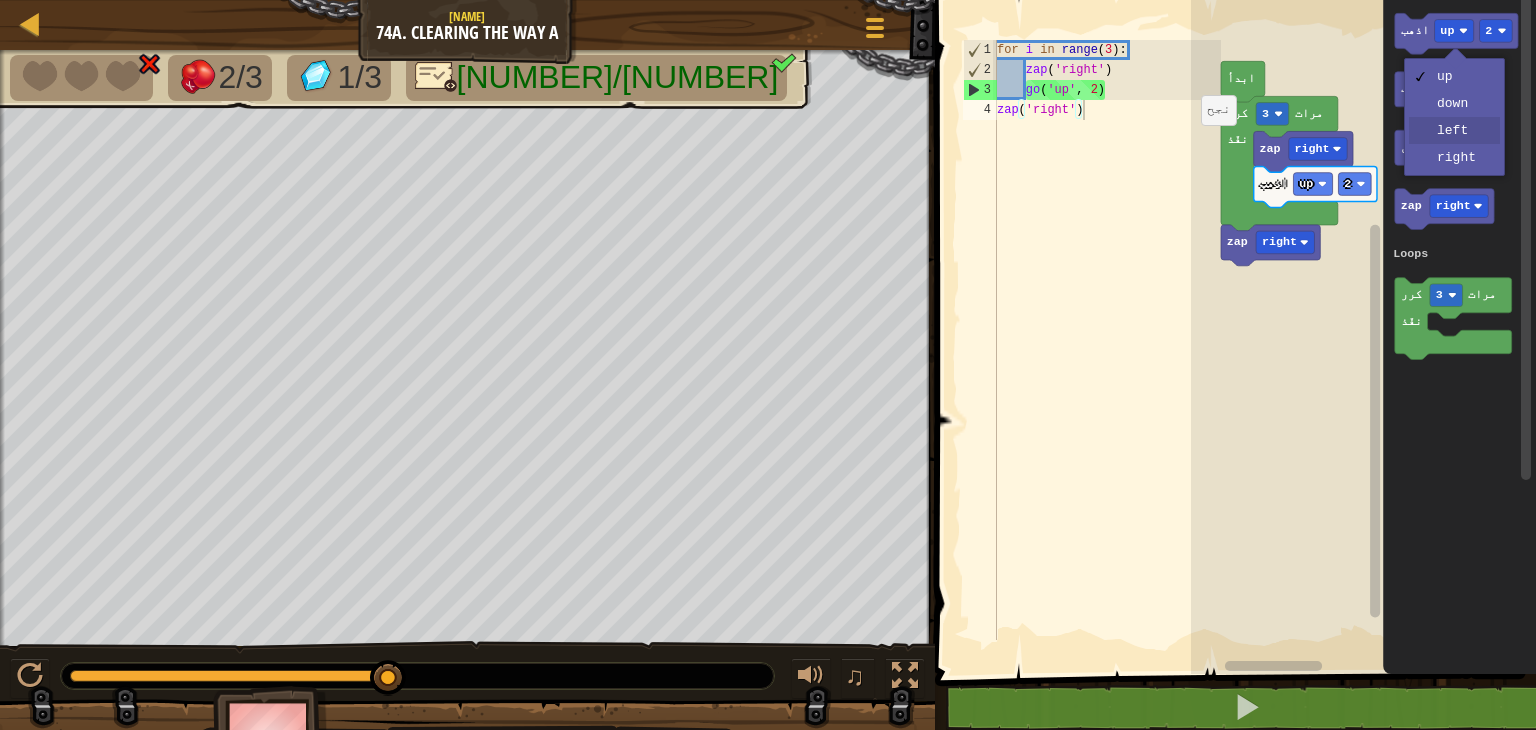 drag, startPoint x: 1456, startPoint y: 126, endPoint x: 1436, endPoint y: 12, distance: 115.74109 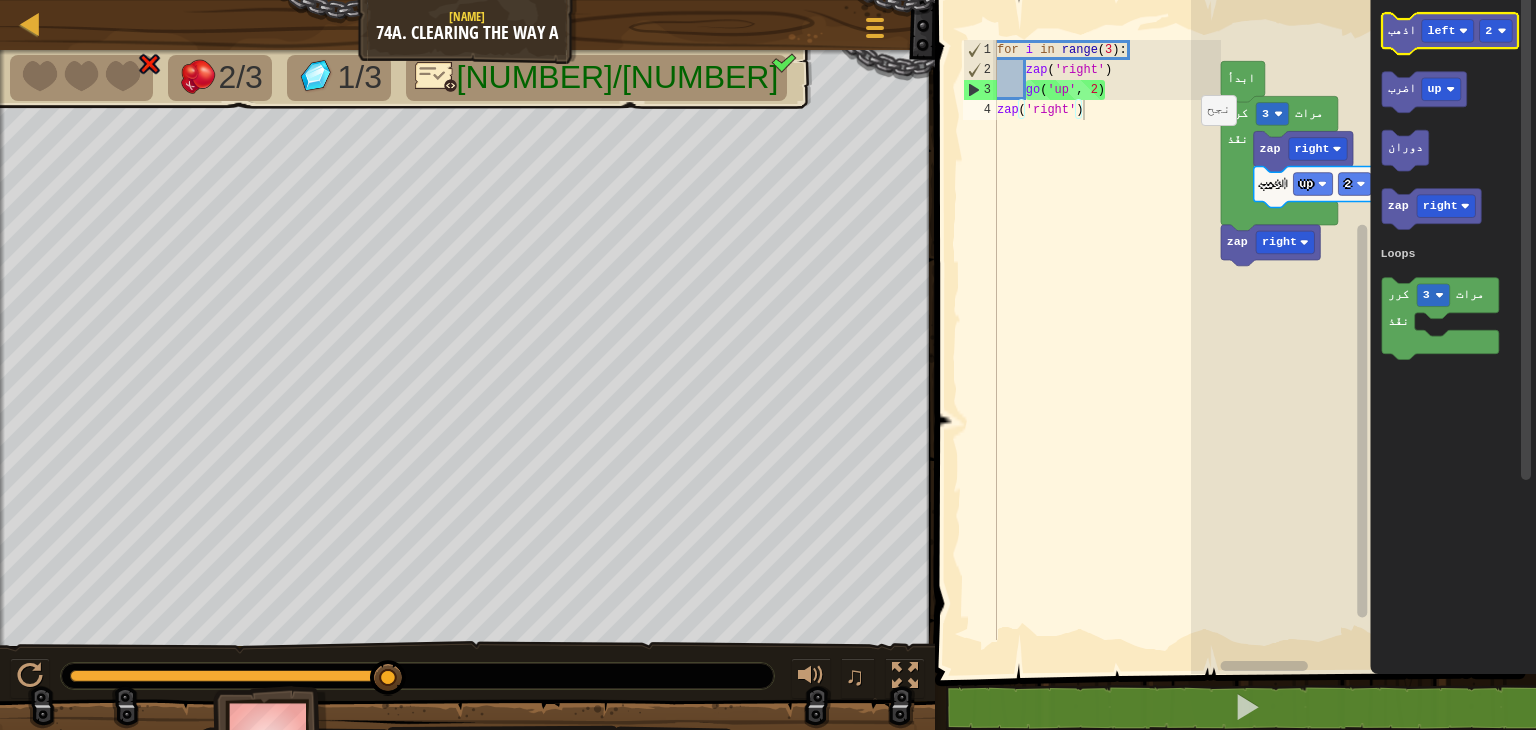 click on "اذهب" 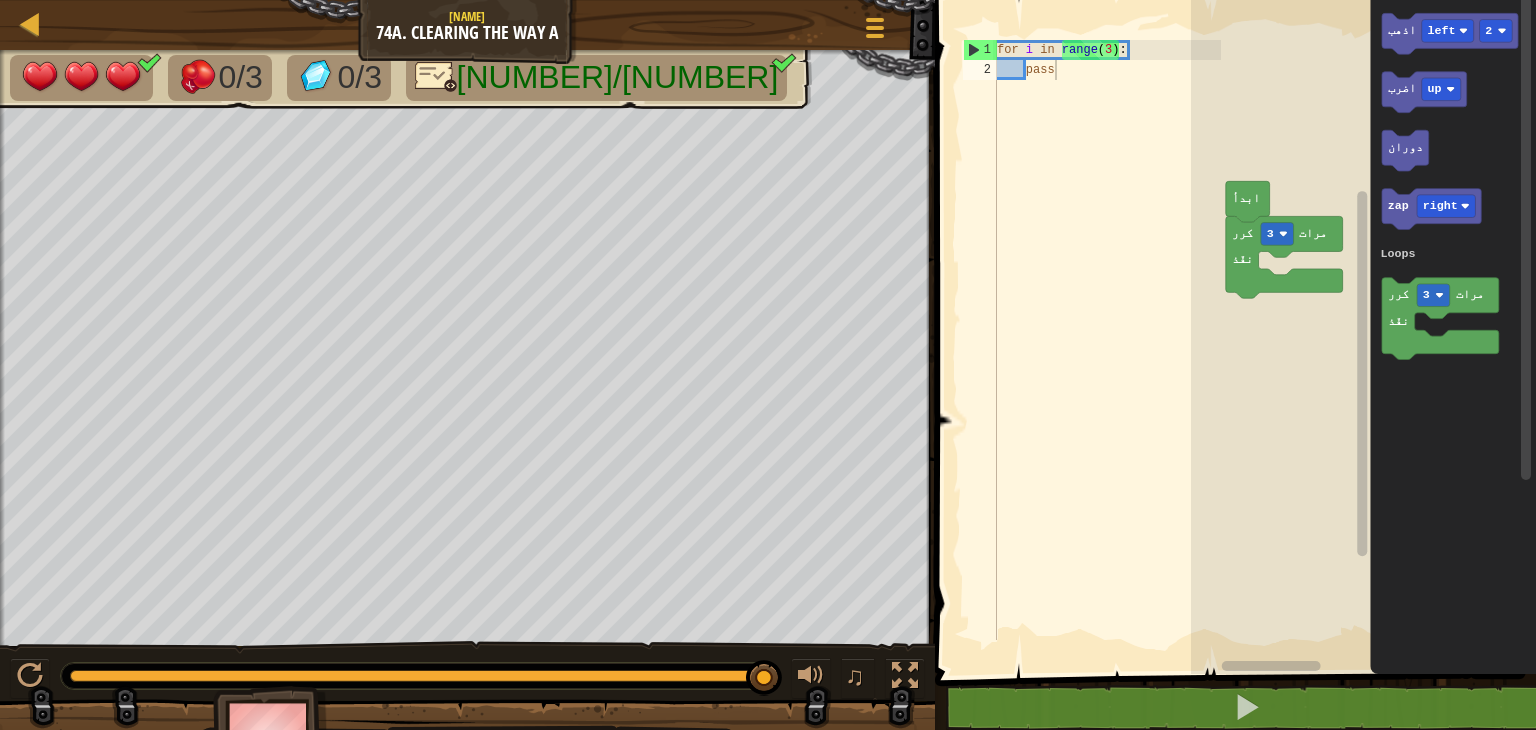 click 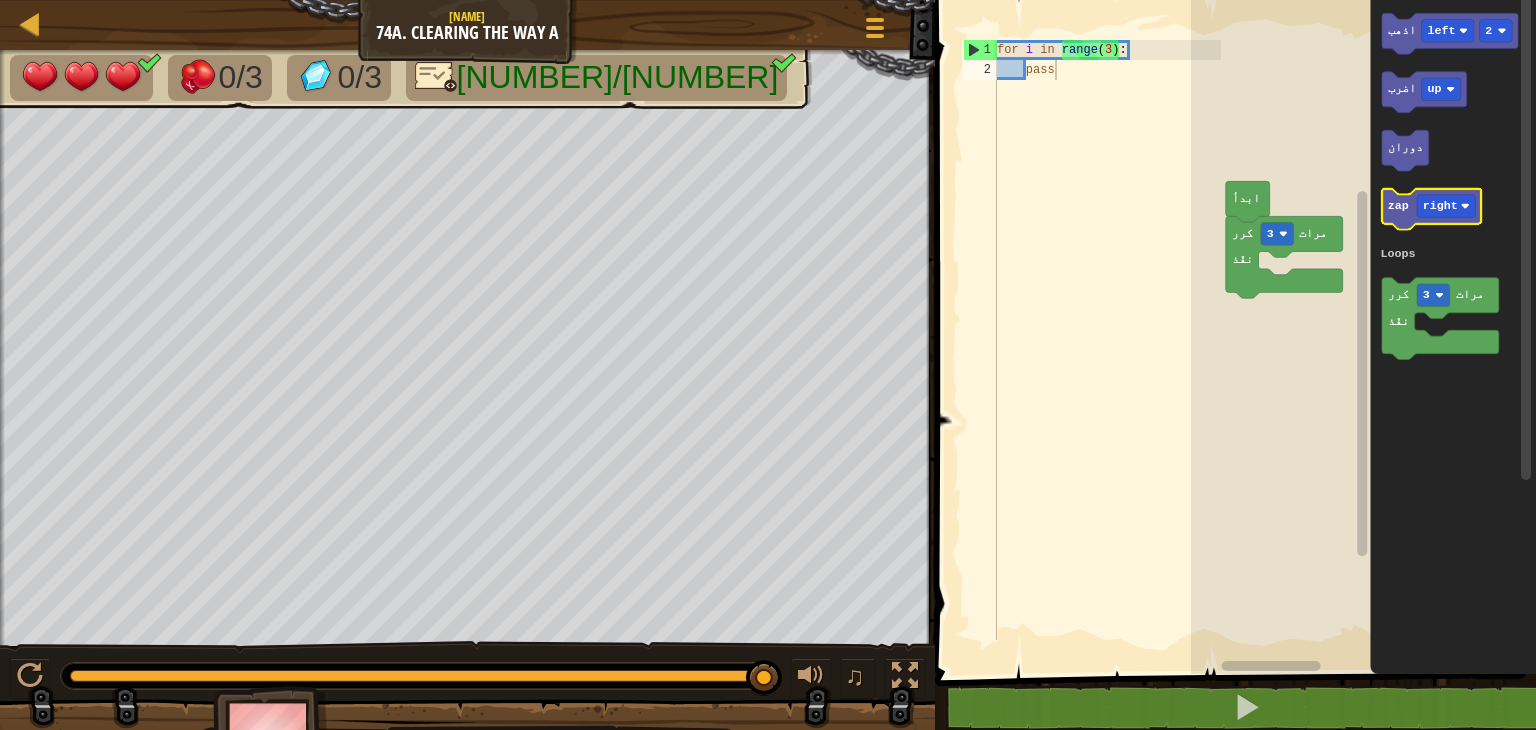 click 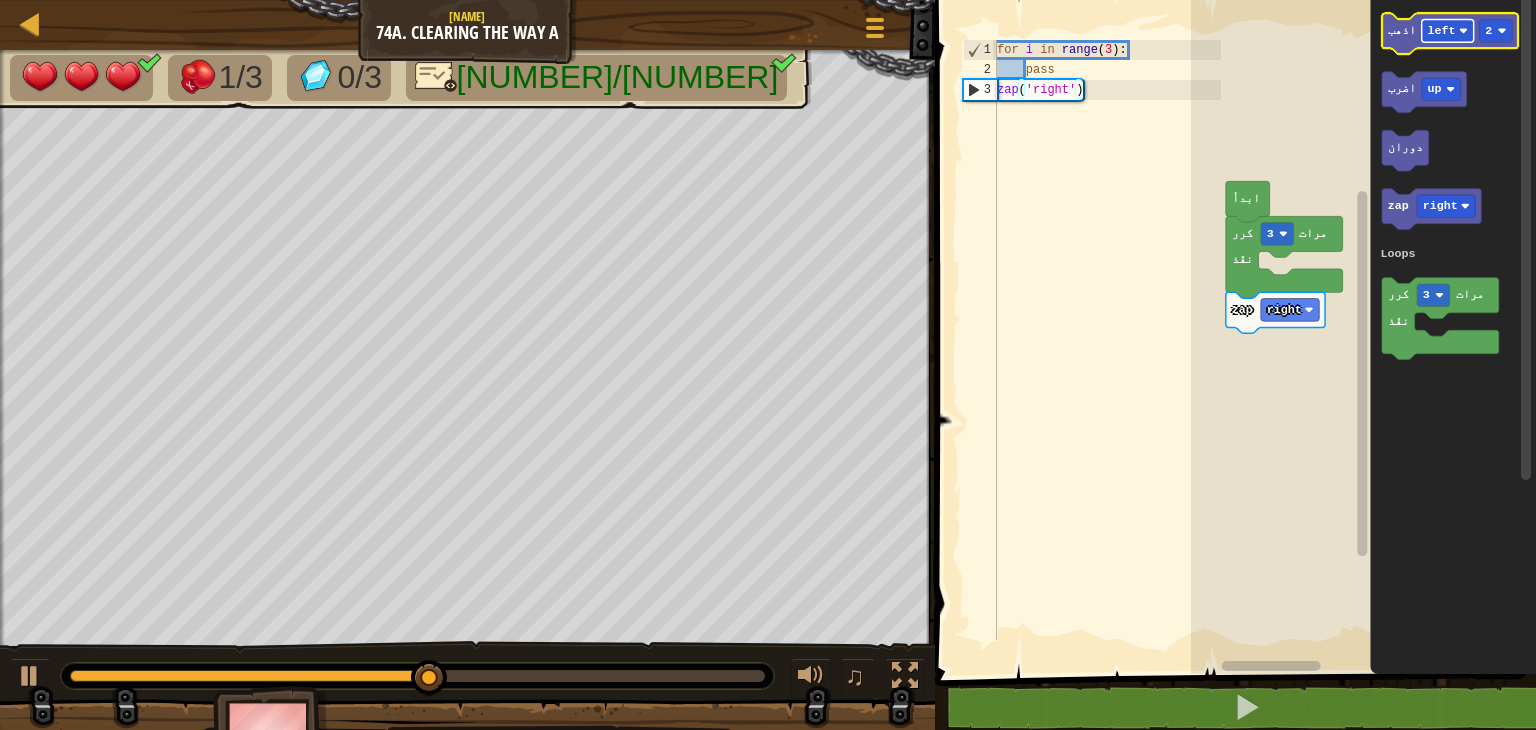 click on "left" 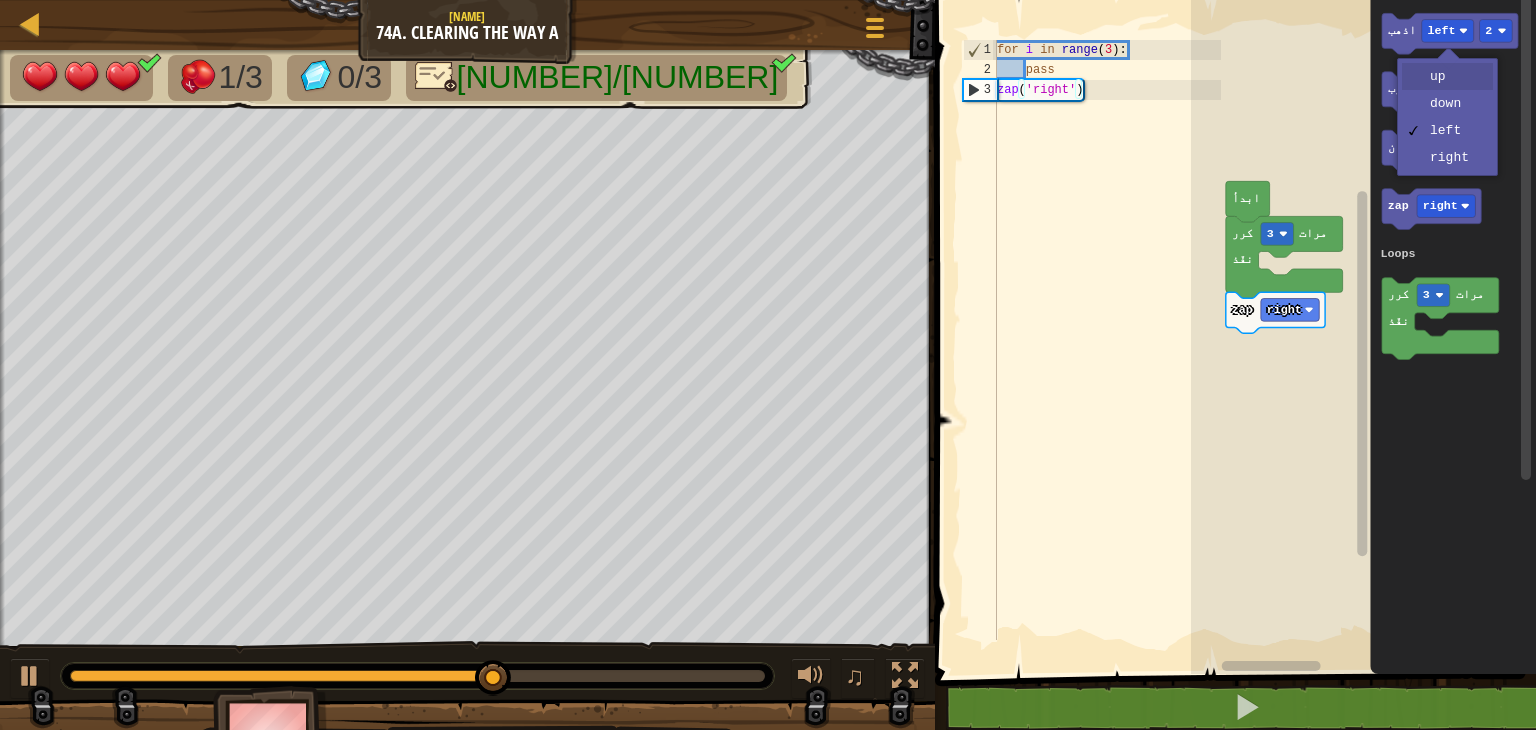 drag, startPoint x: 1443, startPoint y: 78, endPoint x: 1441, endPoint y: 66, distance: 12.165525 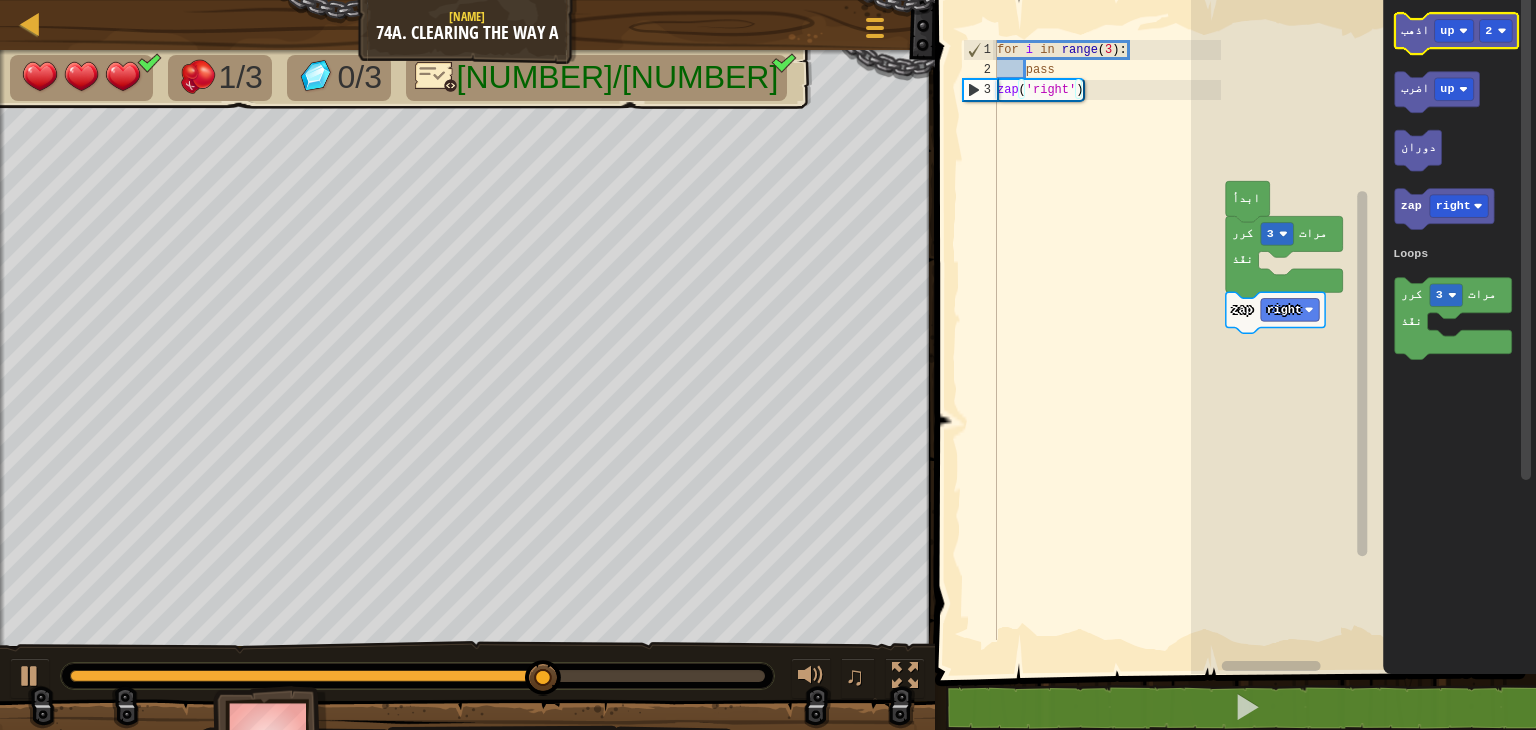 click 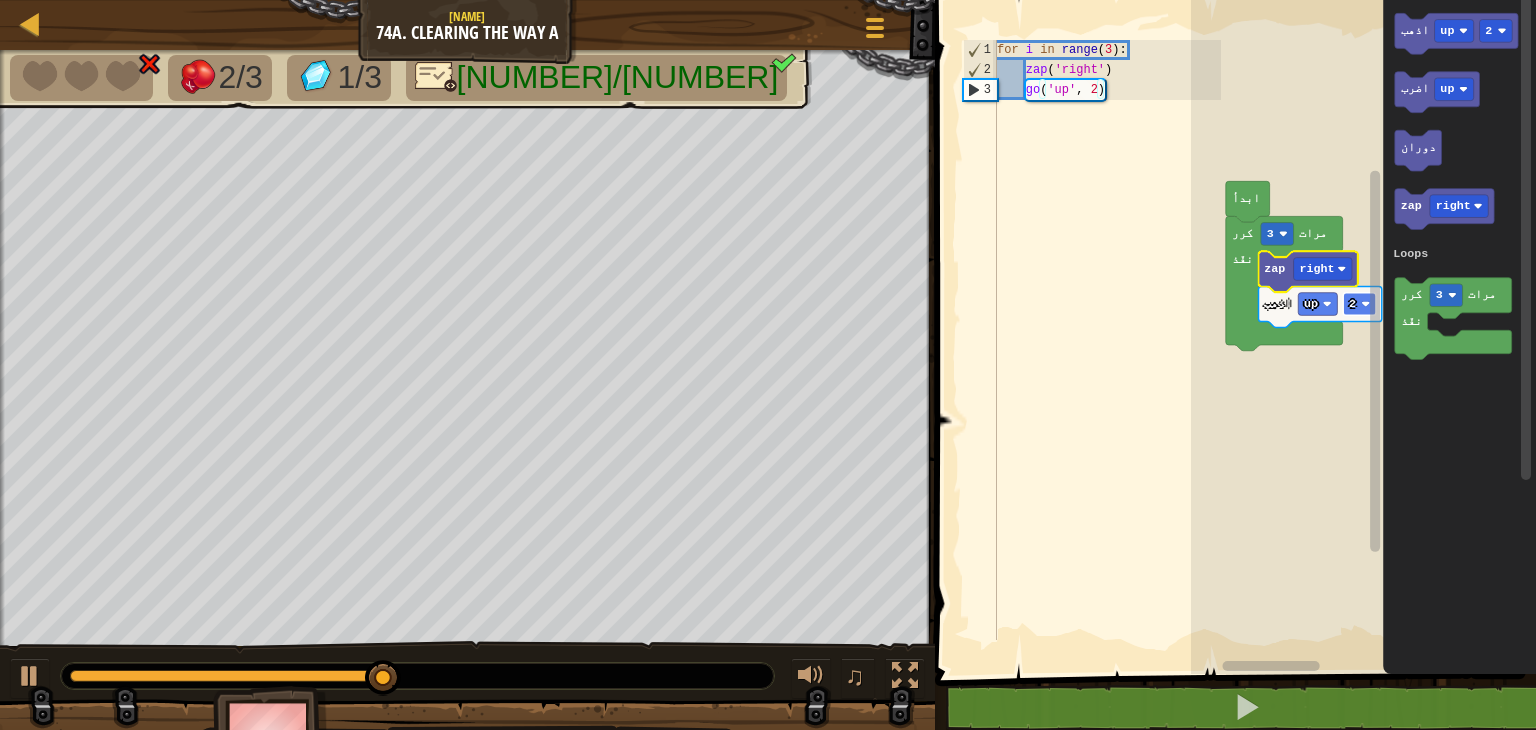 click 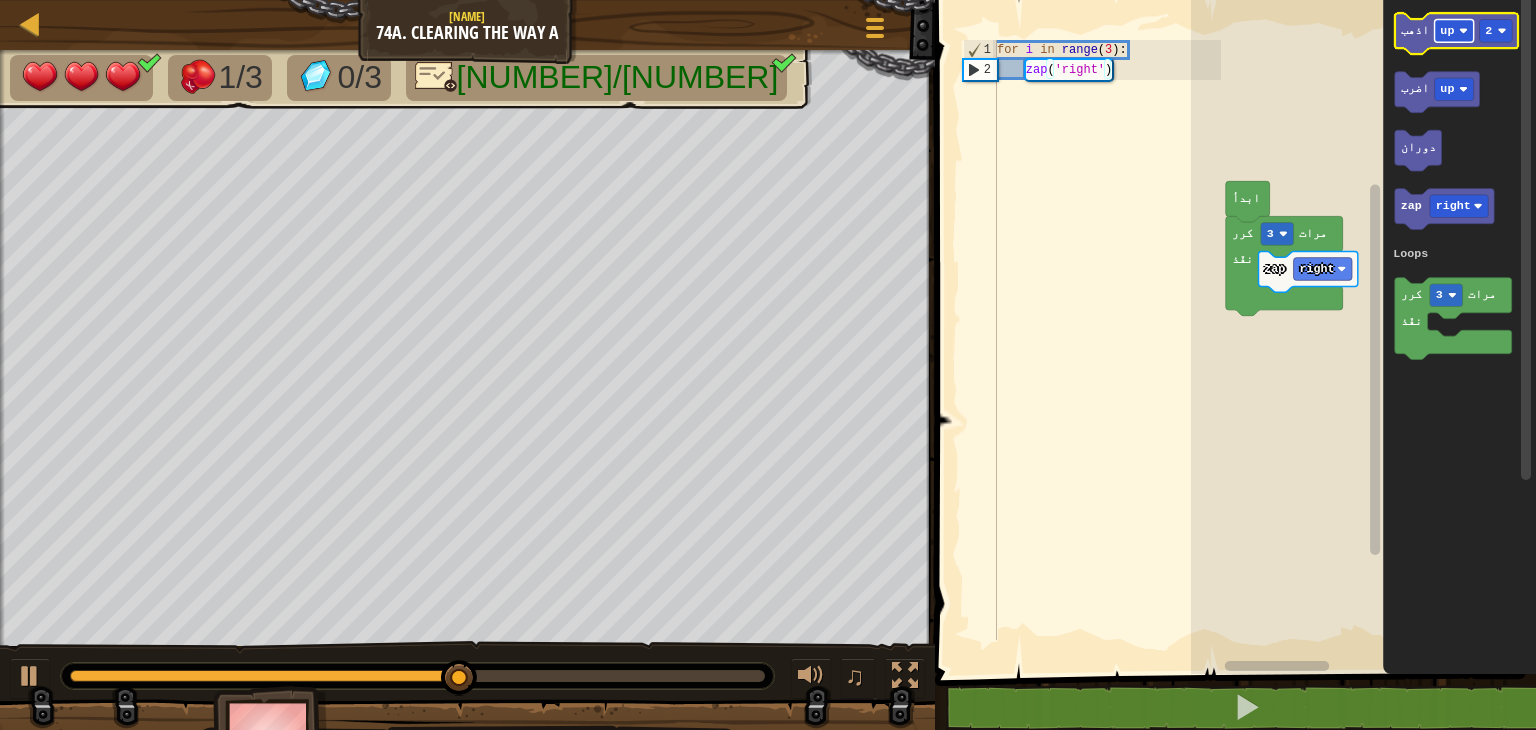 click 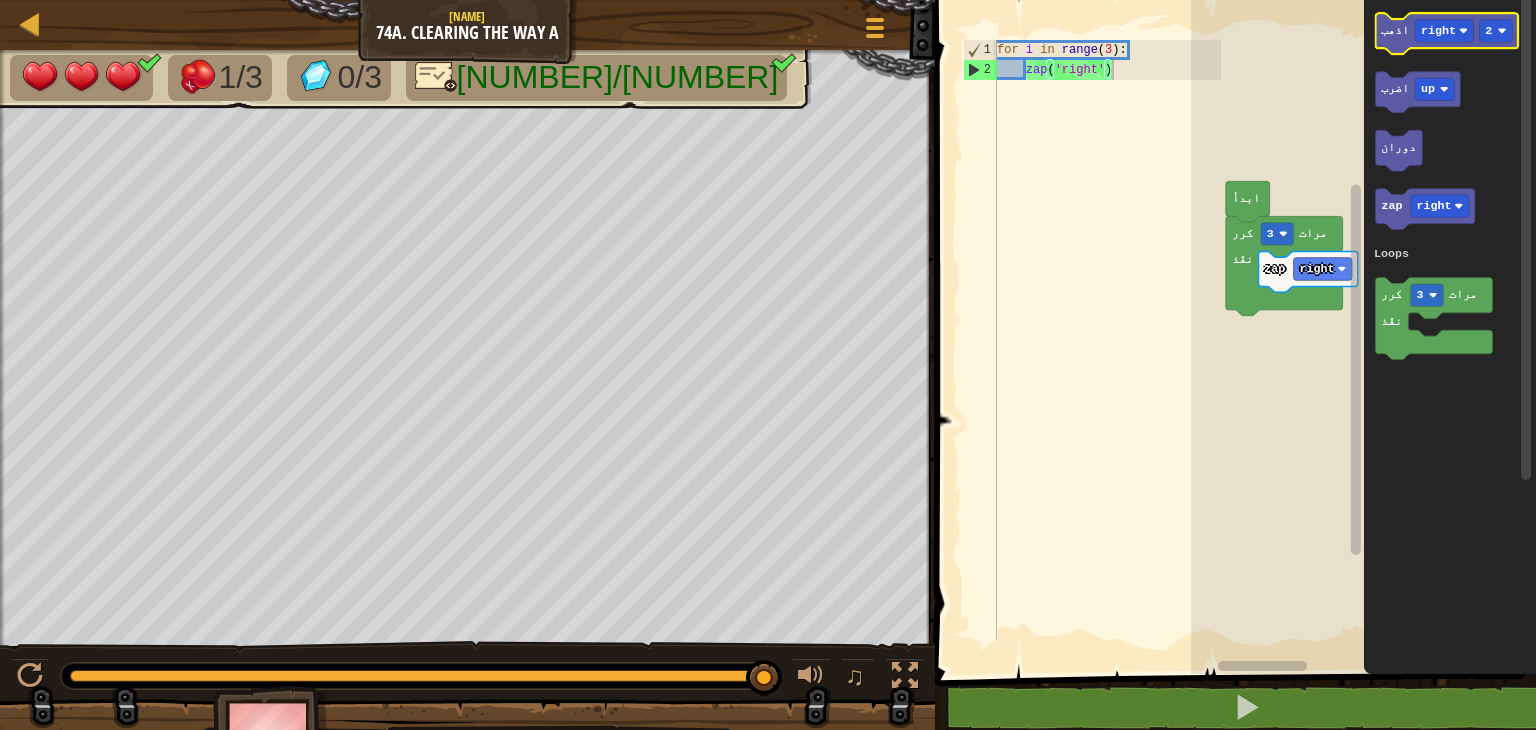 click on "اذهب" 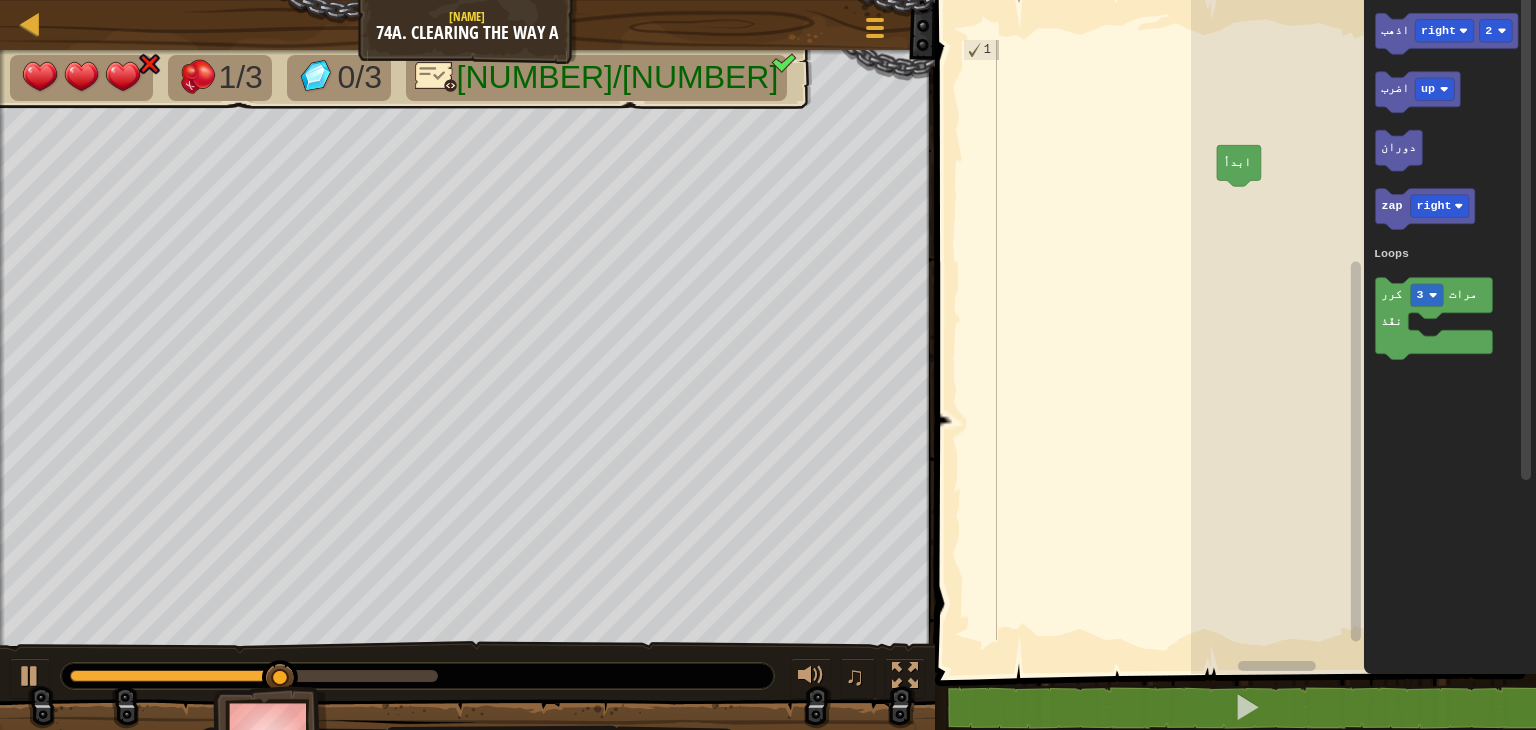 click 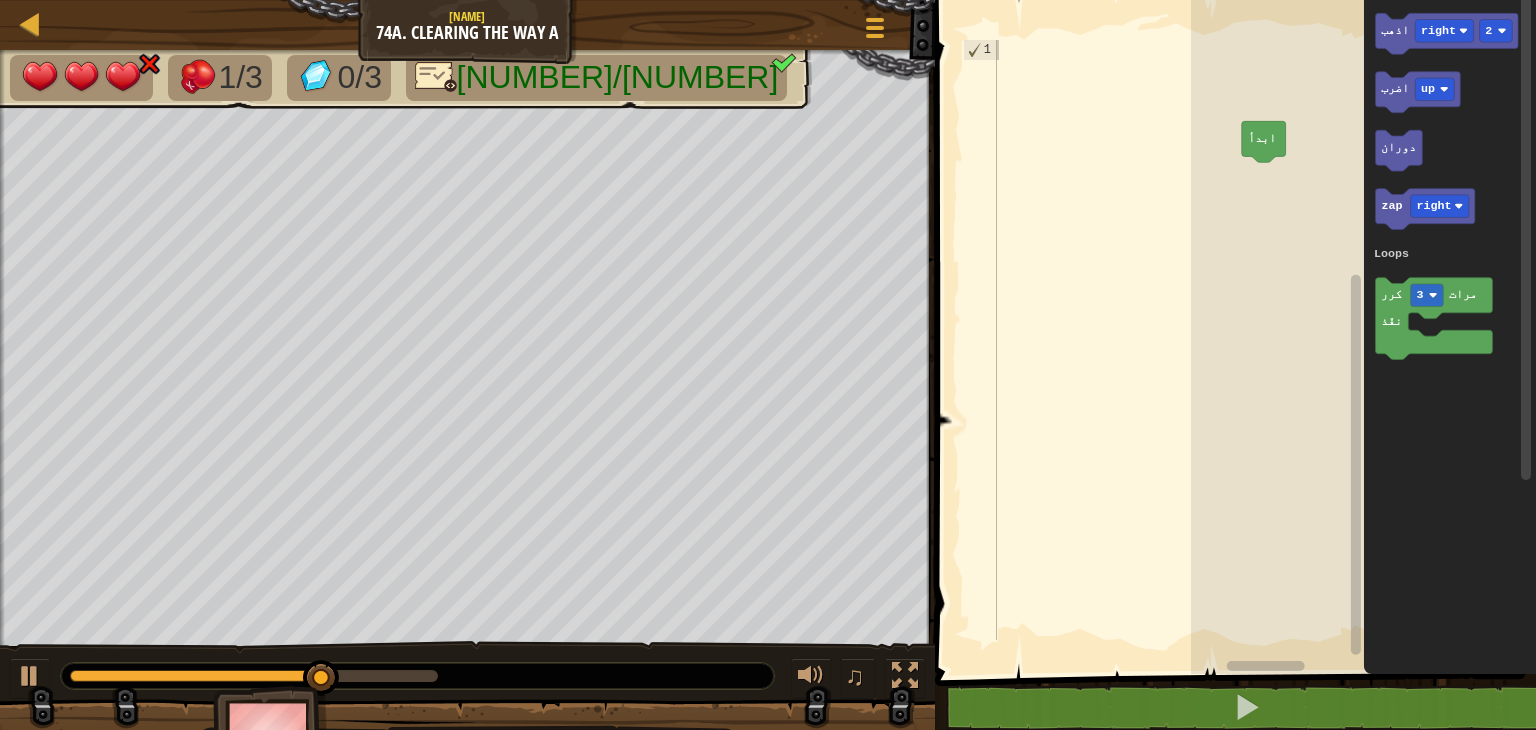 click on "Loops ابدأ اذهب right 2 اضرب up دوران zap right كرر 3 مرات نفّذ Loops" at bounding box center (1363, 332) 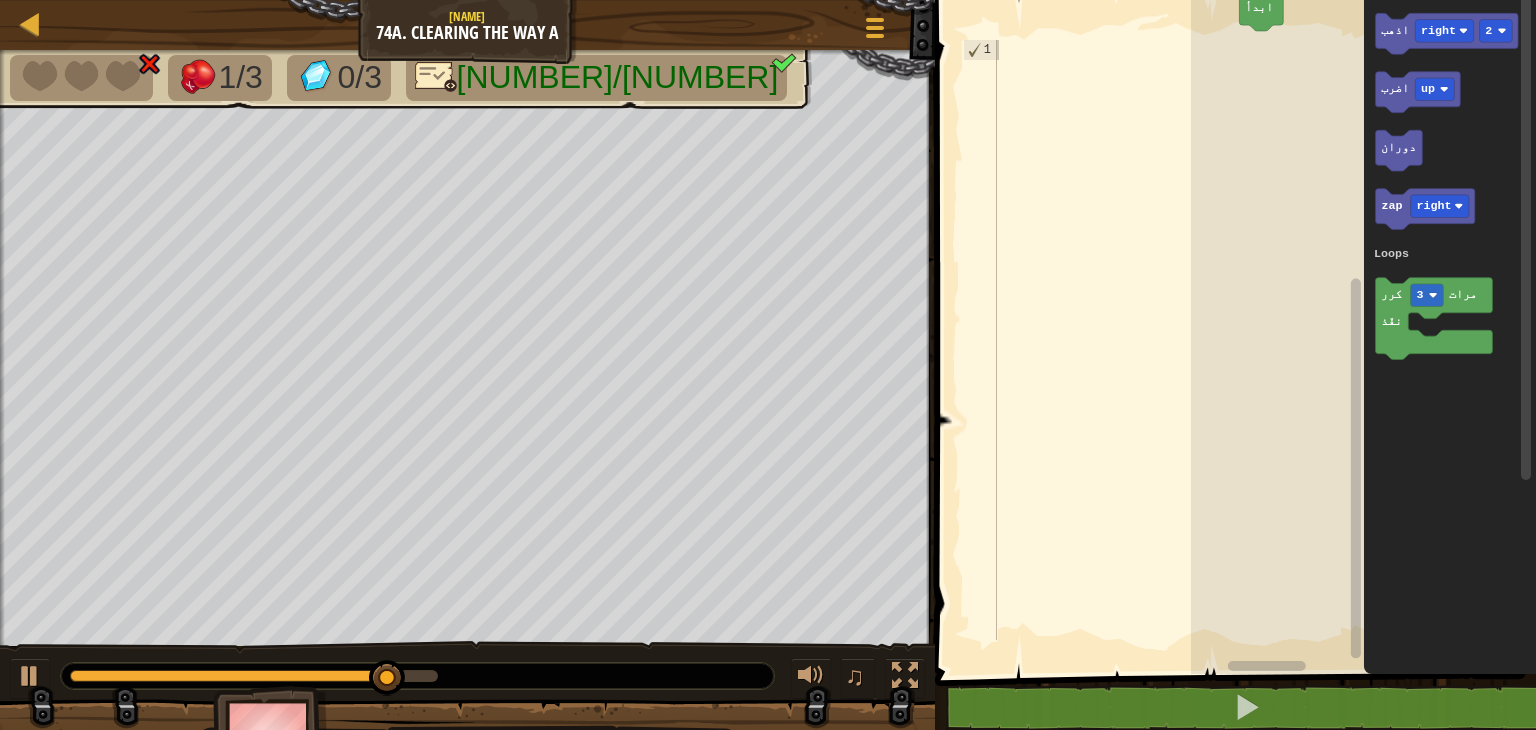click on "Loops ابدأ اذهب right 2 اضرب up دوران zap right كرر 3 مرات نفّذ Loops" at bounding box center (1363, 332) 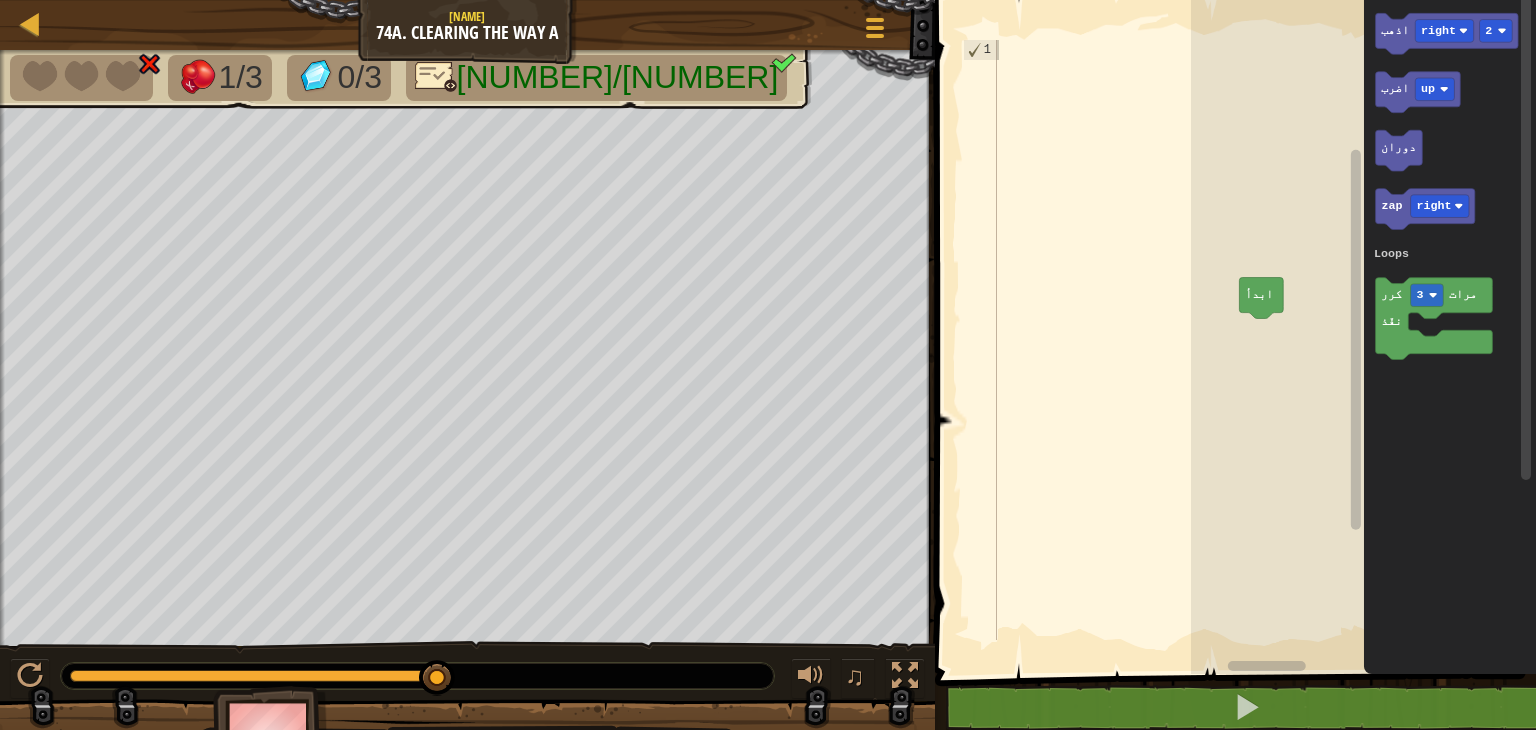 click on "Loops ابدأ اذهب right 2 اضرب up دوران zap right كرر 3 مرات نفّذ Loops" at bounding box center (1363, 332) 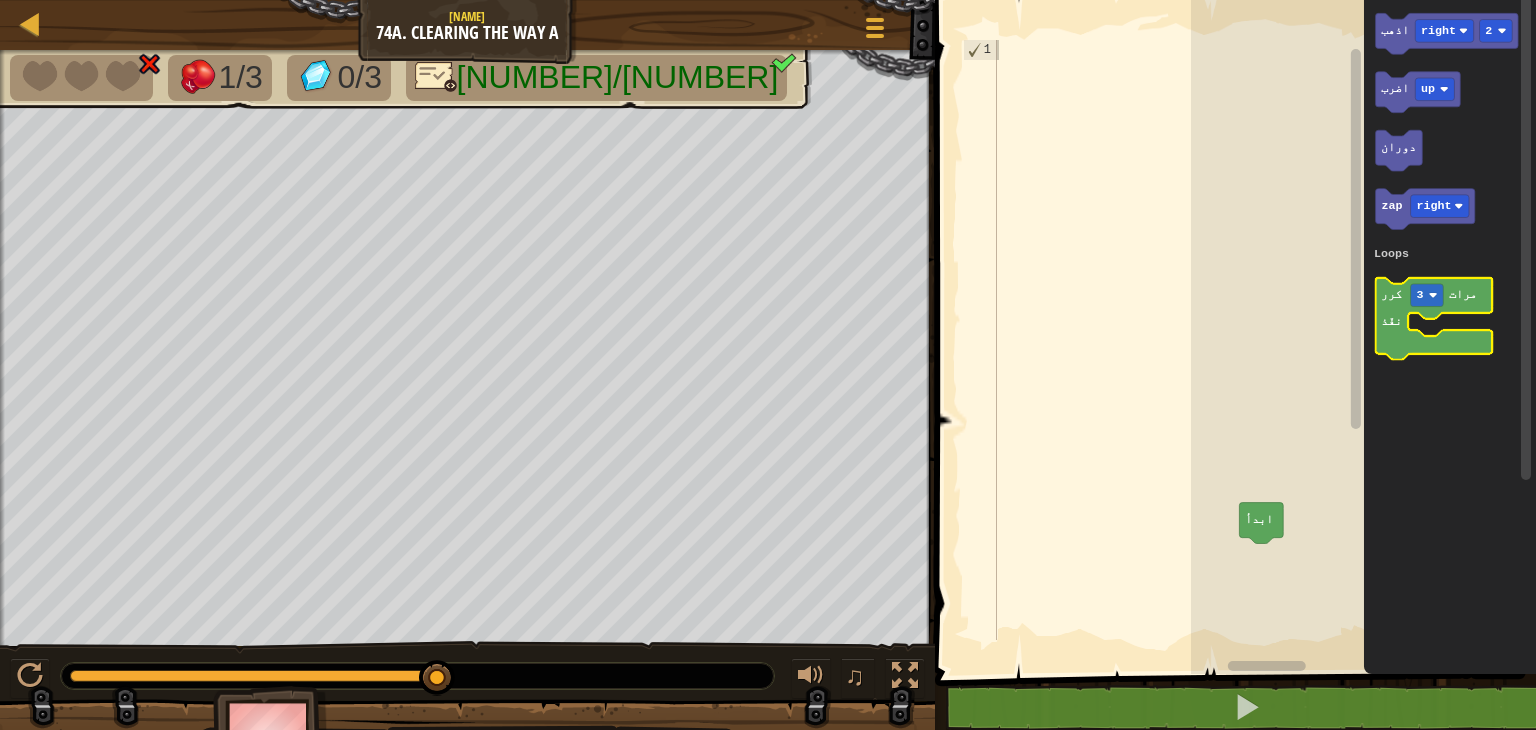 click 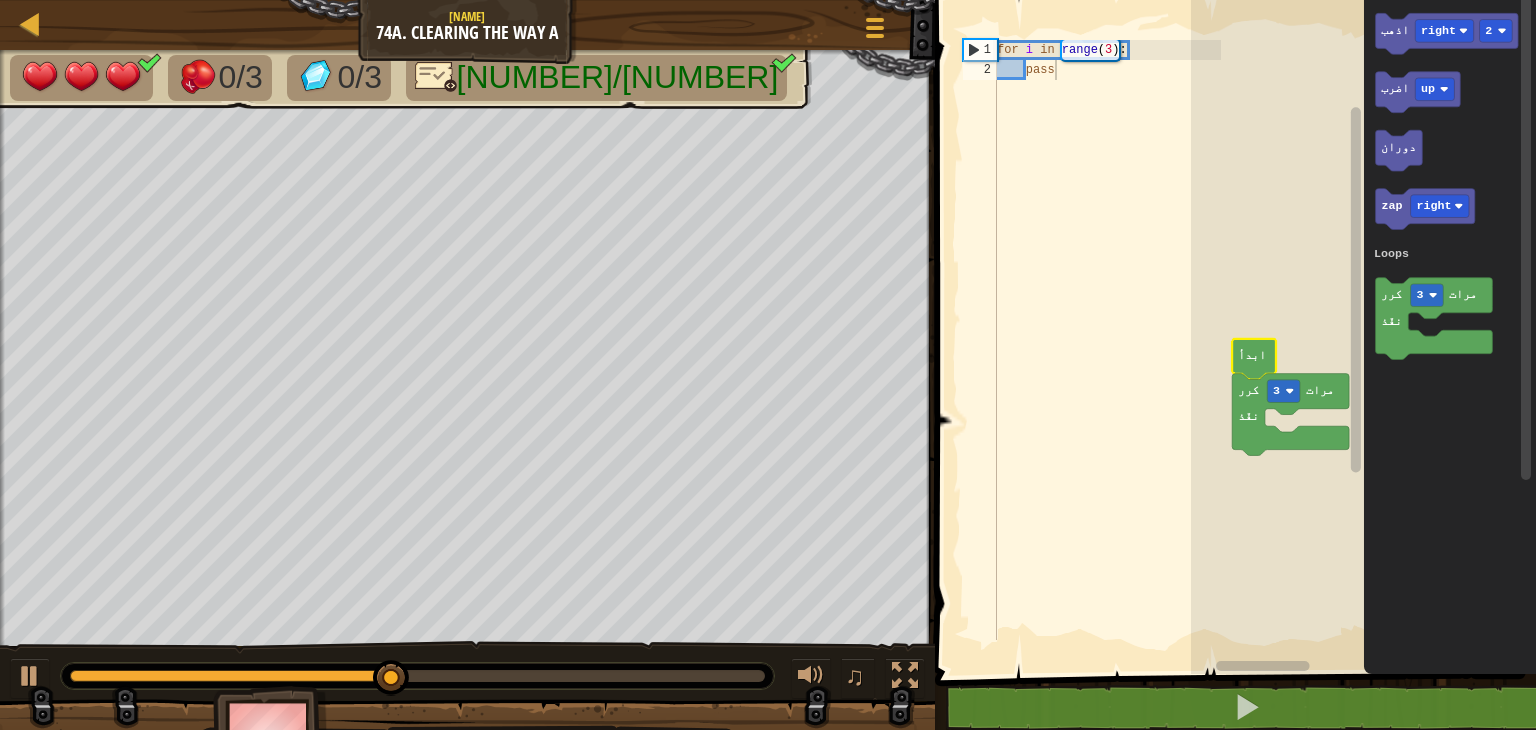 click on "ابدأ" 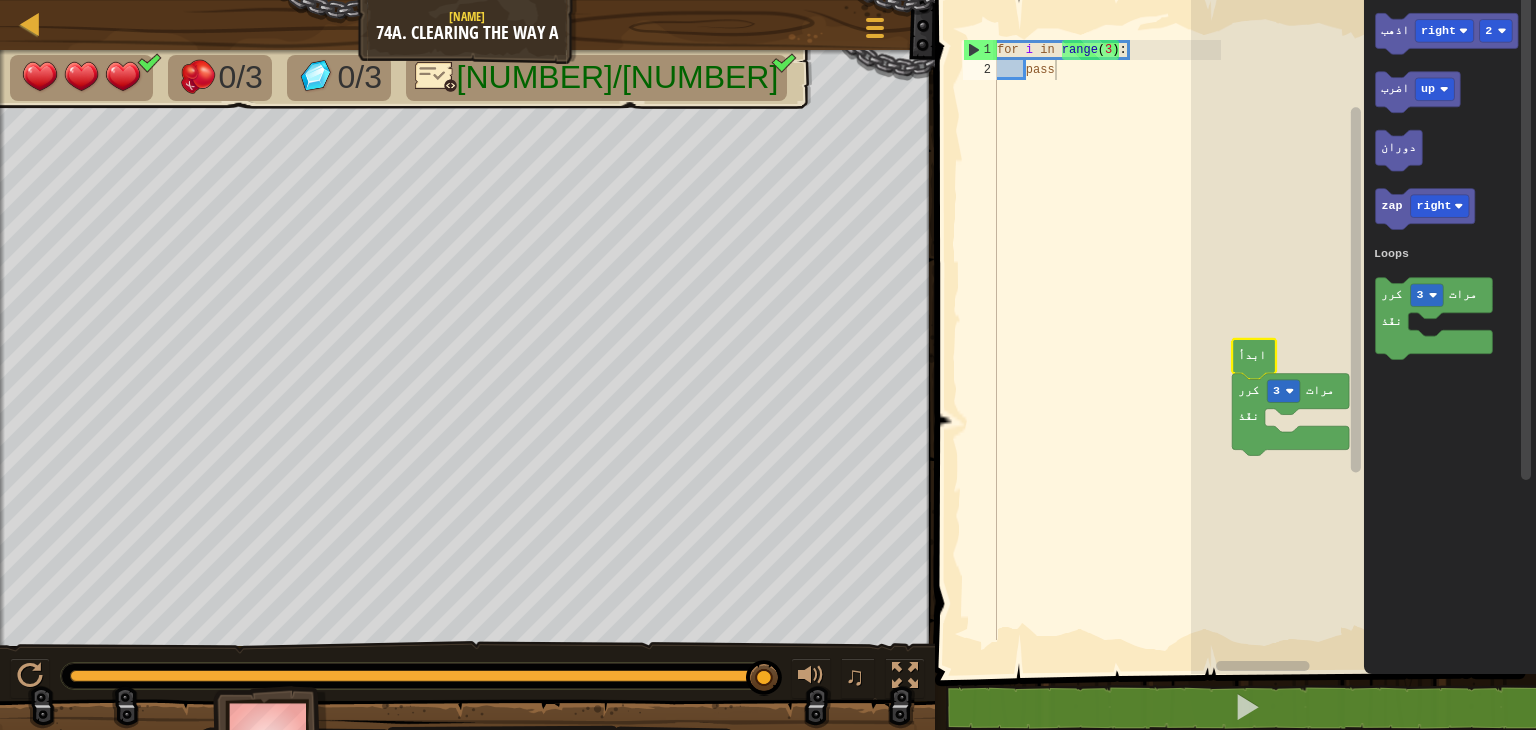 click 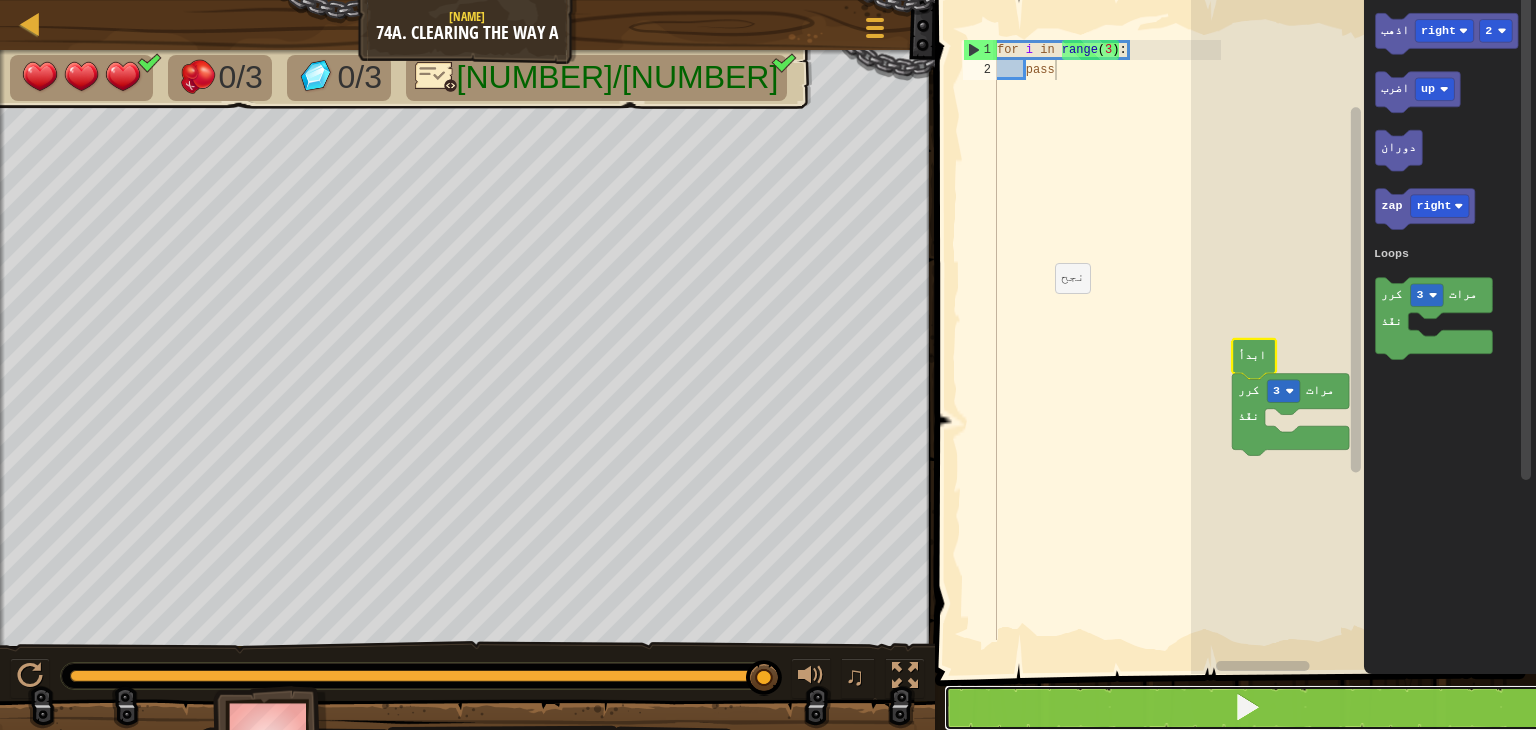 click at bounding box center (1247, 708) 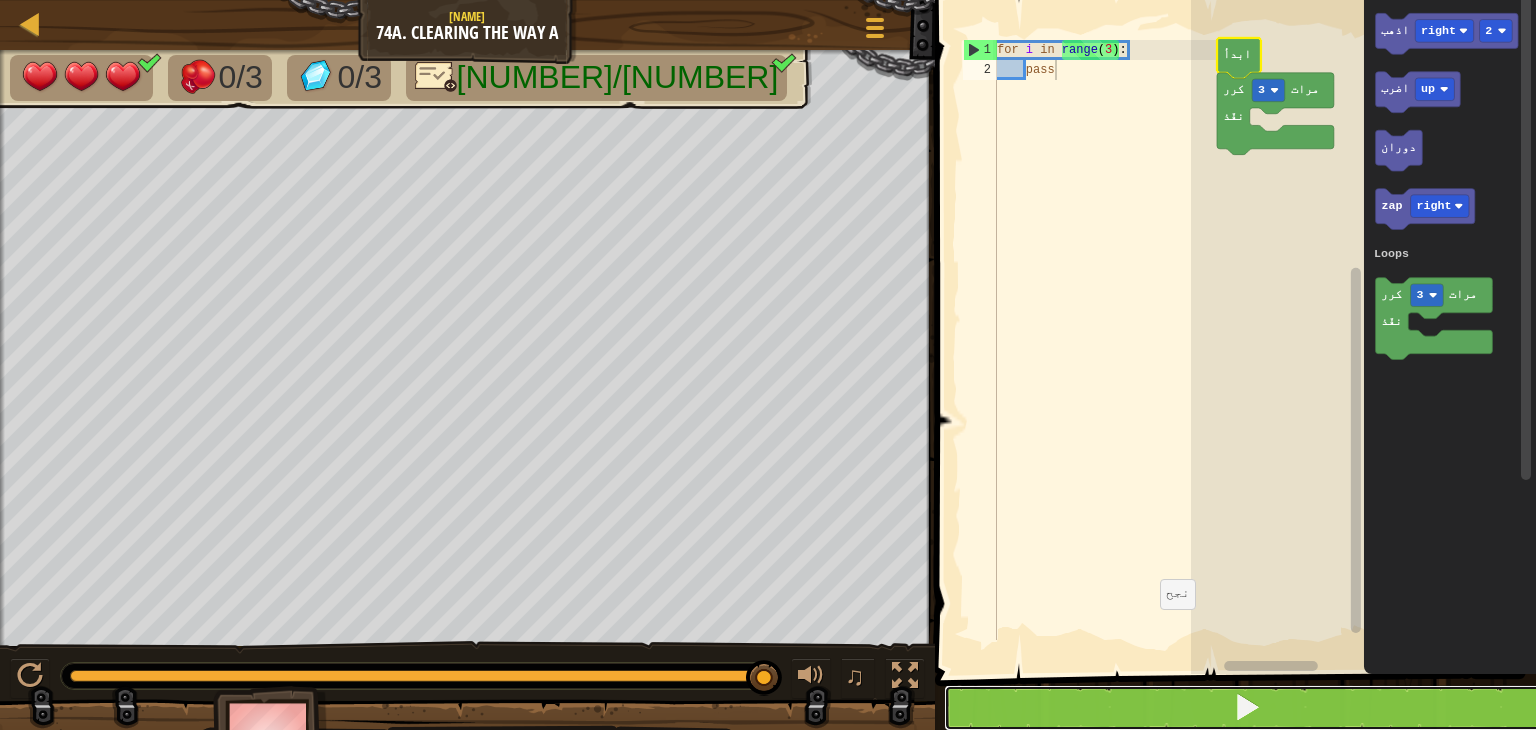 click at bounding box center [1247, 708] 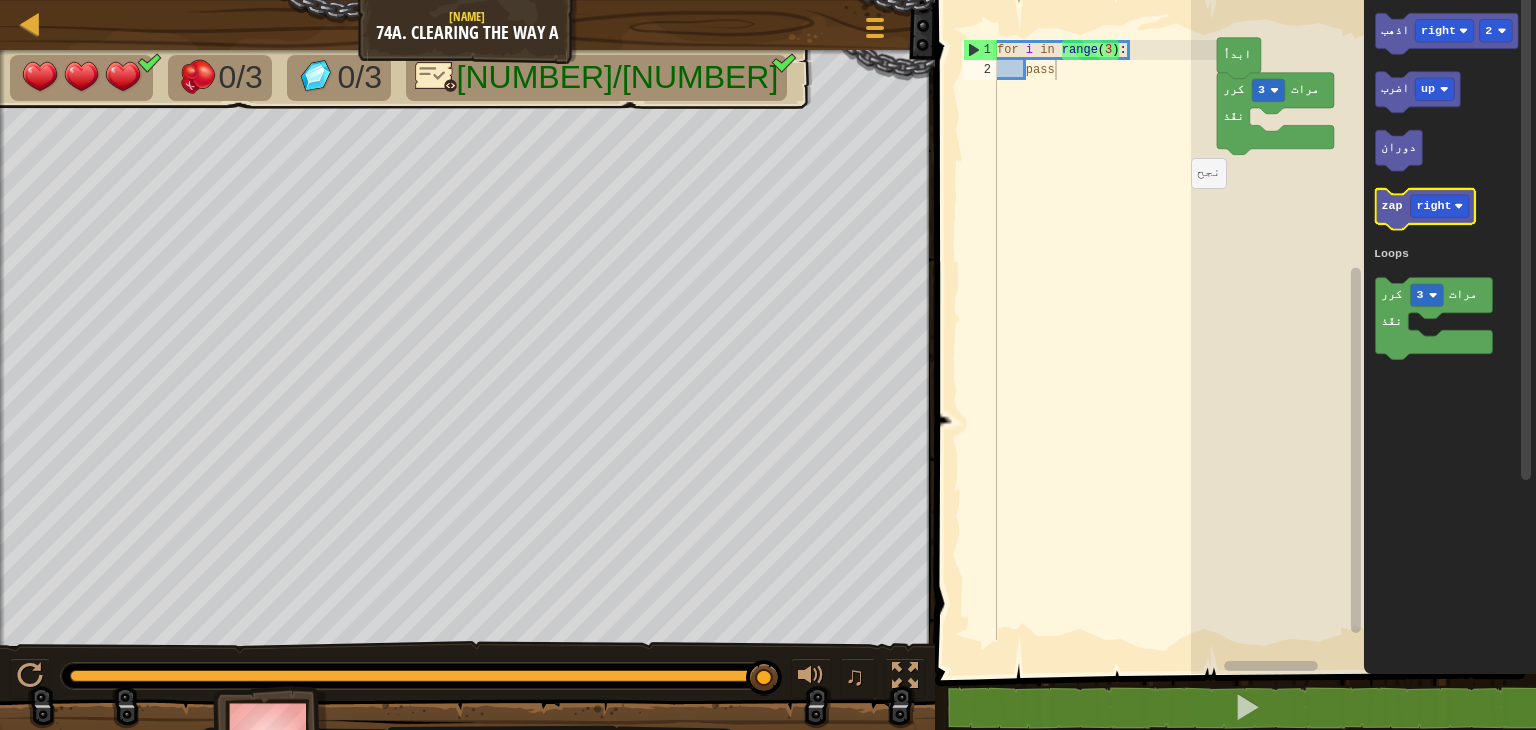 click on "zap" 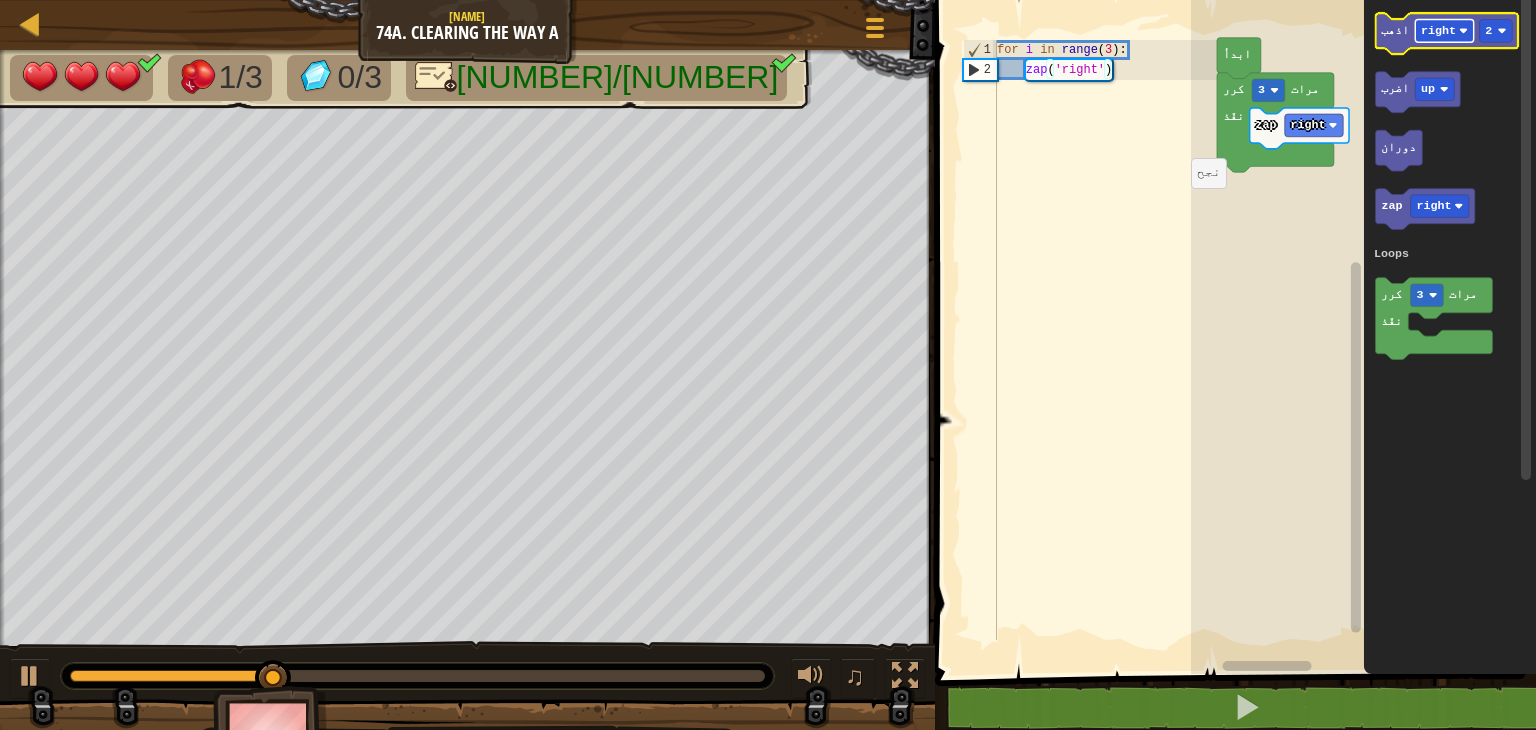 click on "right" 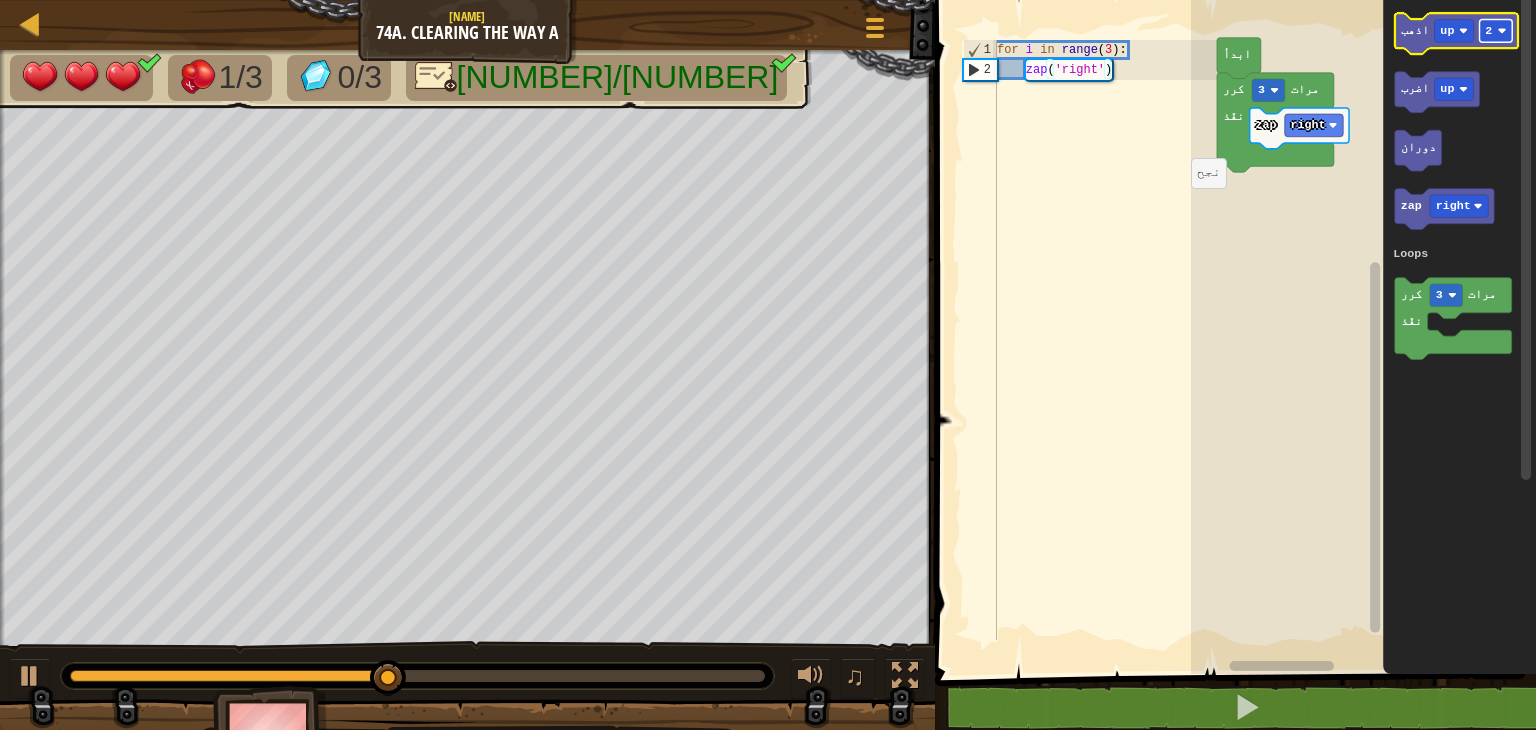 click on "2" 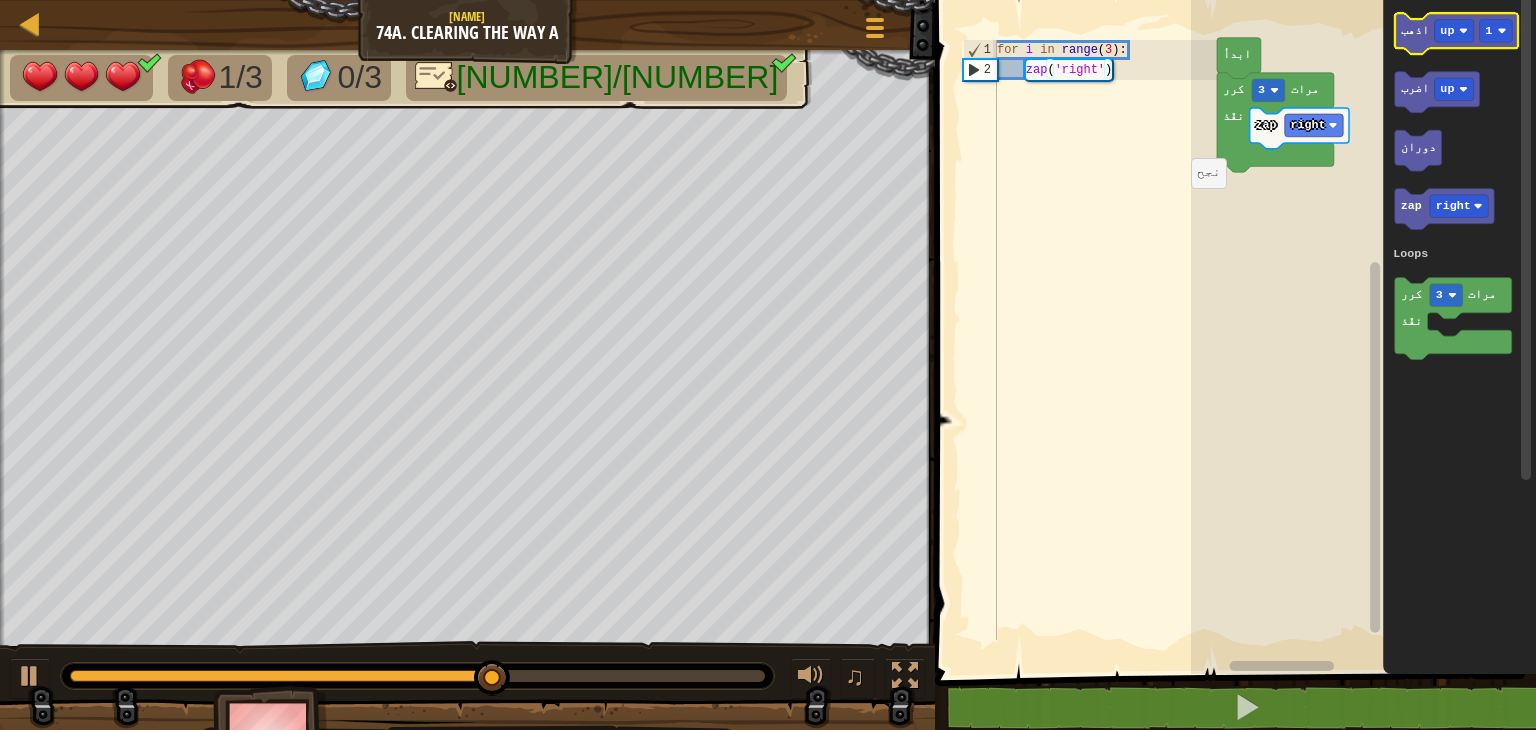 click 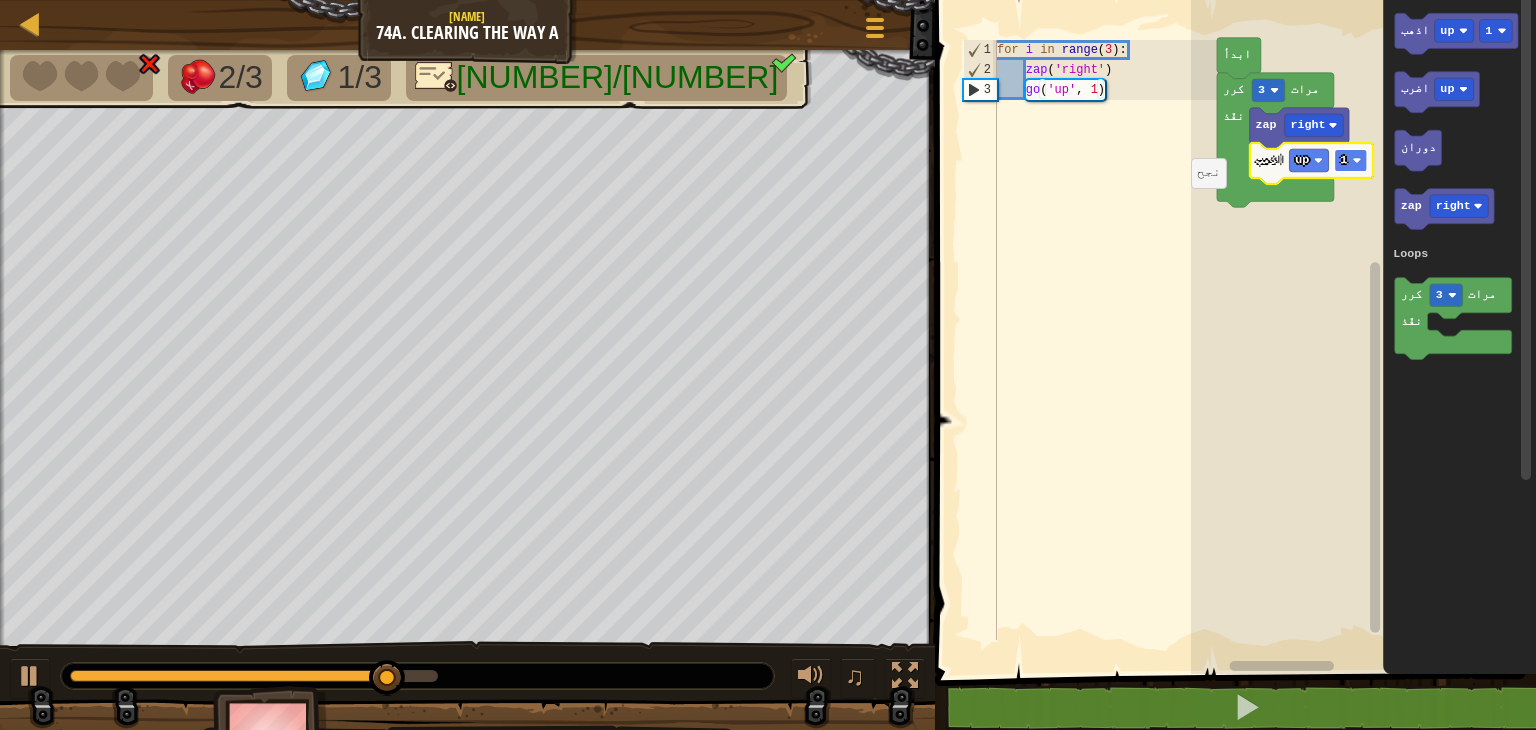 click on "1" 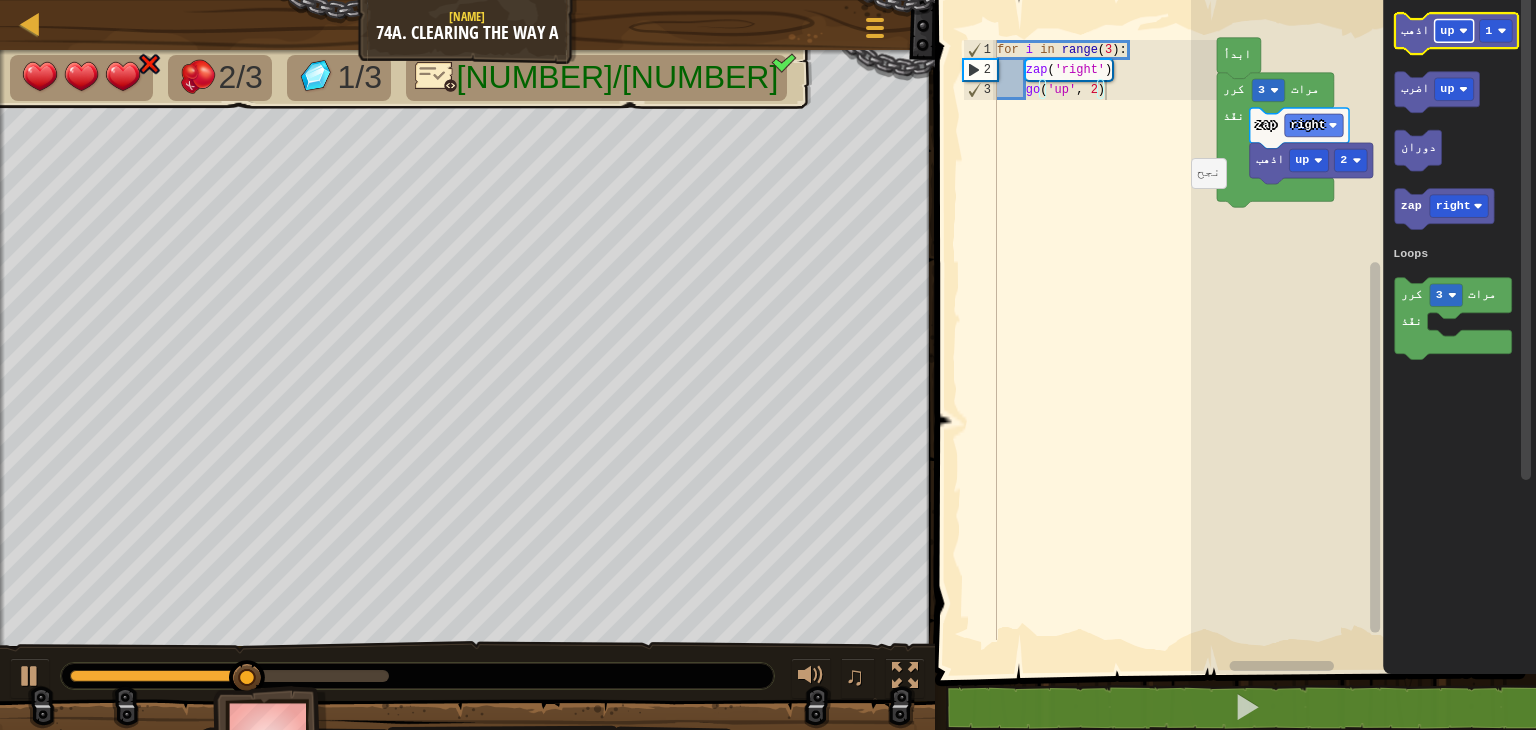 click 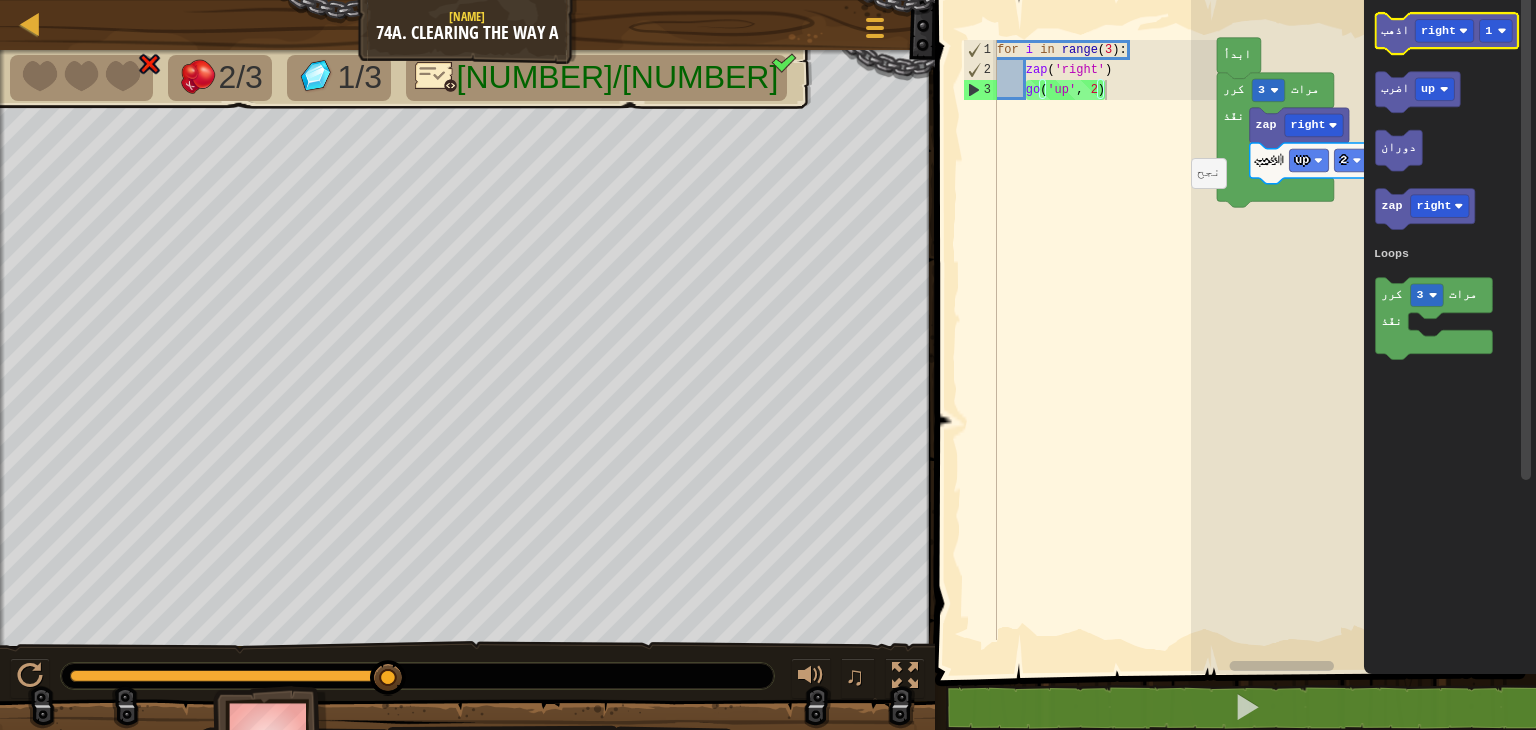 click 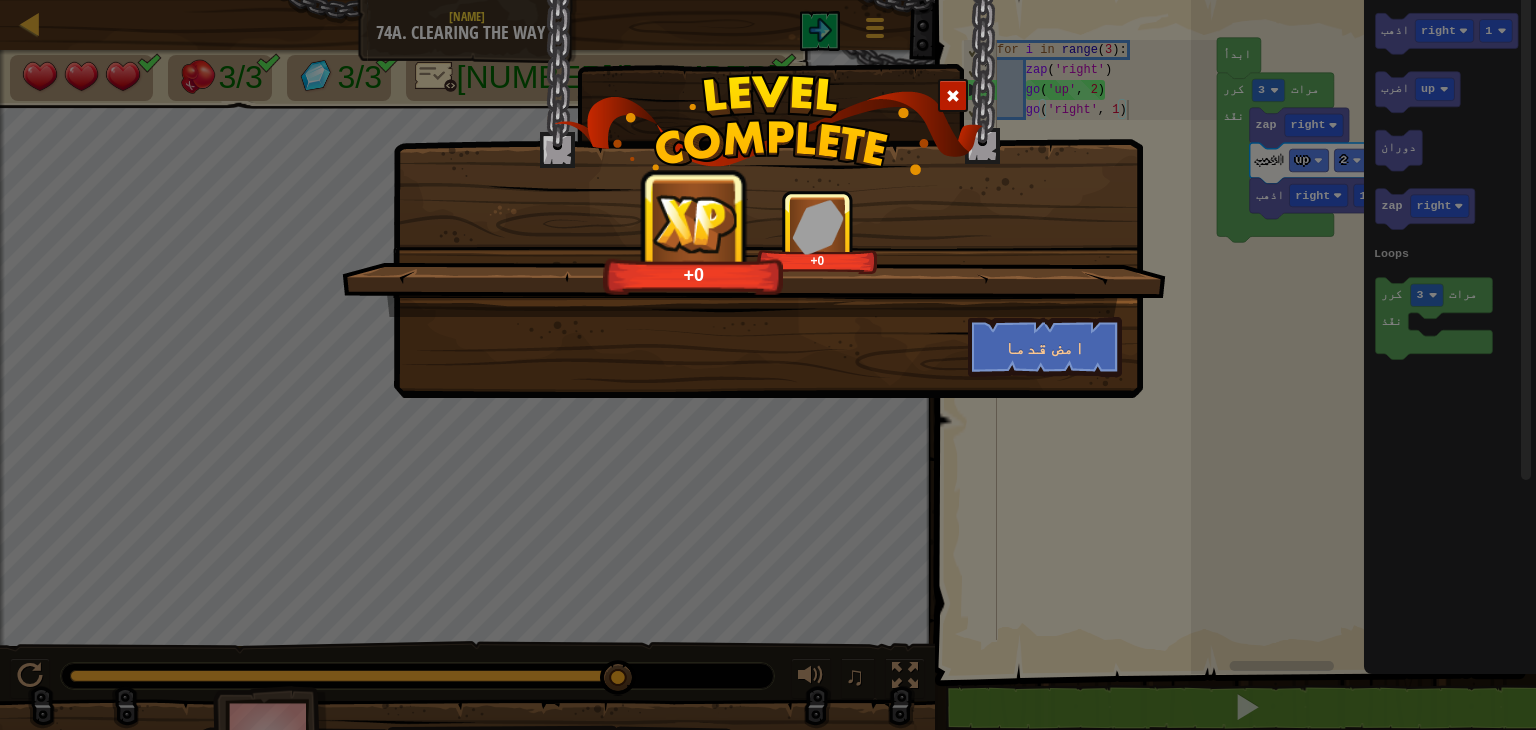 drag, startPoint x: 1266, startPoint y: 663, endPoint x: 1143, endPoint y: 528, distance: 182.63077 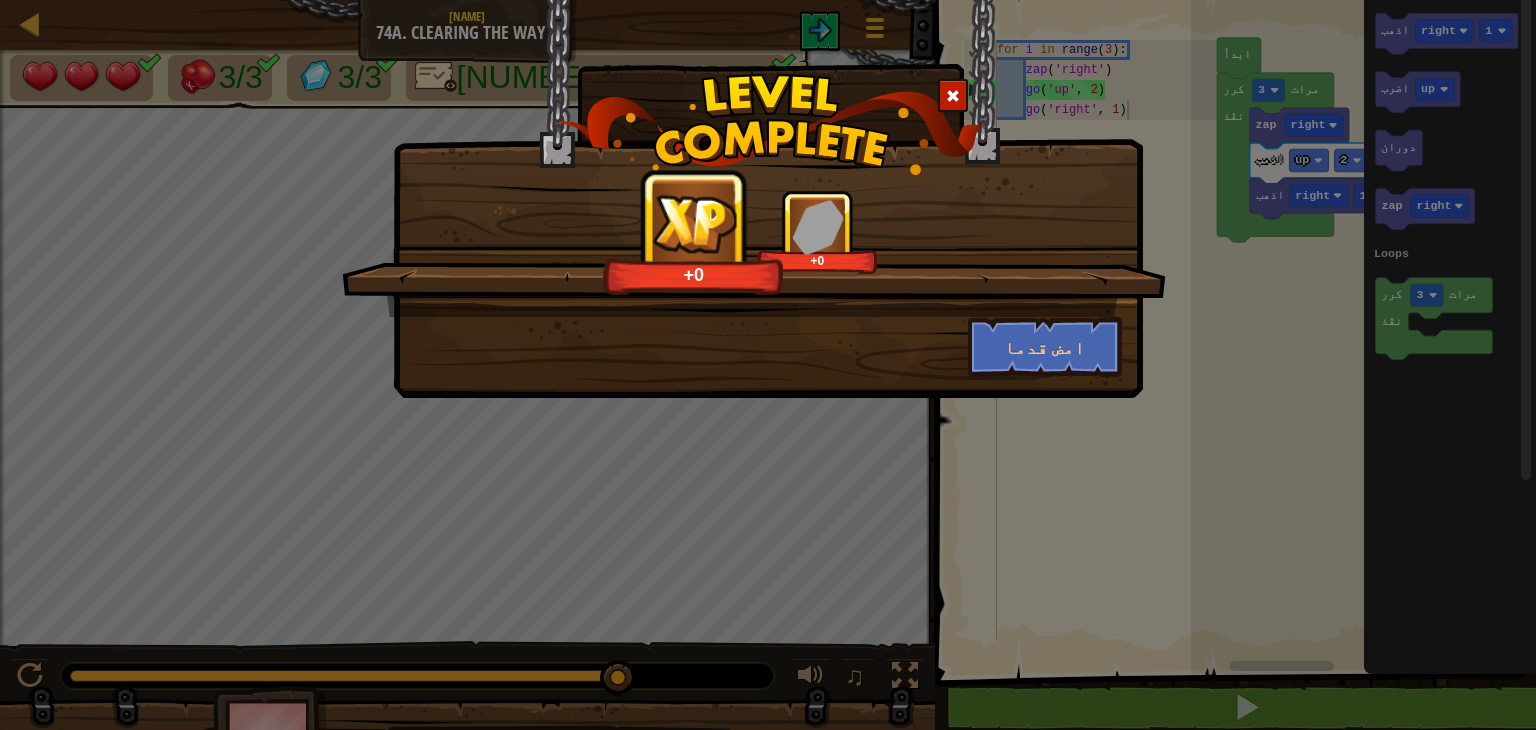 click on "+[NUMBER] +[NUMBER] امض قدما" at bounding box center [768, 365] 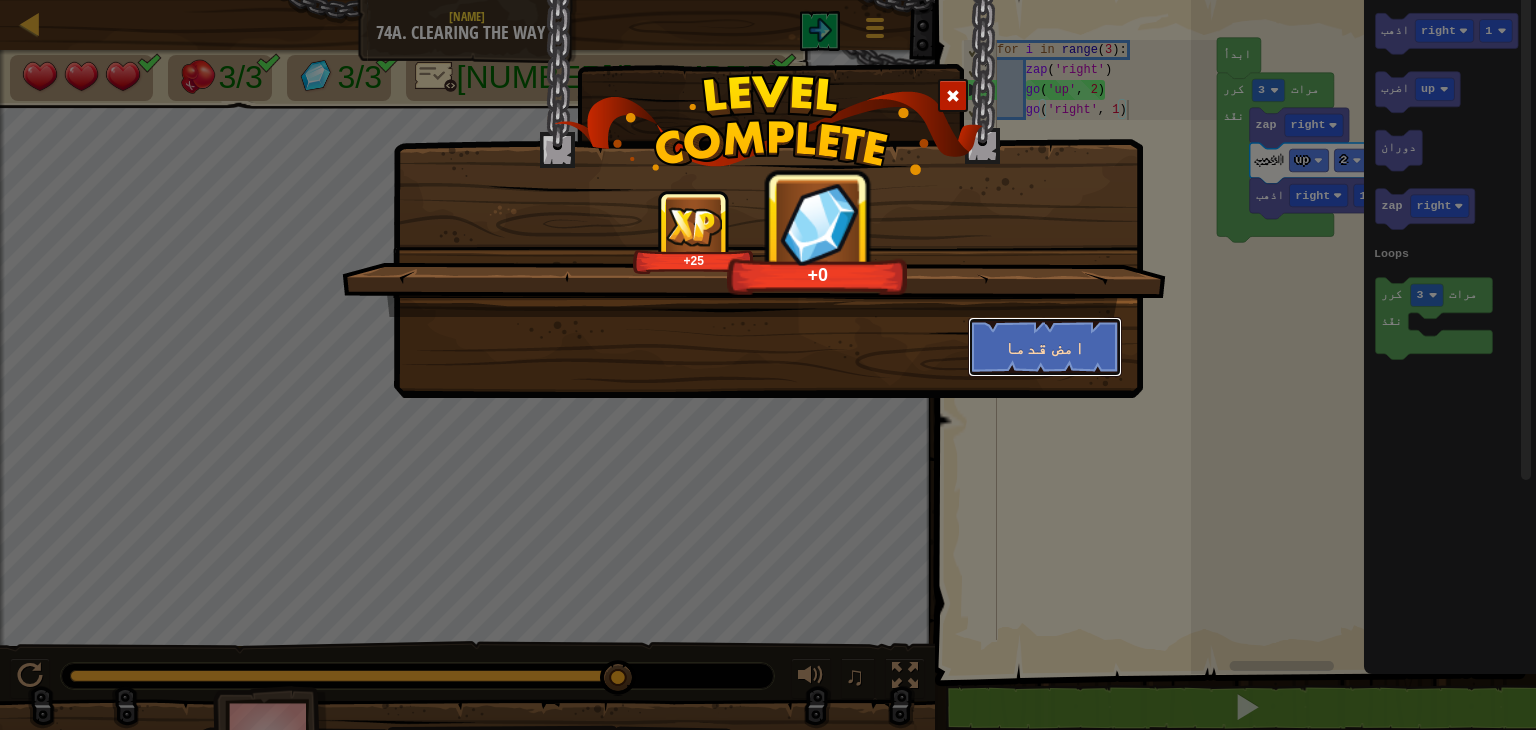 click on "امض قدما" at bounding box center (1045, 347) 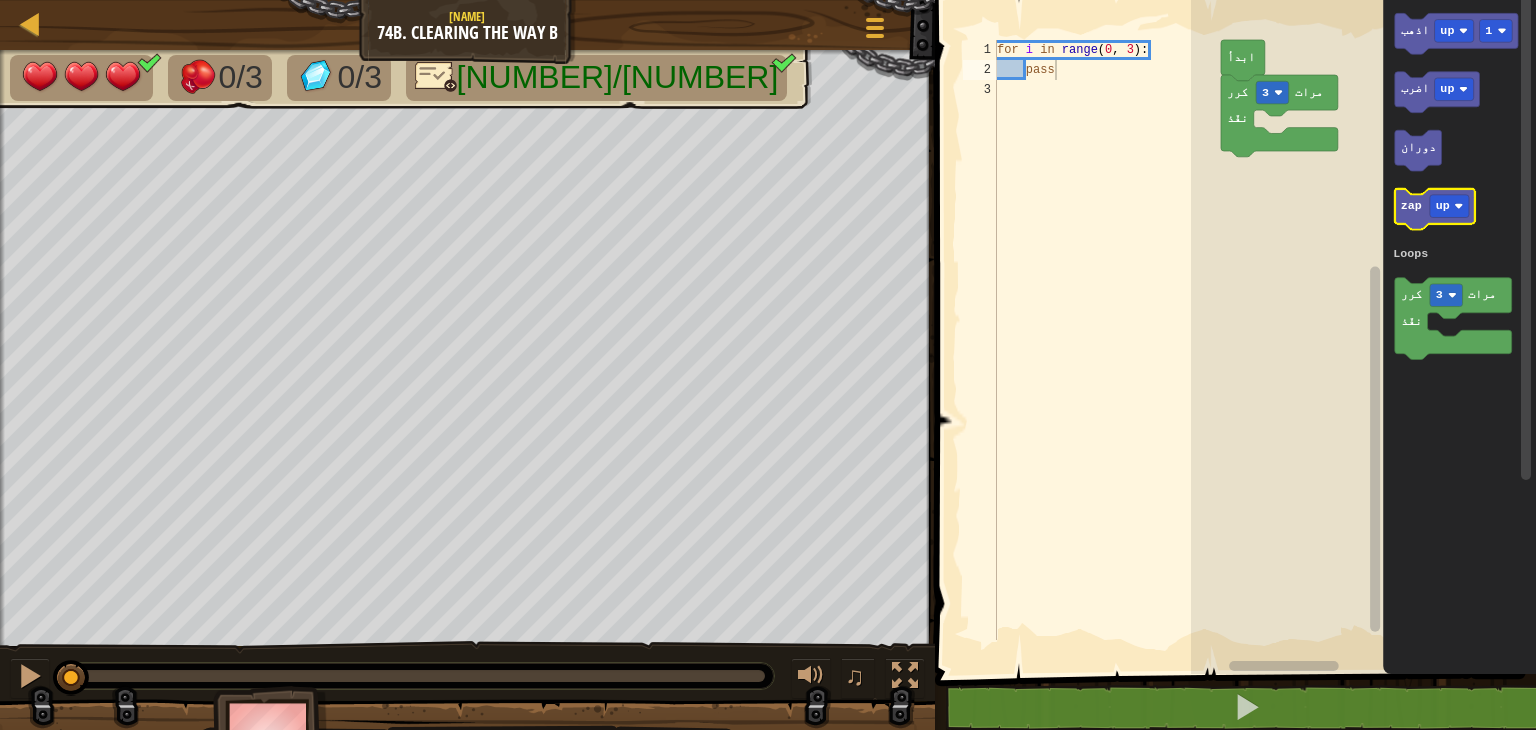 click on "zap" 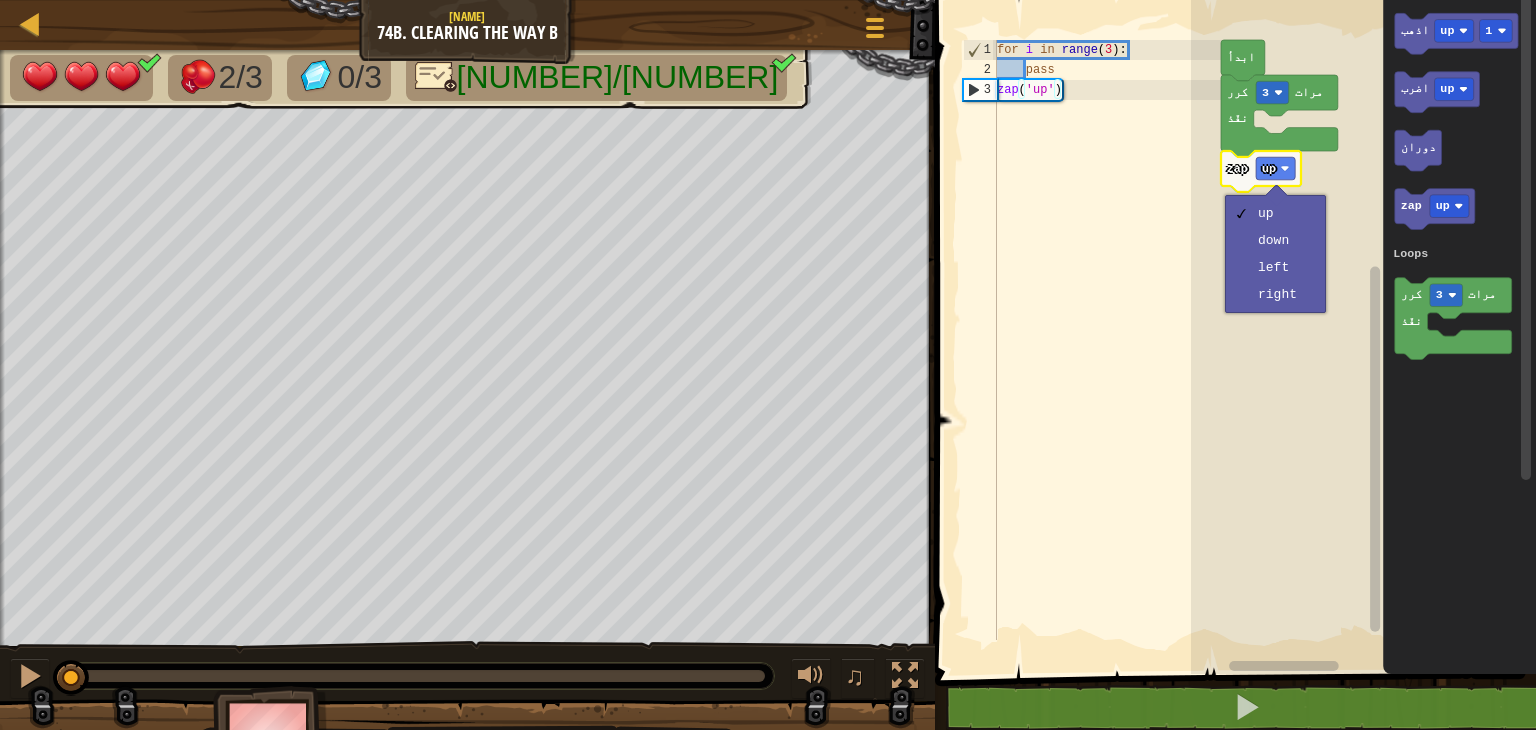 drag, startPoint x: 498, startPoint y: 675, endPoint x: 17, endPoint y: 757, distance: 487.93954 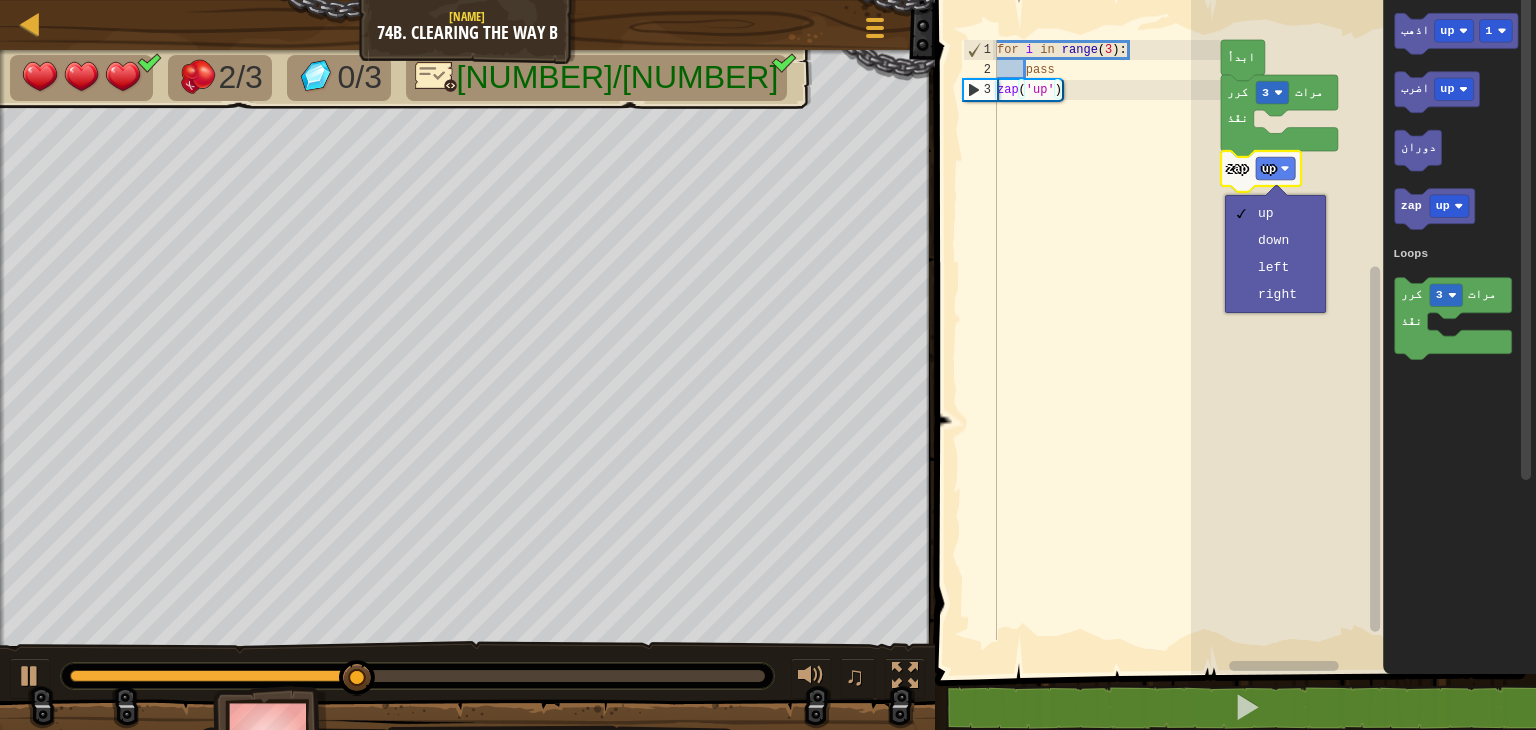 click on "up down left right" at bounding box center (1275, 254) 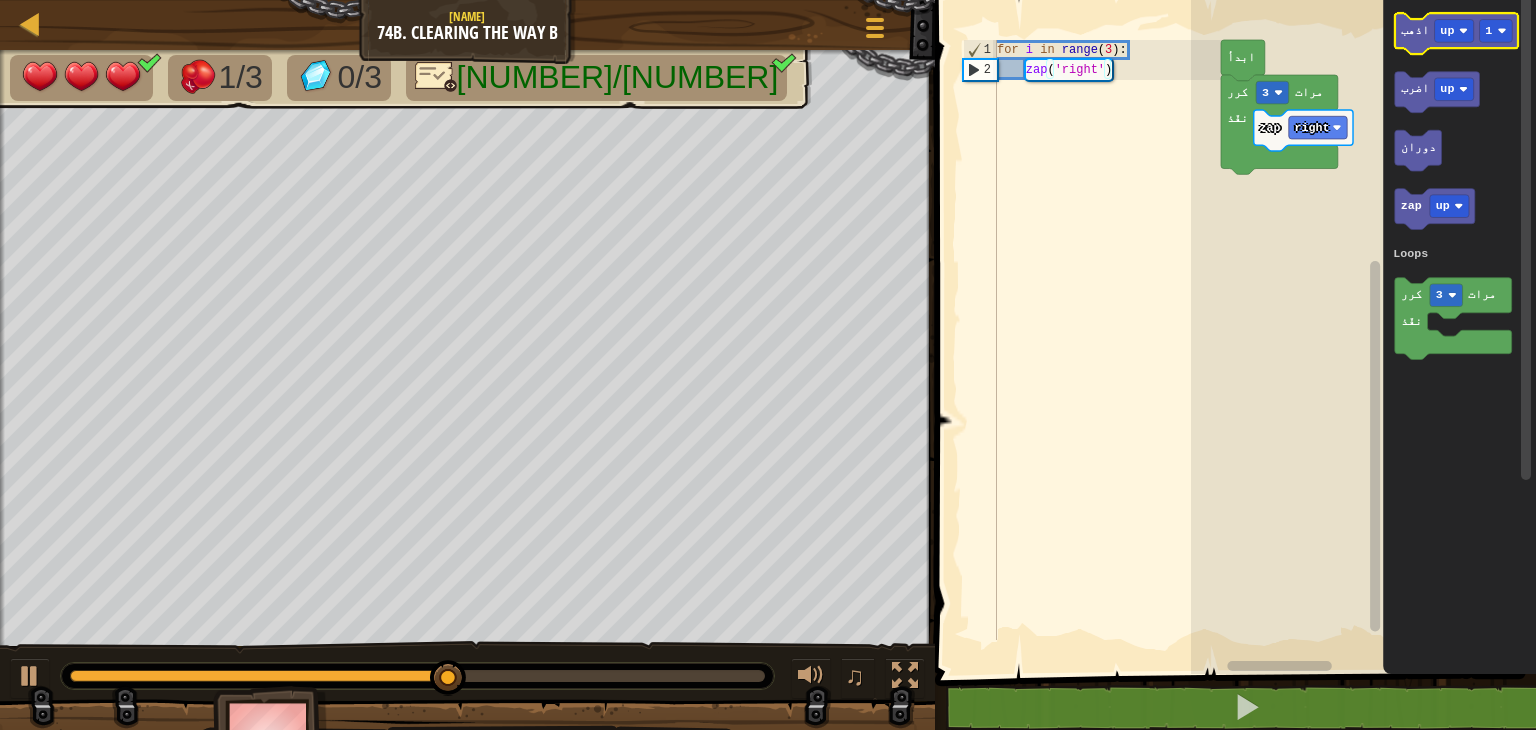 click 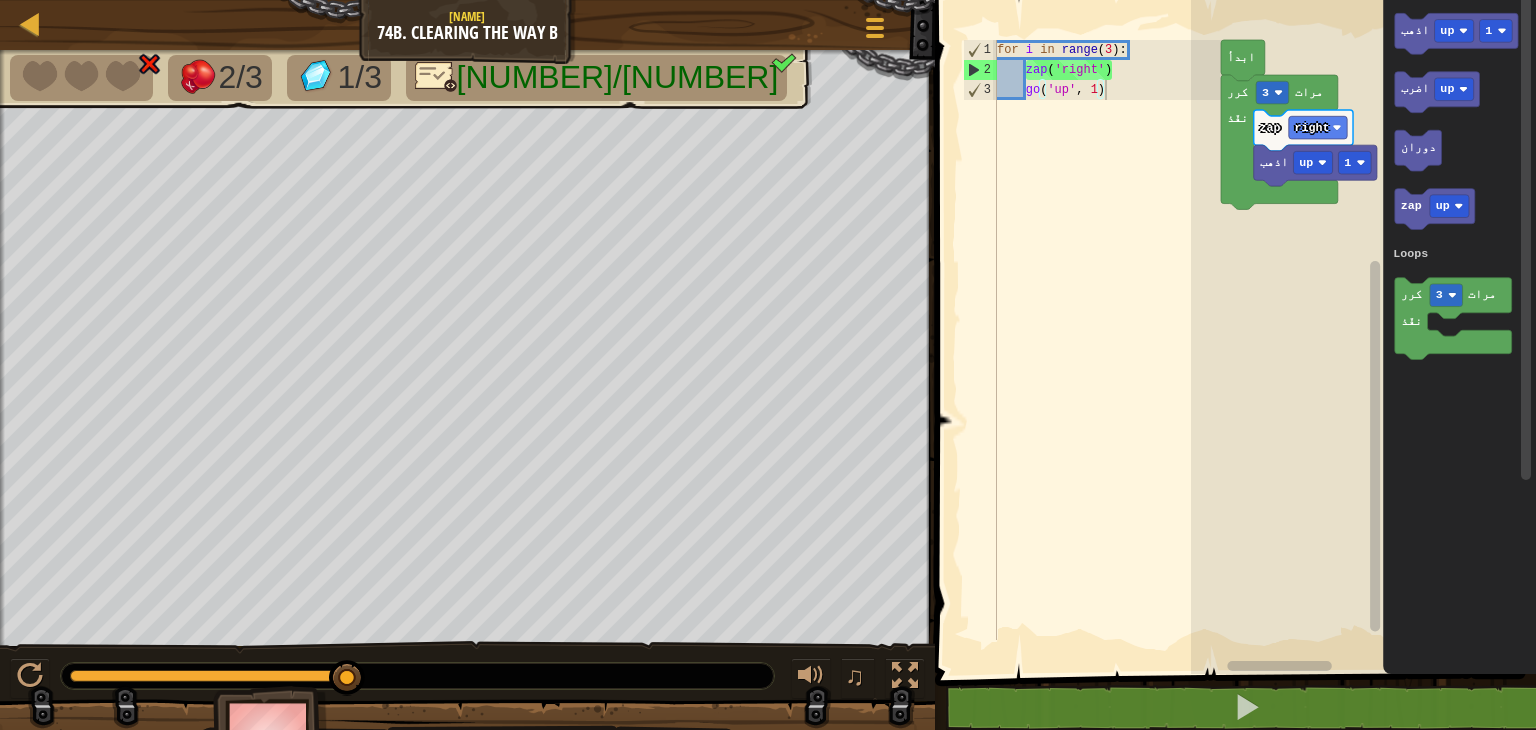 click 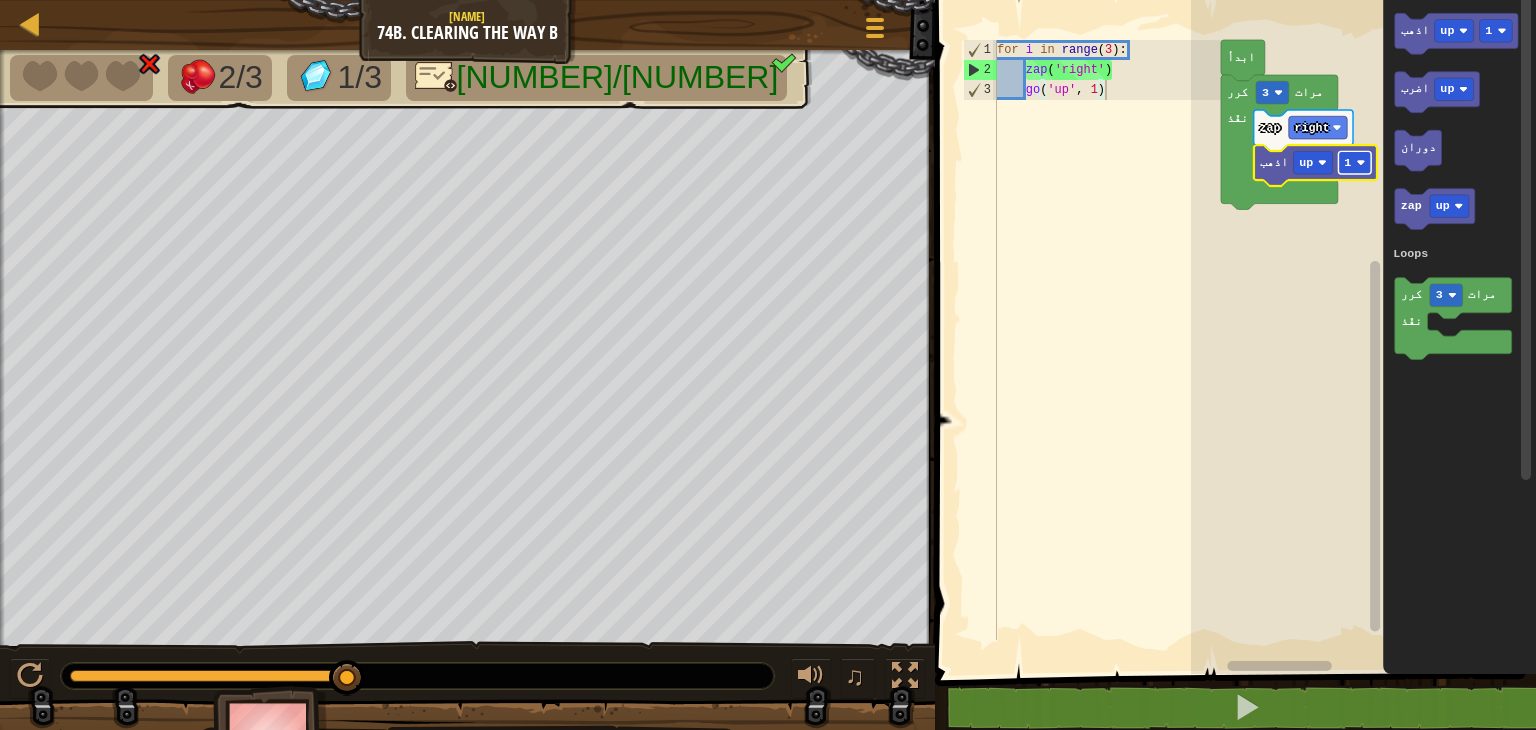 click on "1" 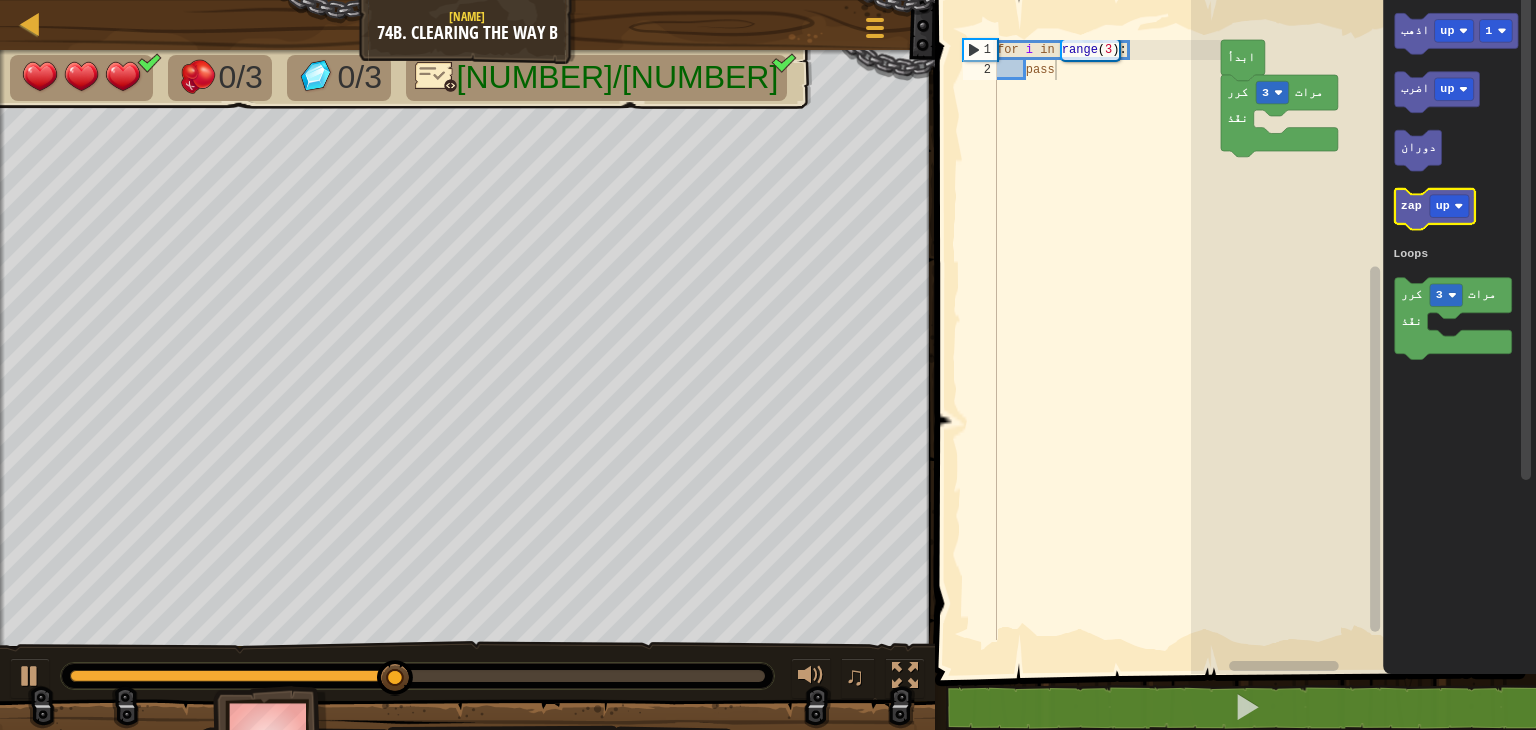 click 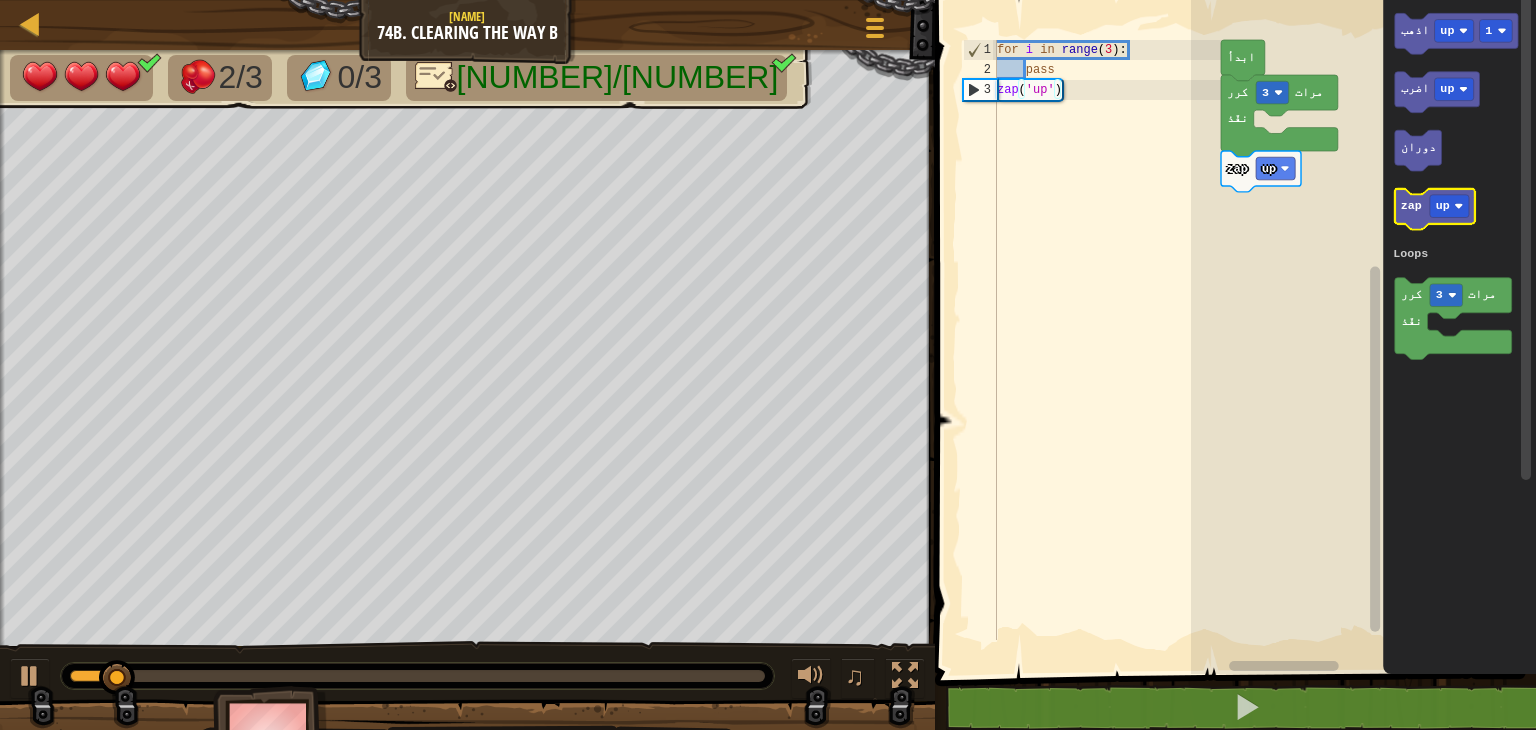 click 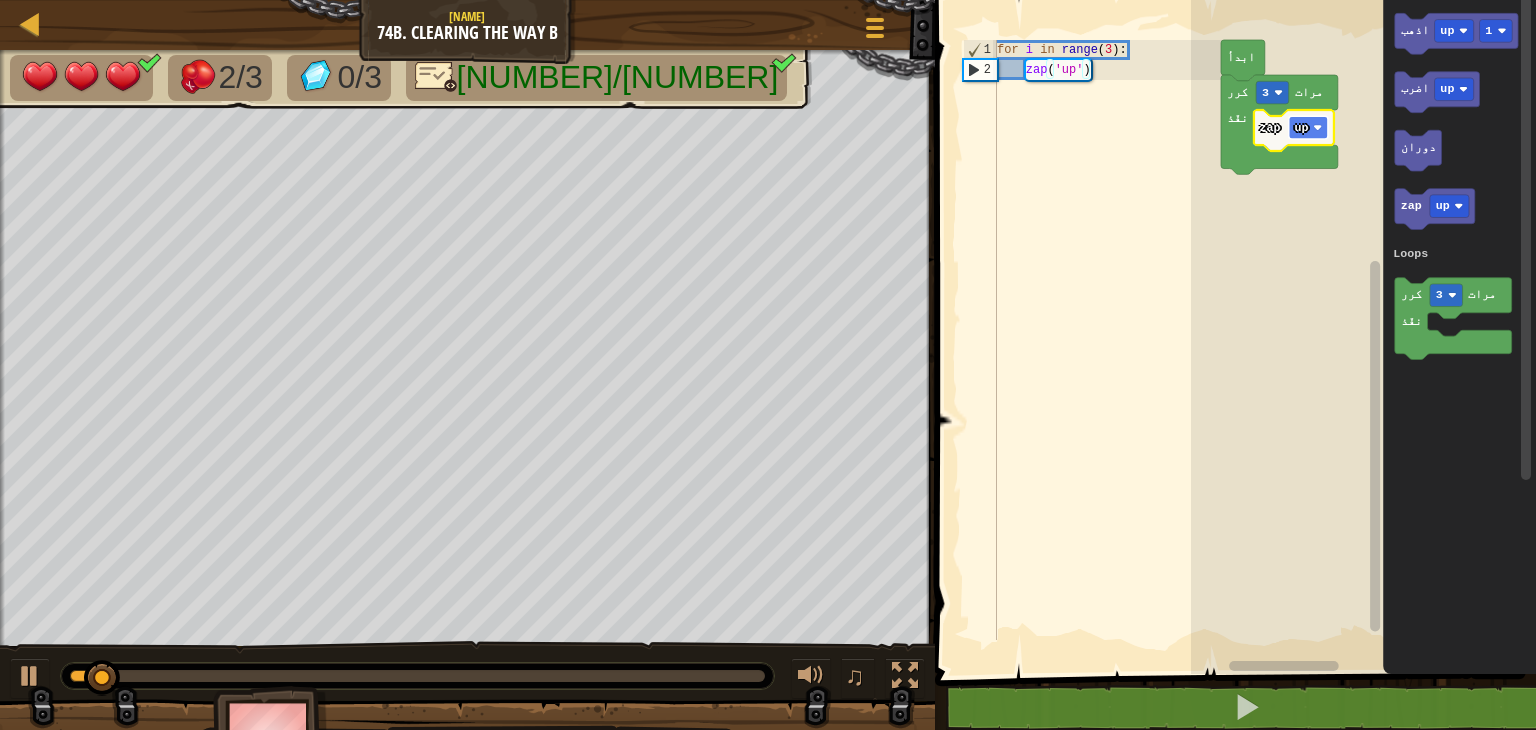 click on "up" 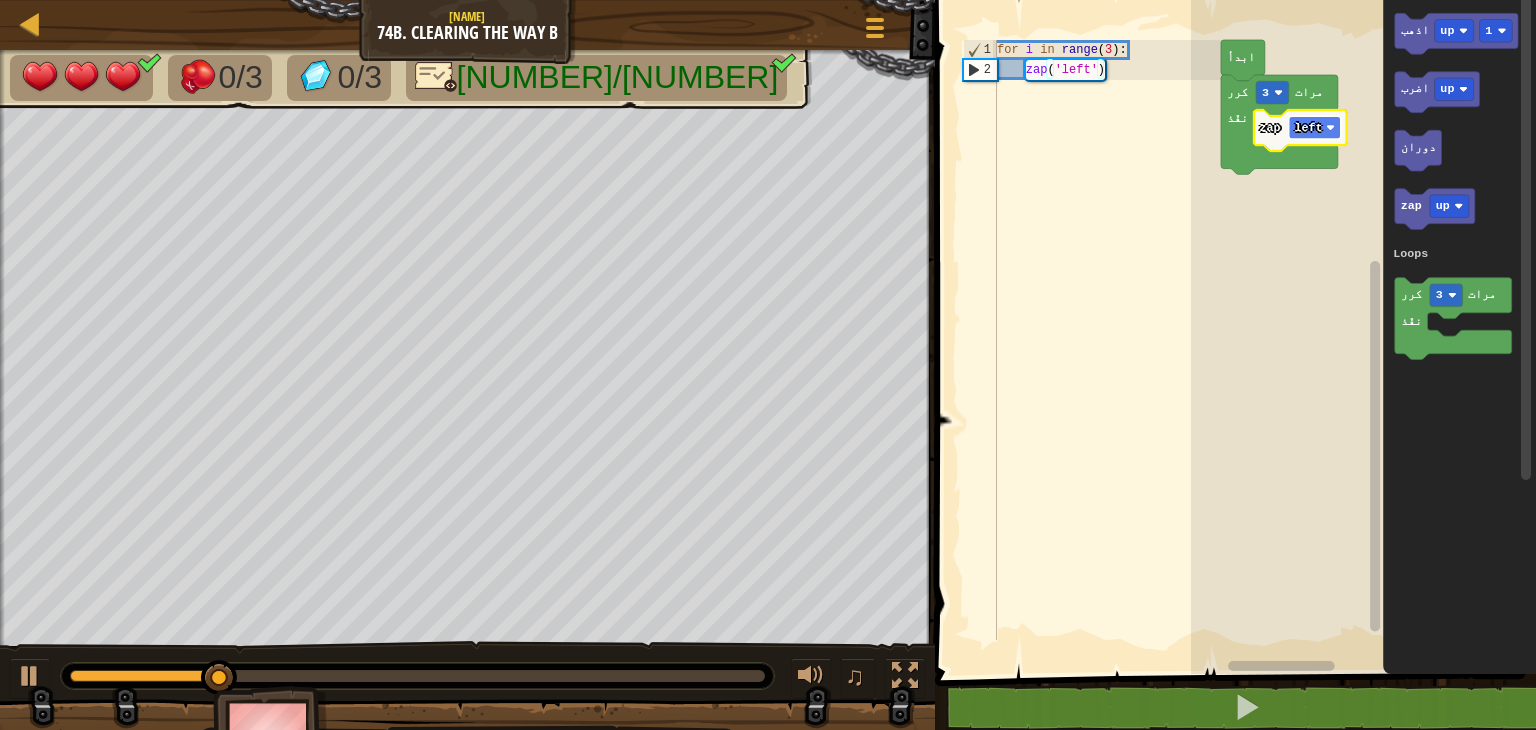 click 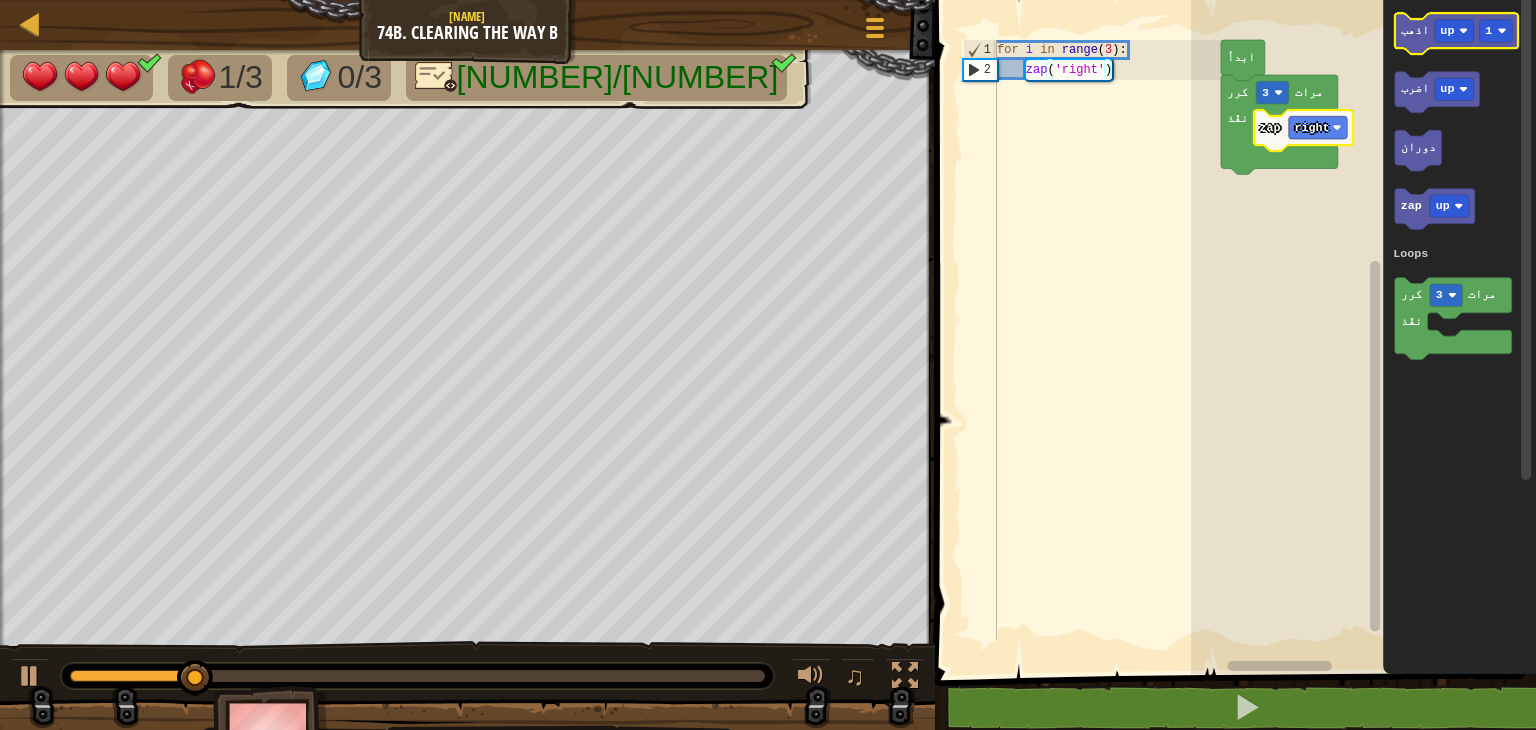 click on "اذهب" 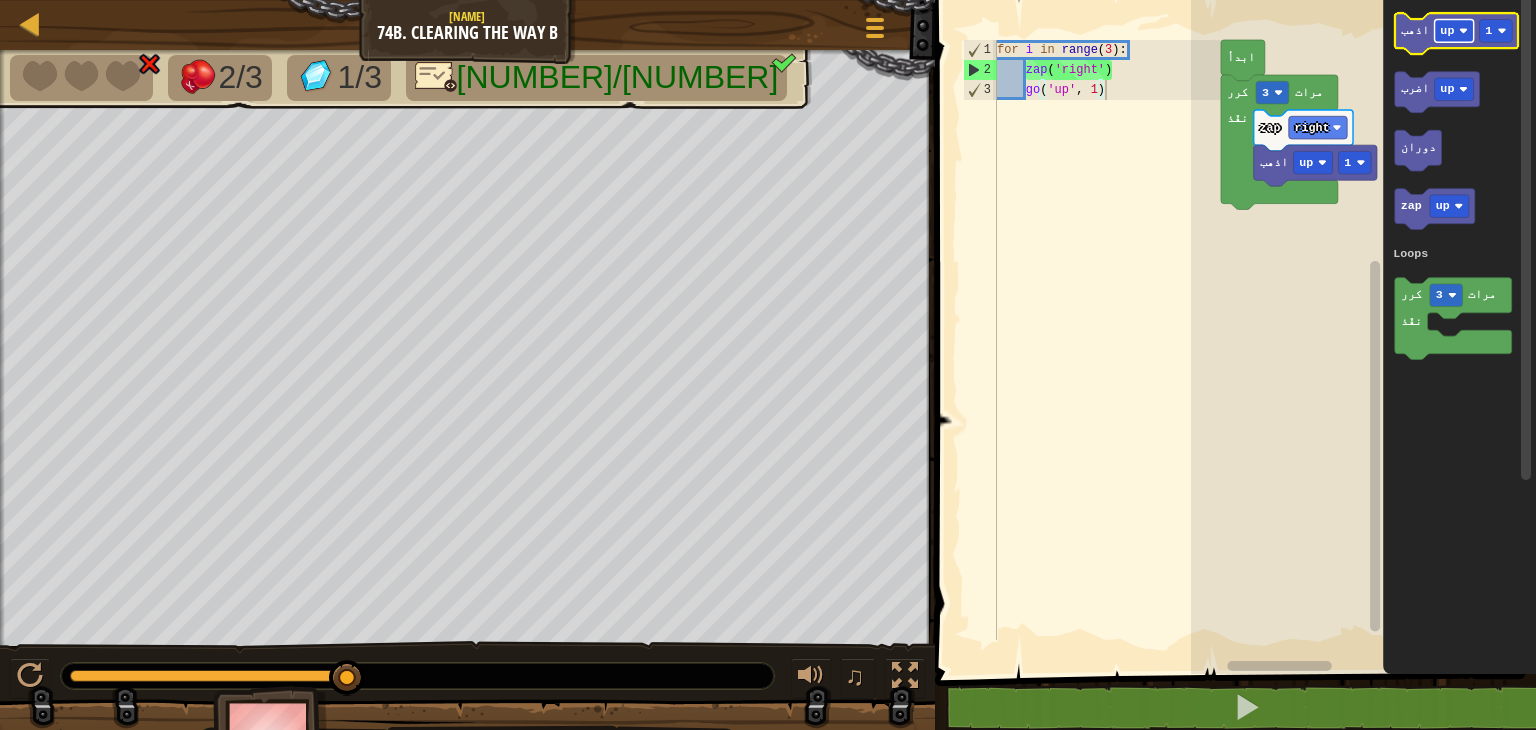 click on "up" 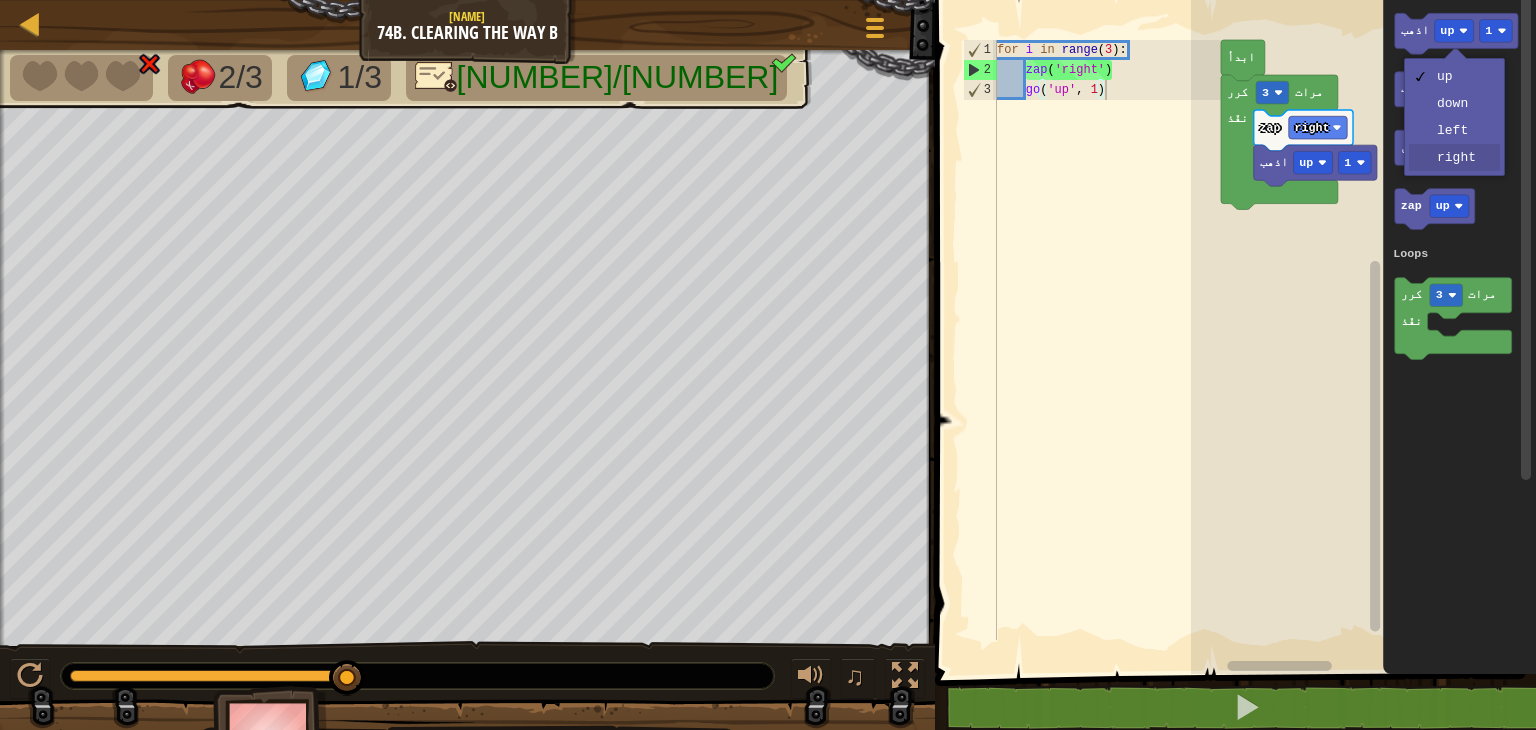 drag, startPoint x: 1451, startPoint y: 161, endPoint x: 1428, endPoint y: 101, distance: 64.25729 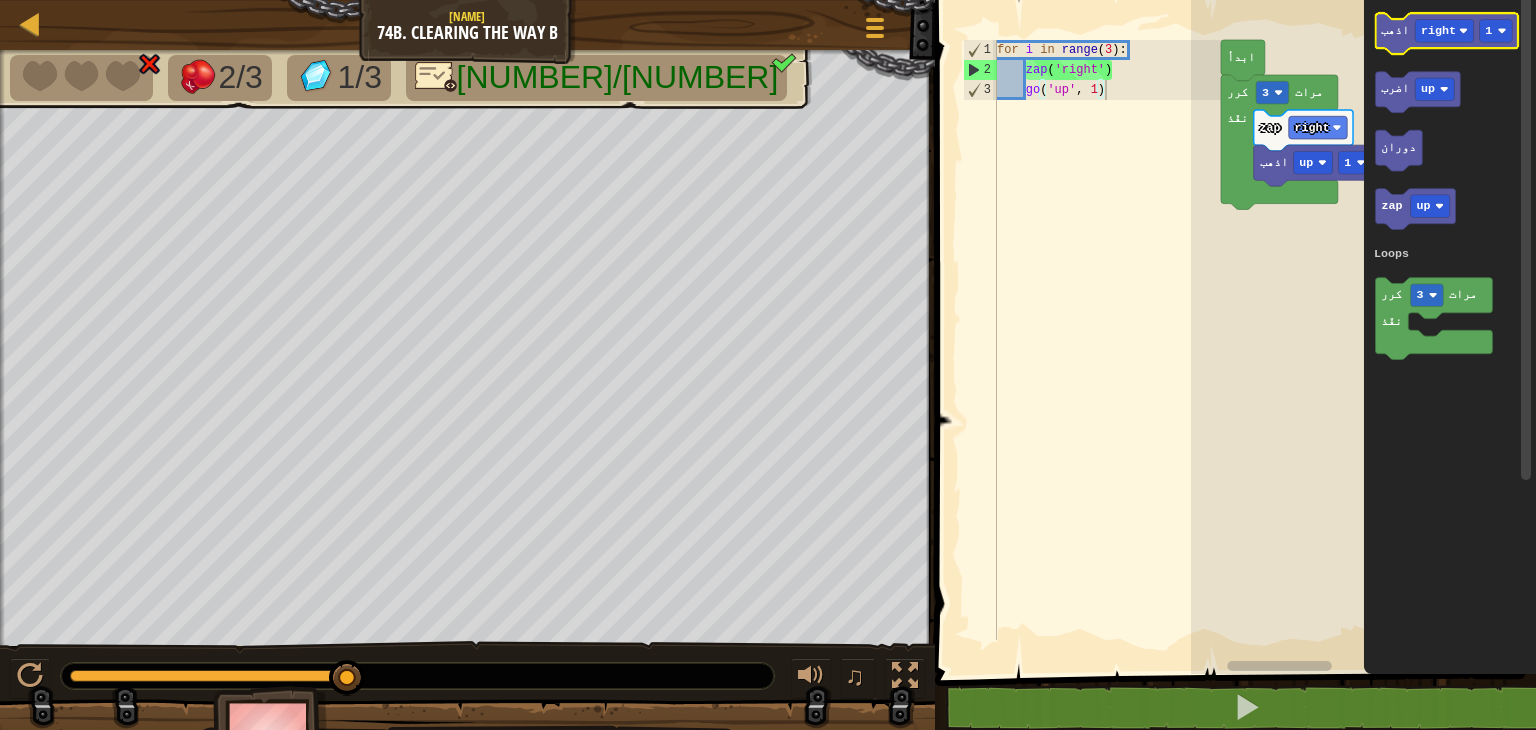 click on "اذهب" 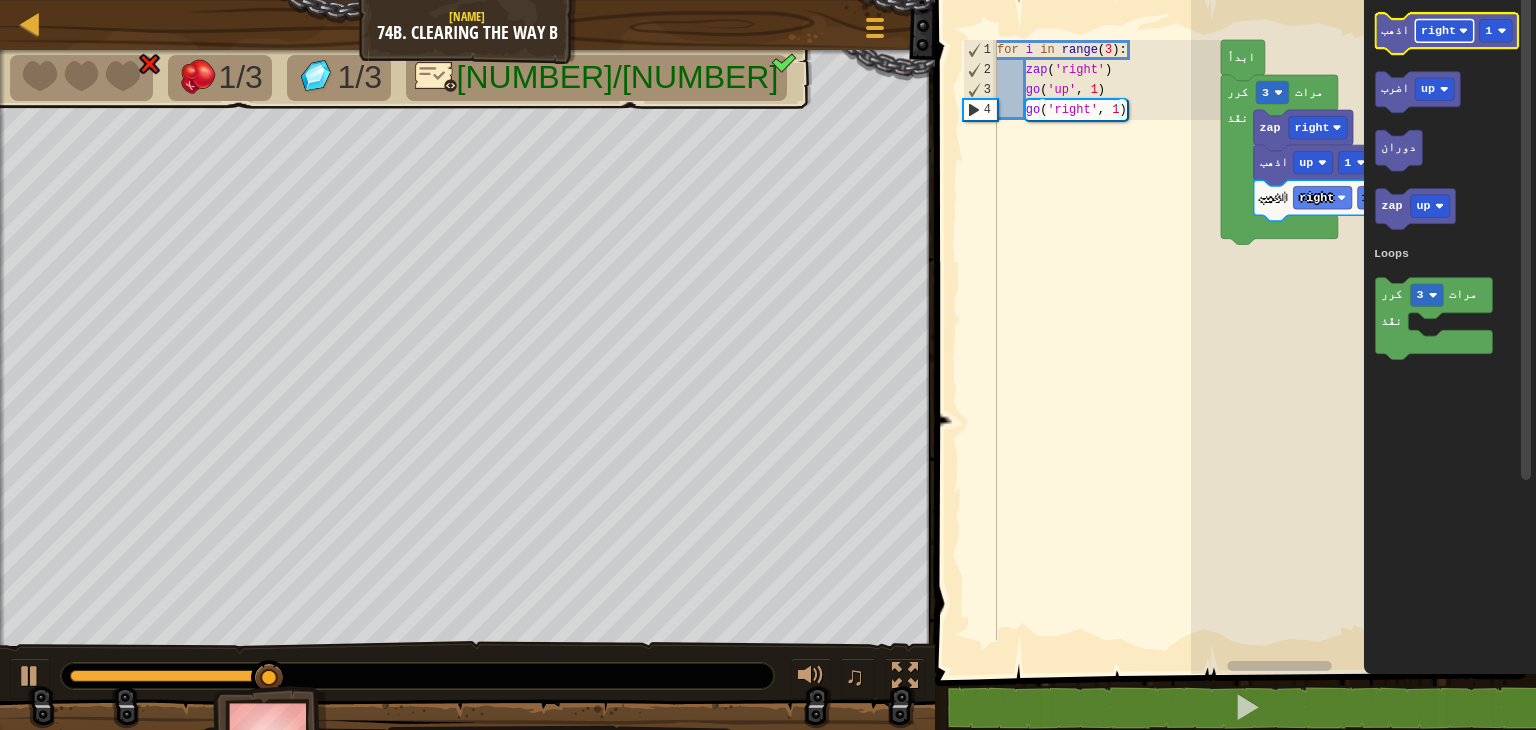 click on "right" 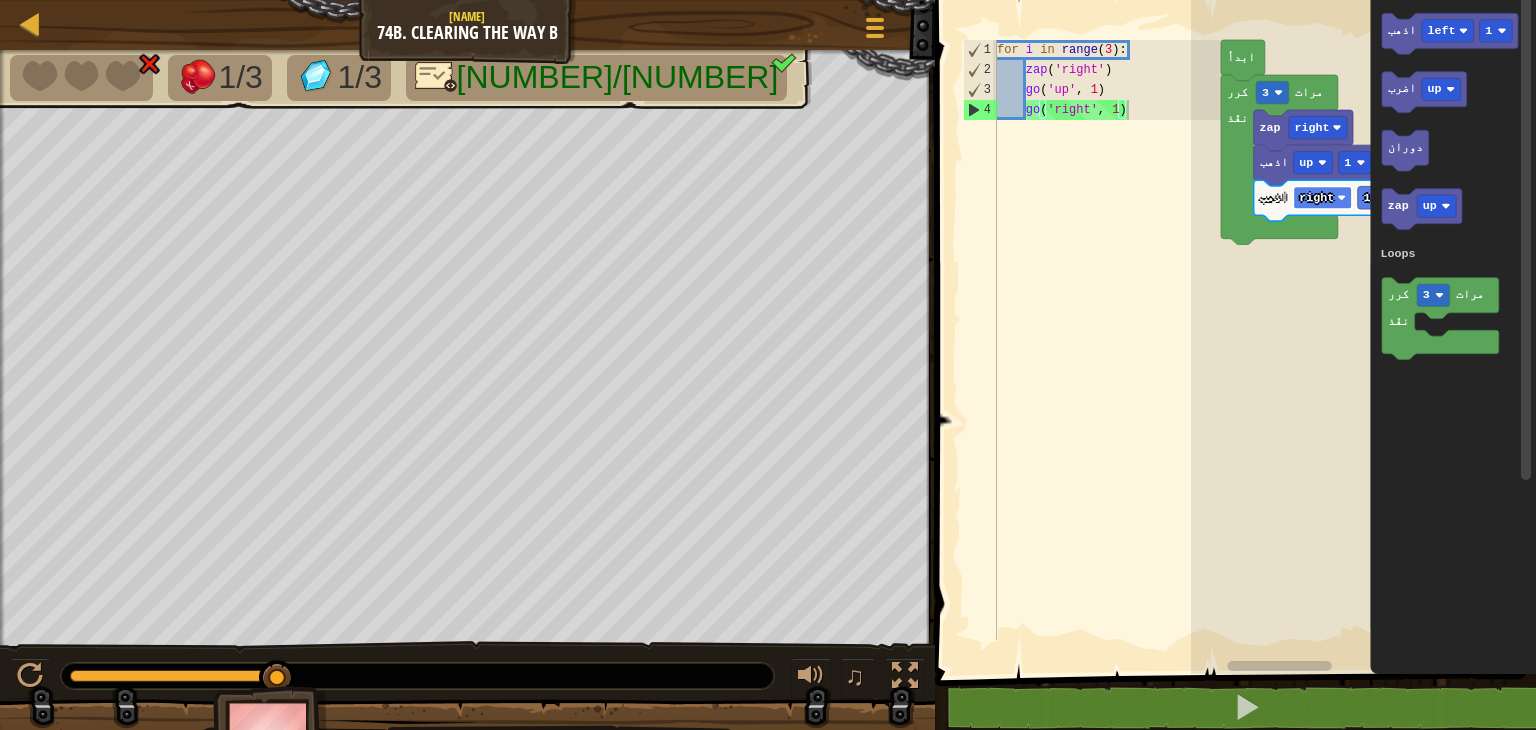 click on "right" 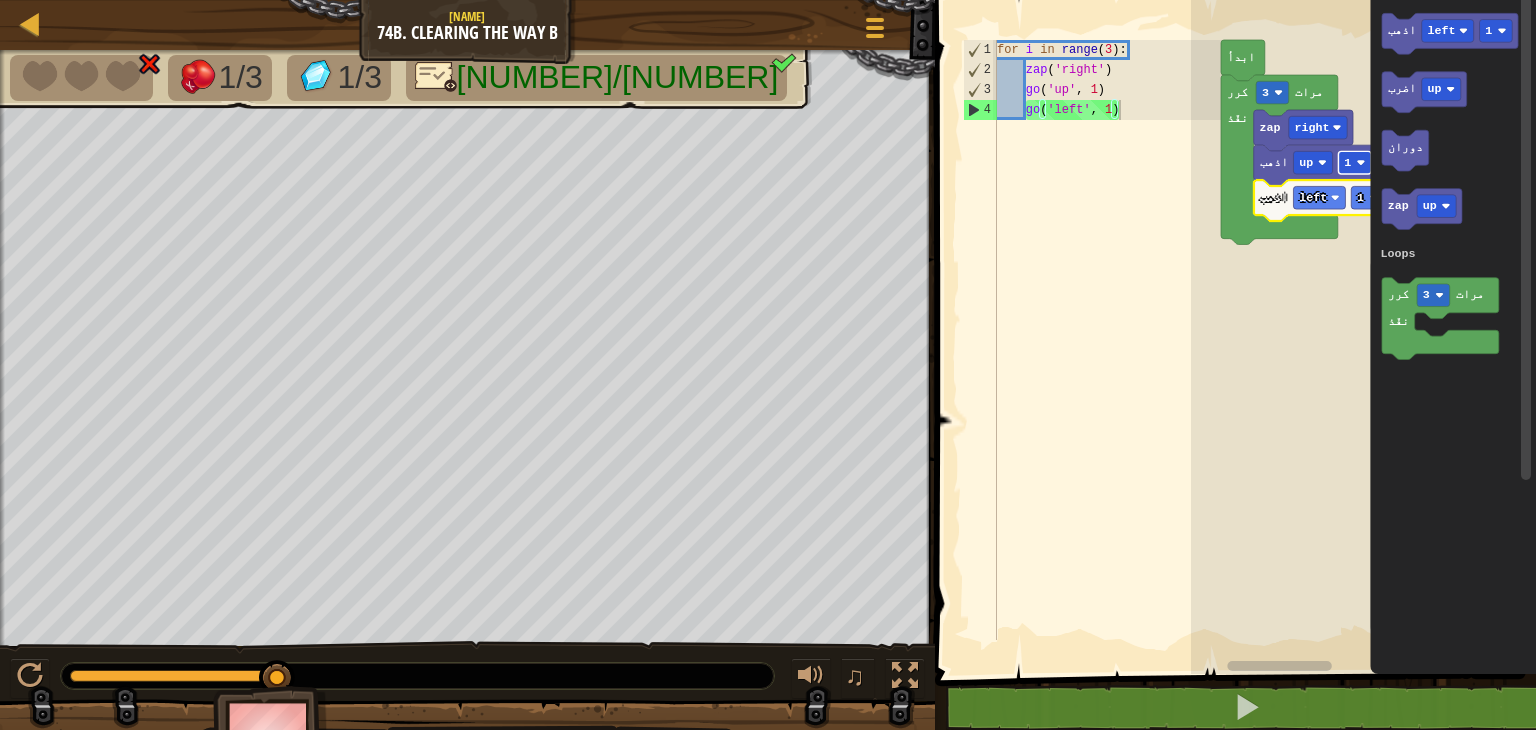click 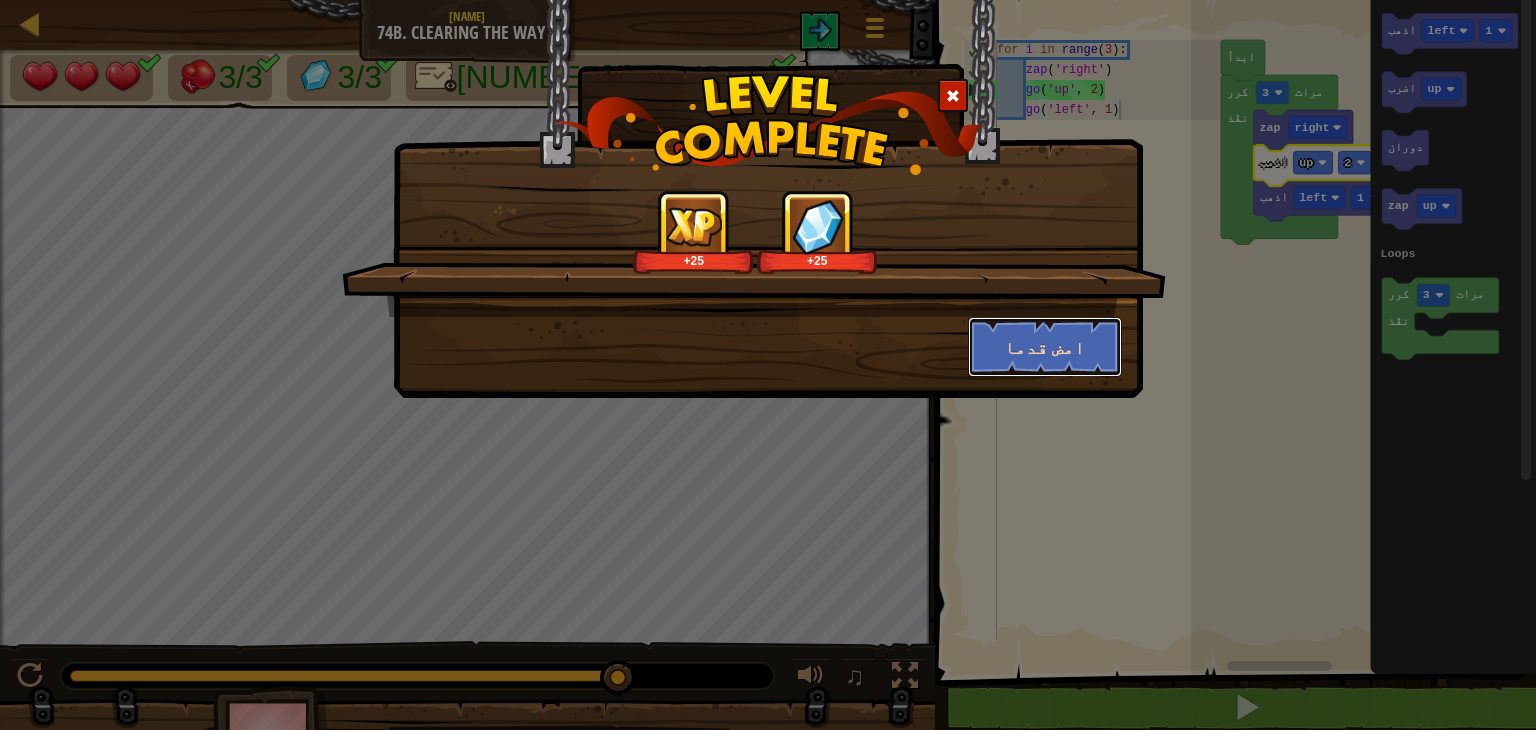 click on "امض قدما" at bounding box center [1045, 347] 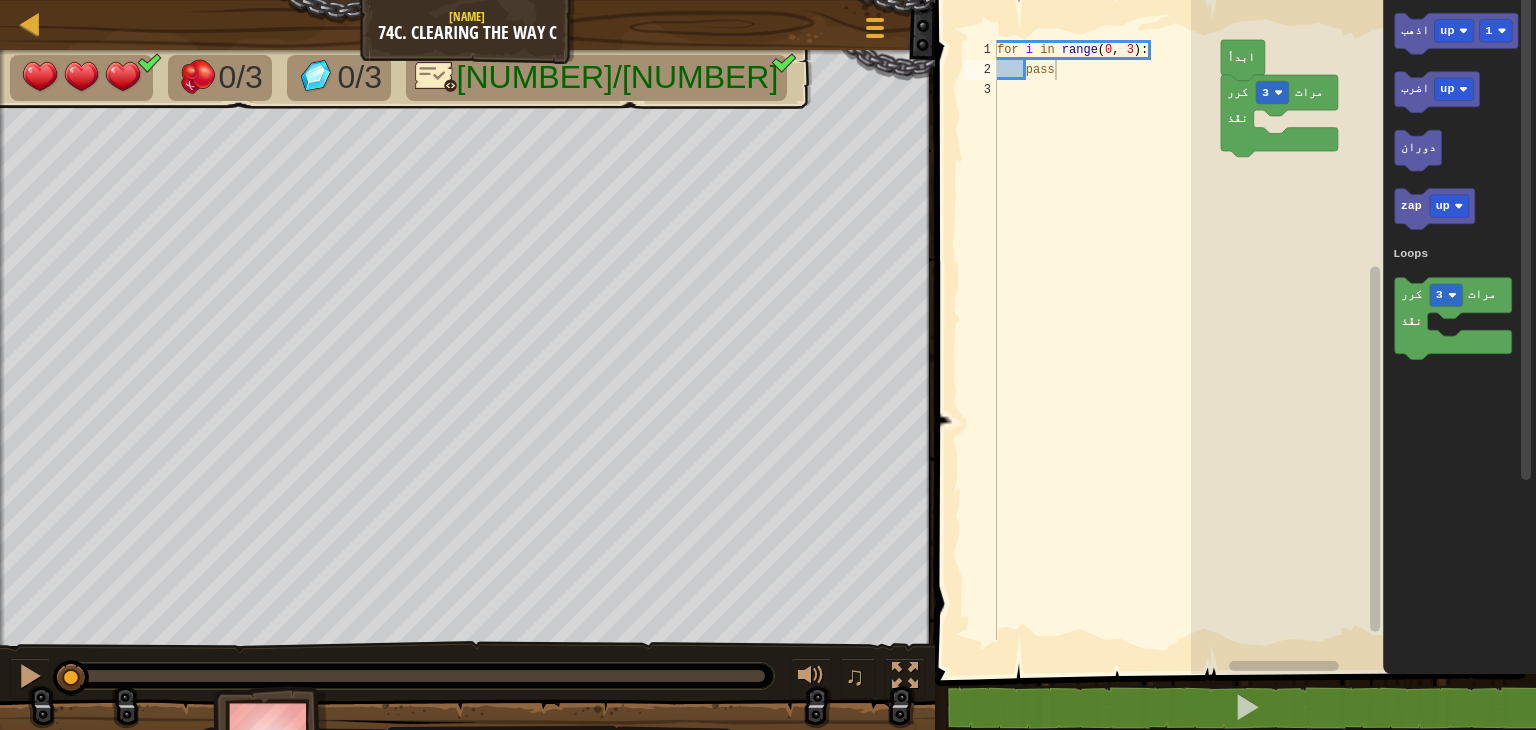 click 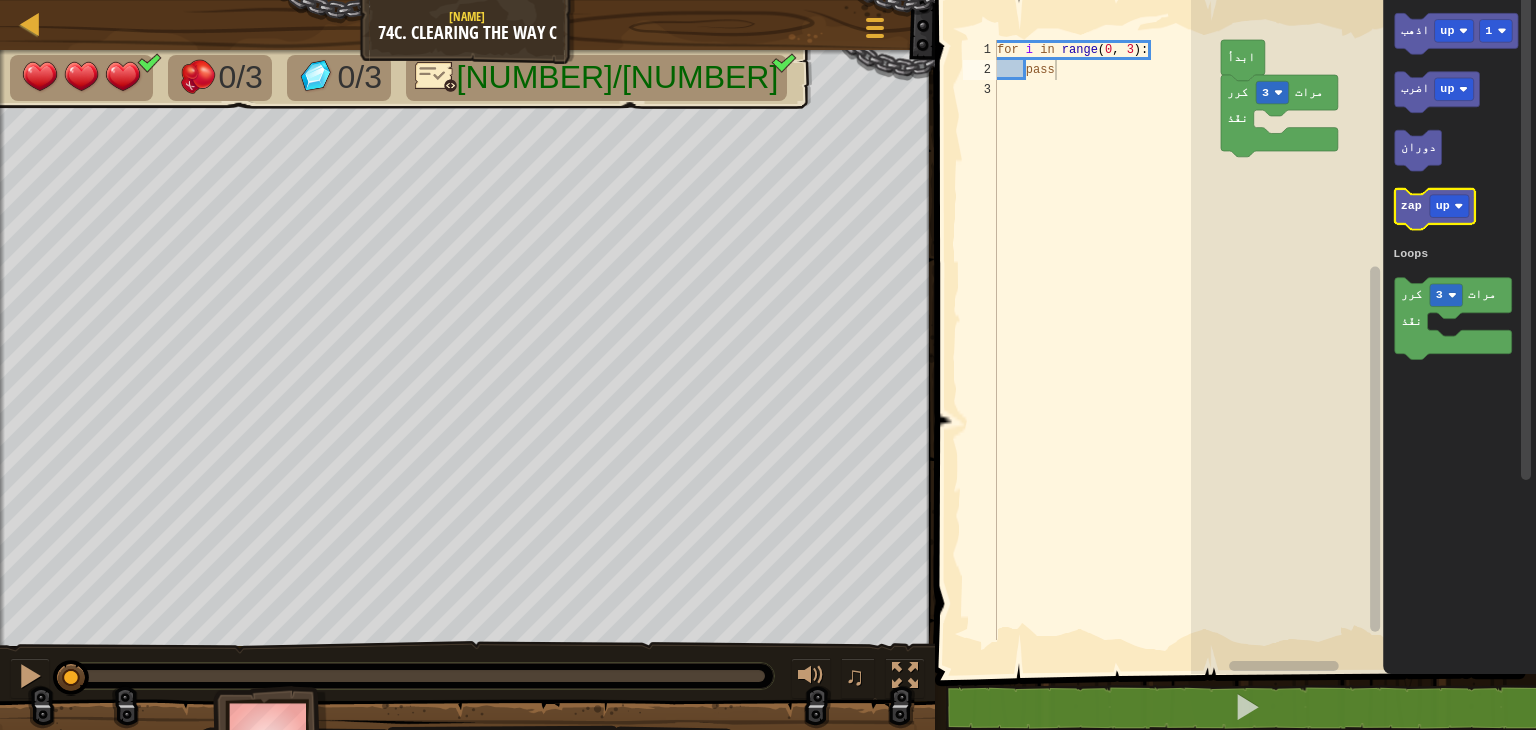 click 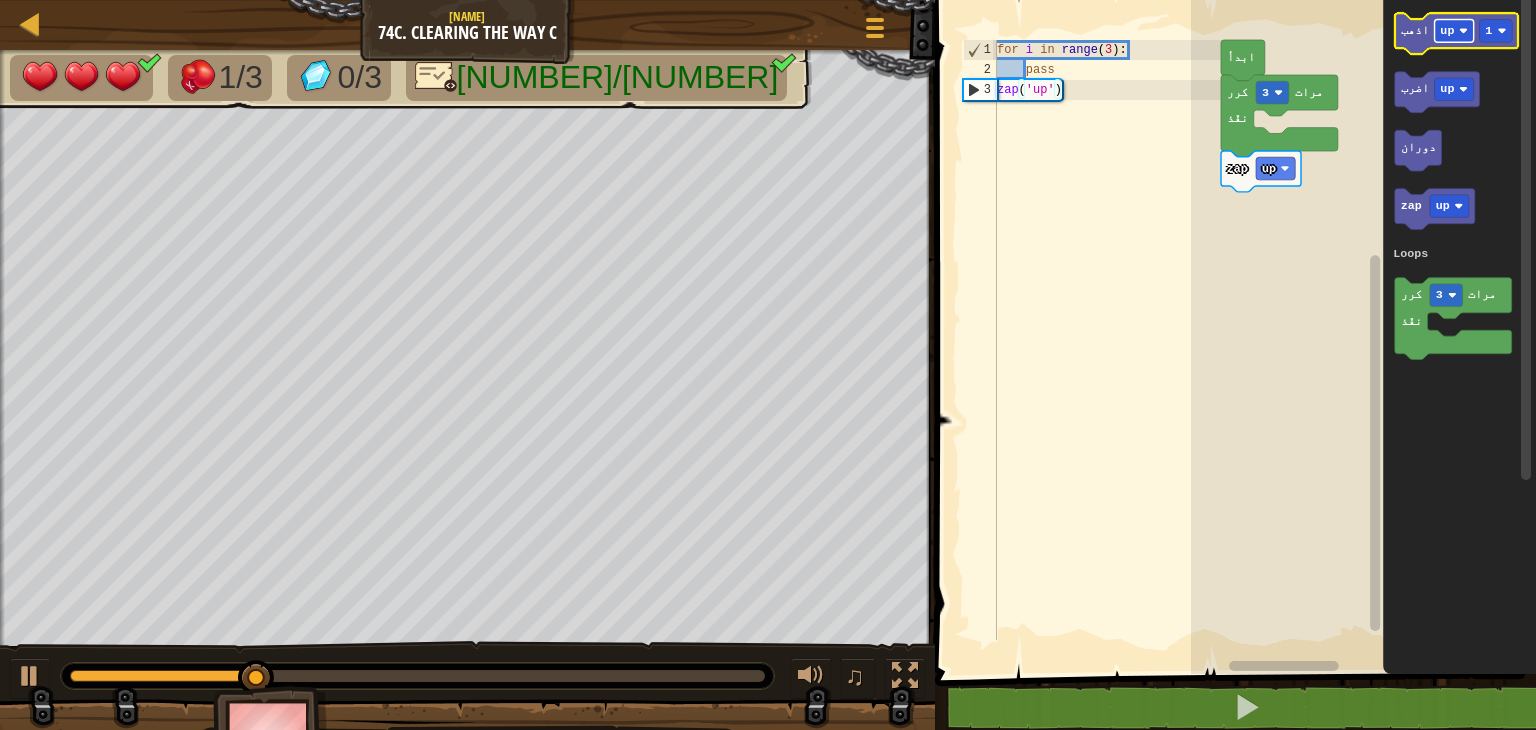 click on "up" 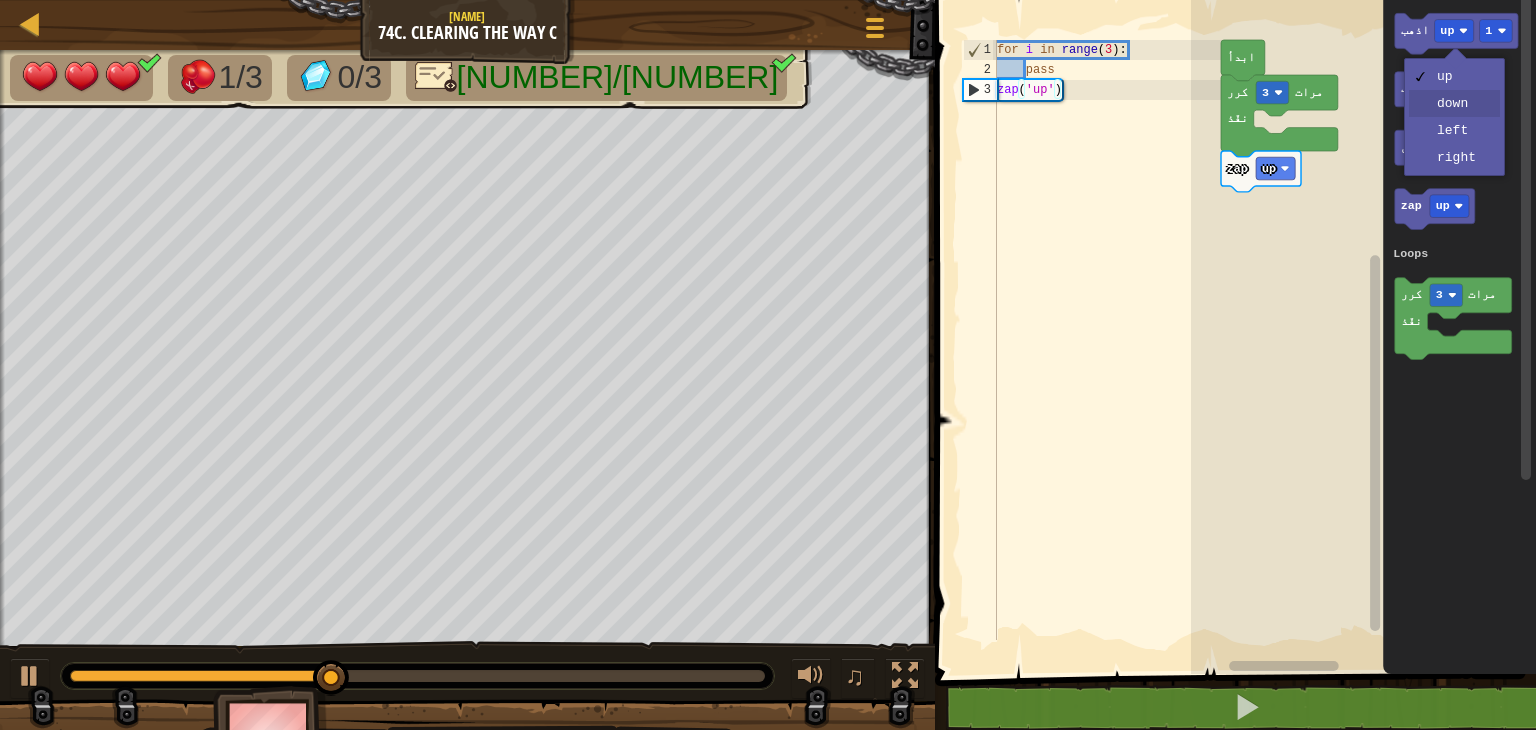 drag, startPoint x: 1451, startPoint y: 100, endPoint x: 1436, endPoint y: 77, distance: 27.45906 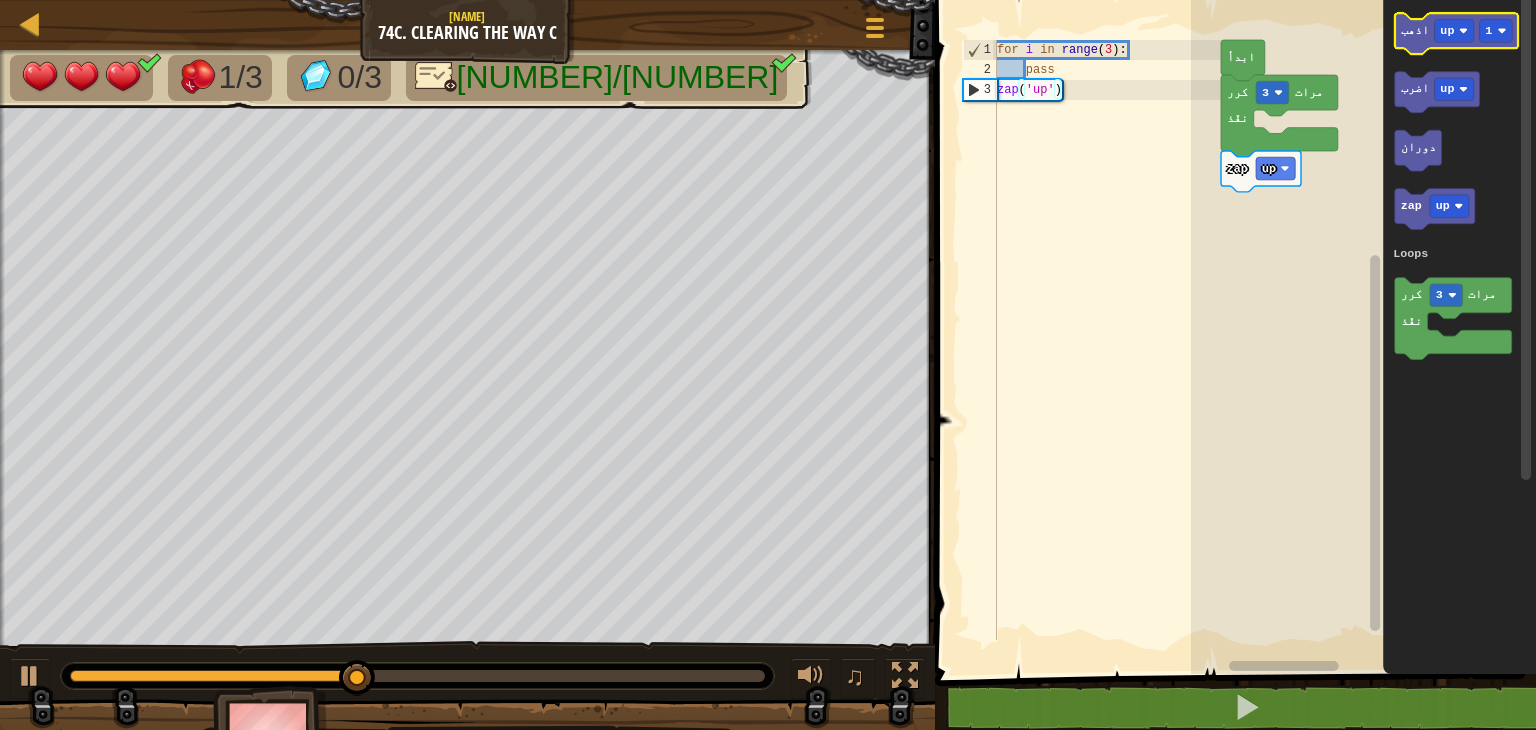 click on "اذهب" 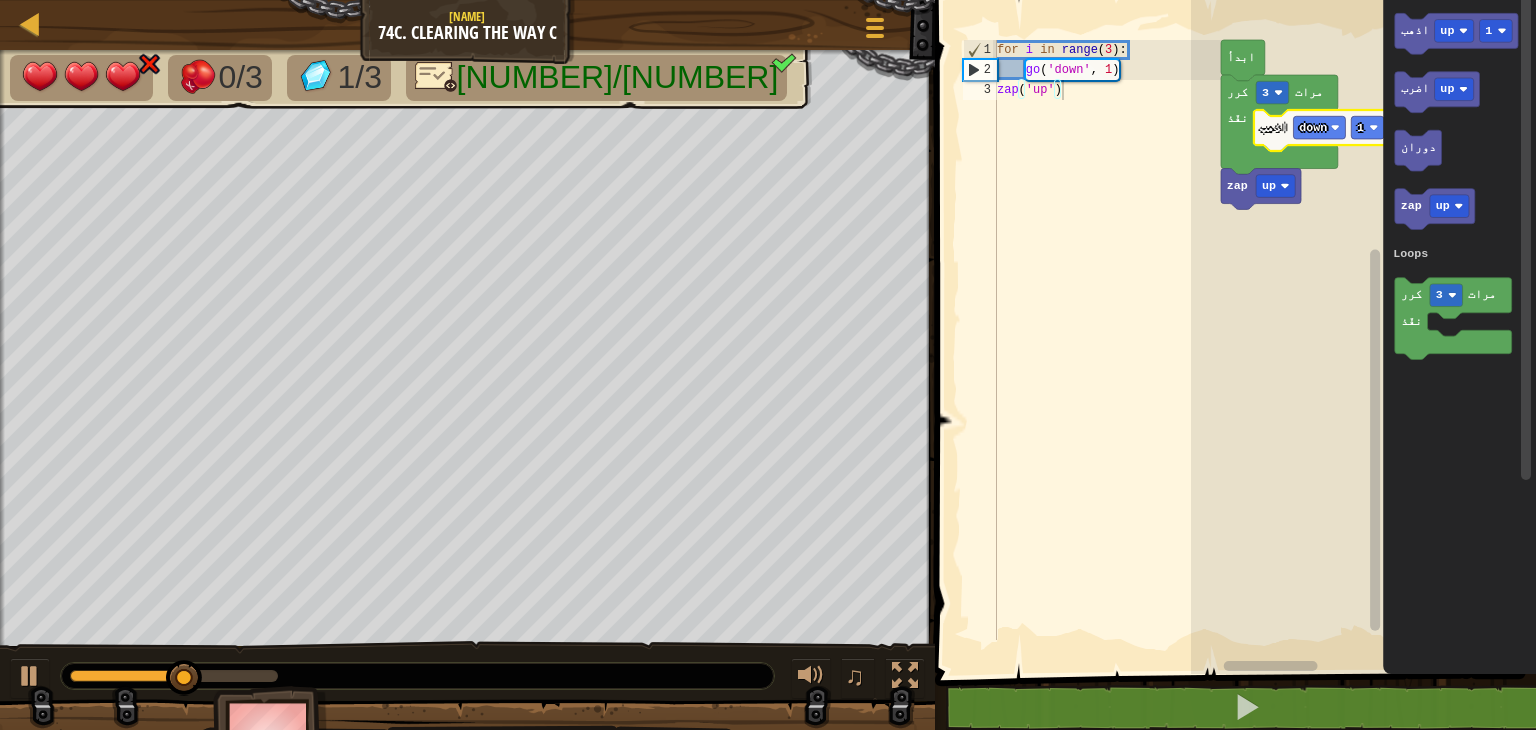 click 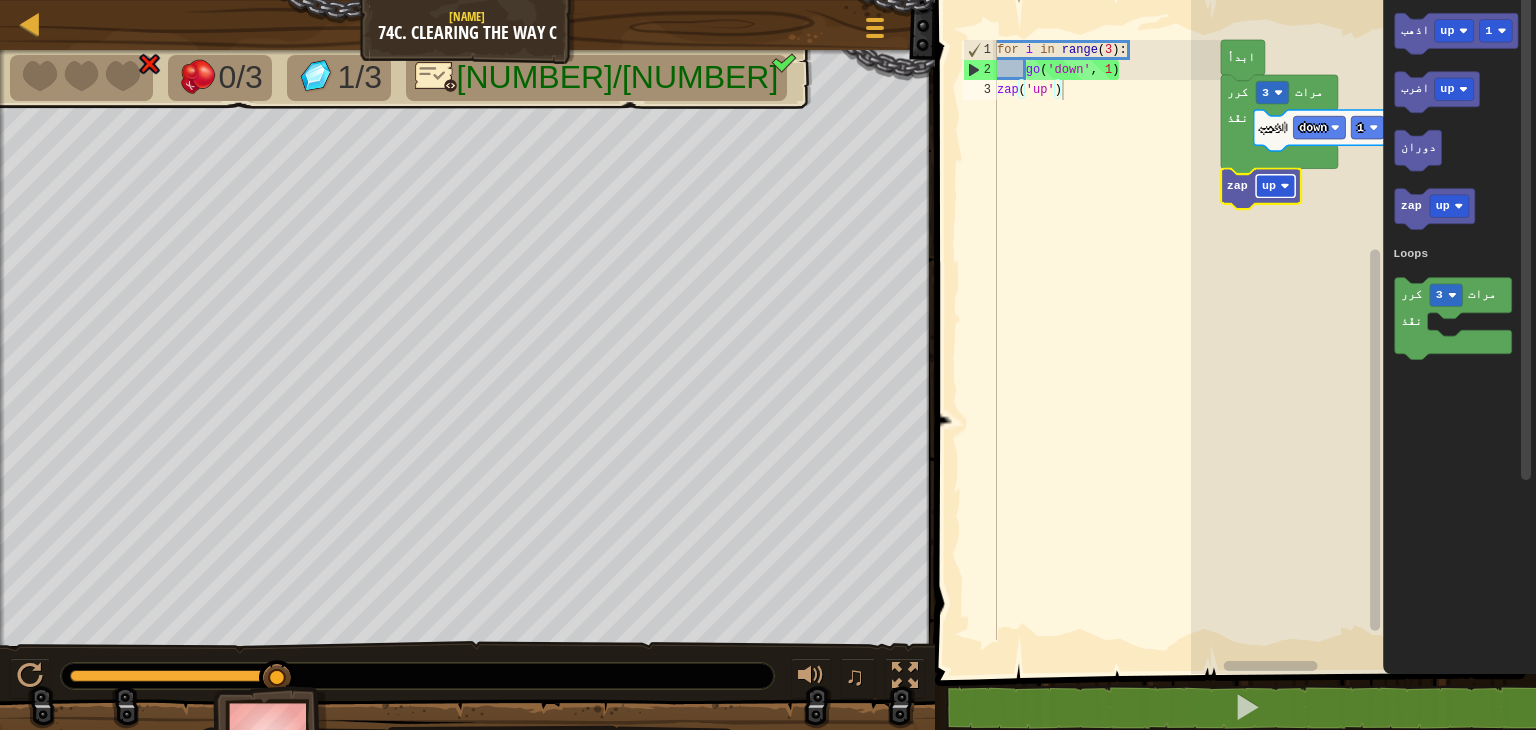 click on "up" 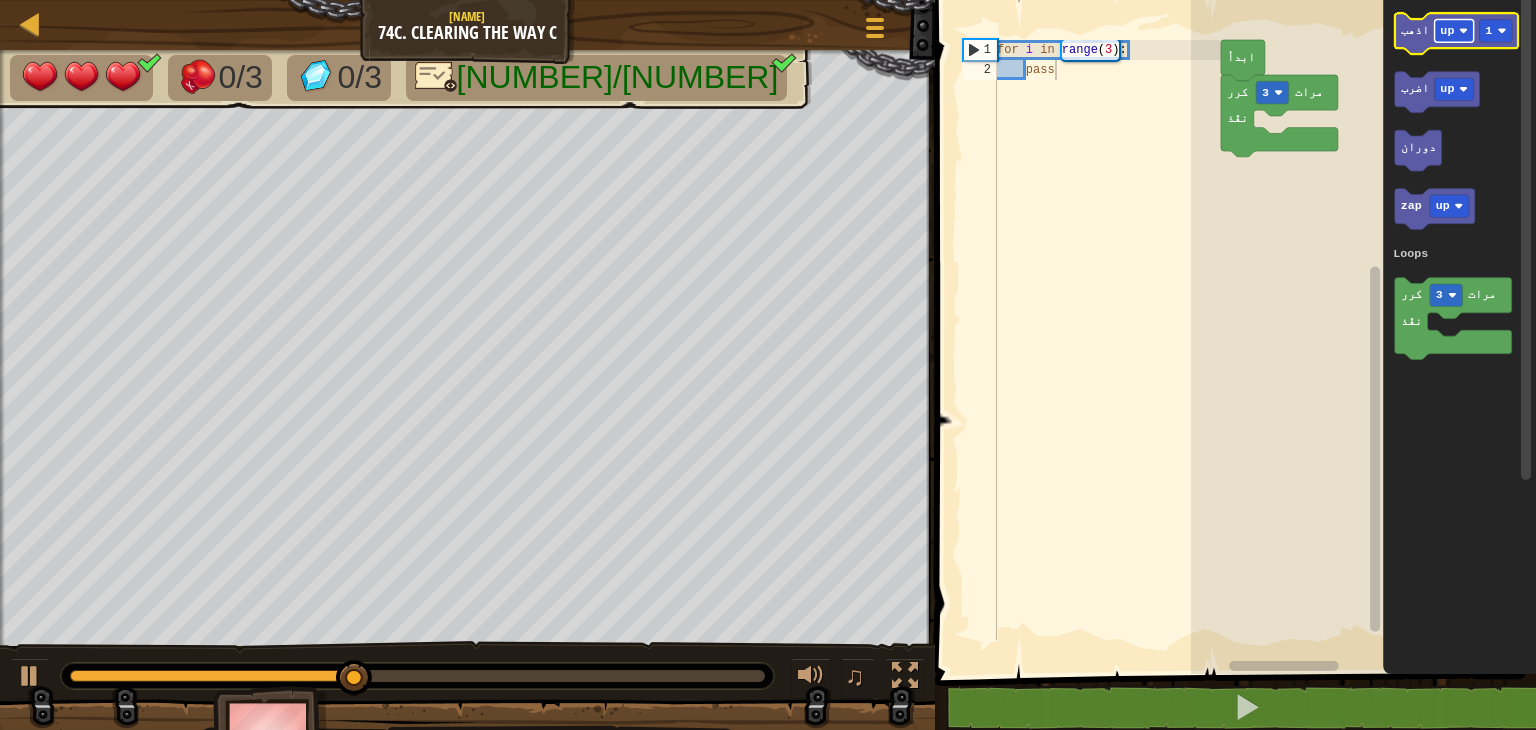 click on "up" 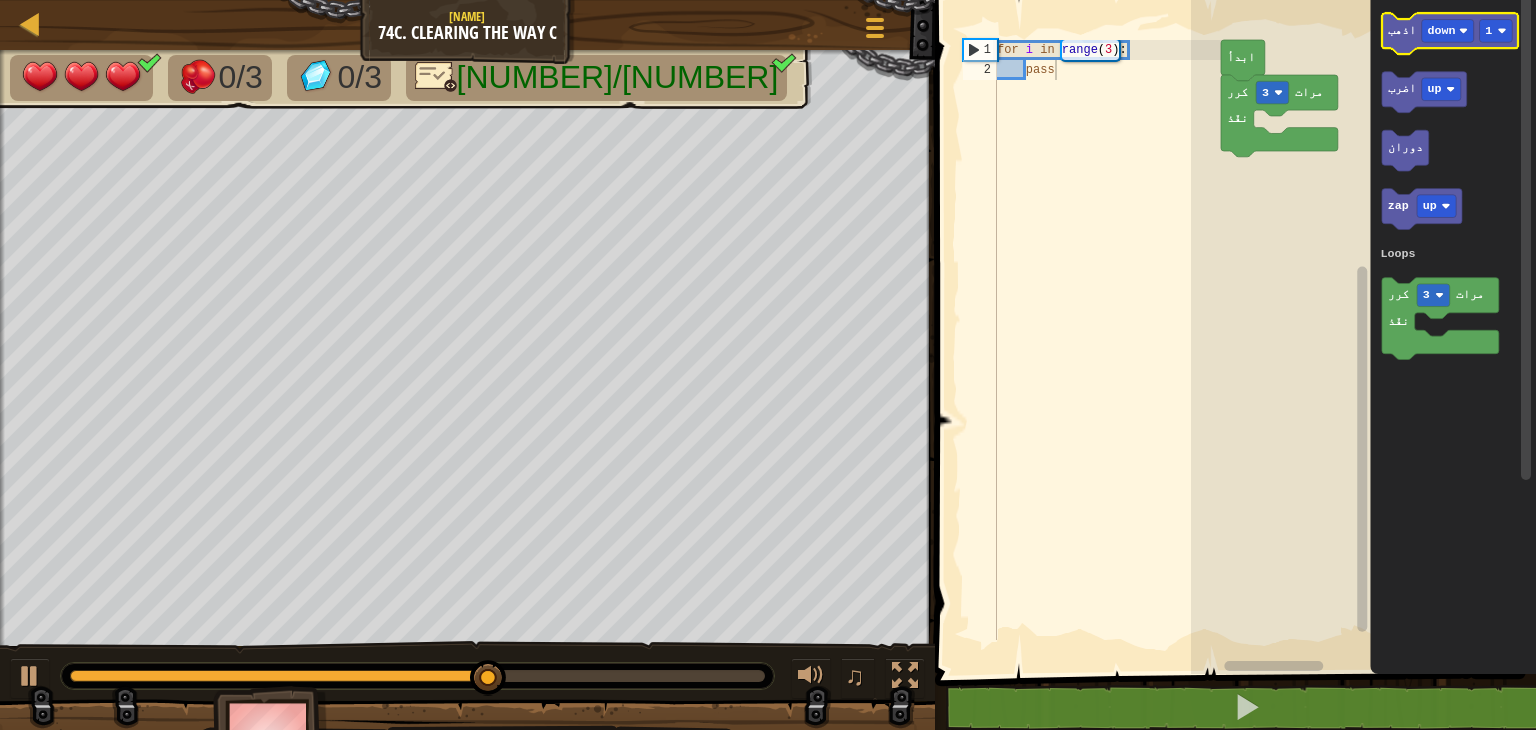 click on "اذهب down 1" 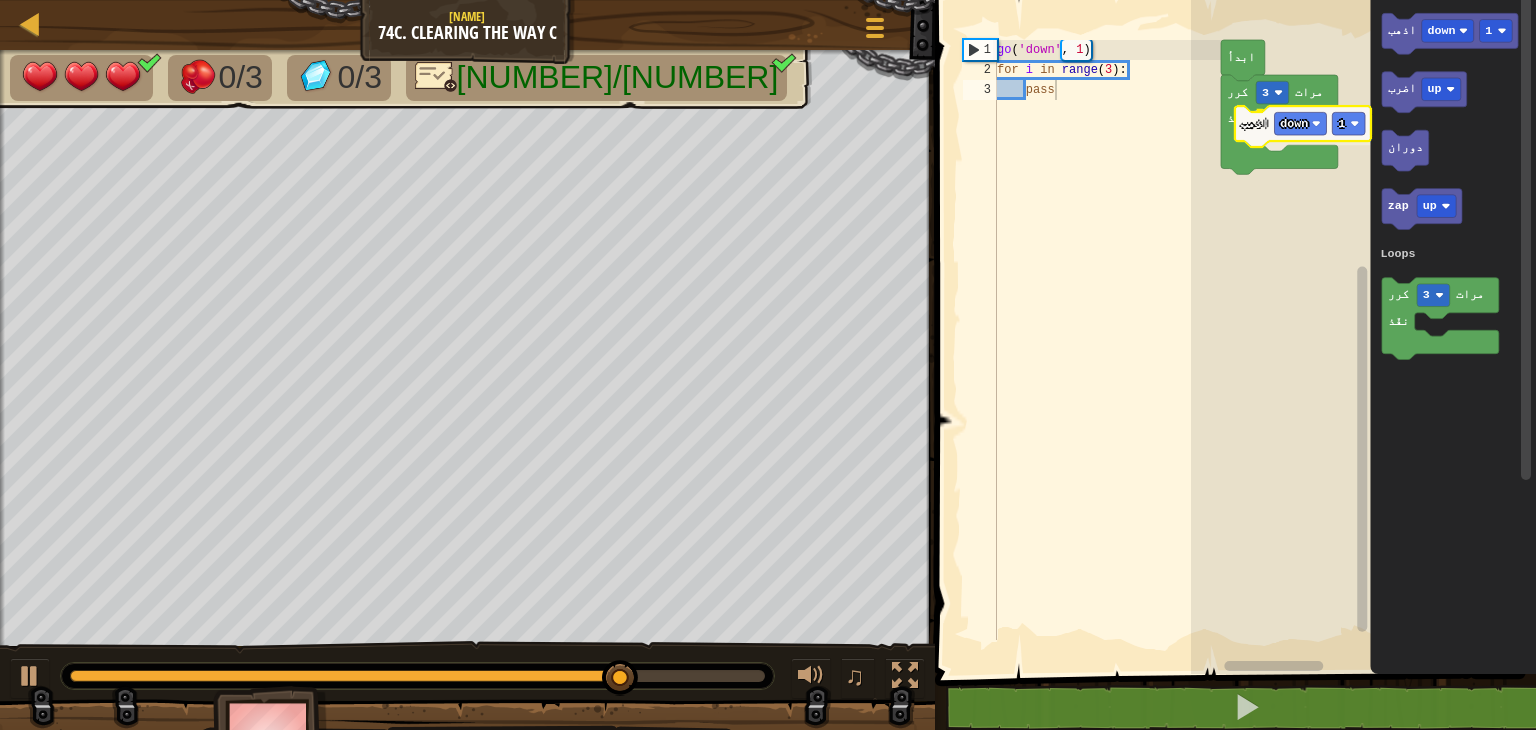 click on "Loops ابدأ كرر 3 مرات نفّذ اذهب down 1 اذهب down 1 اضرب up دوران zap up كرر 3 مرات نفّذ Loops اذهب down 1" at bounding box center (1363, 332) 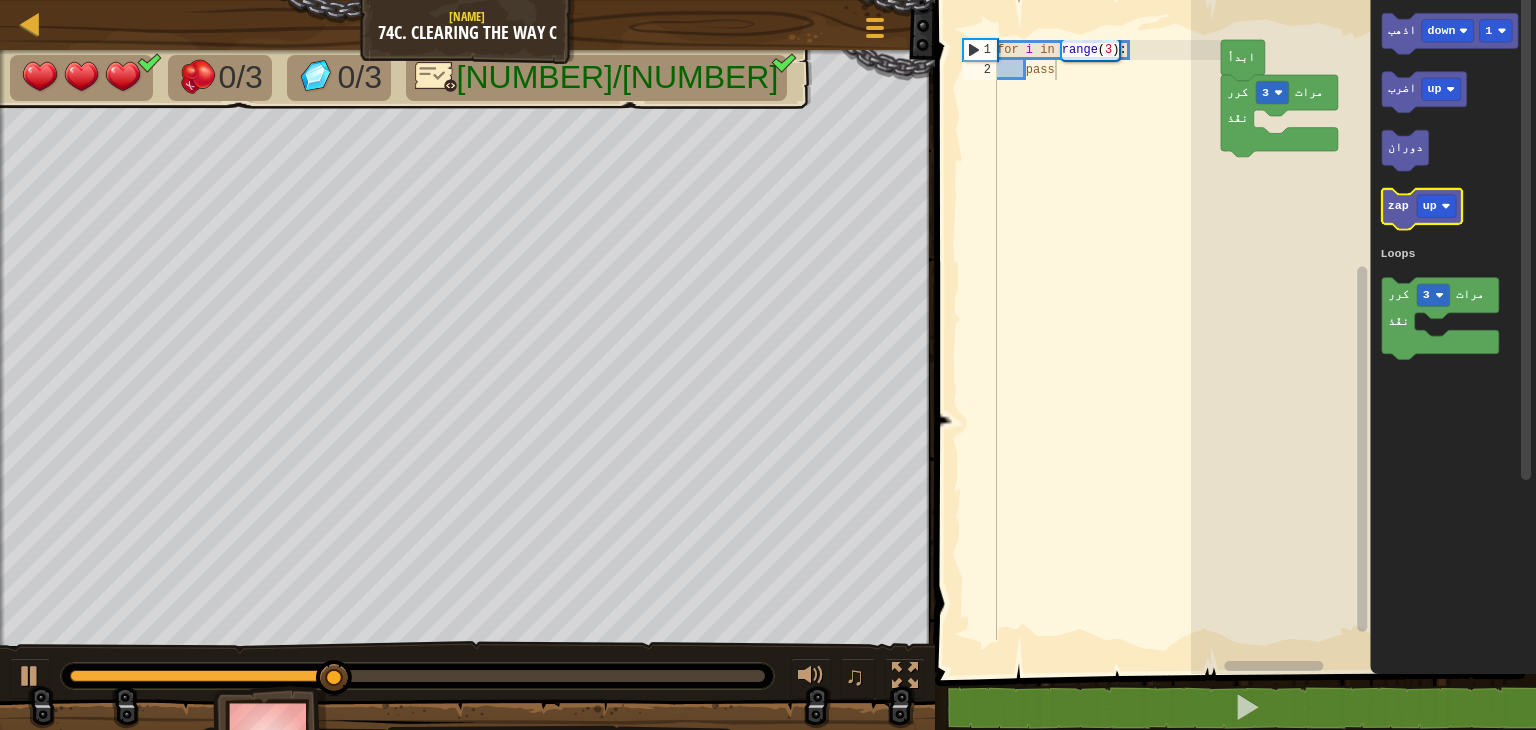 click on "zap" 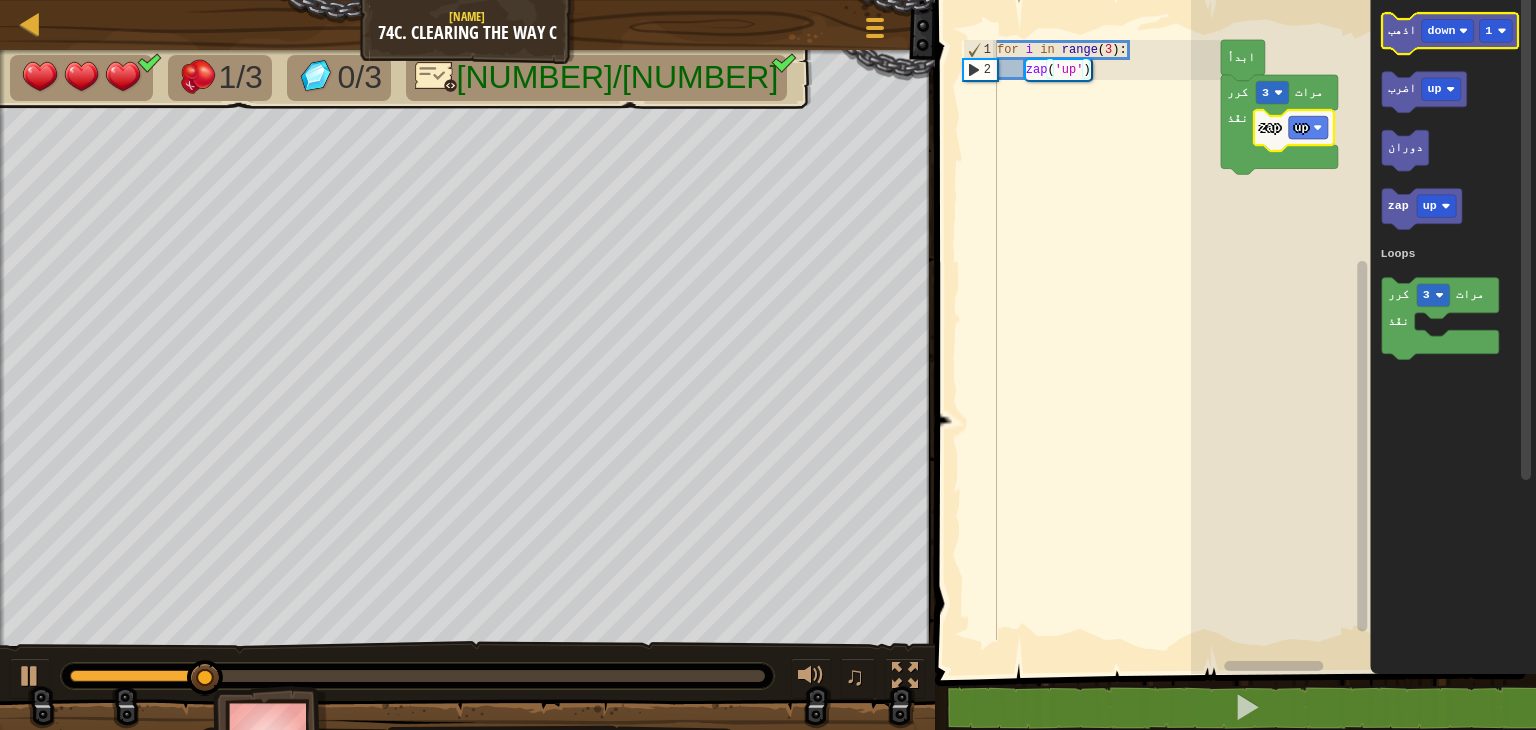 click on "اذهب" 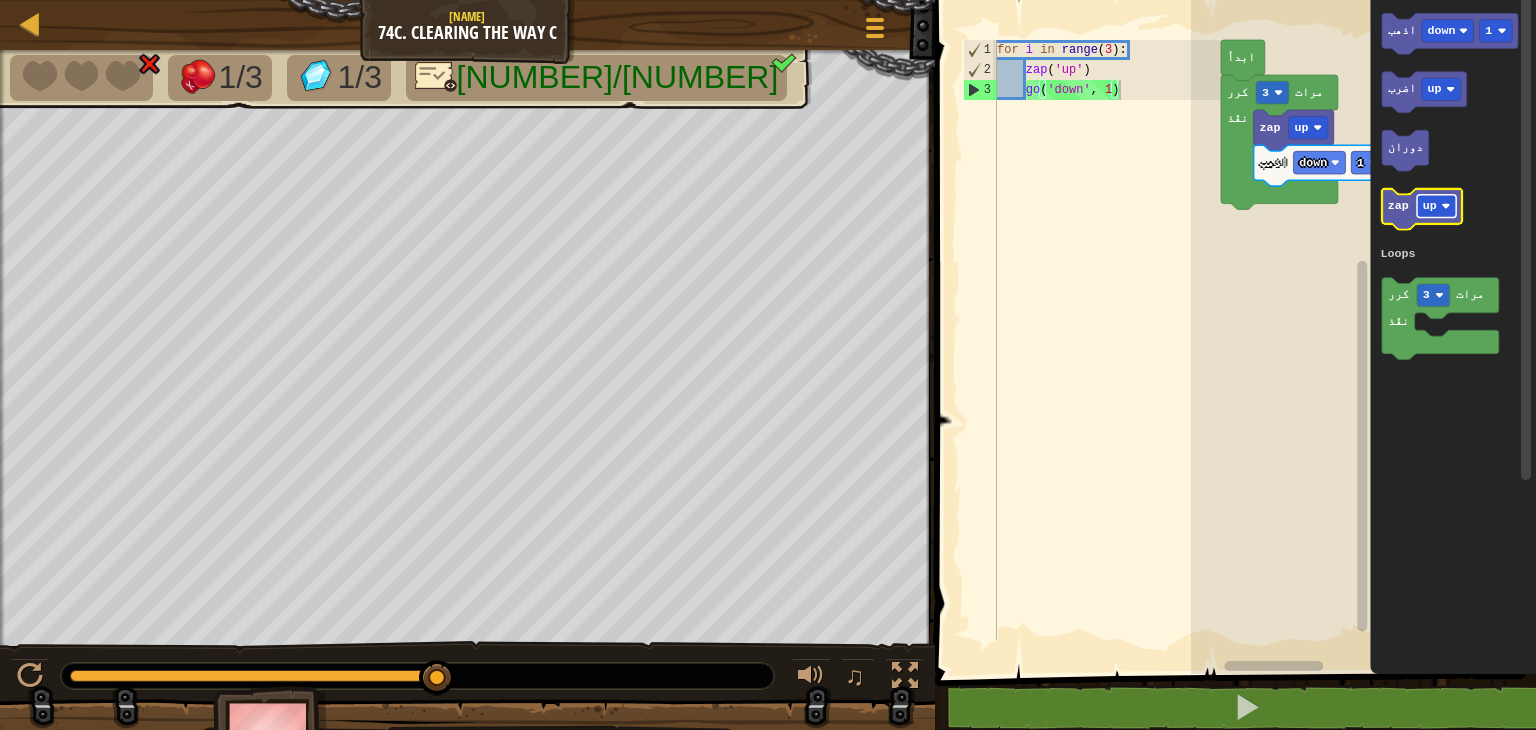 click 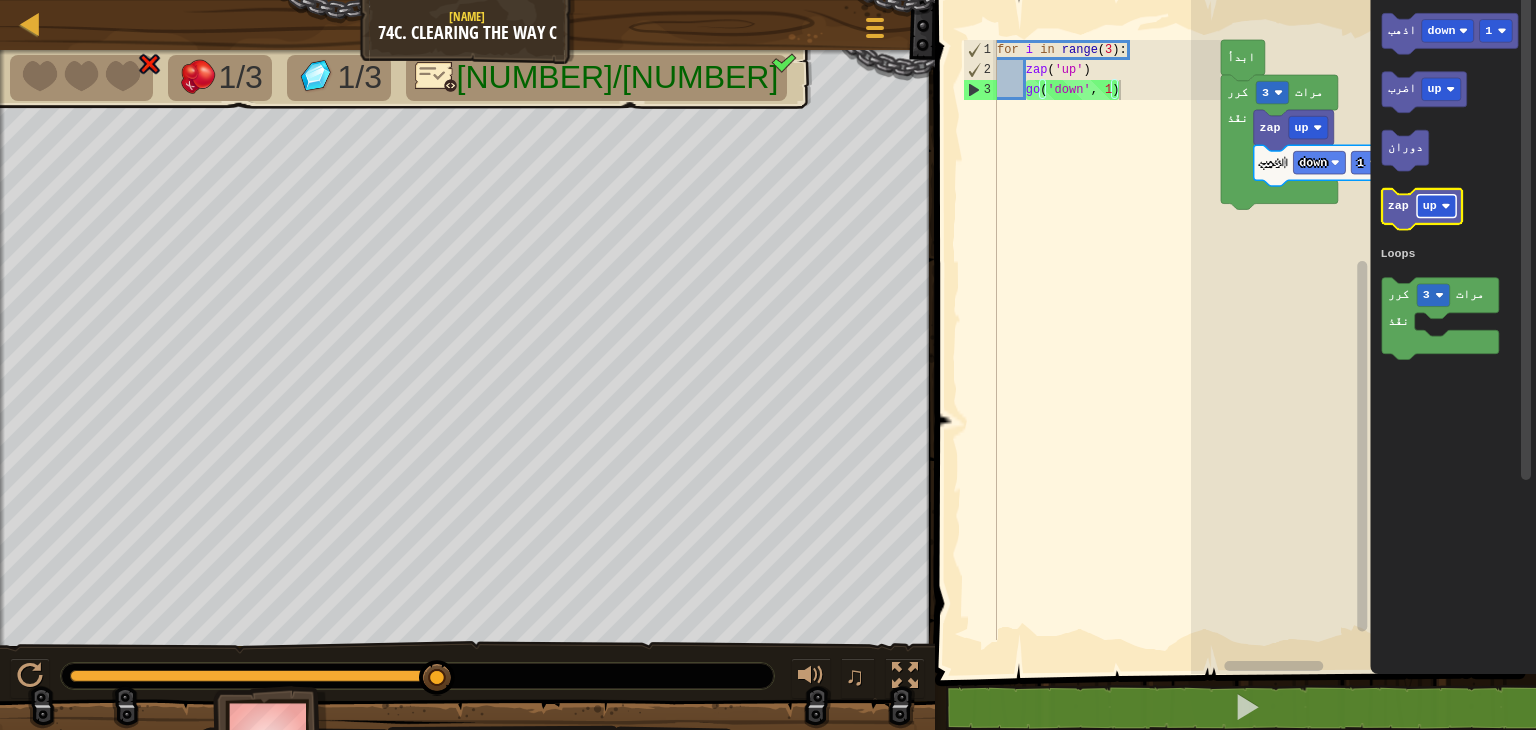 click on "up" 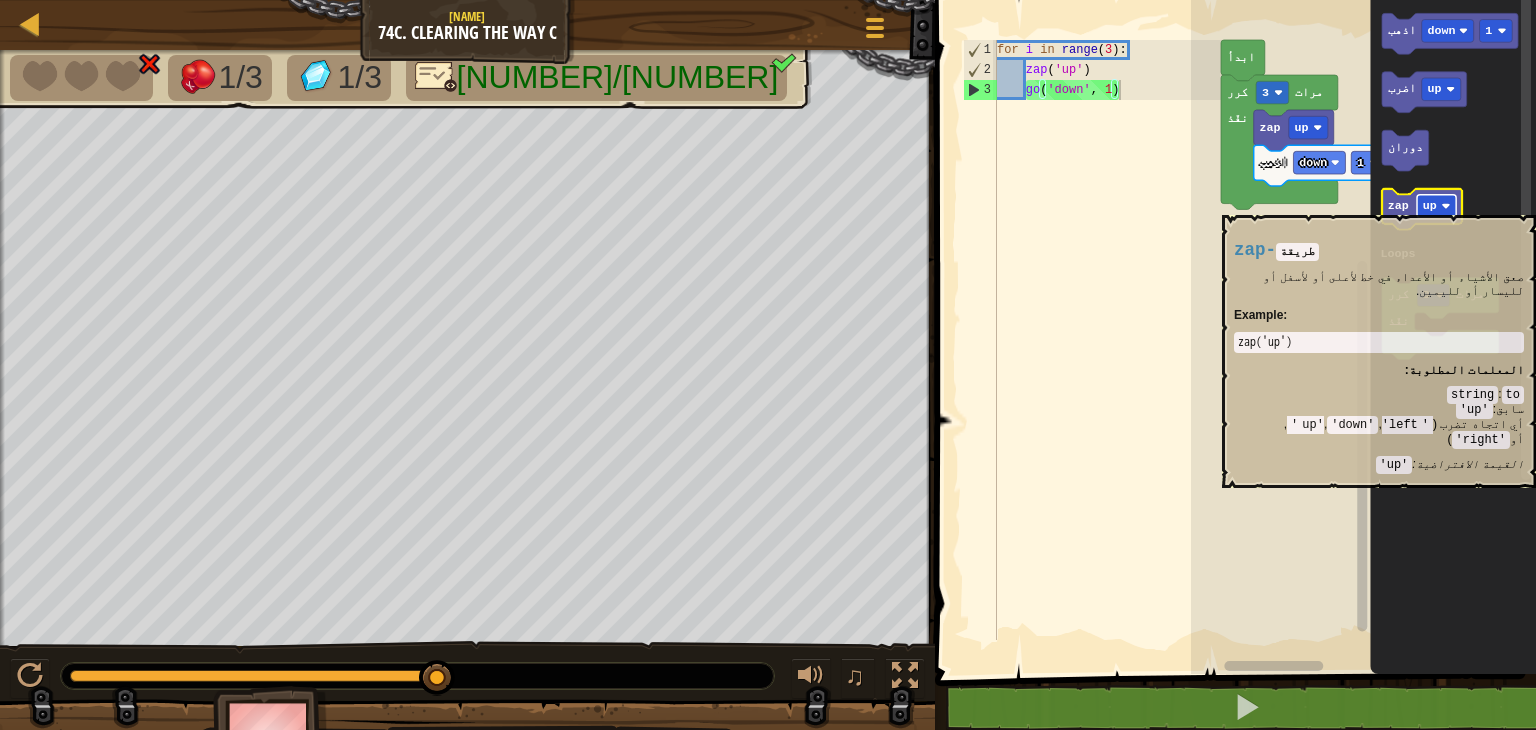 click on "up" 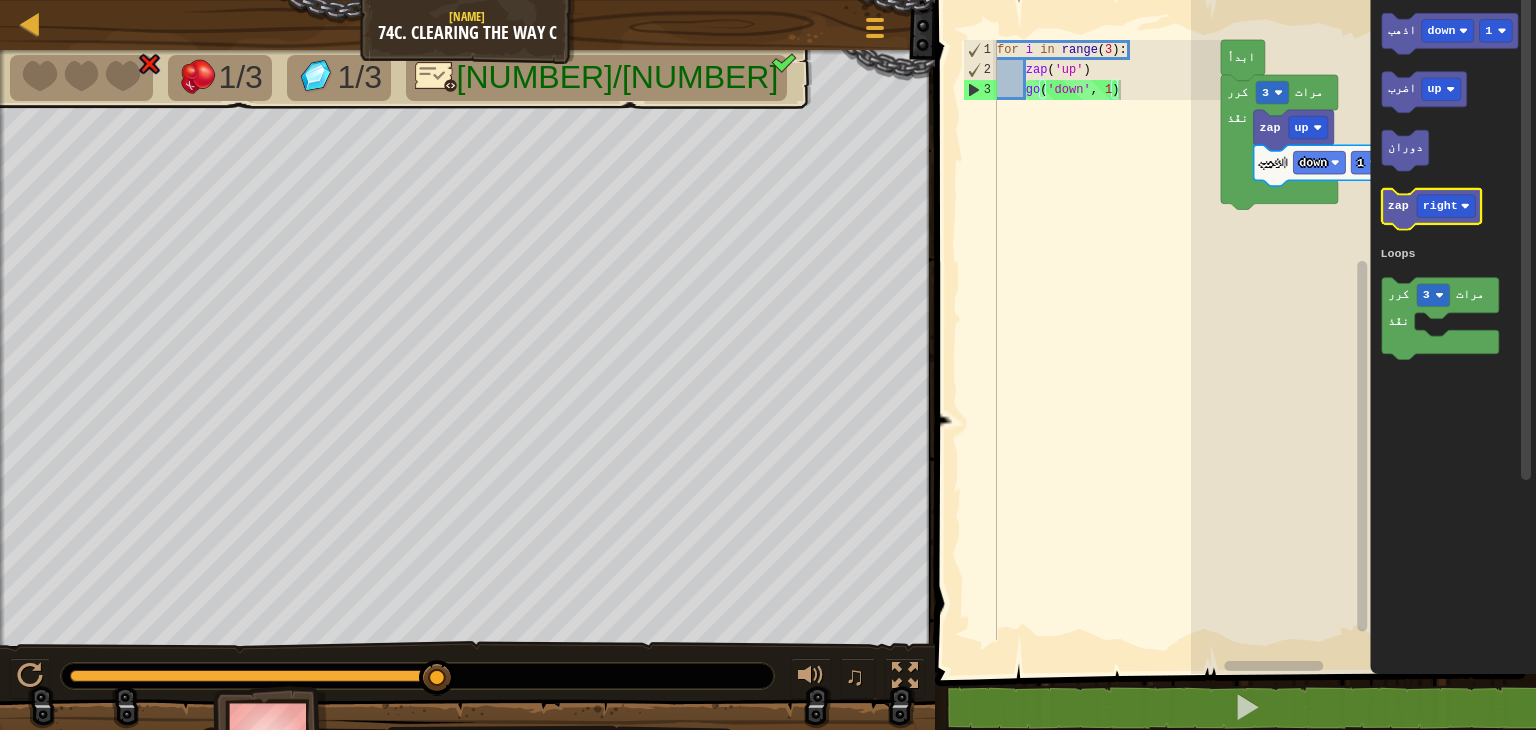 click 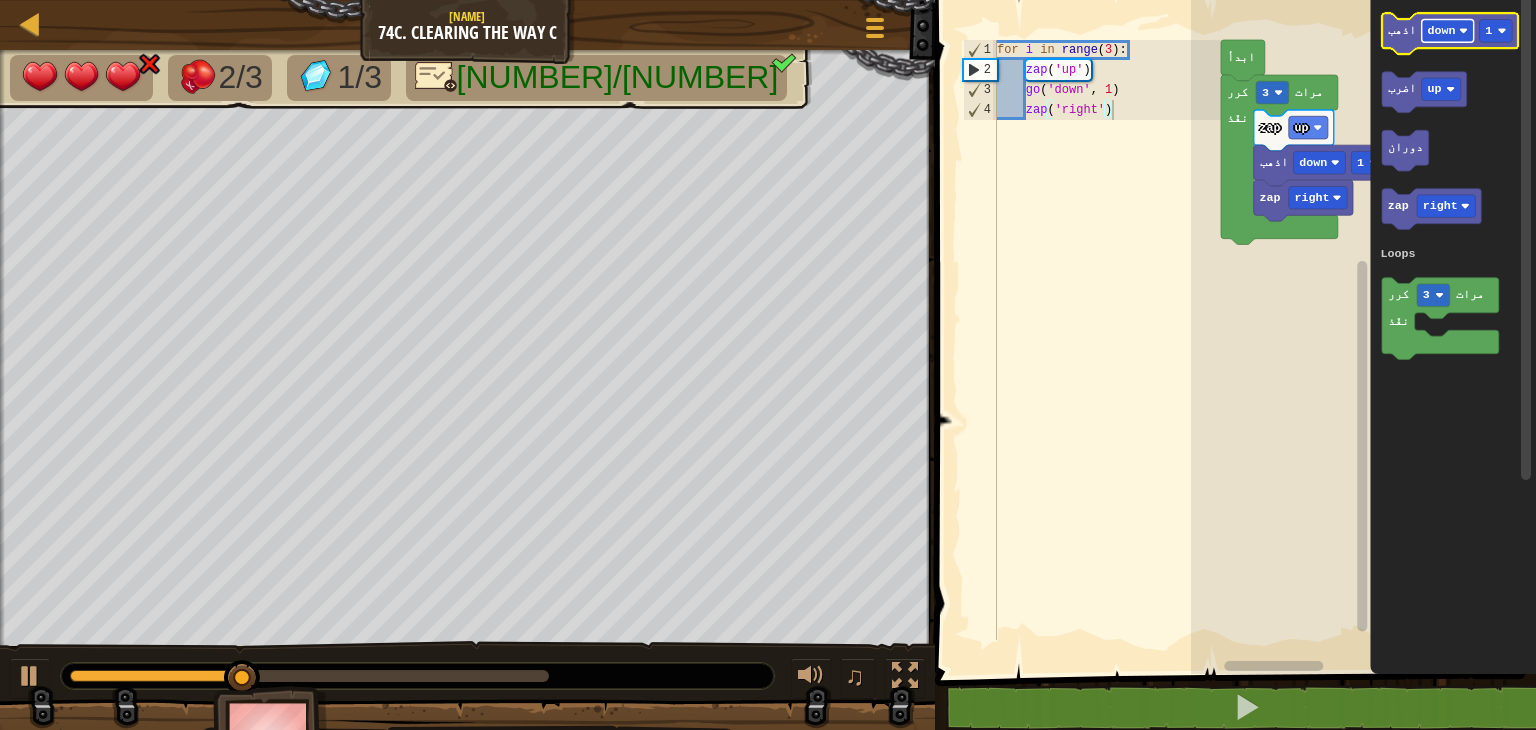 click 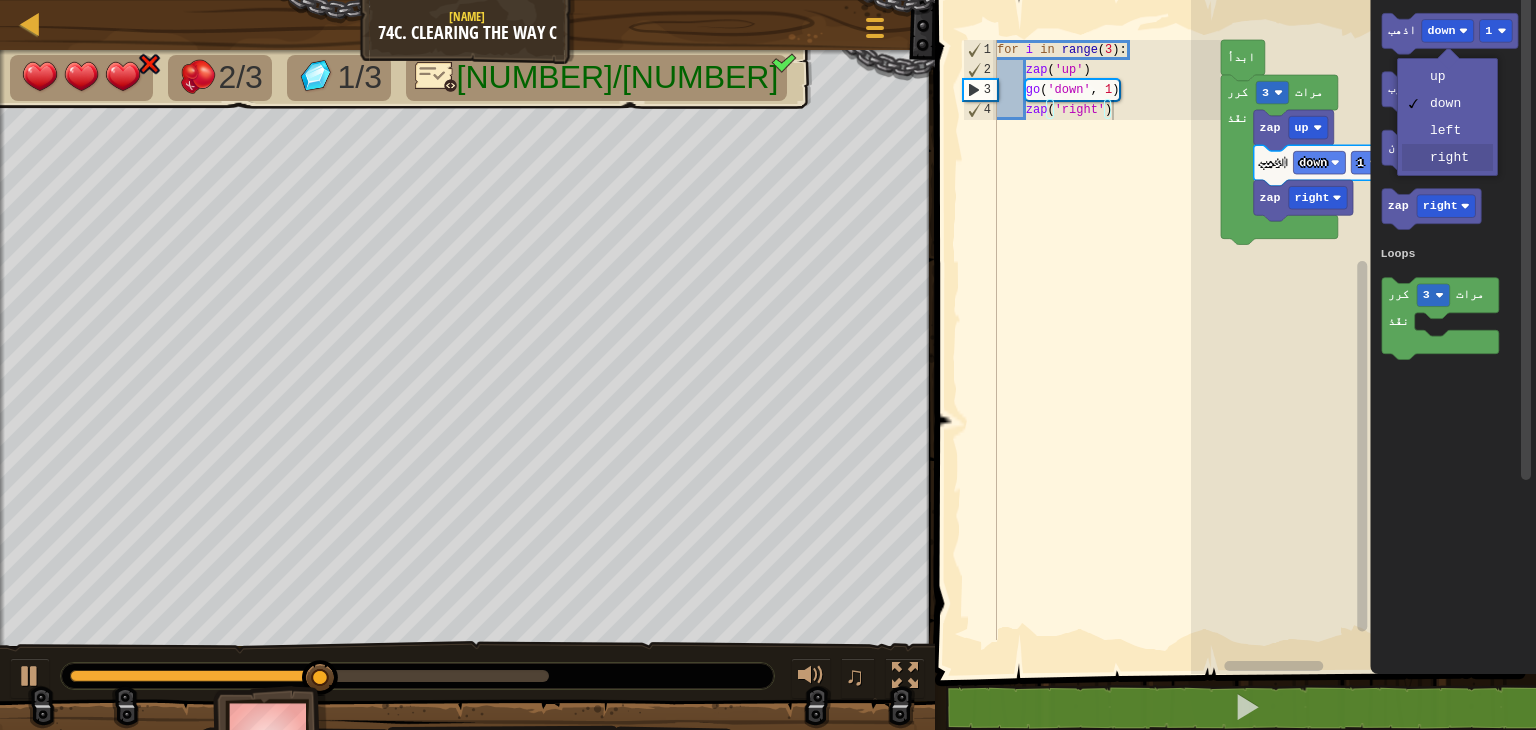 drag, startPoint x: 1443, startPoint y: 161, endPoint x: 1440, endPoint y: 151, distance: 10.440307 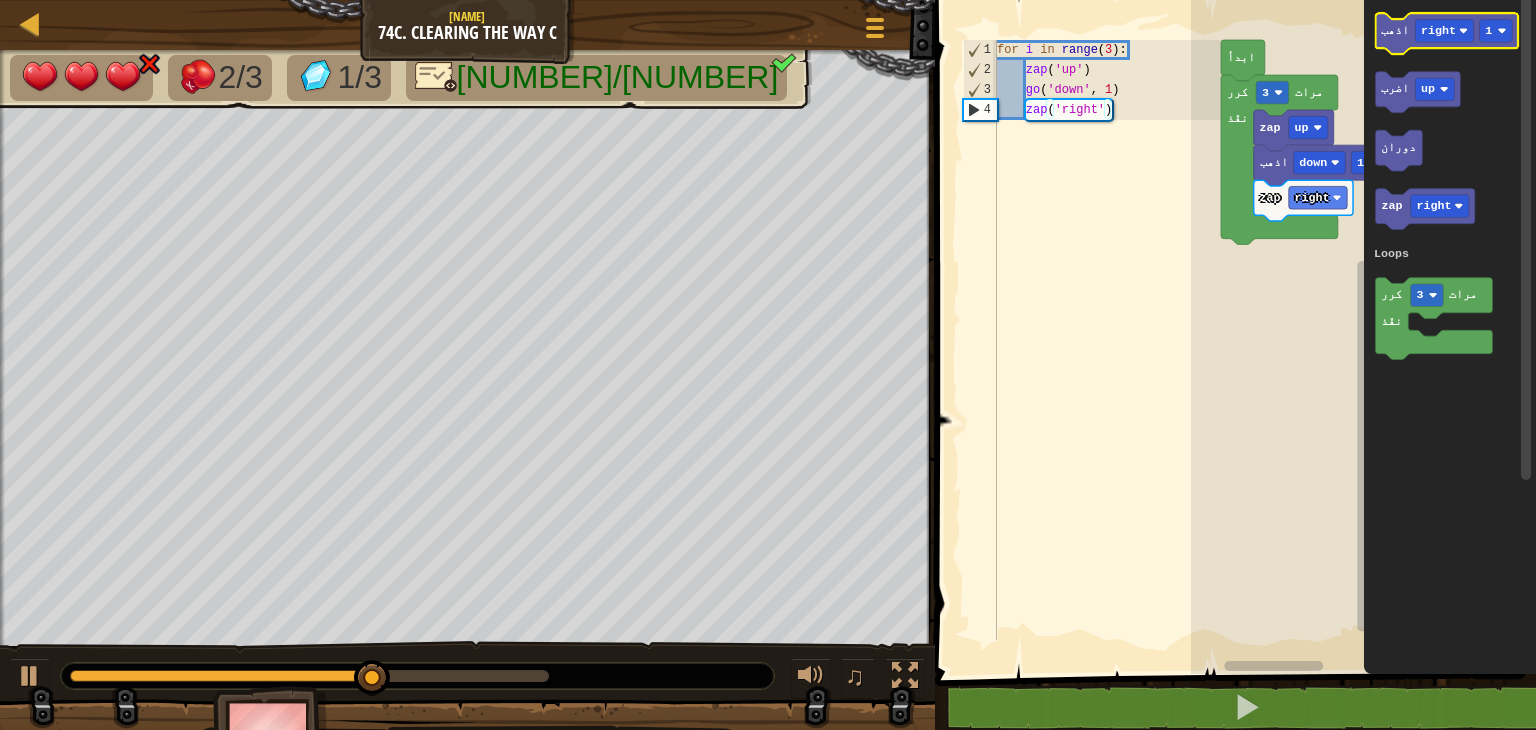 click on "اذهب" 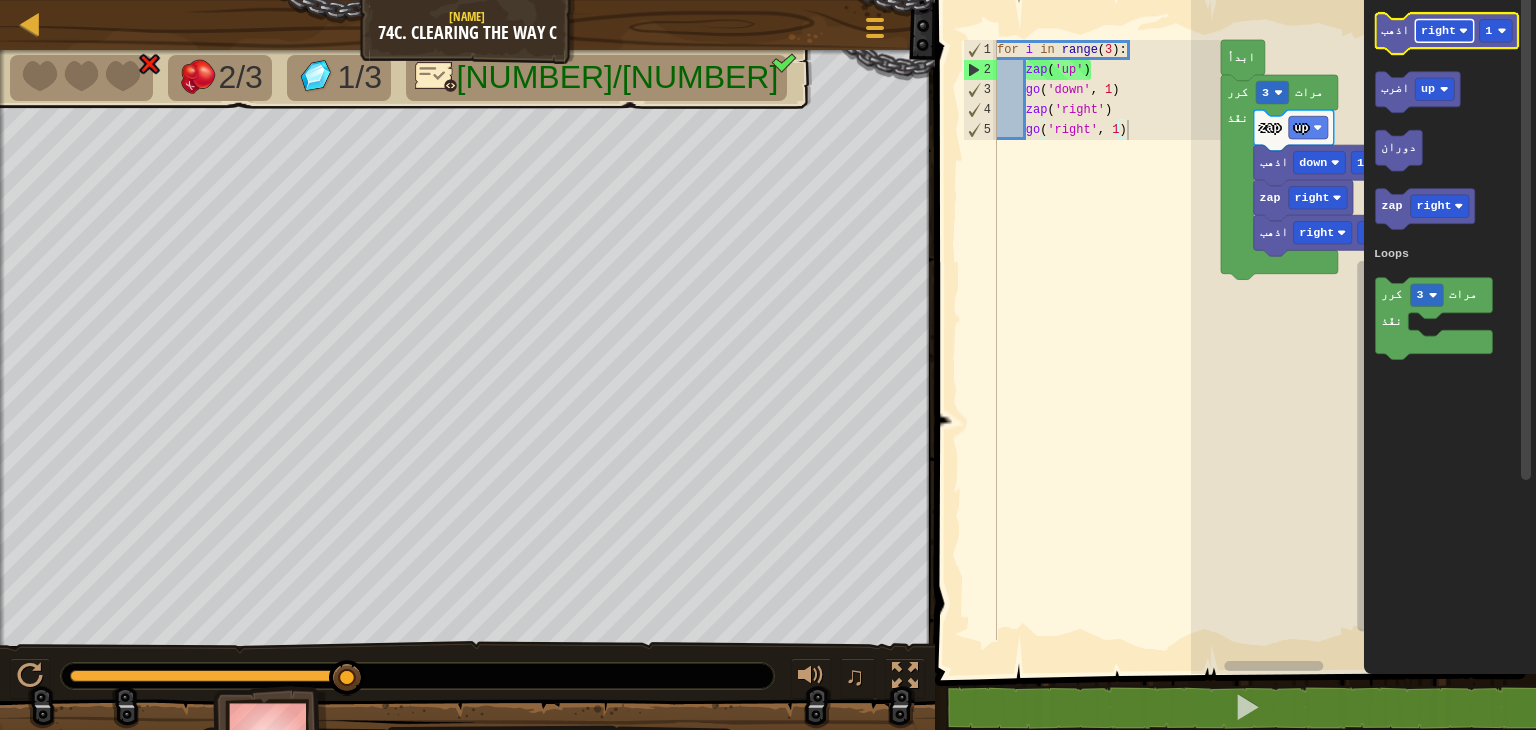 click on "right" 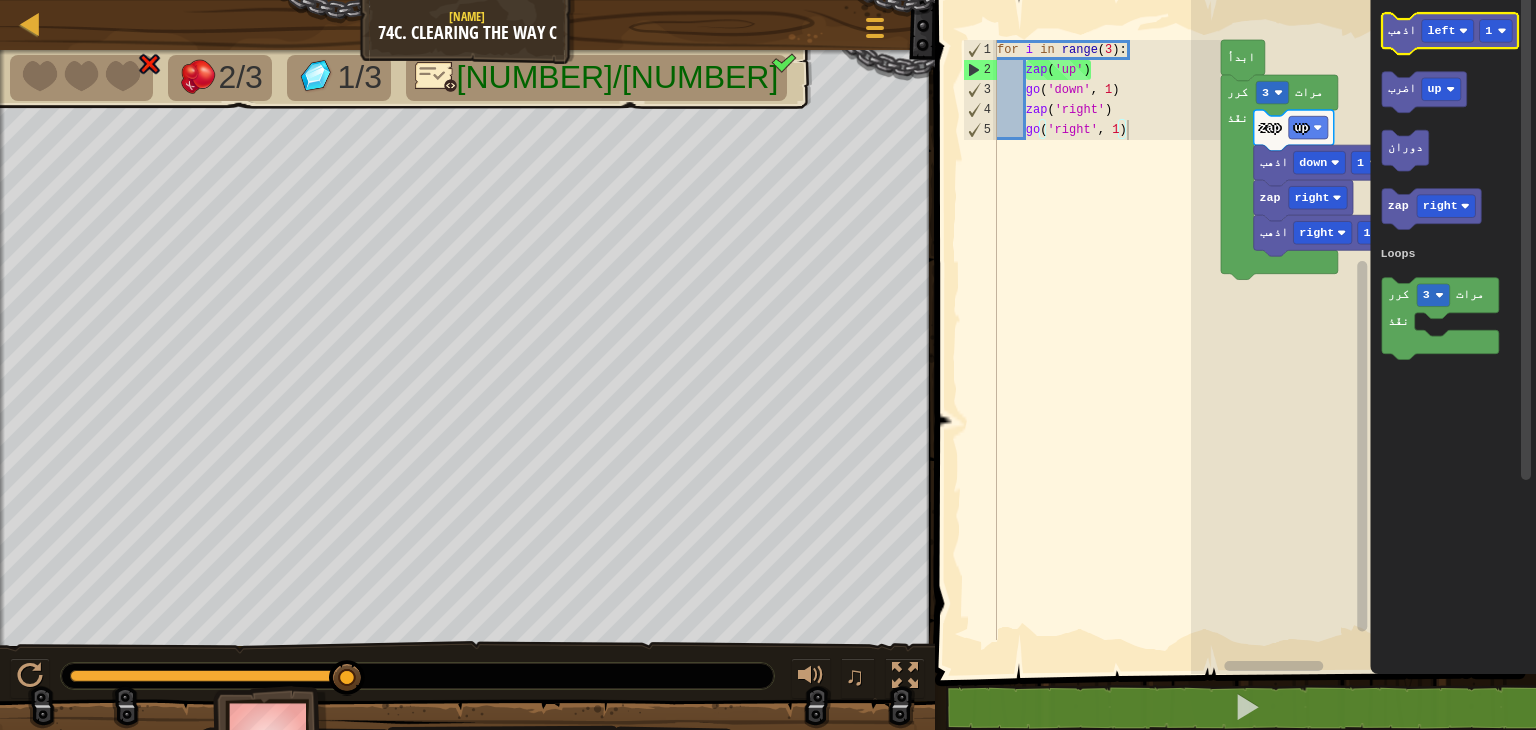click 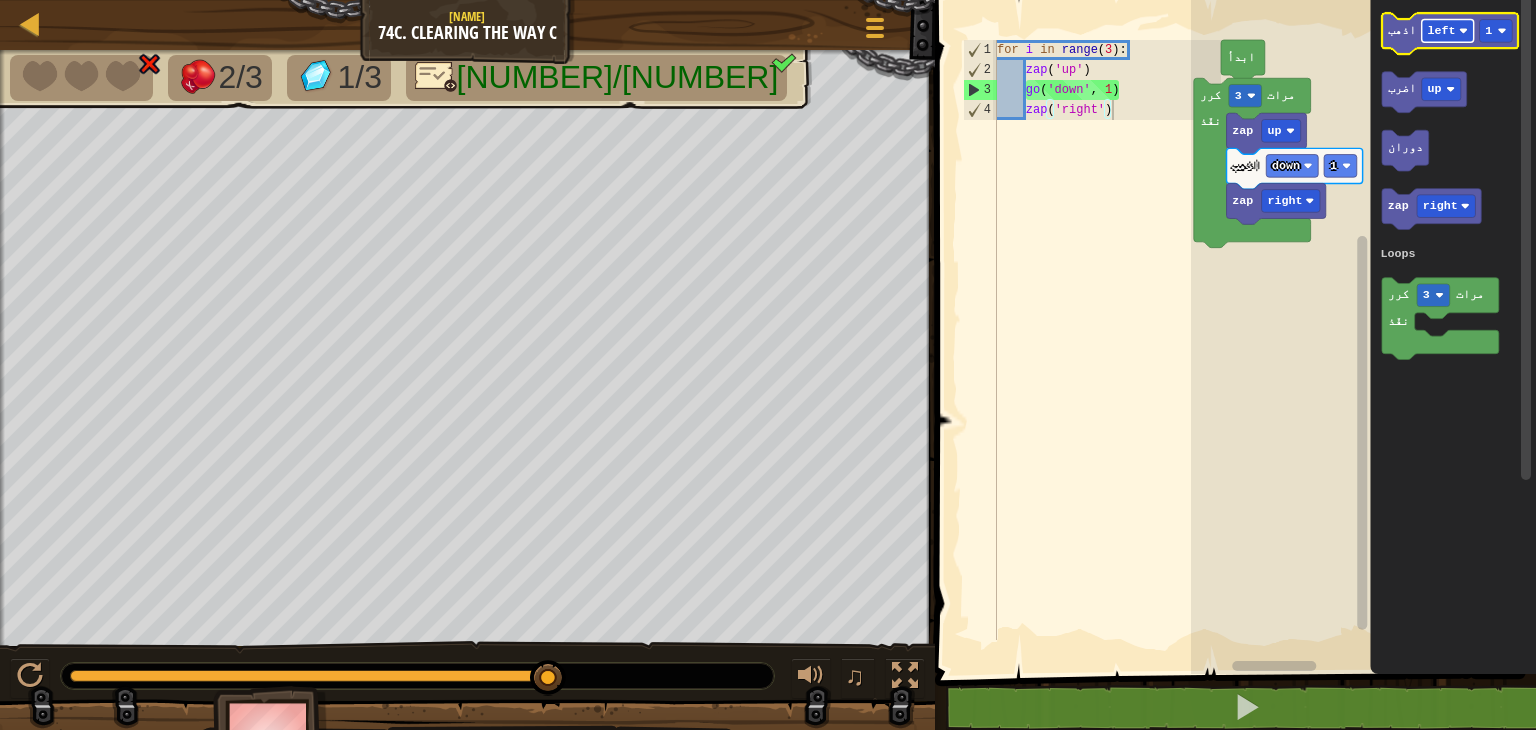 click 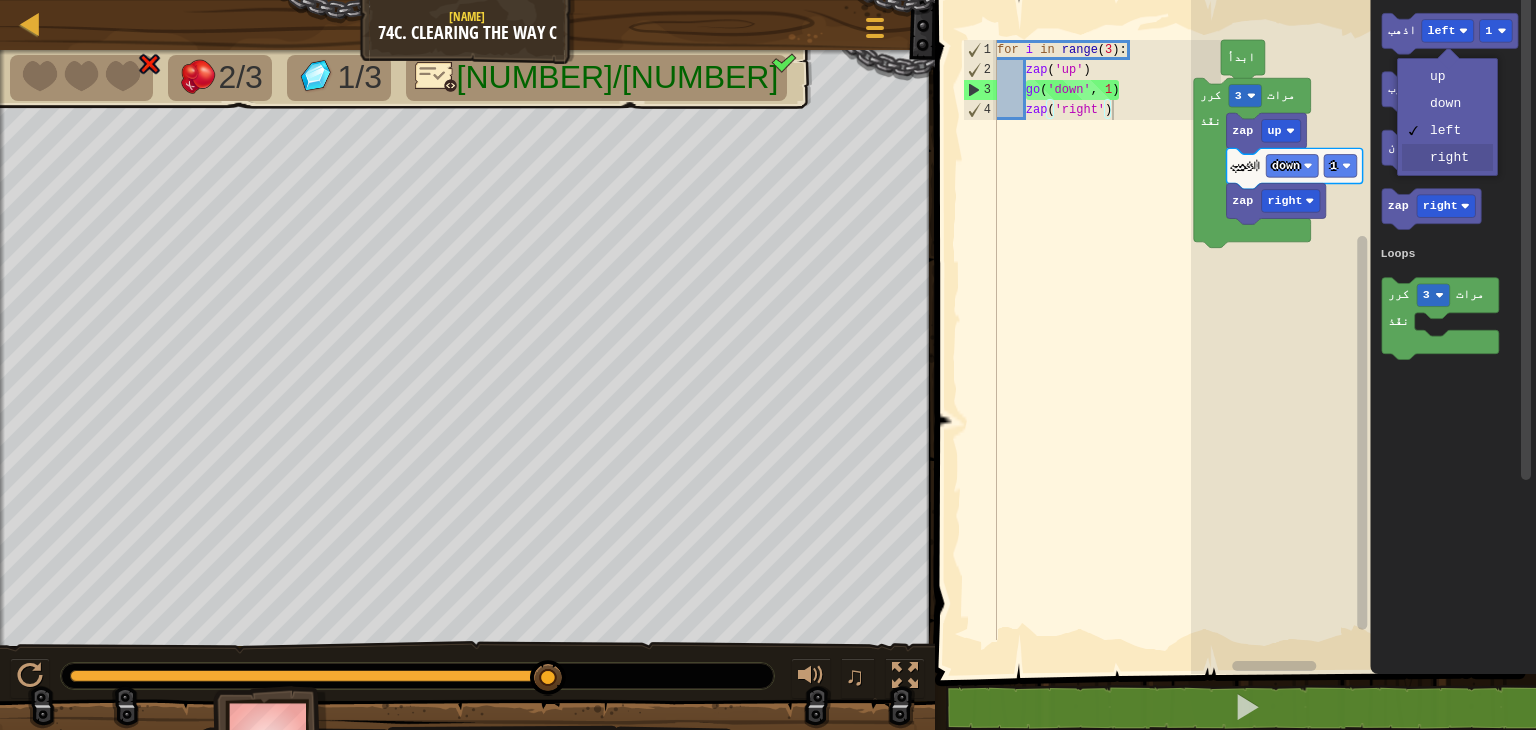 drag, startPoint x: 1428, startPoint y: 160, endPoint x: 1421, endPoint y: 114, distance: 46.52956 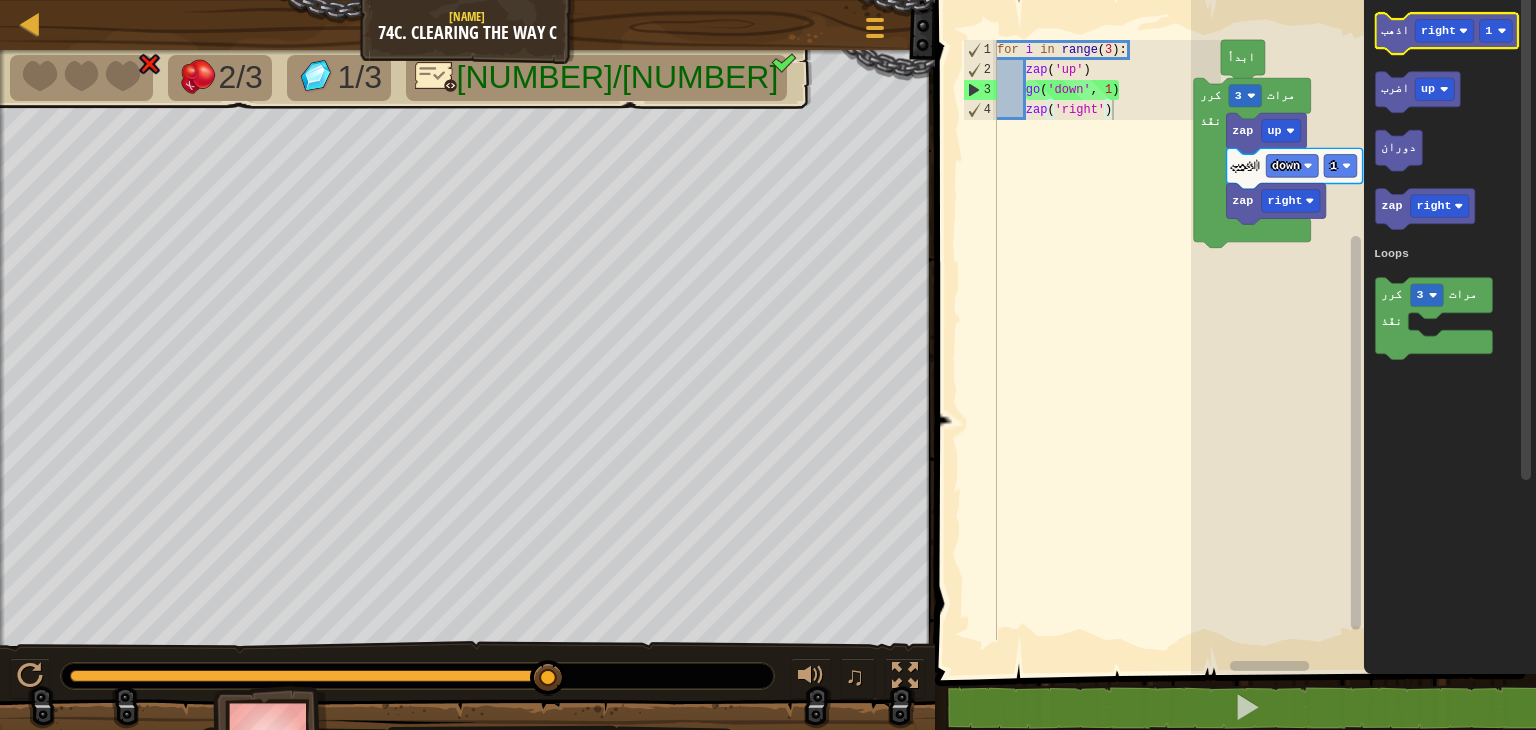 click on "اذهب right 1" 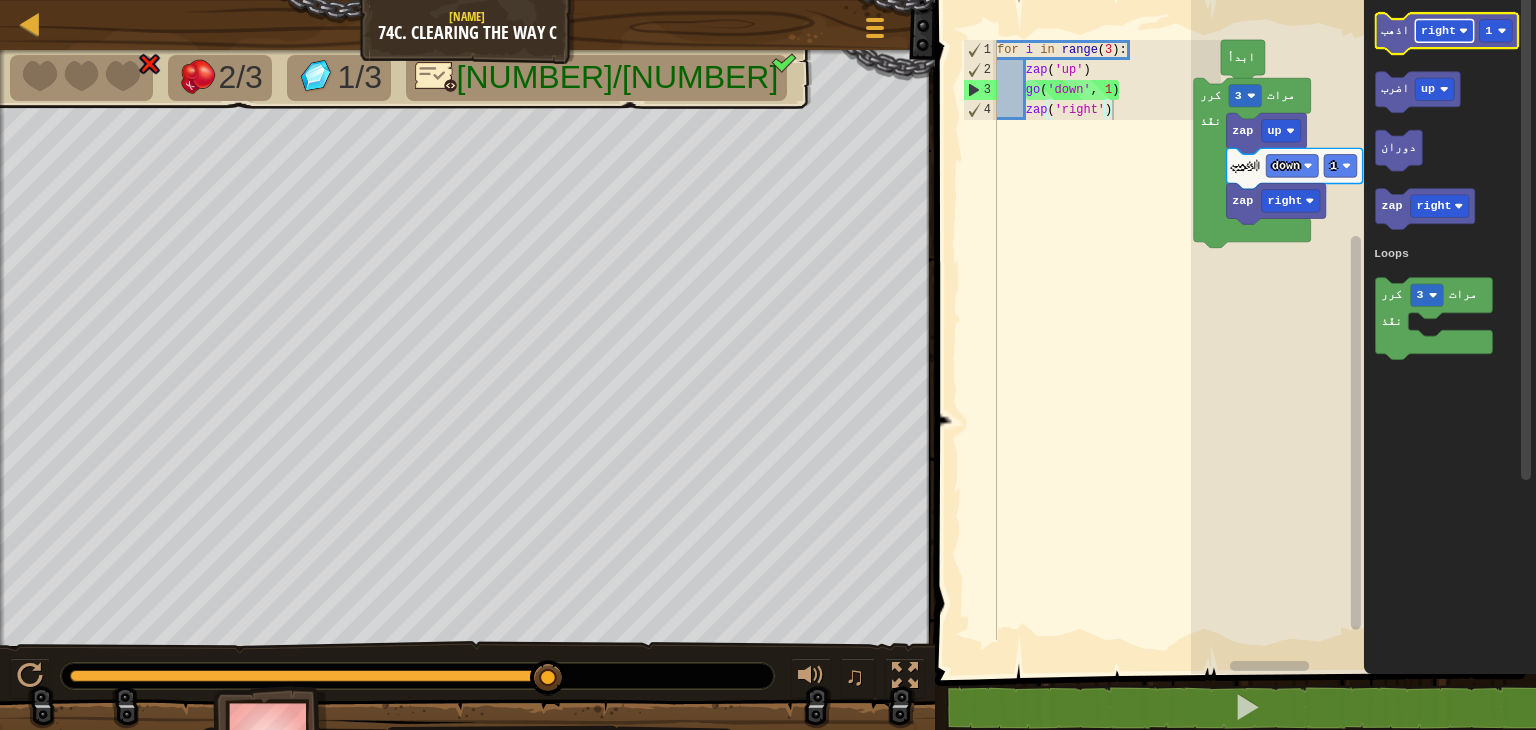 click on "right" 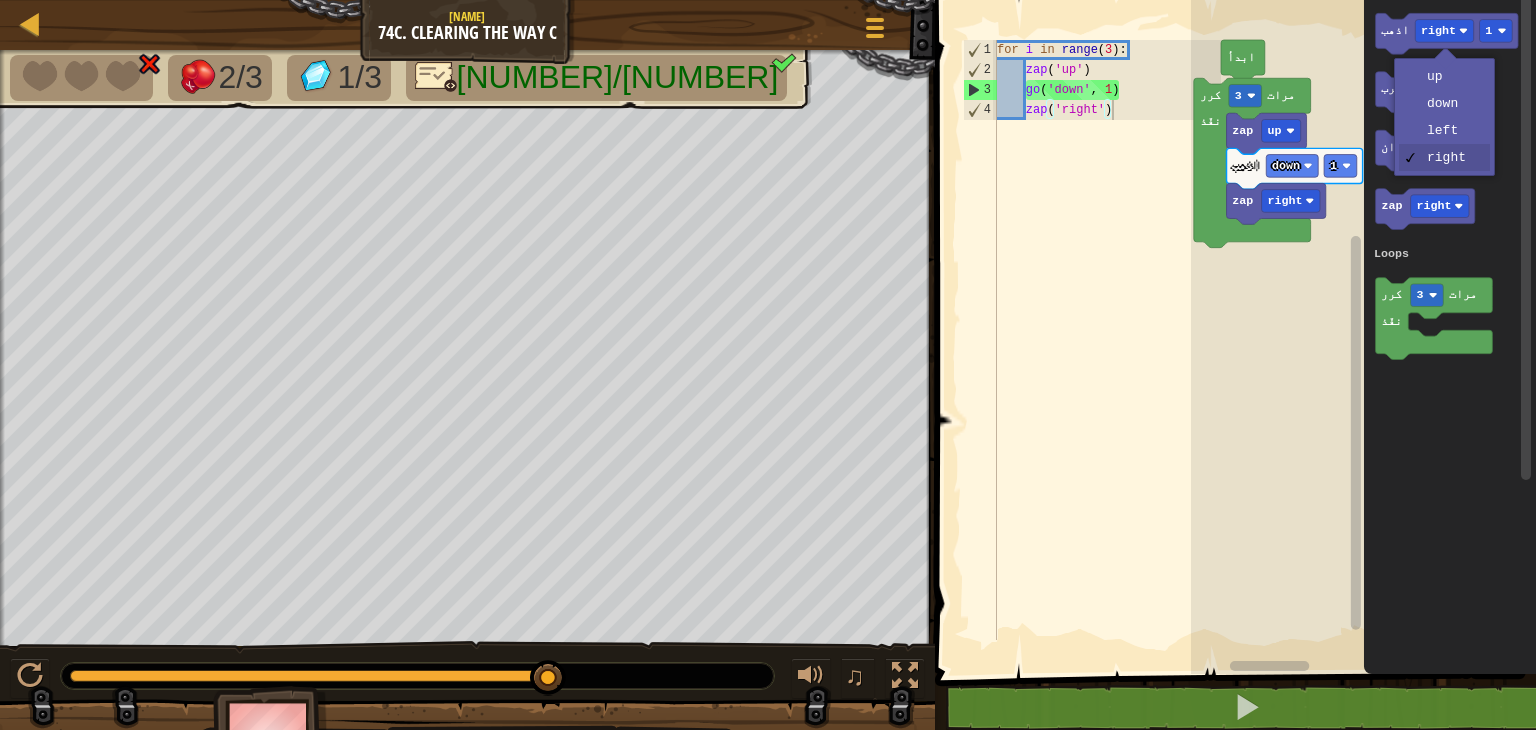 click 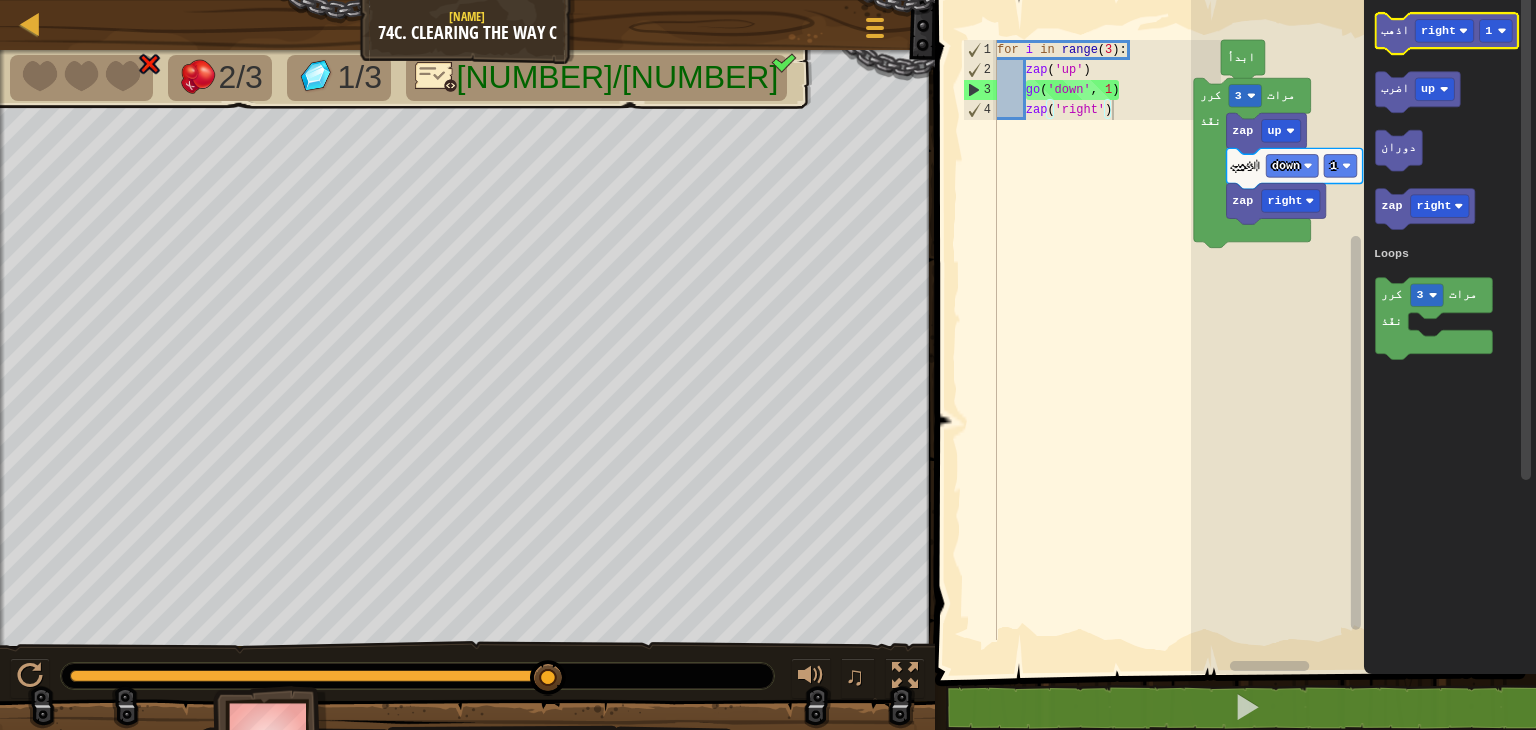 click on "اذهب" 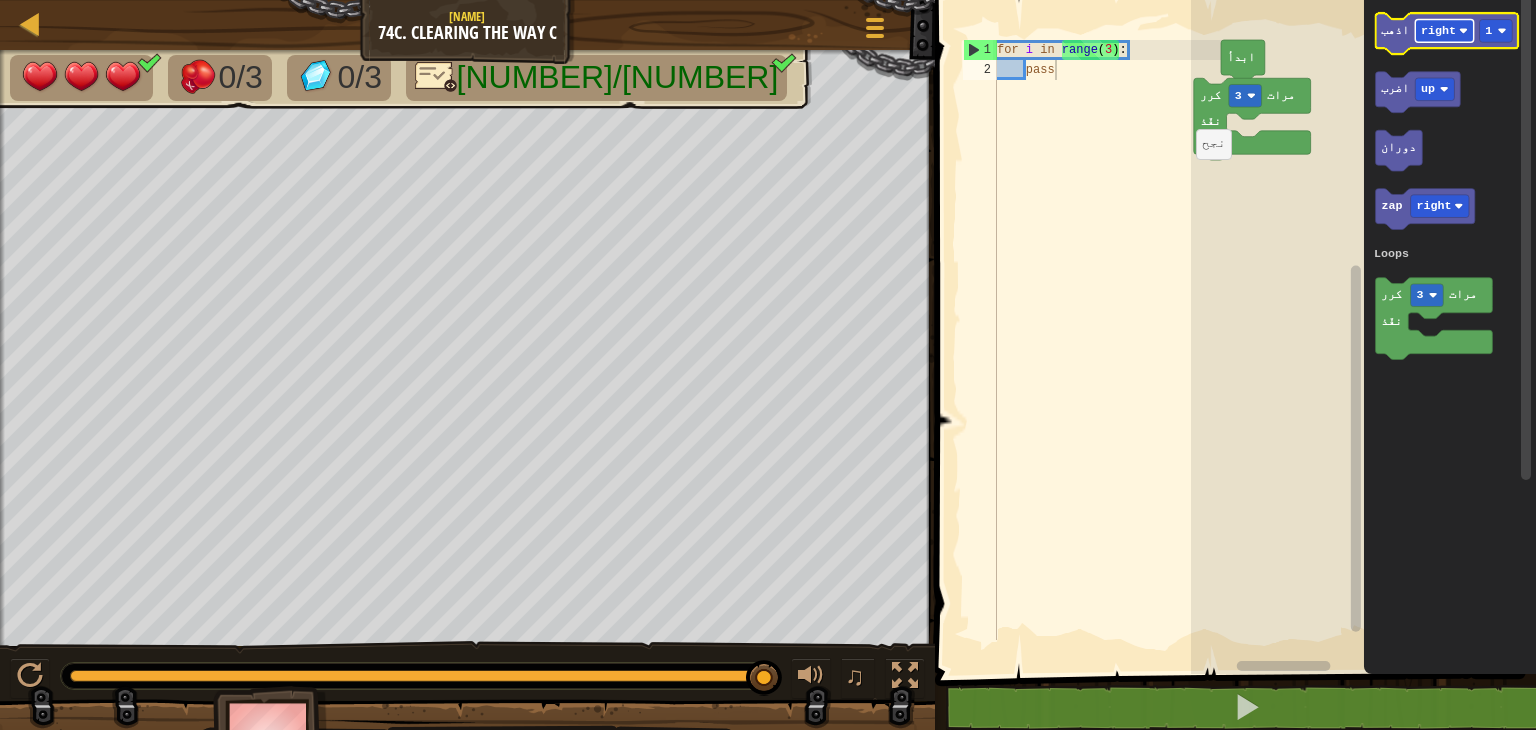 click on "right" 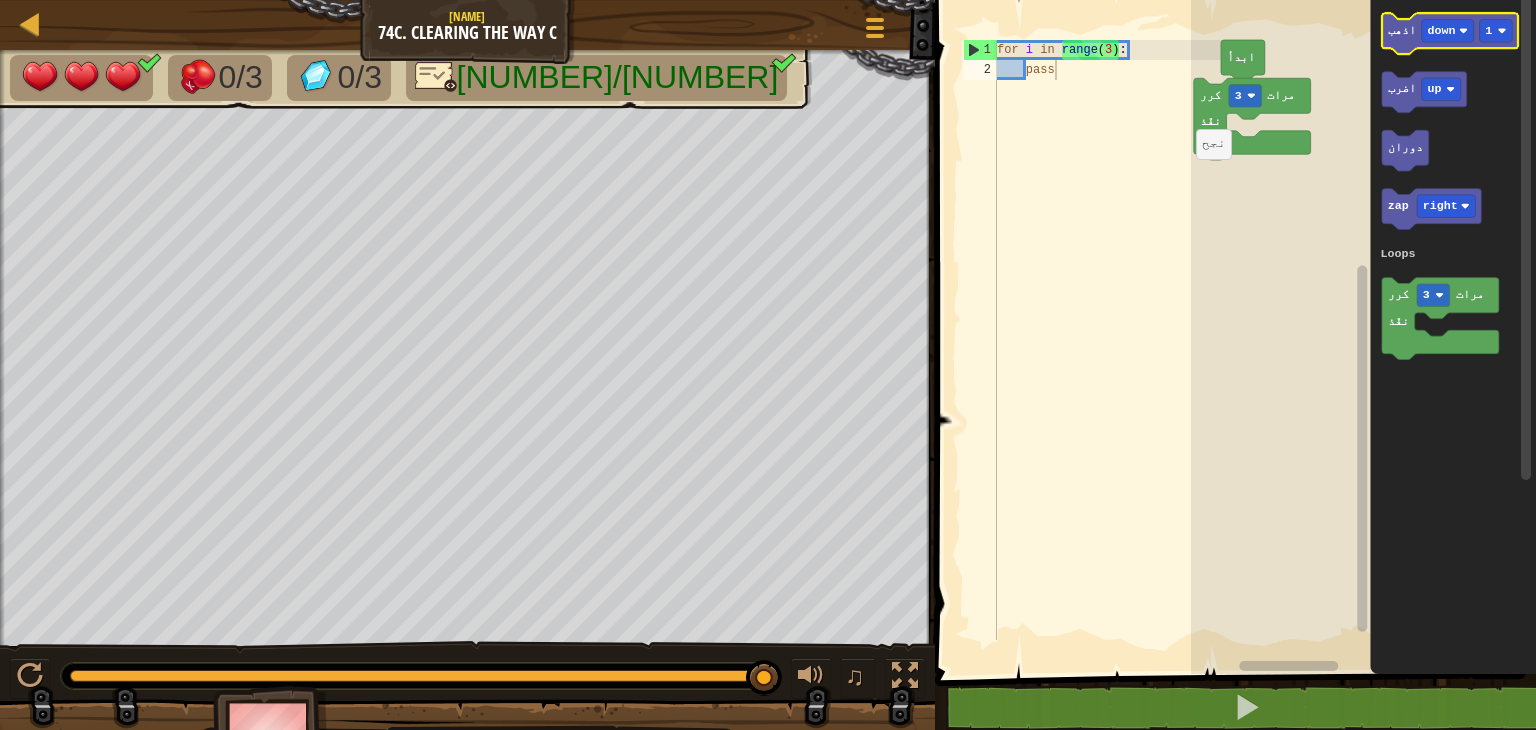 click 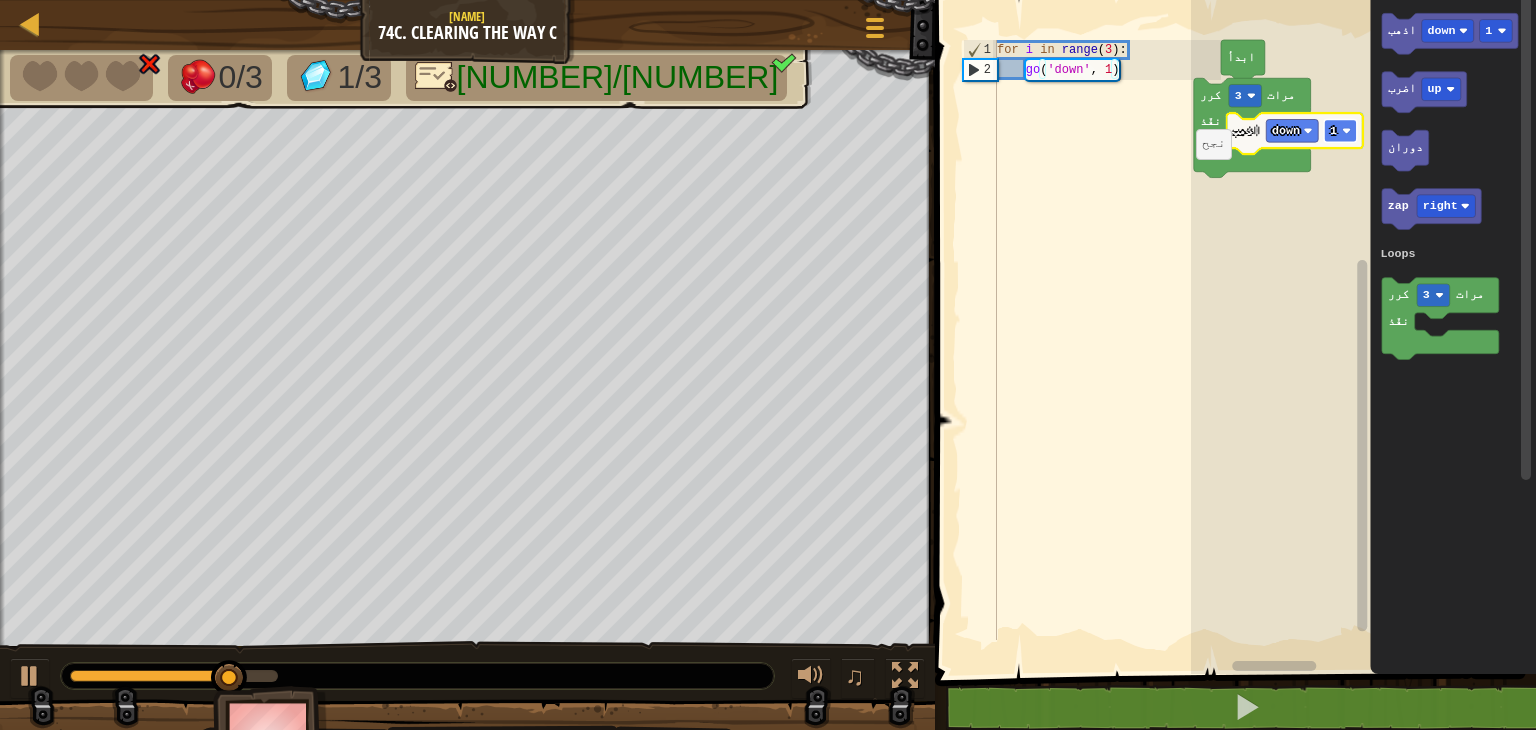 click 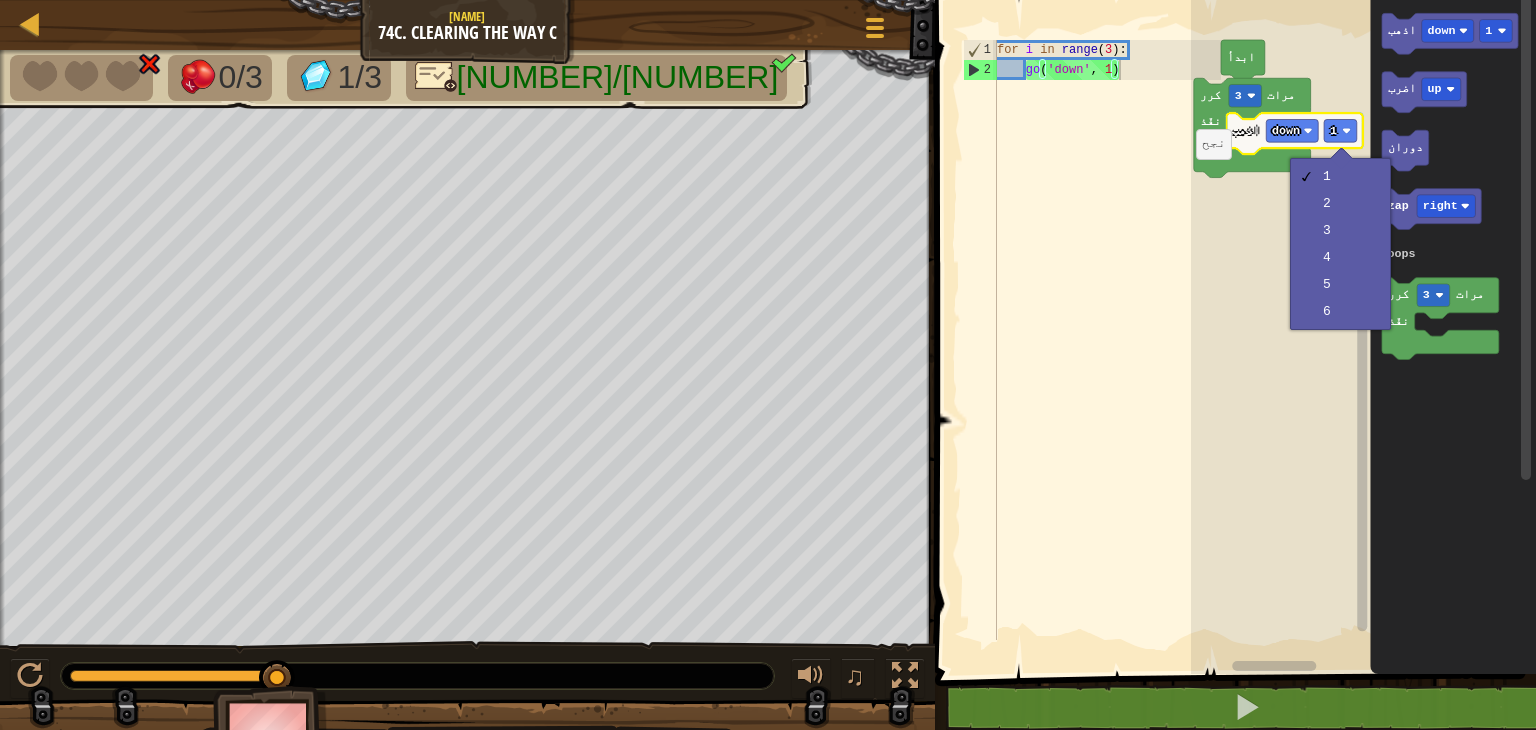 click 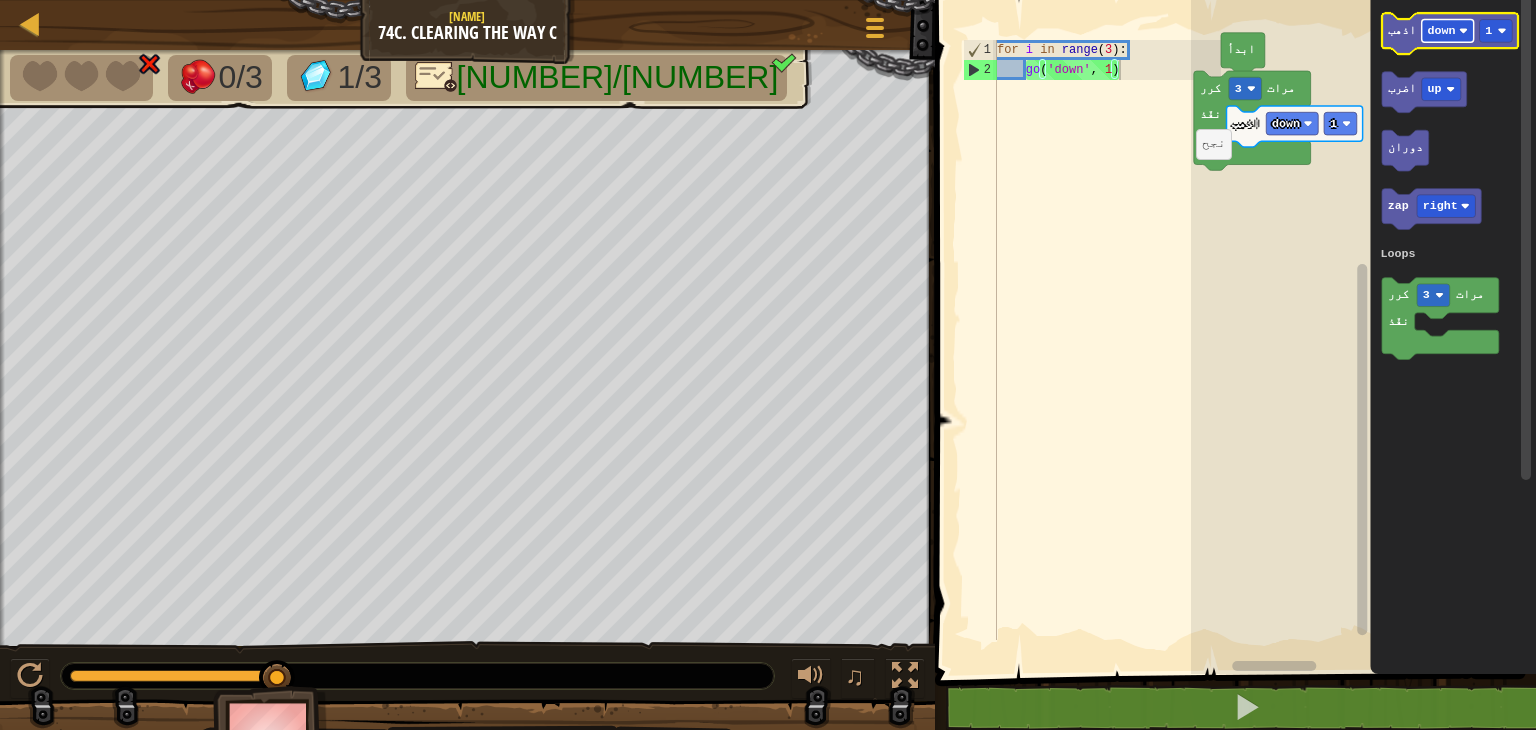 click on "down" 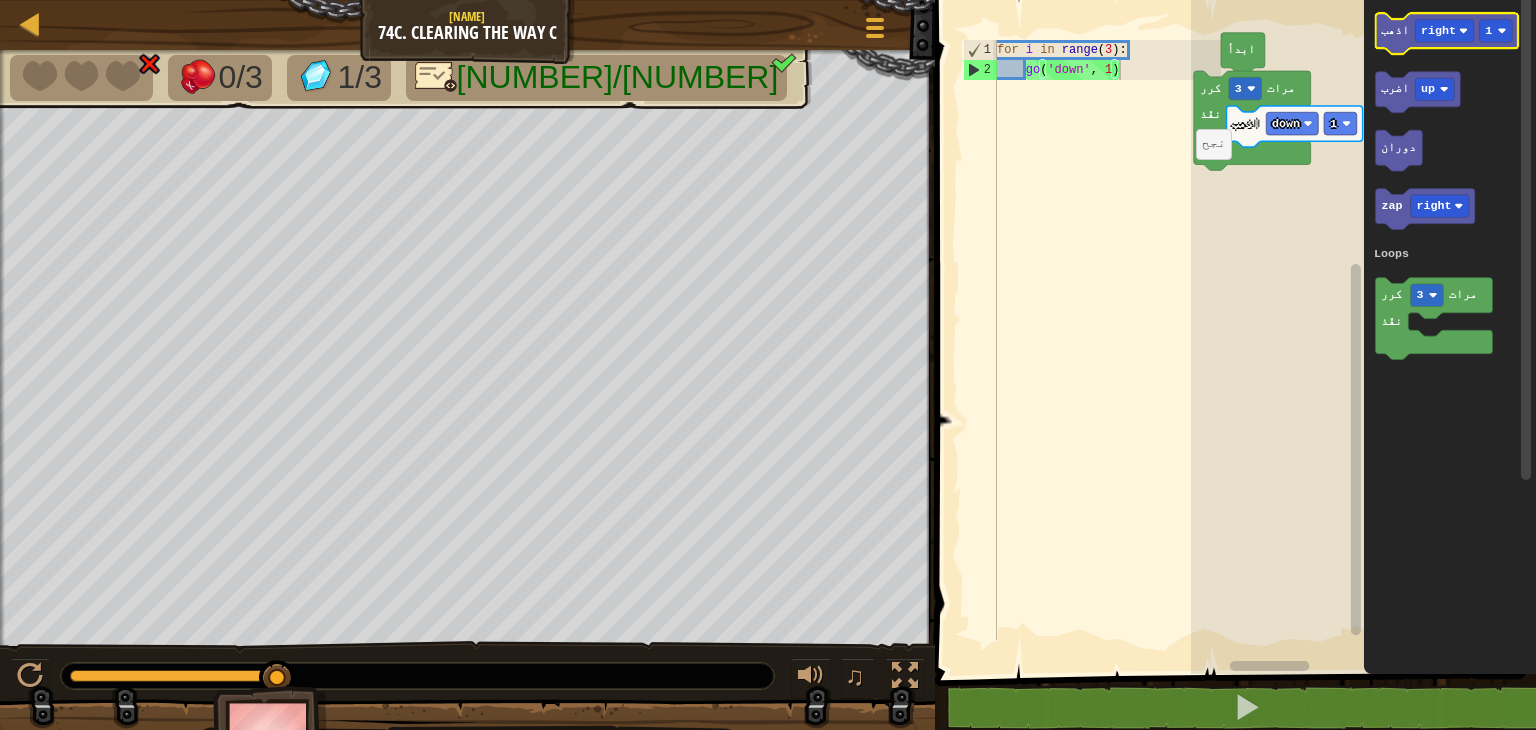 click on "اذهب" 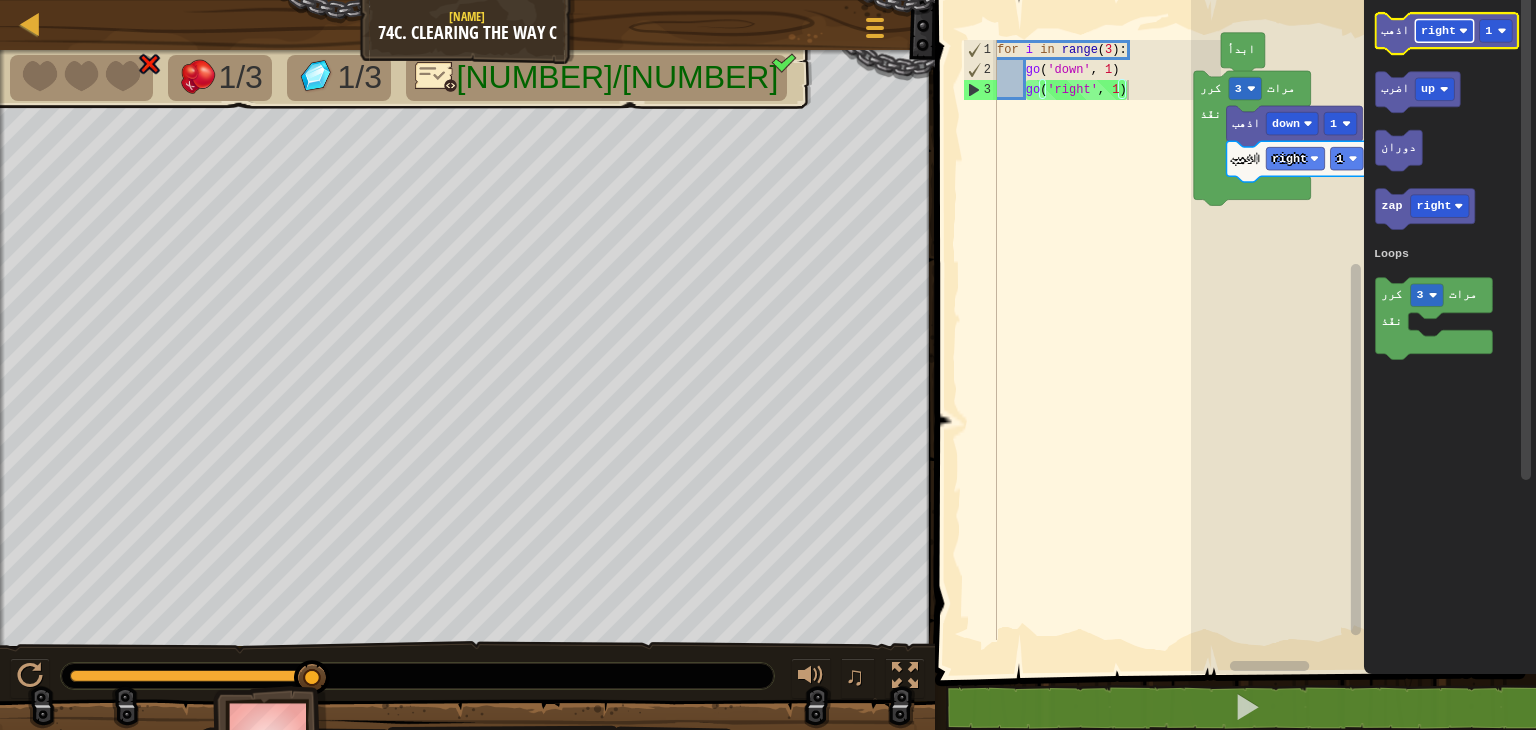 click on "right" 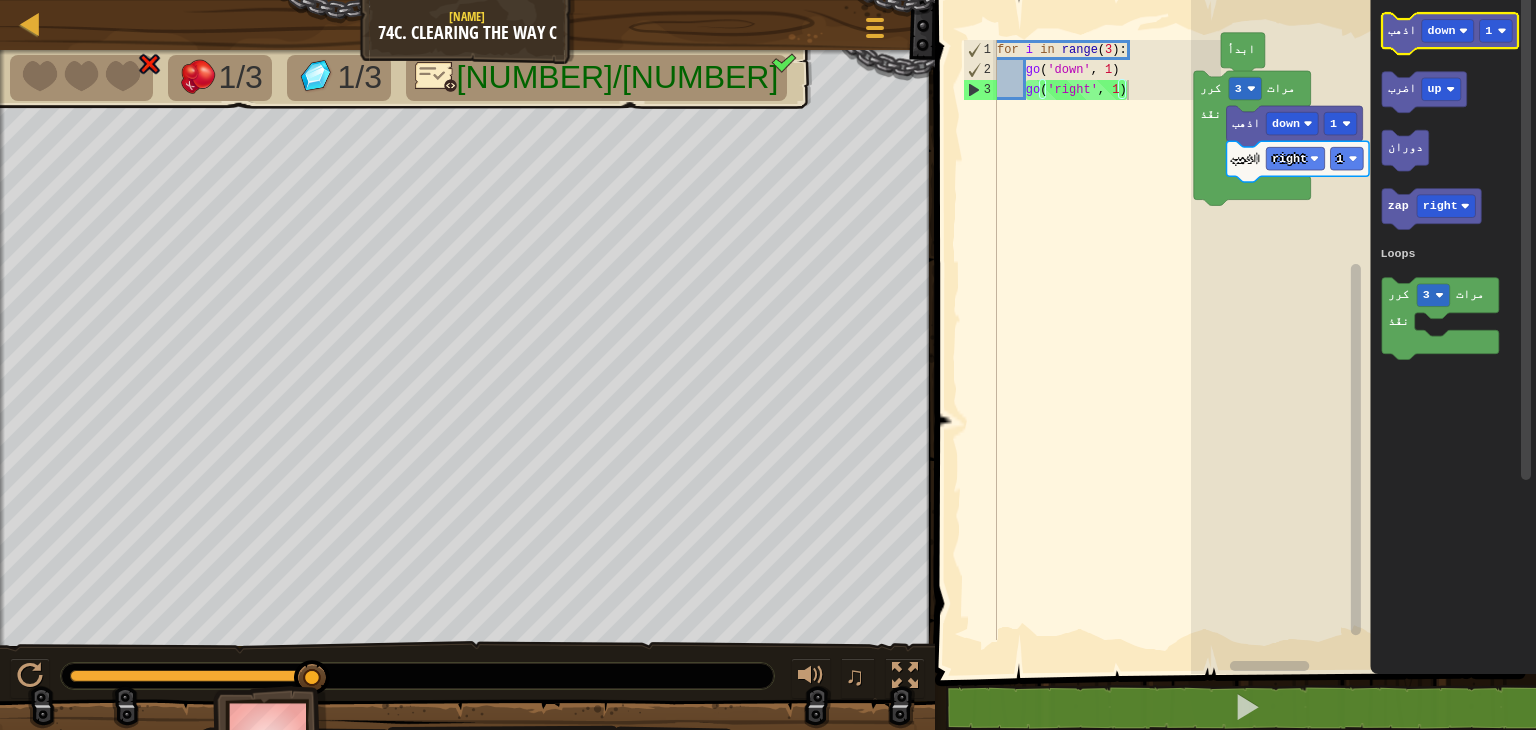 click 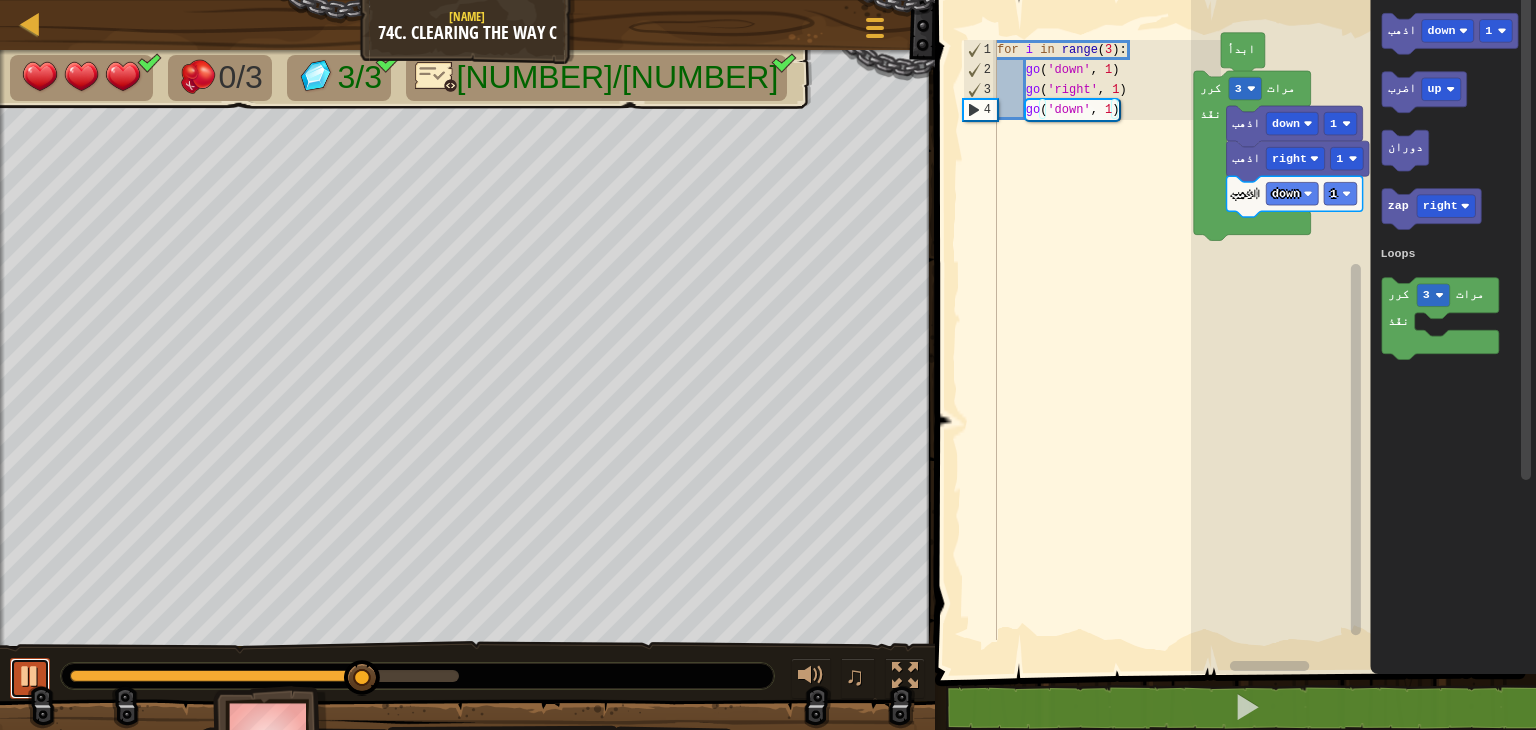 click at bounding box center (30, 676) 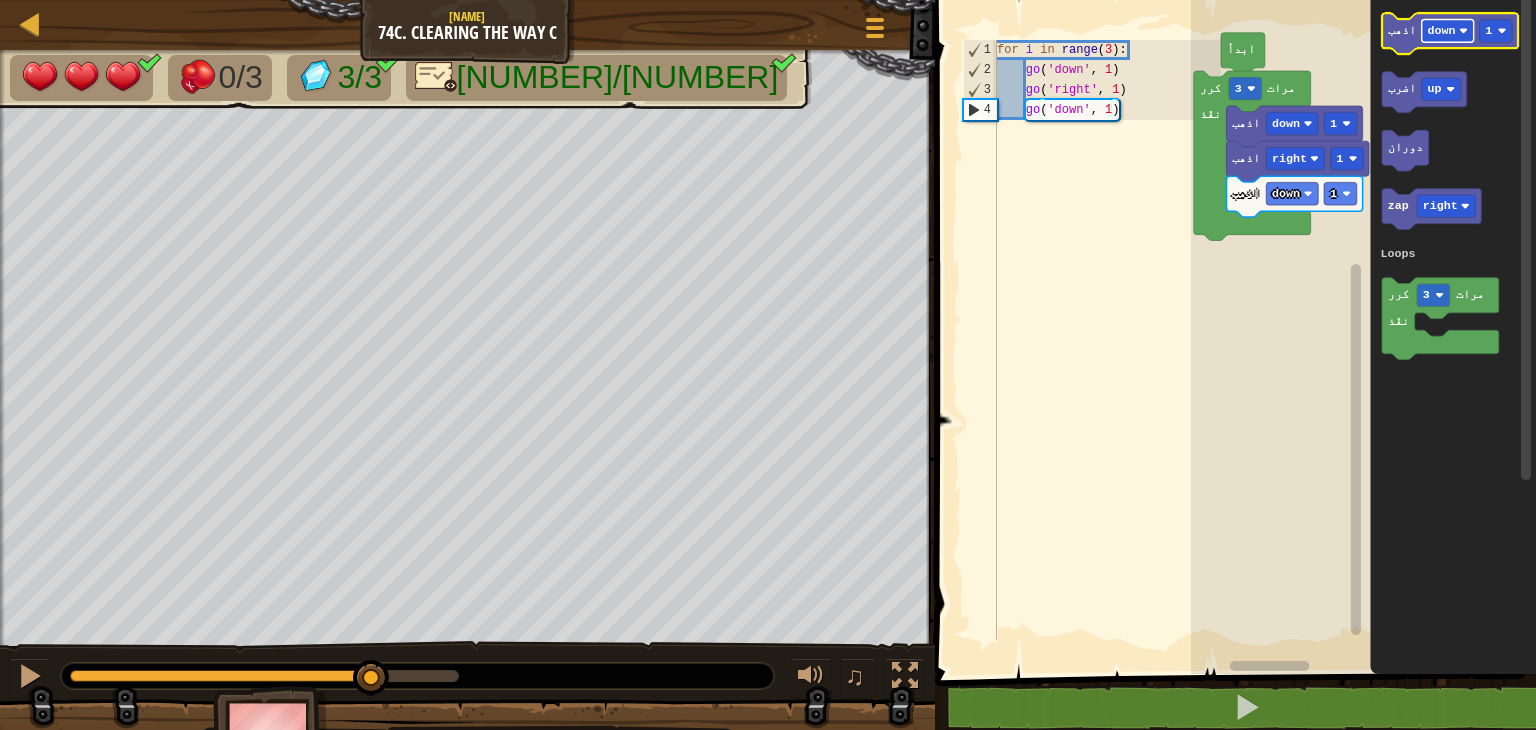click on "down" 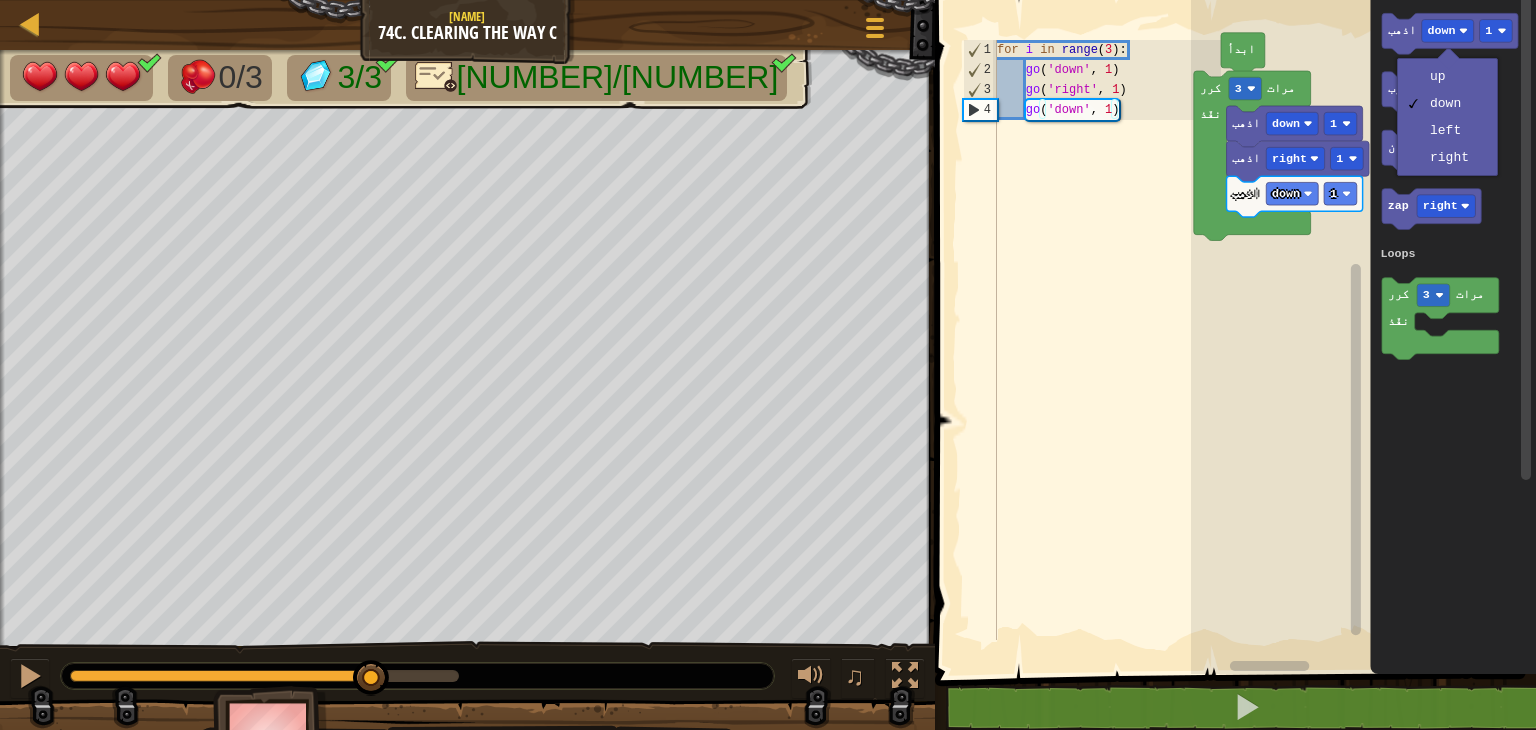 click 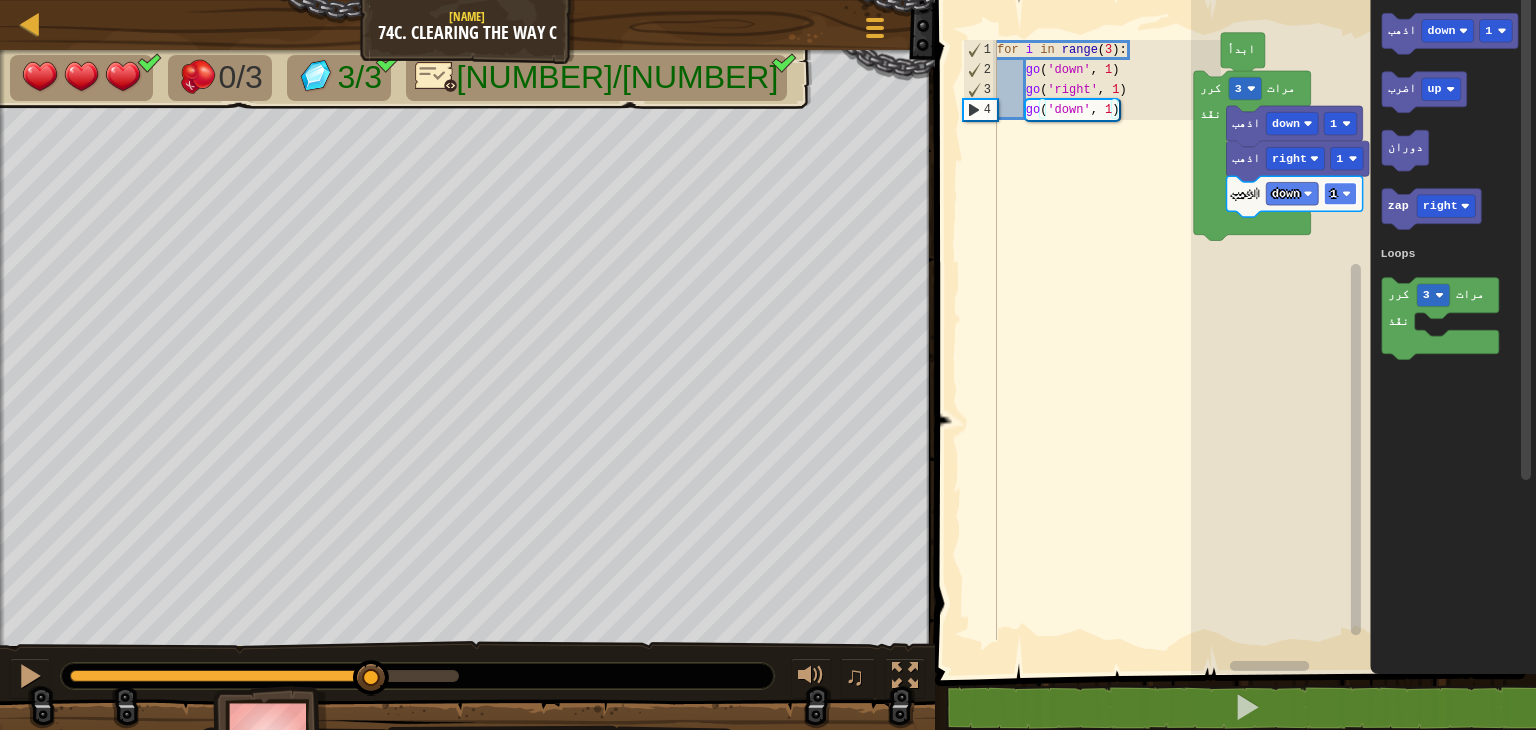 click 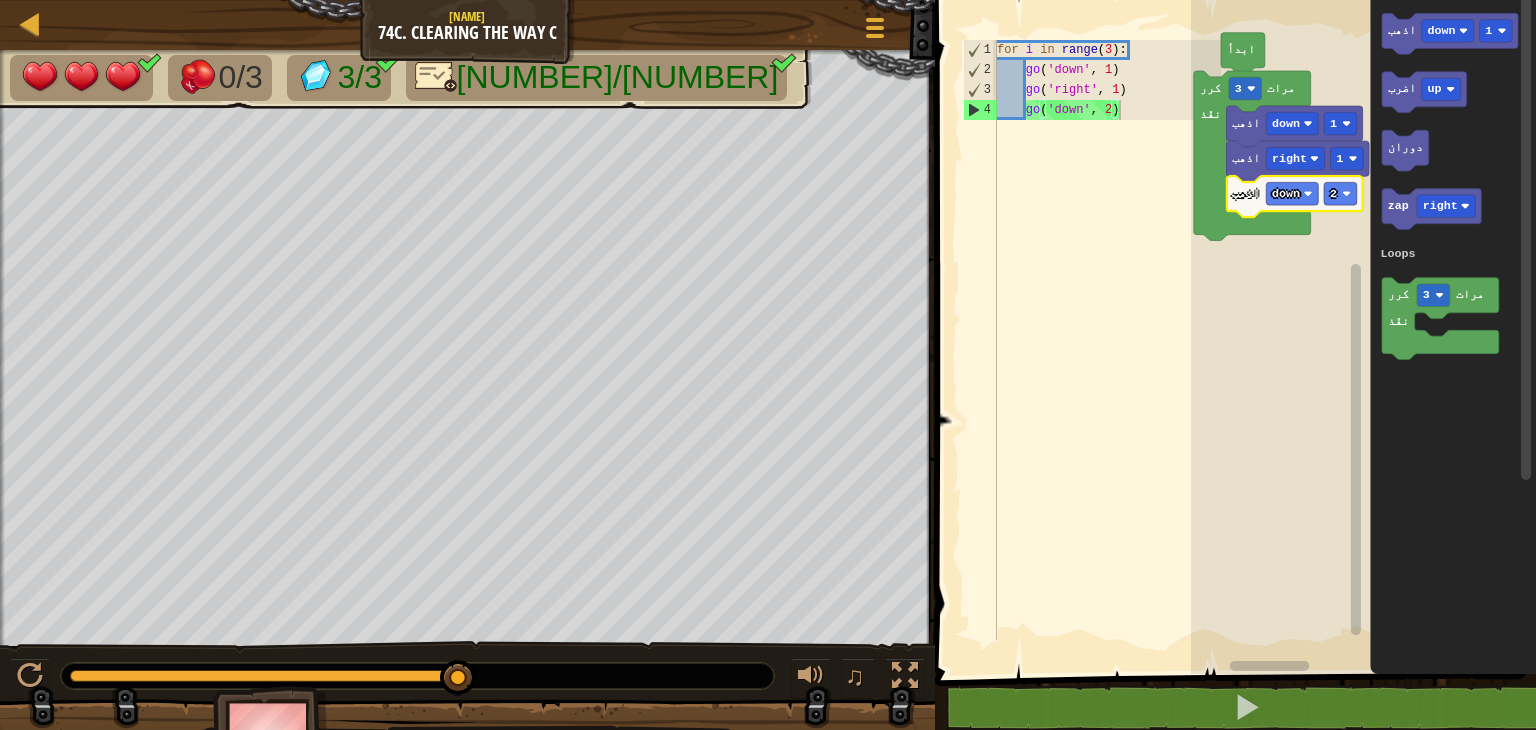 click on "♫" at bounding box center (467, 671) 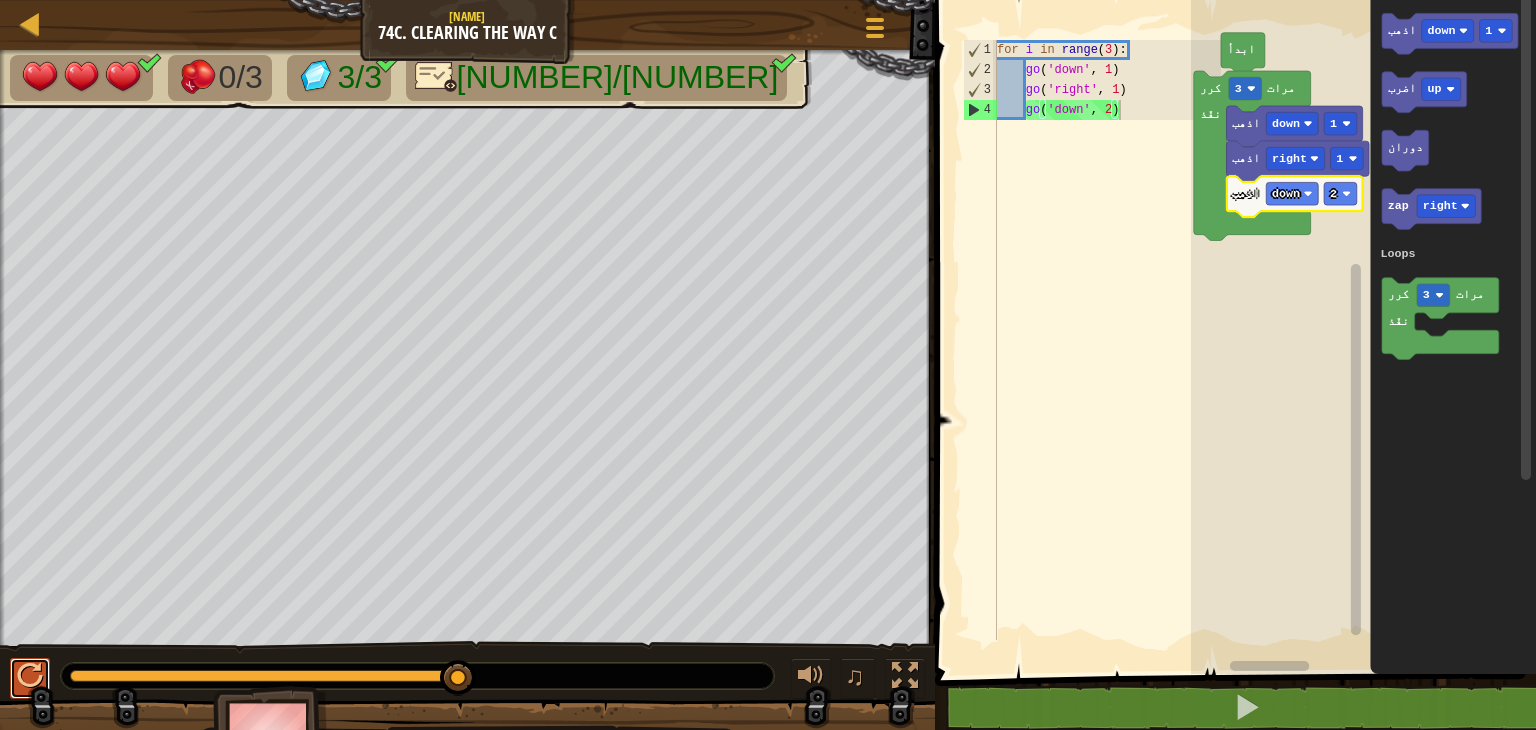 click at bounding box center (30, 676) 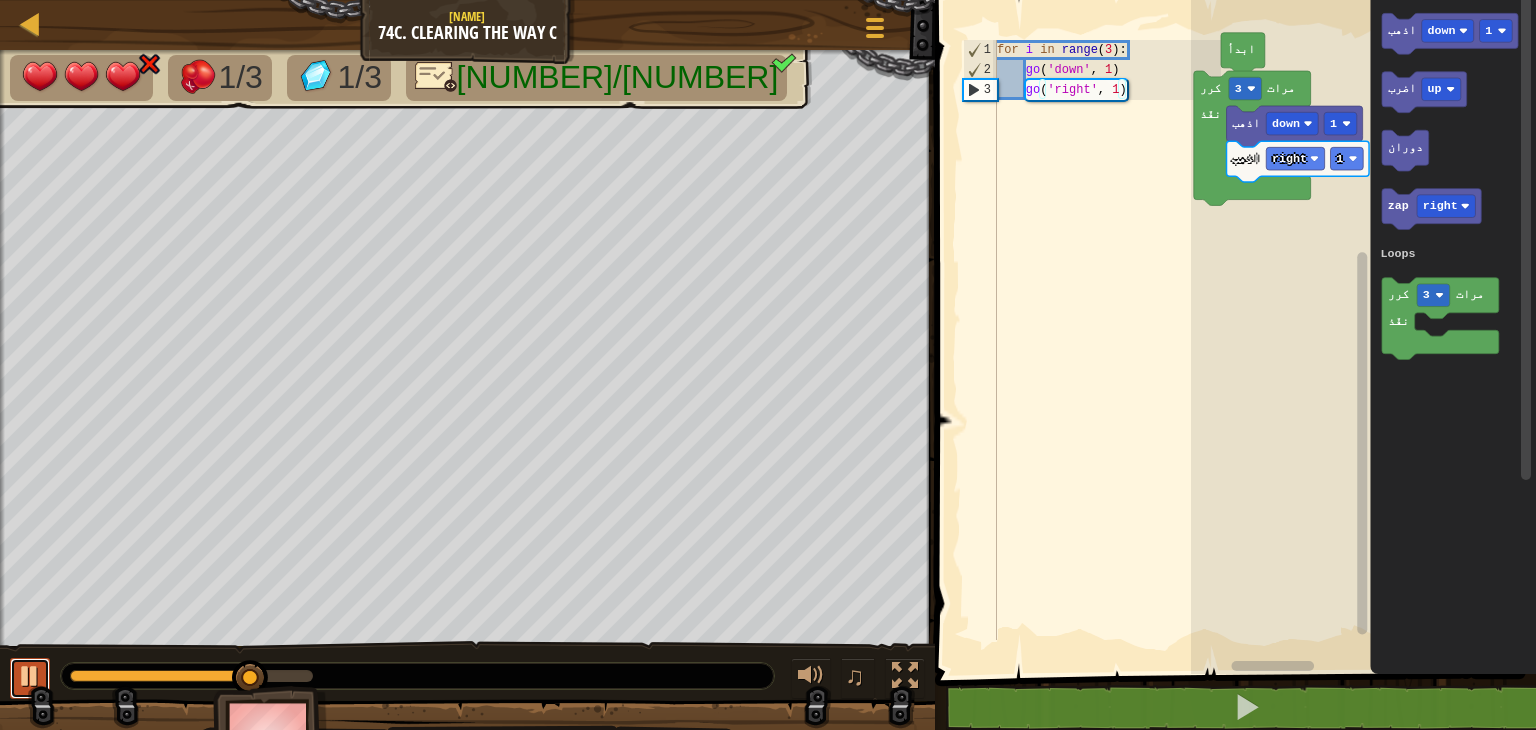 click at bounding box center [30, 676] 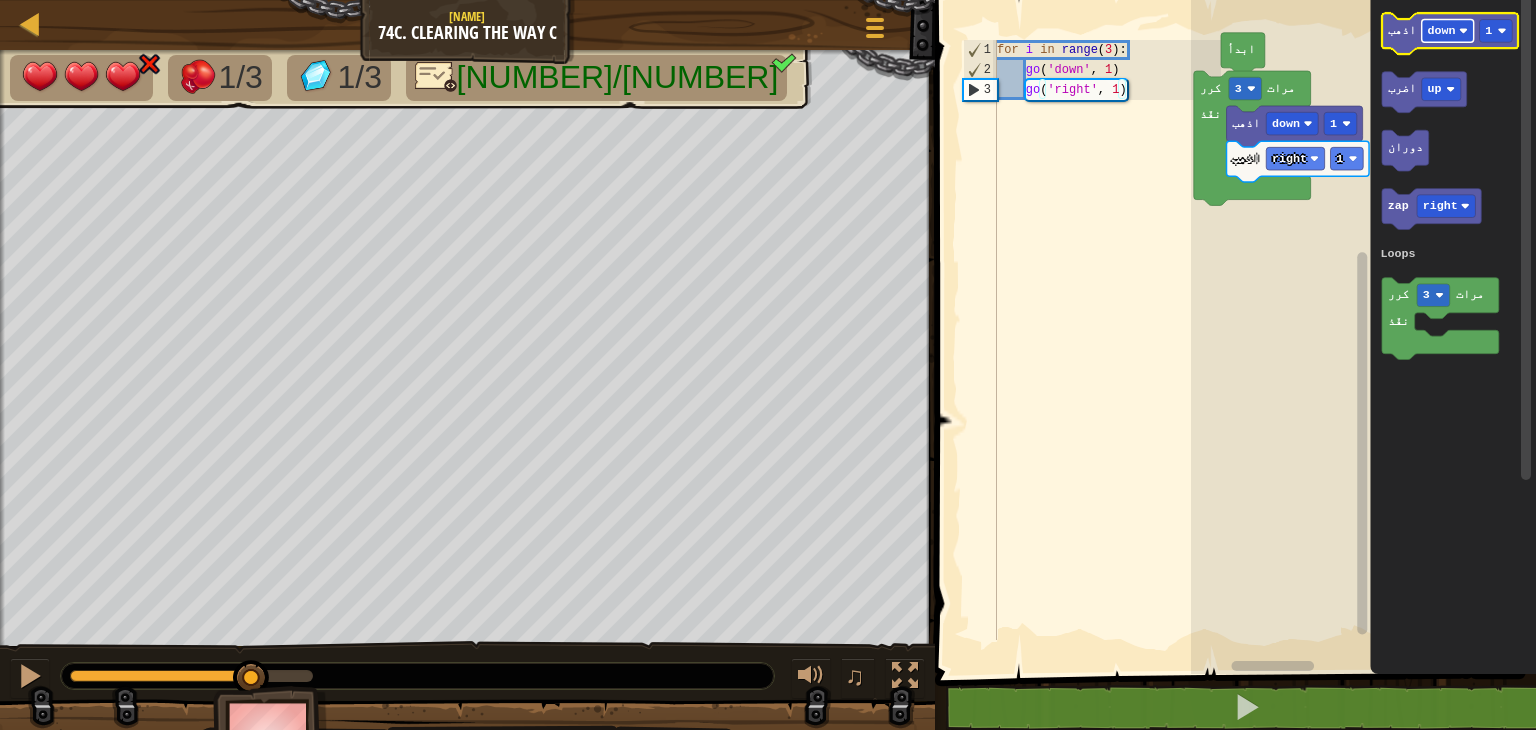 click on "down" 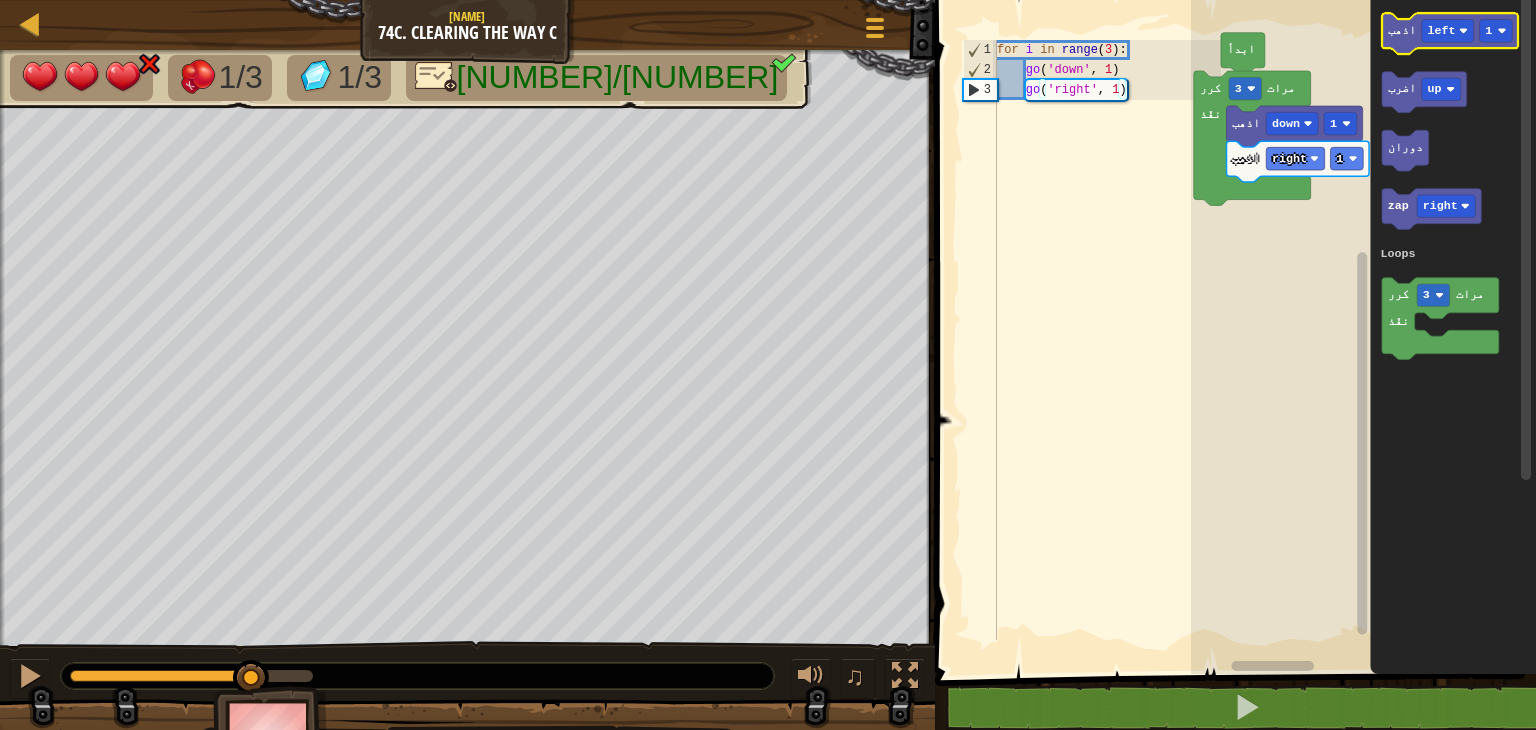 click 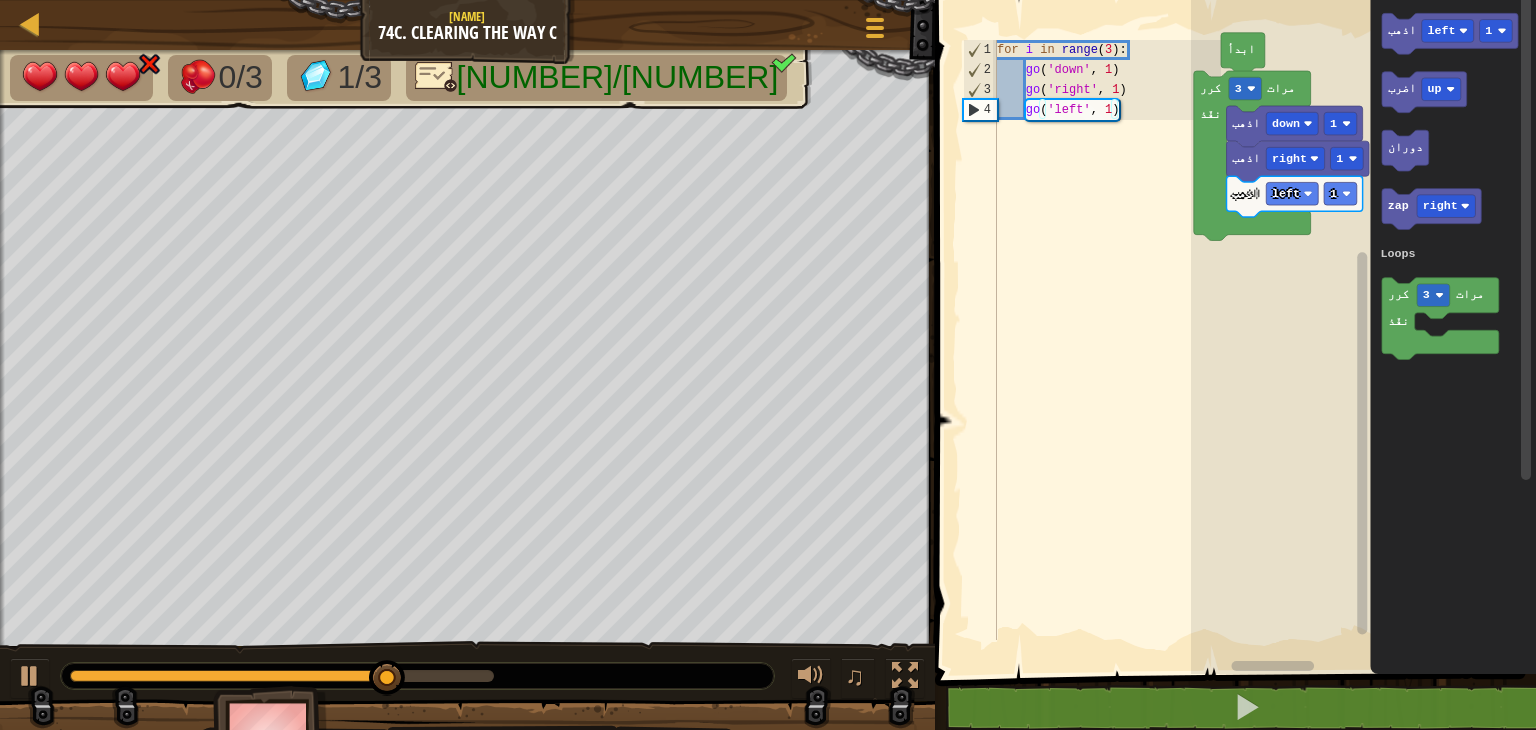 click 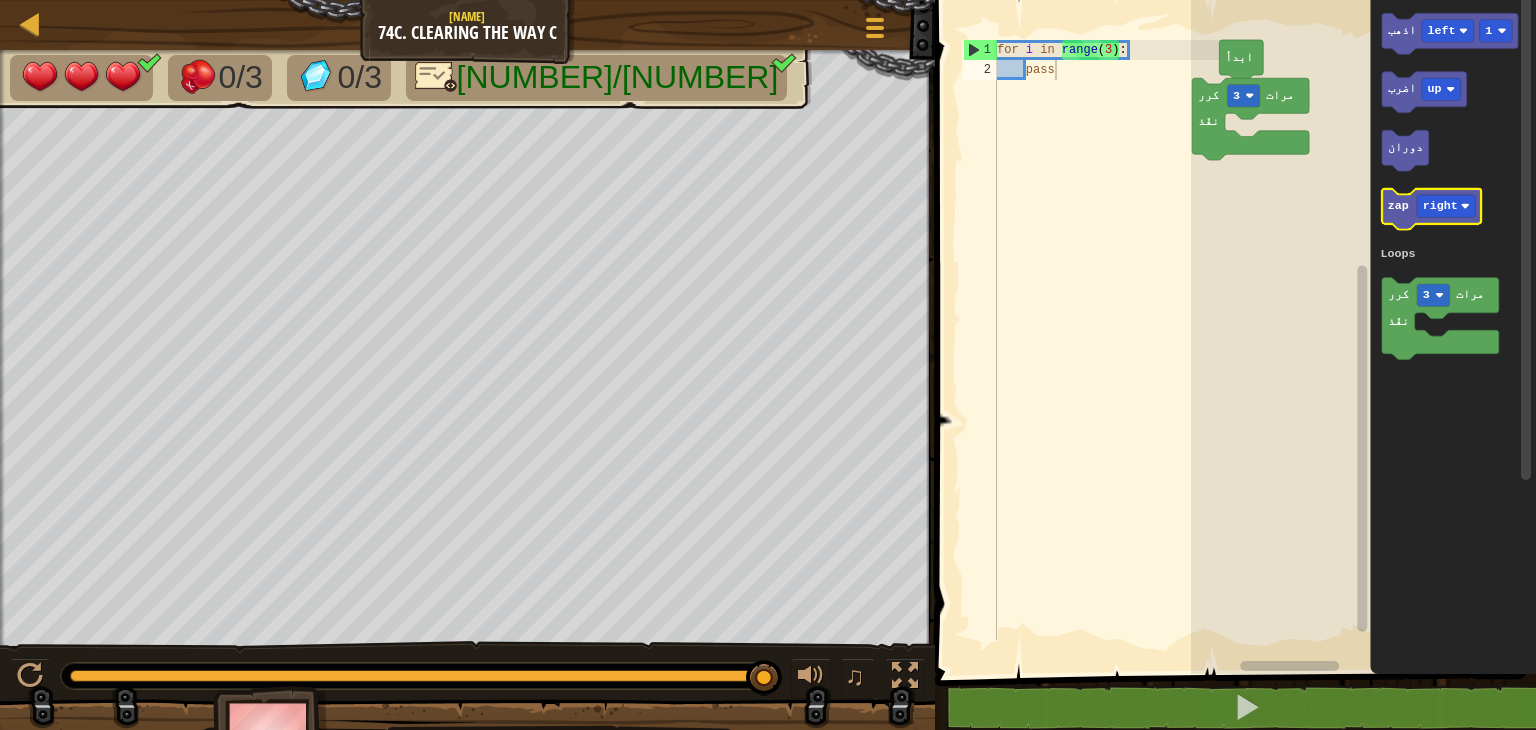 click 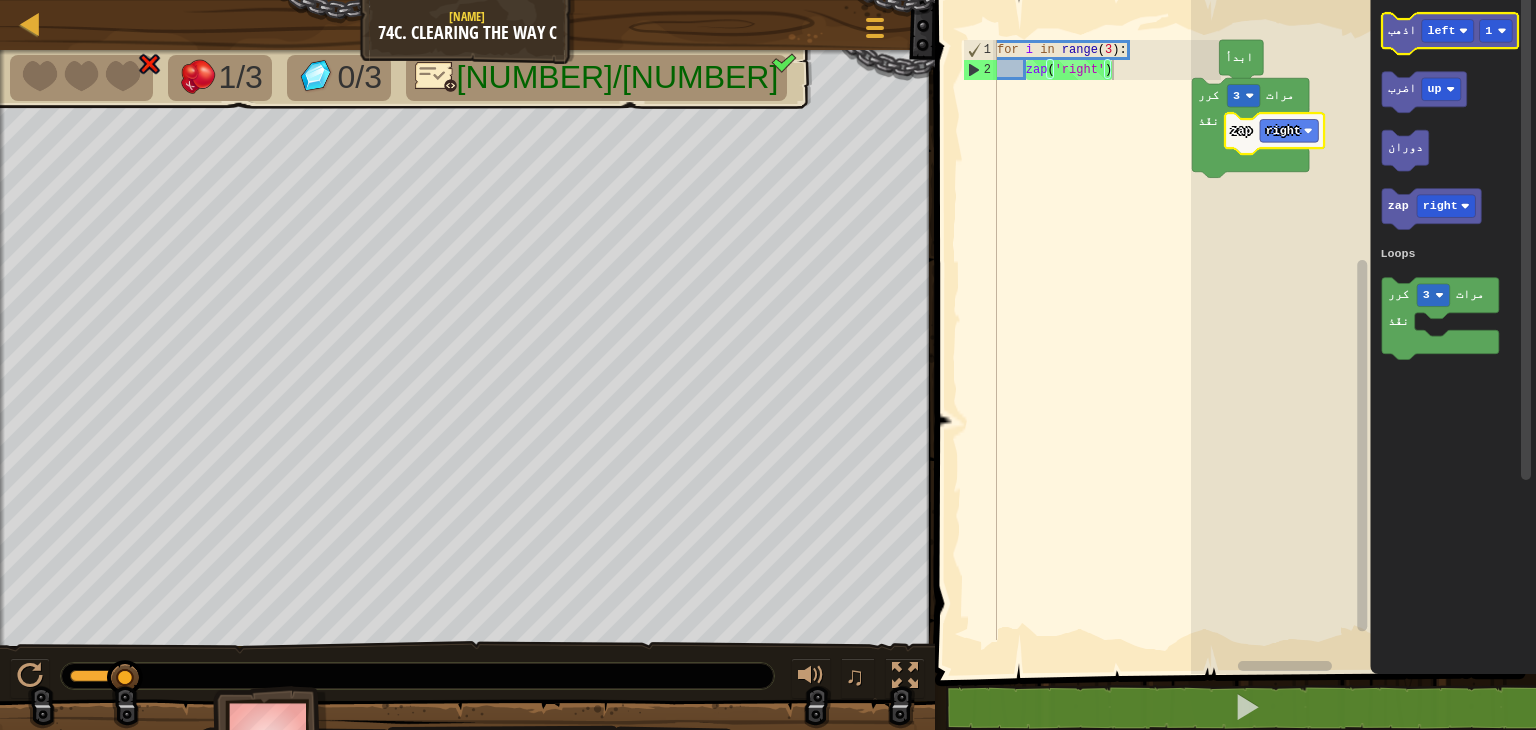 click 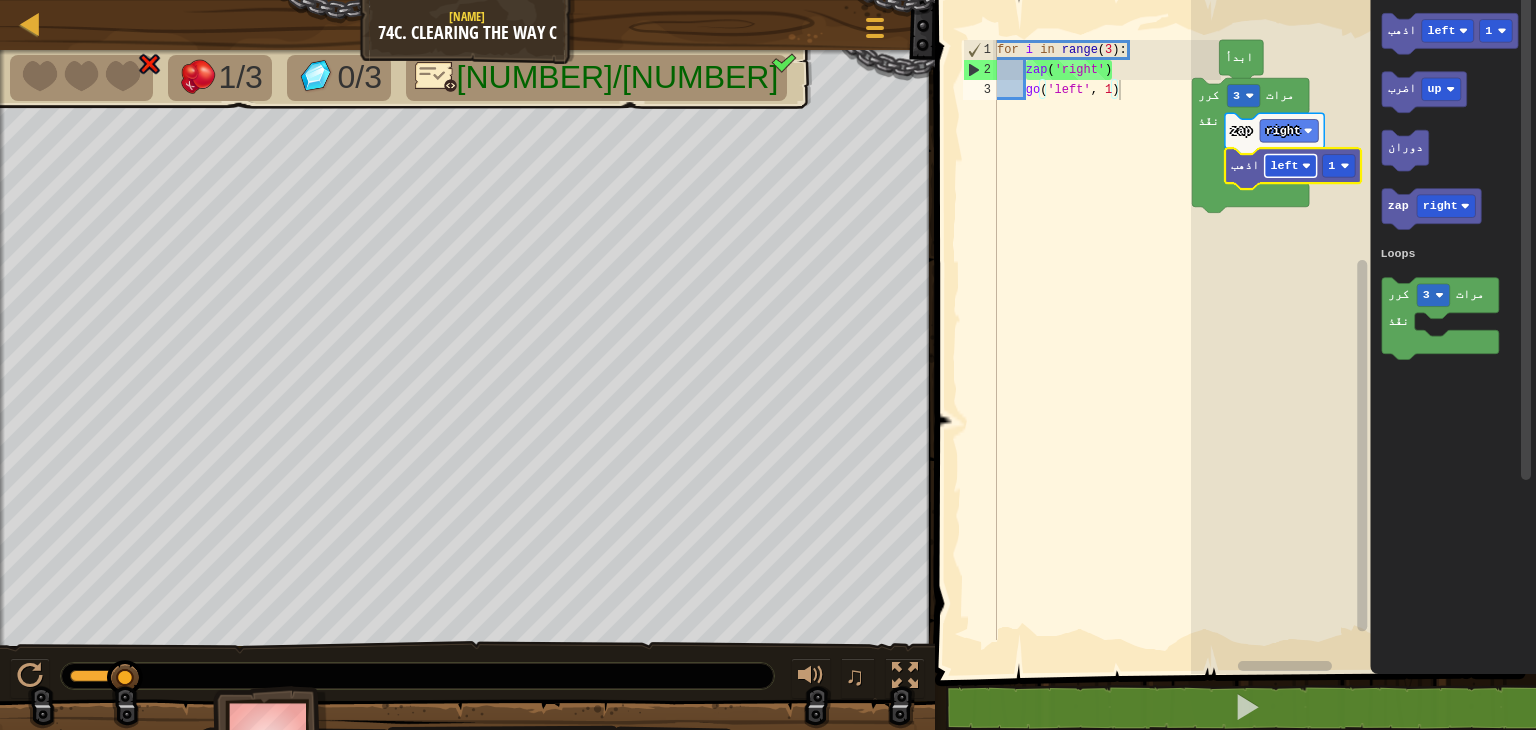 click 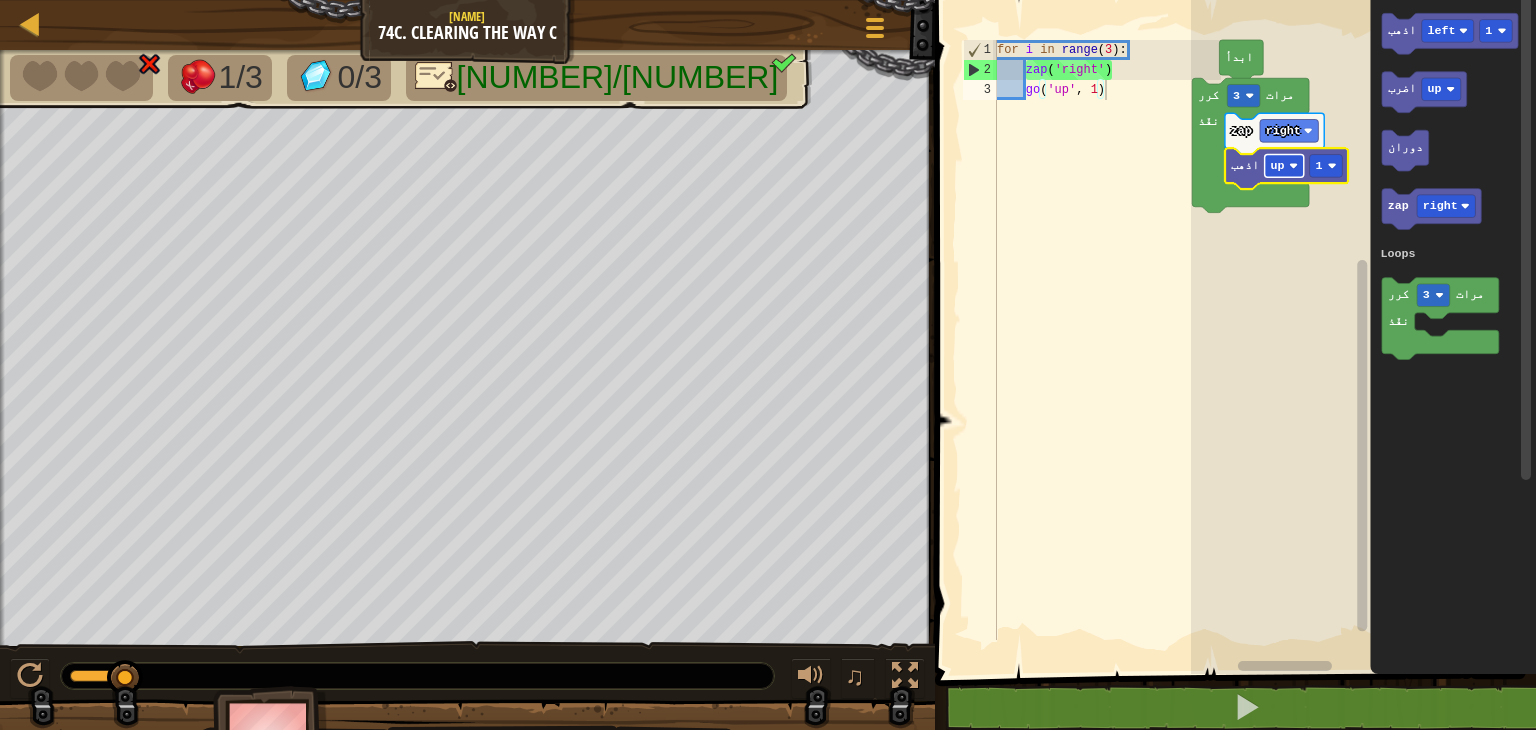 click on "up" 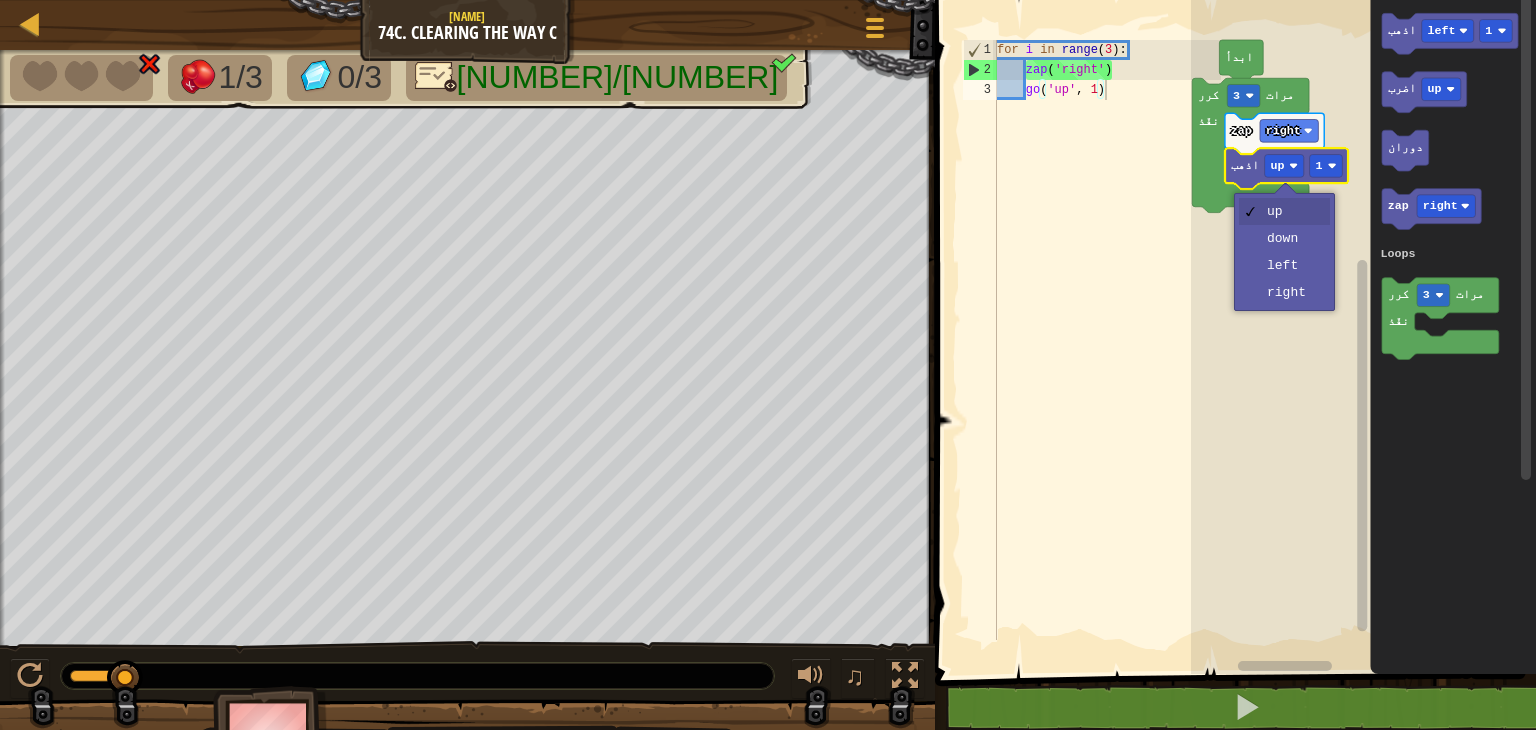 click 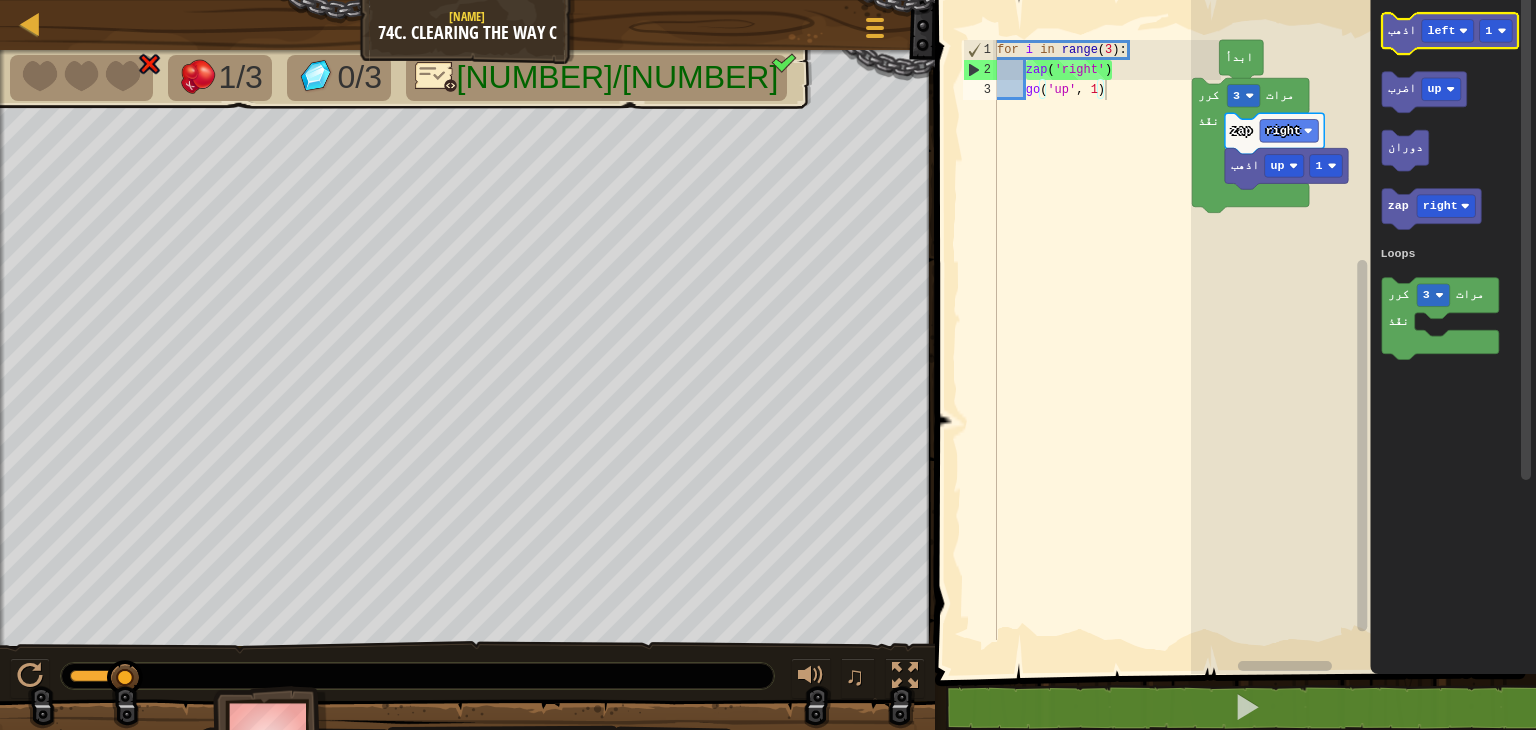 click 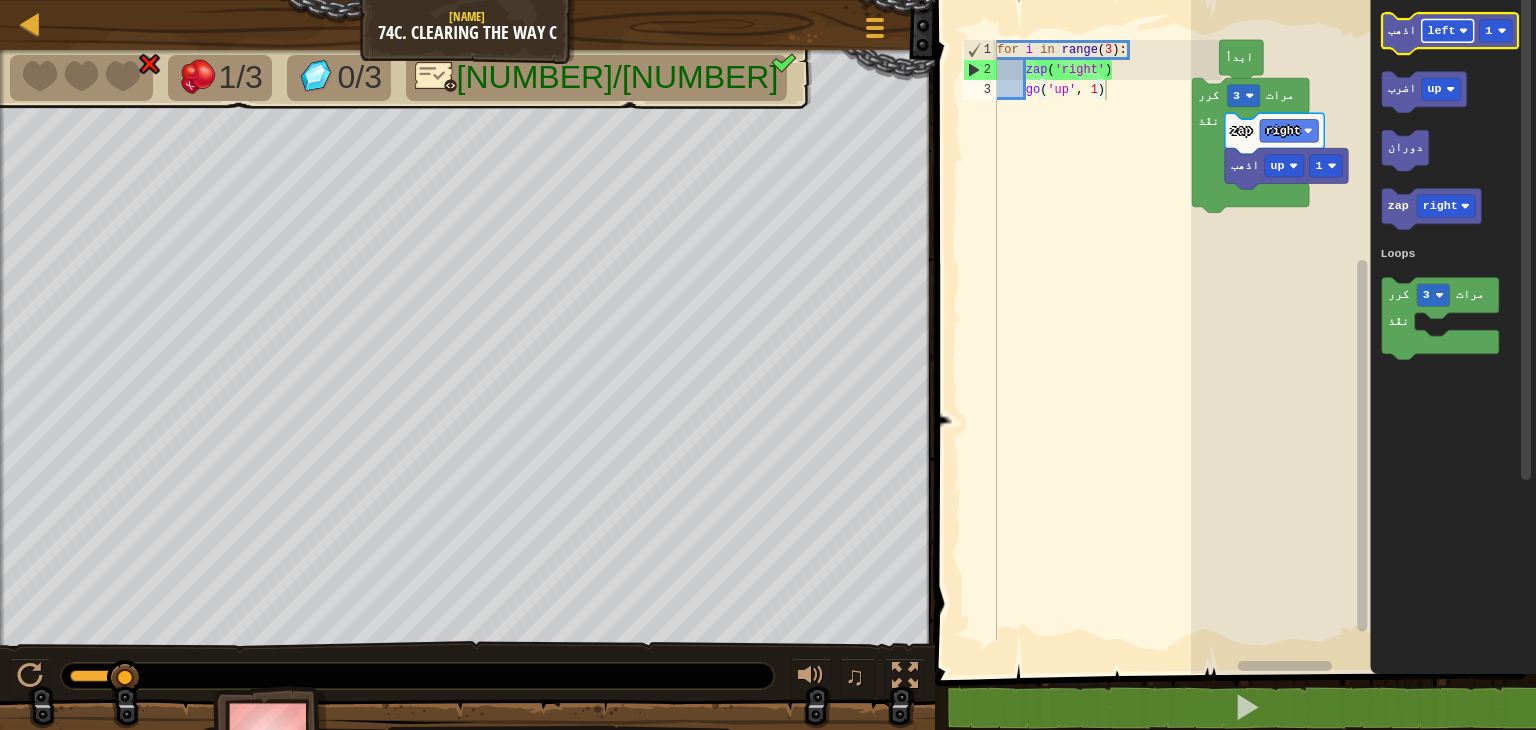 click on "left" 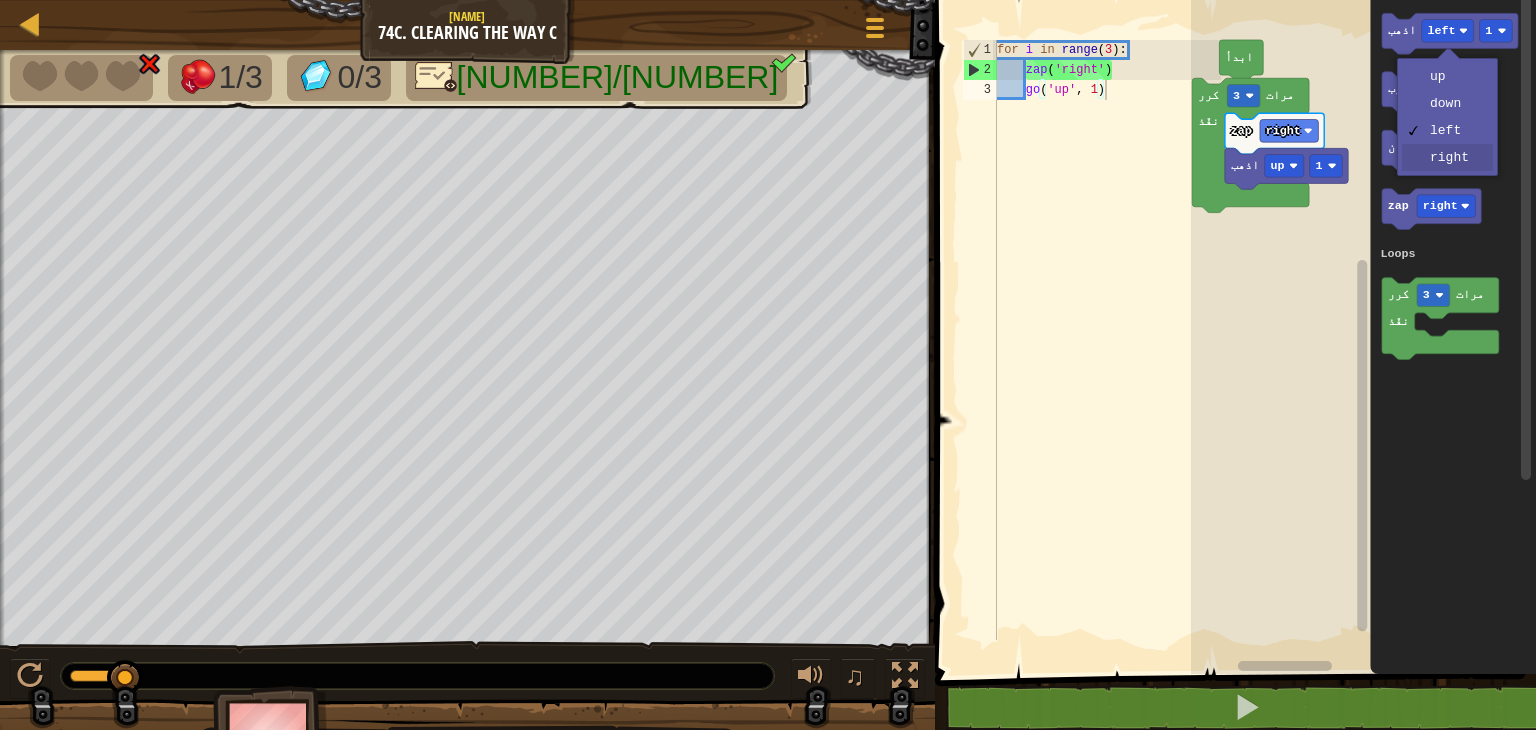 drag, startPoint x: 1467, startPoint y: 154, endPoint x: 1461, endPoint y: 127, distance: 27.658634 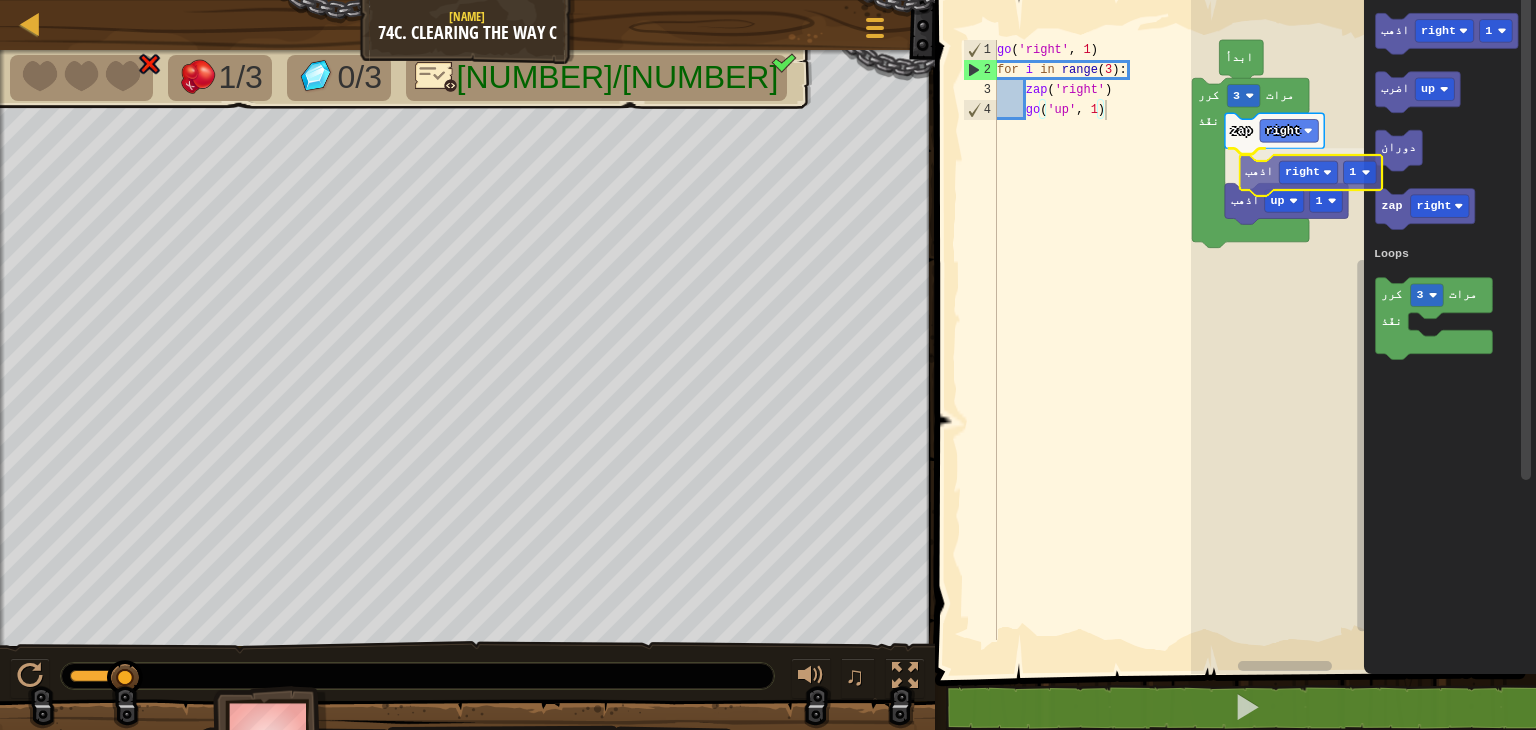 click on "Loops ابدأ كرر 3 مرات نفّذ zap right اذهب right 1 اذهب up 1 اذهب right 1 اضرب up دوران zap right كرر 3 مرات نفّذ Loops اذهب right 1" at bounding box center [1363, 332] 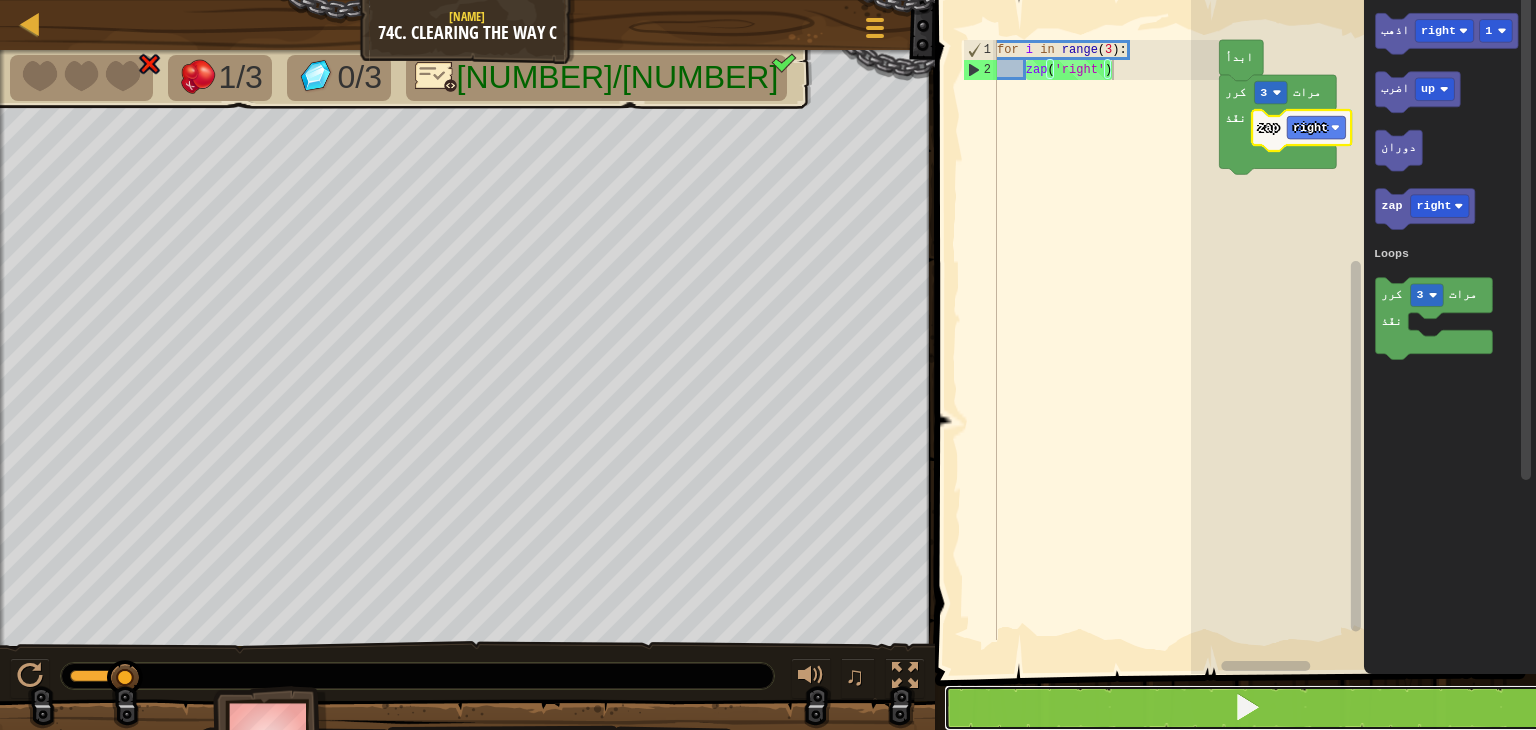 click at bounding box center [1247, 708] 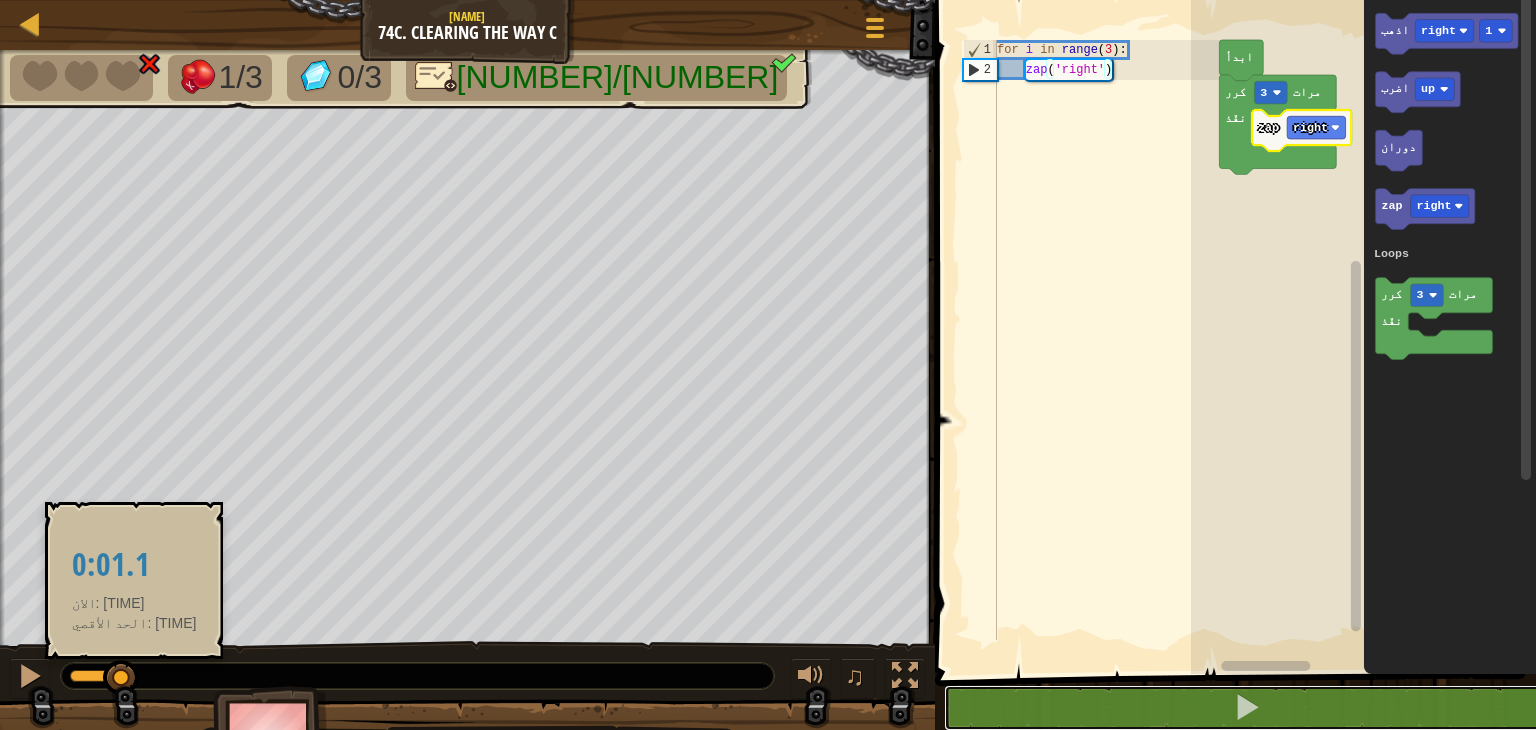 drag, startPoint x: 123, startPoint y: 679, endPoint x: 59, endPoint y: 692, distance: 65.30697 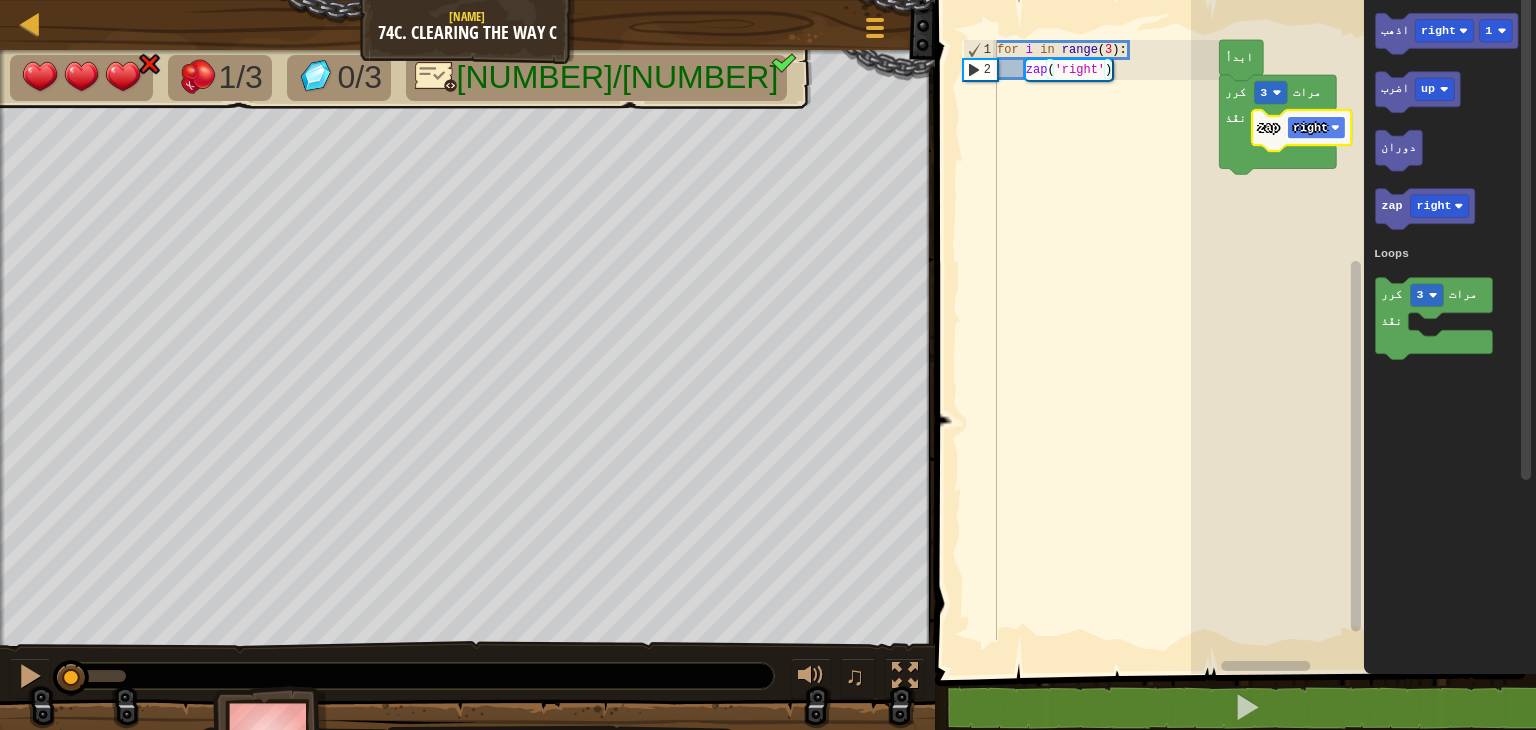 click on "right" 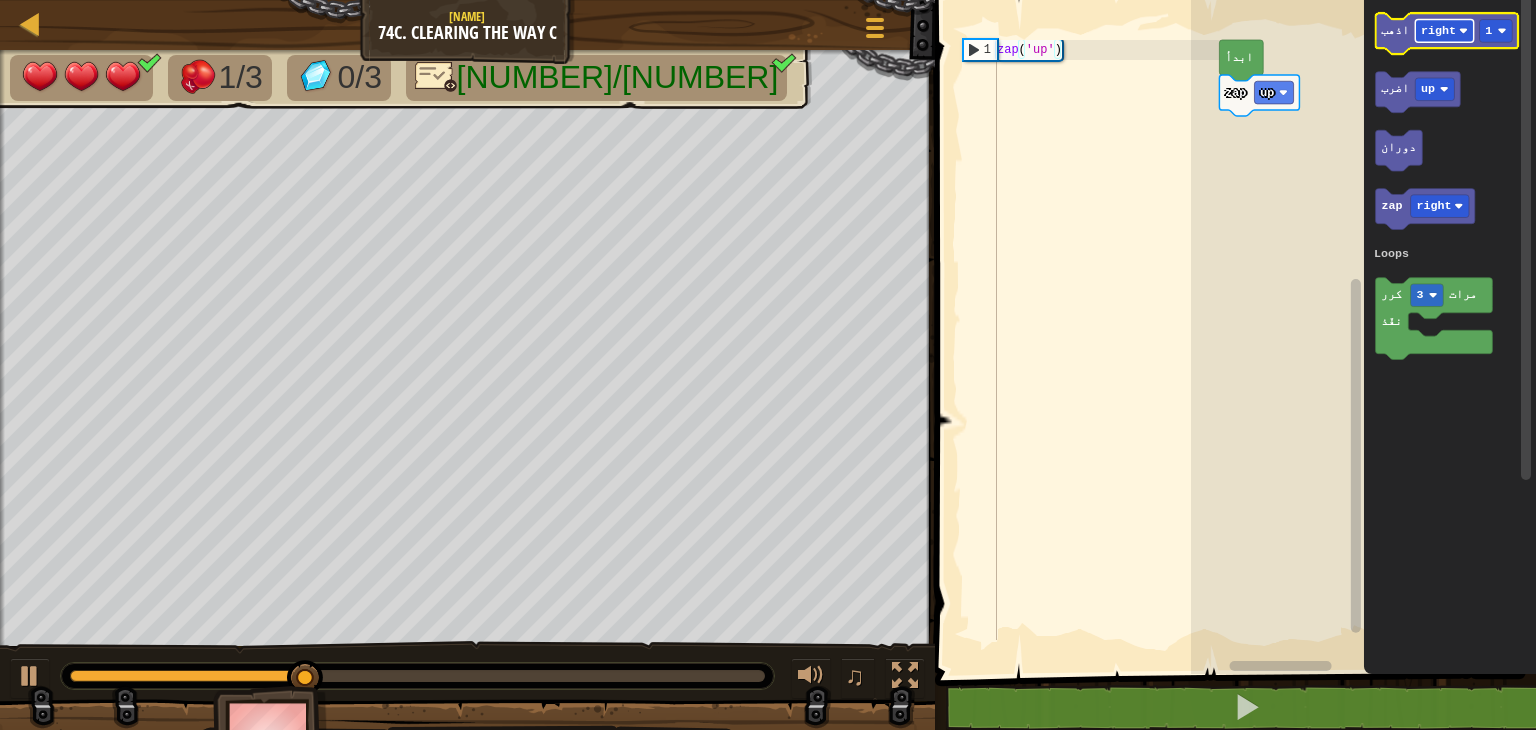 click on "right" 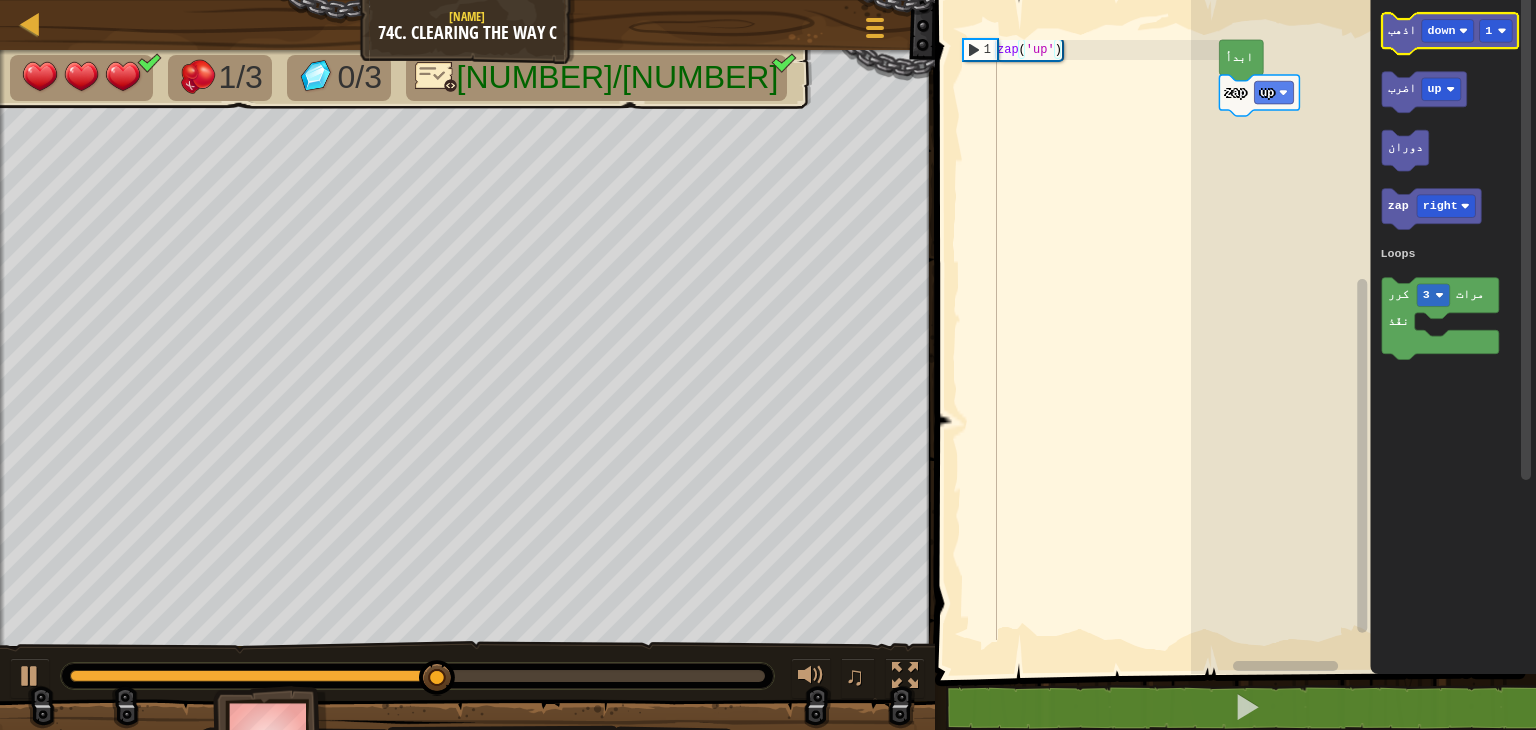 click 